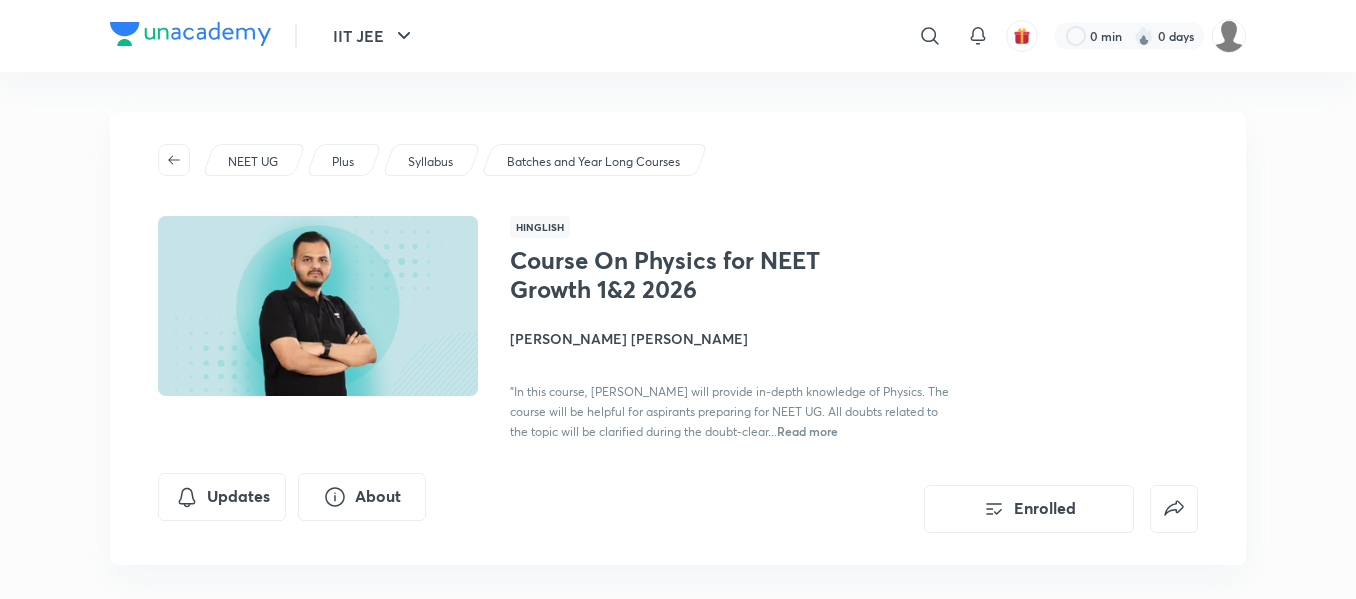 scroll, scrollTop: 0, scrollLeft: 0, axis: both 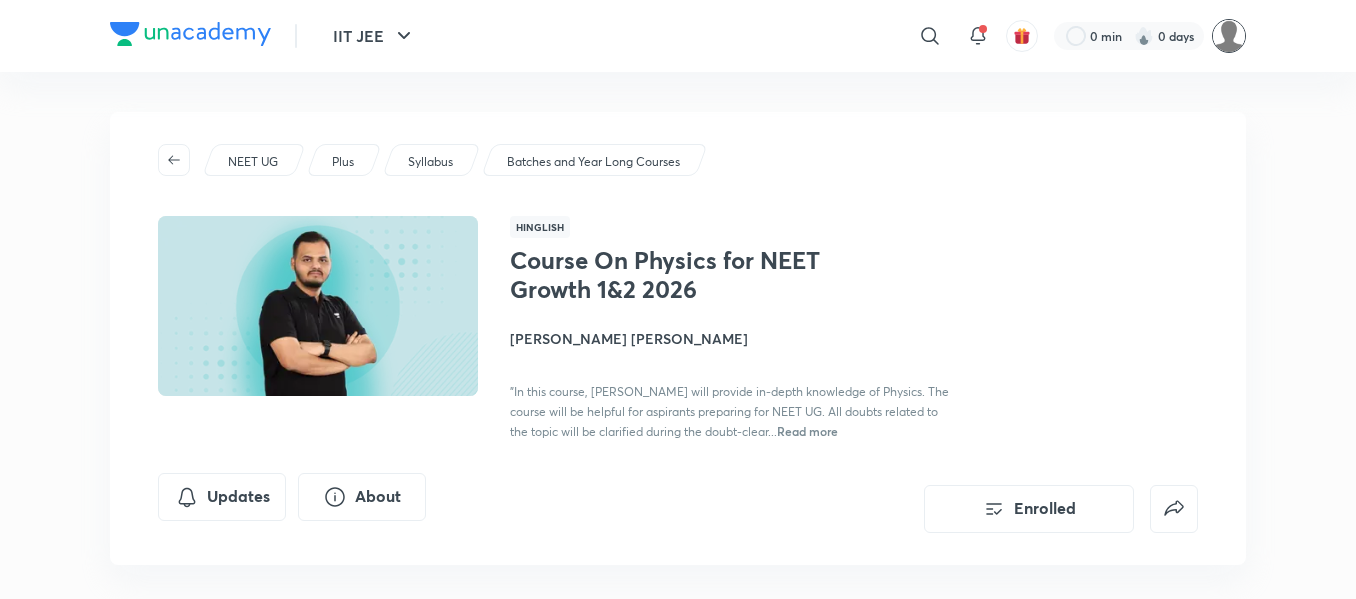 click at bounding box center (1229, 36) 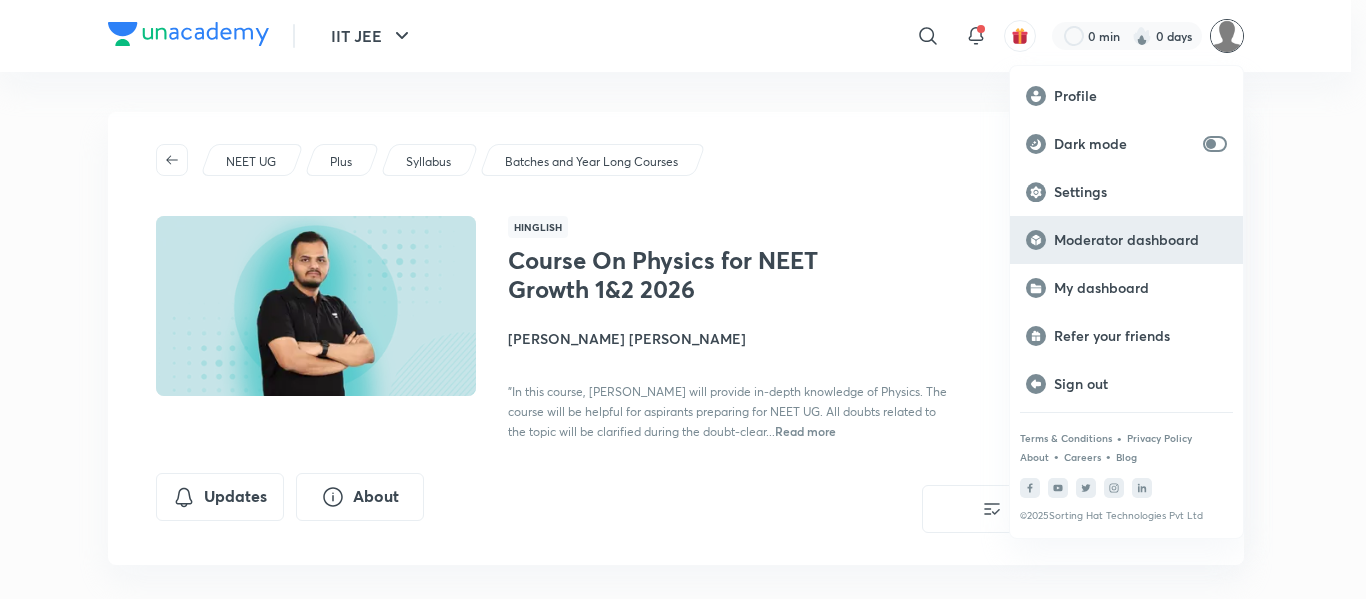 click on "Moderator dashboard" at bounding box center (1126, 240) 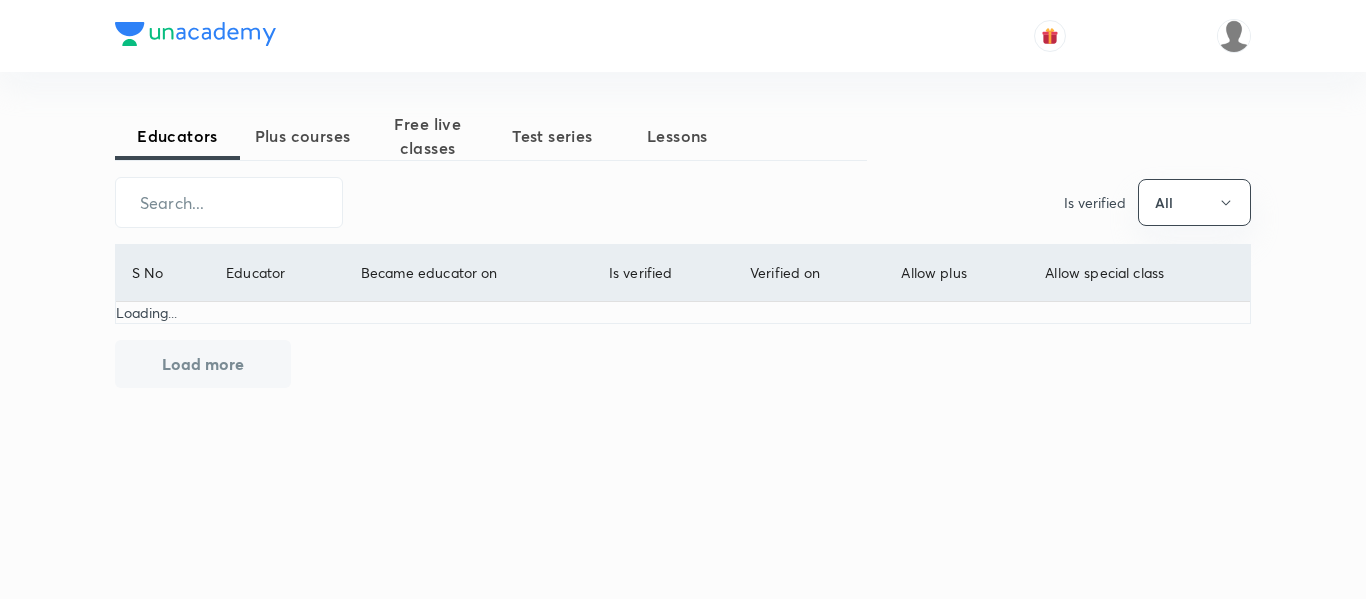 scroll, scrollTop: 0, scrollLeft: 0, axis: both 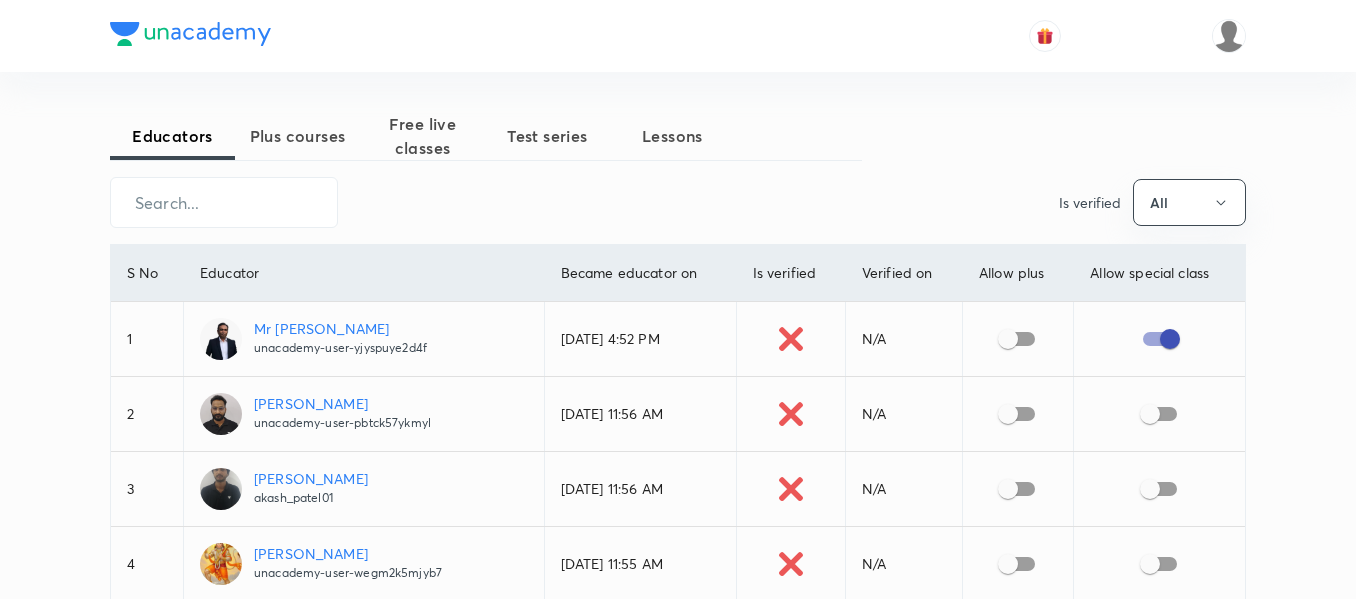 click on "Plus courses" at bounding box center [297, 136] 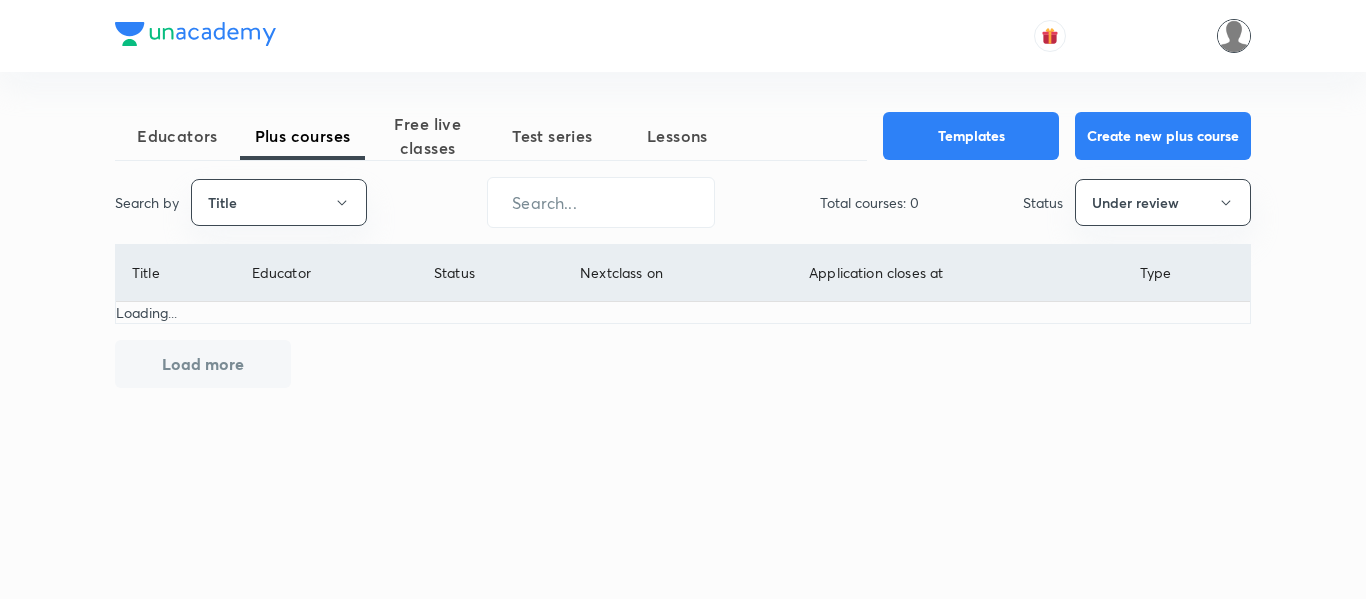 click at bounding box center (1234, 36) 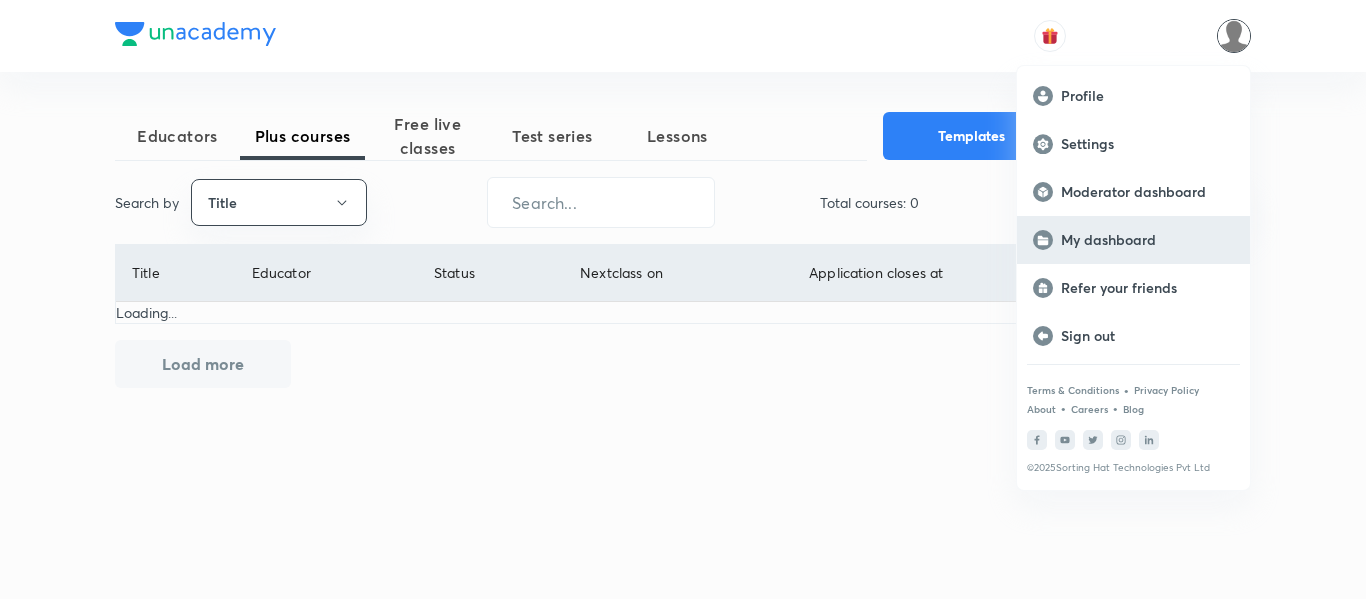 click on "My dashboard" at bounding box center [1147, 240] 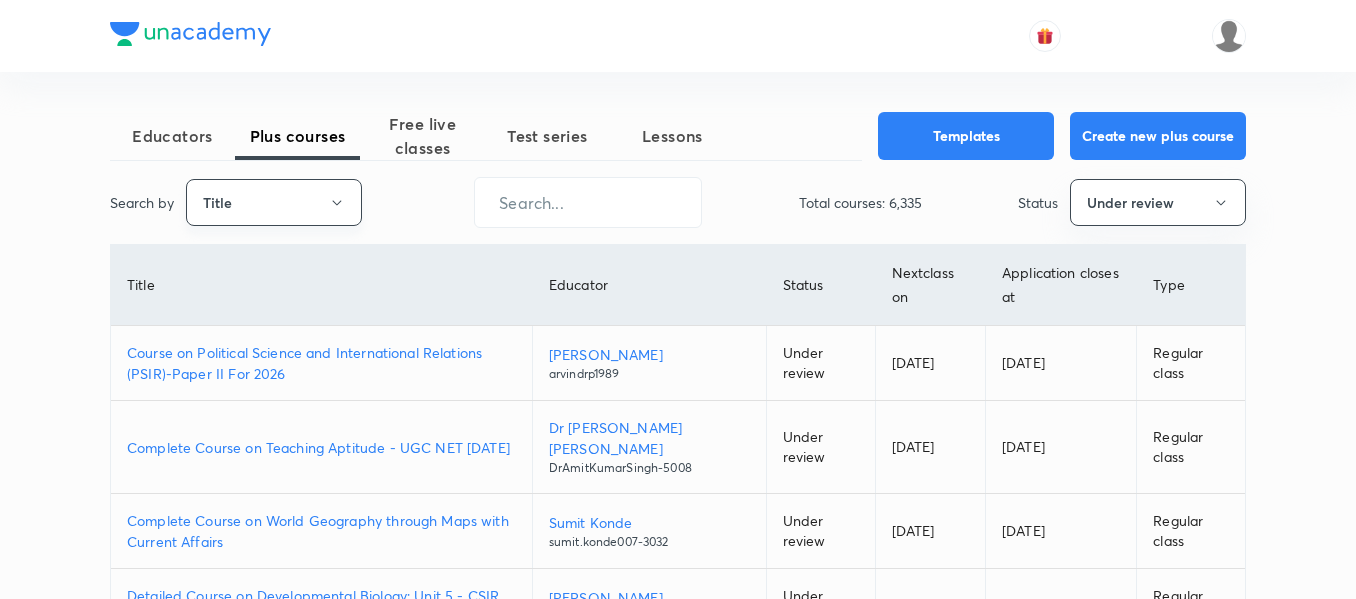 click 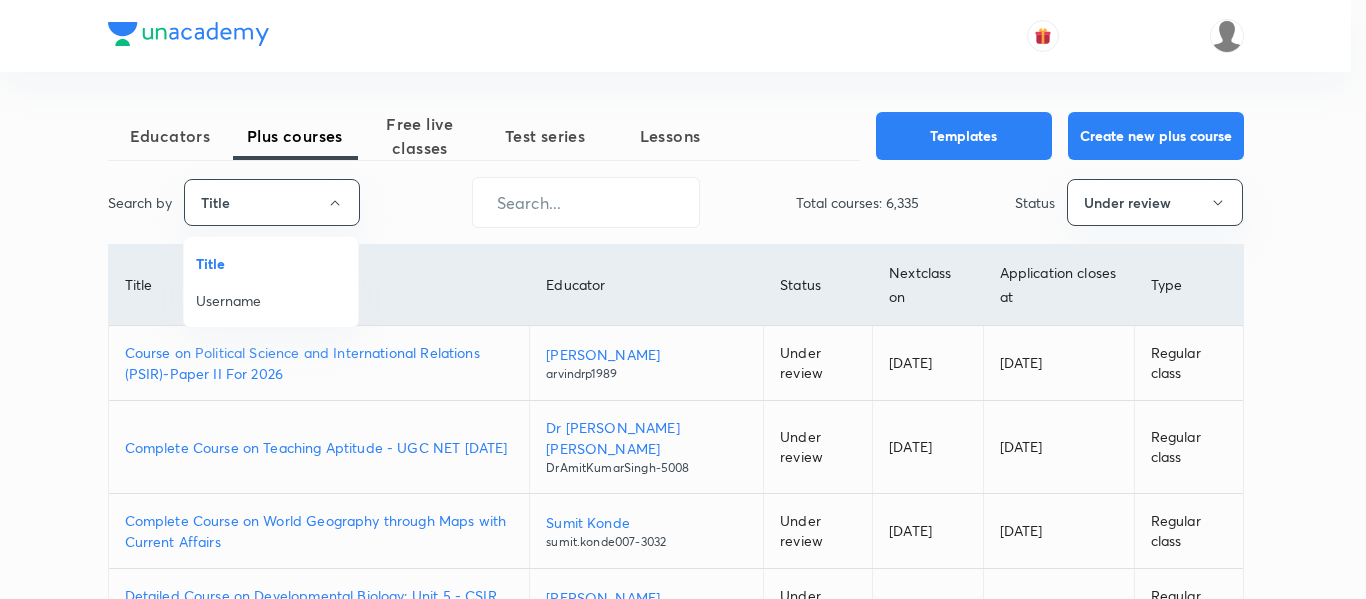 drag, startPoint x: 305, startPoint y: 305, endPoint x: 346, endPoint y: 318, distance: 43.011627 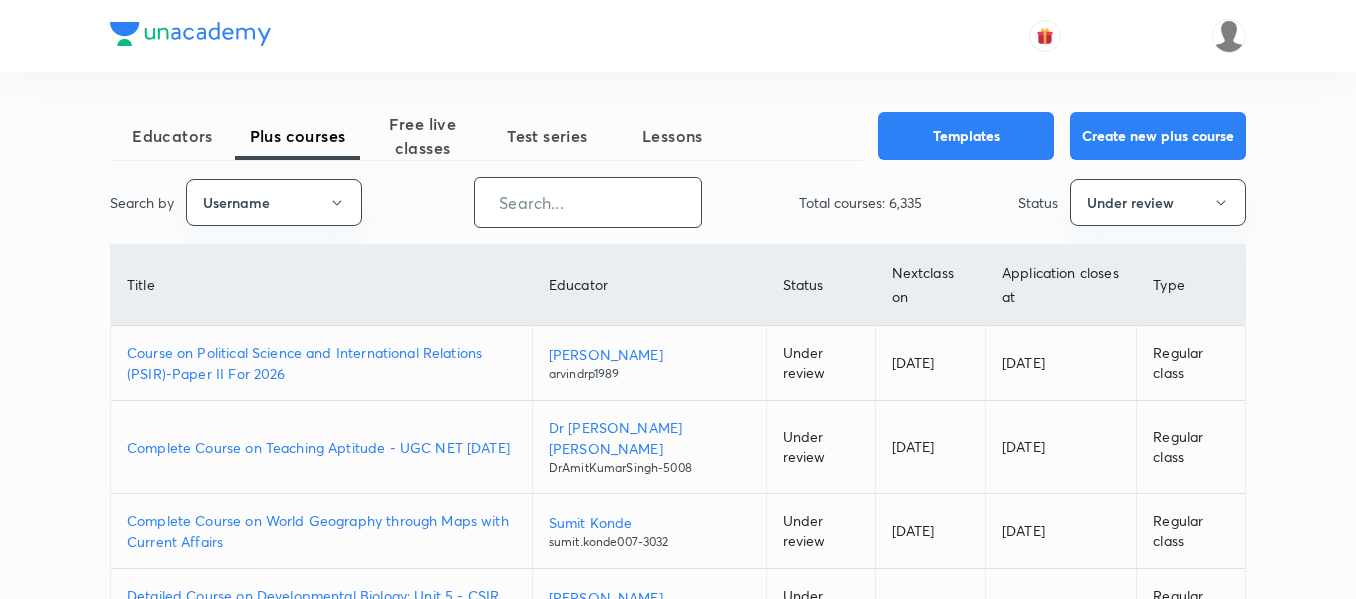 click at bounding box center (588, 202) 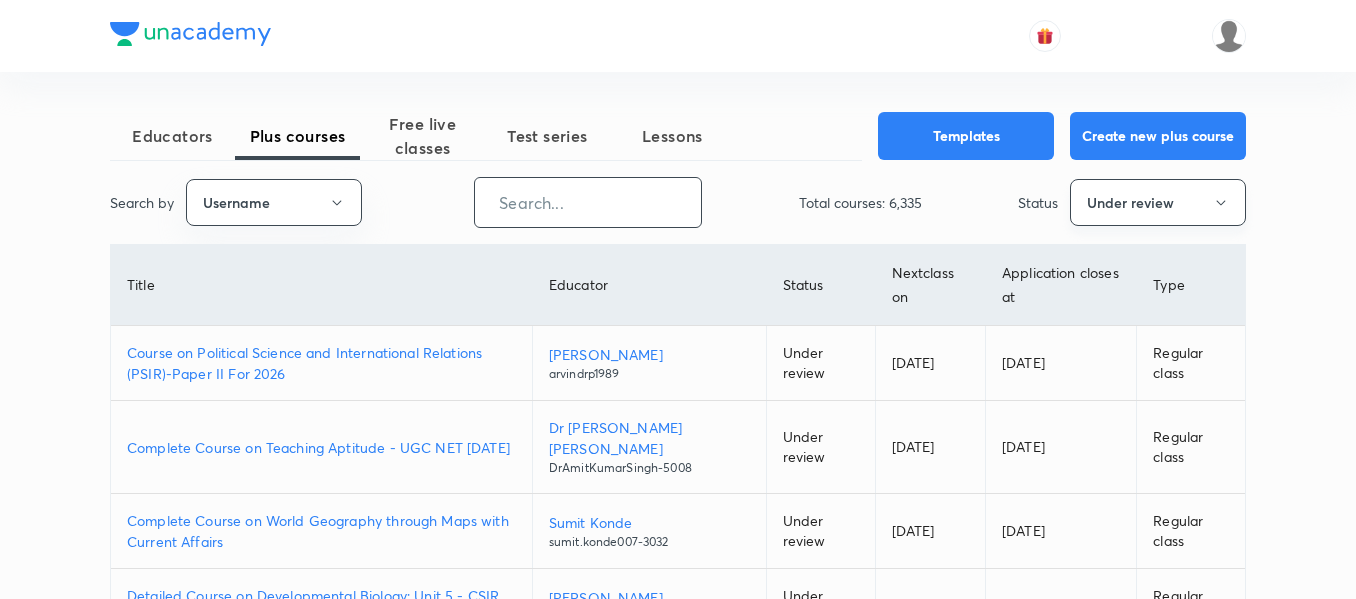 paste on "unacademy-user-GIKAOOYBBUKR" 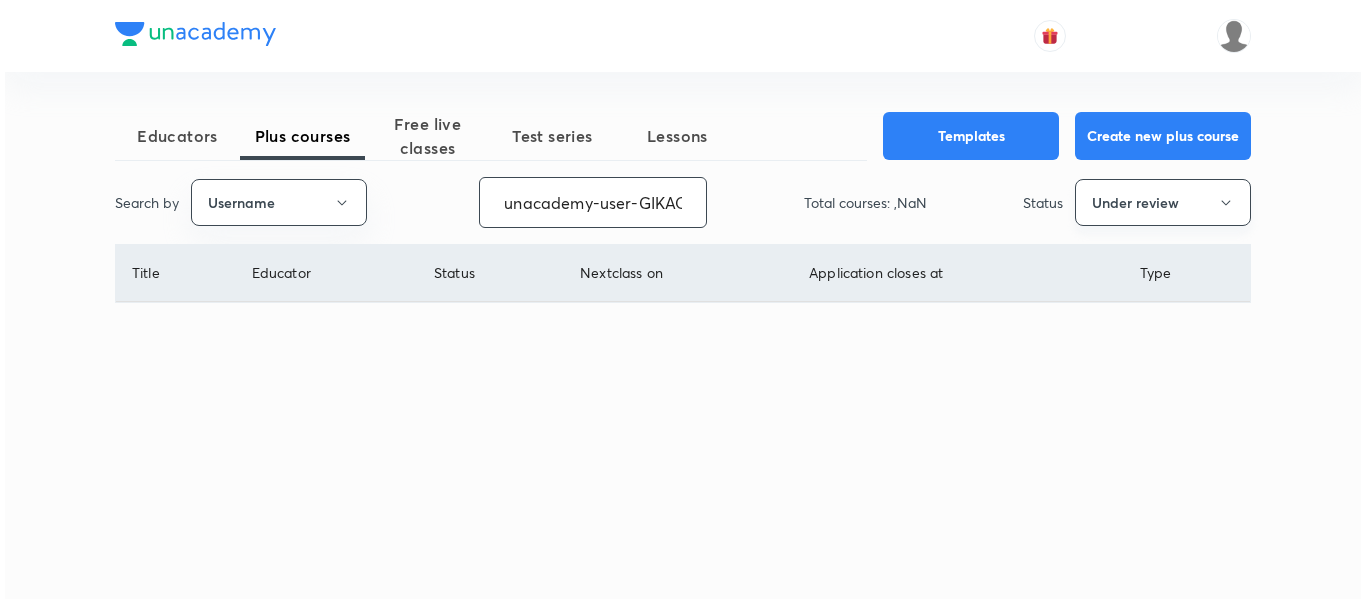 scroll, scrollTop: 0, scrollLeft: 87, axis: horizontal 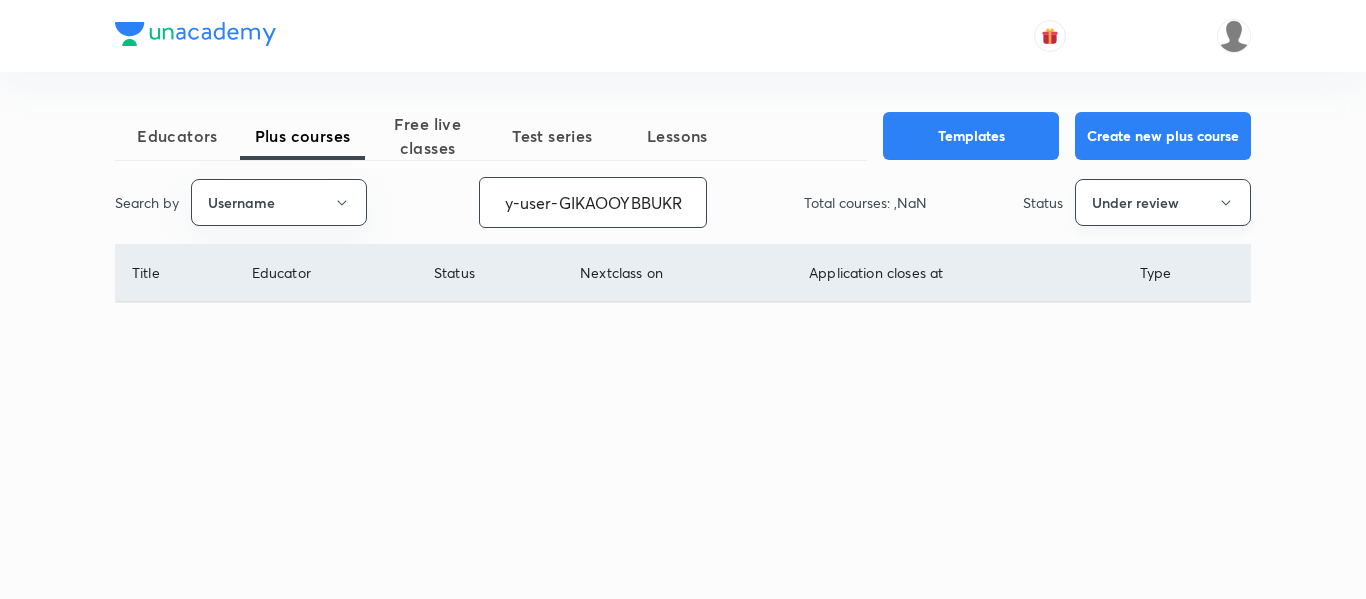 type on "unacademy-user-GIKAOOYBBUKR" 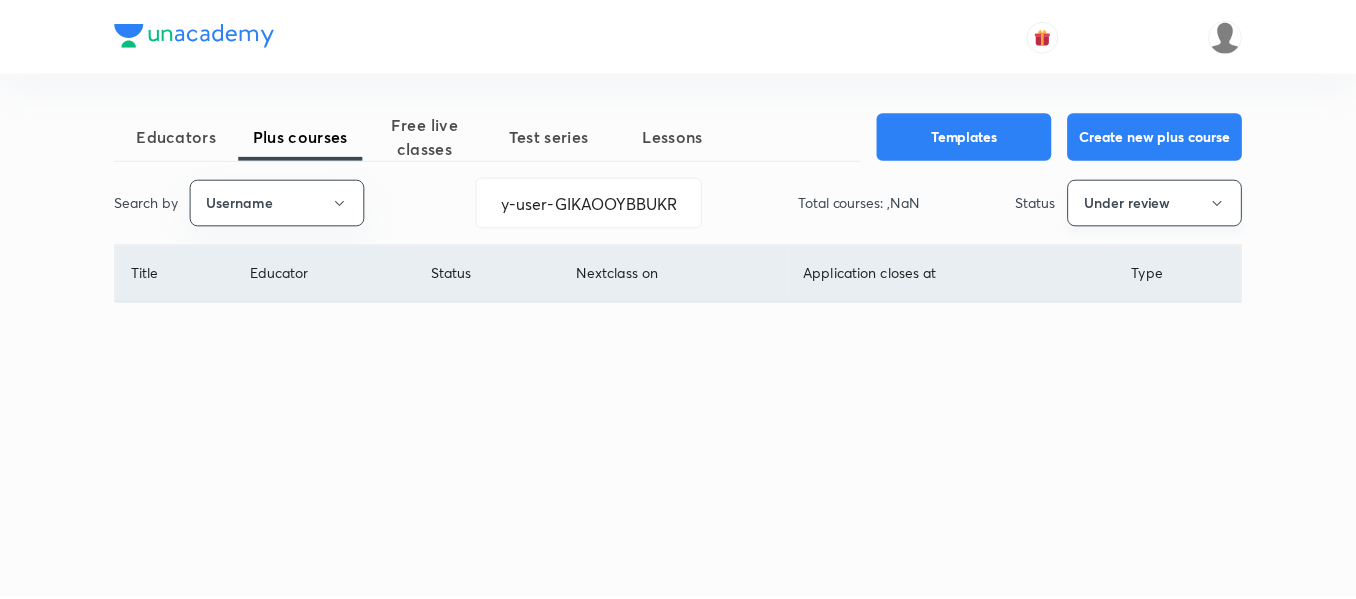 scroll, scrollTop: 0, scrollLeft: 0, axis: both 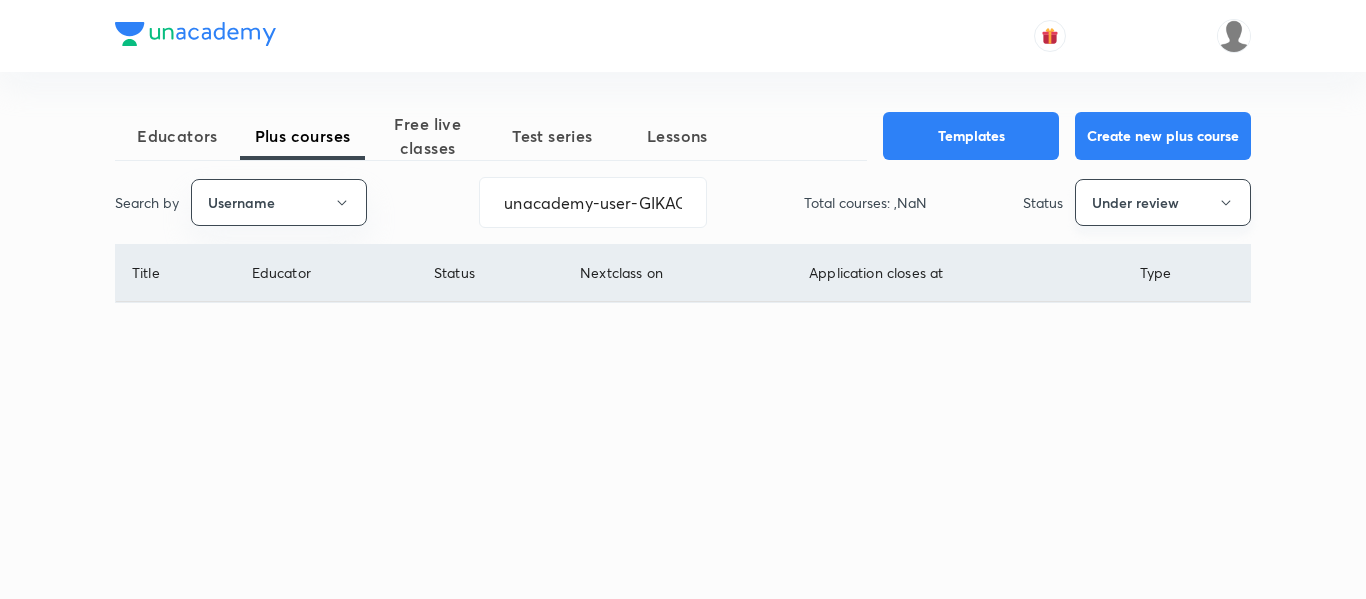 click on "Under review" at bounding box center (1163, 202) 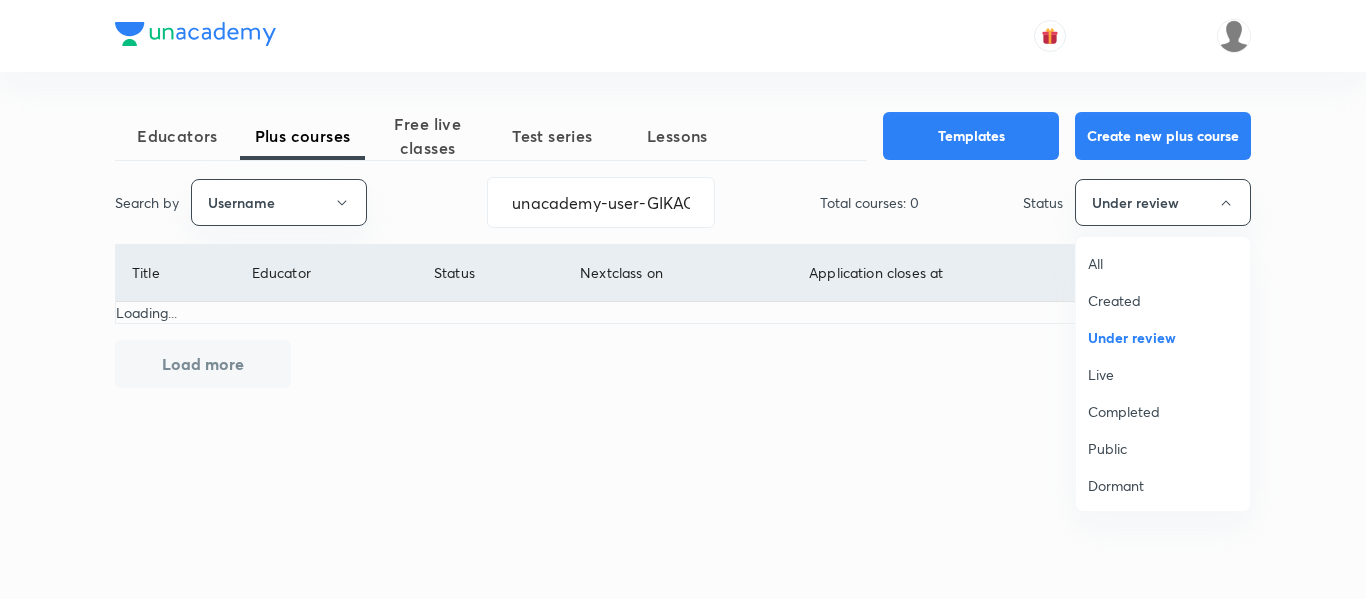 click on "All" at bounding box center [1163, 263] 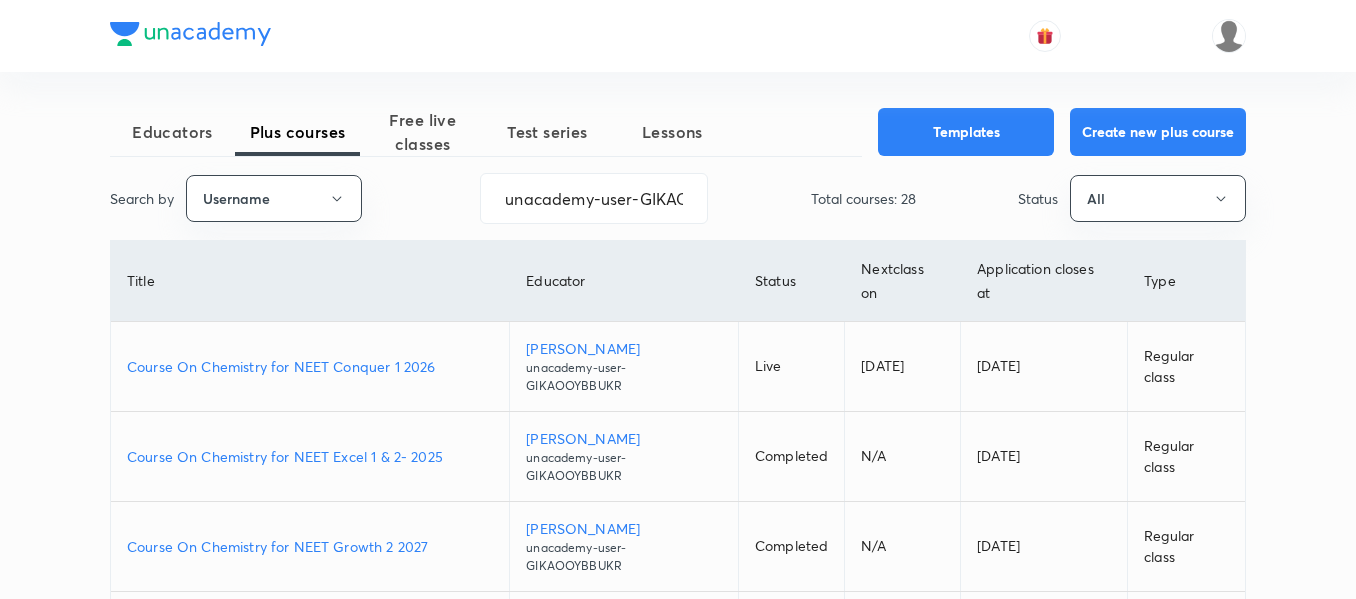 scroll, scrollTop: 0, scrollLeft: 0, axis: both 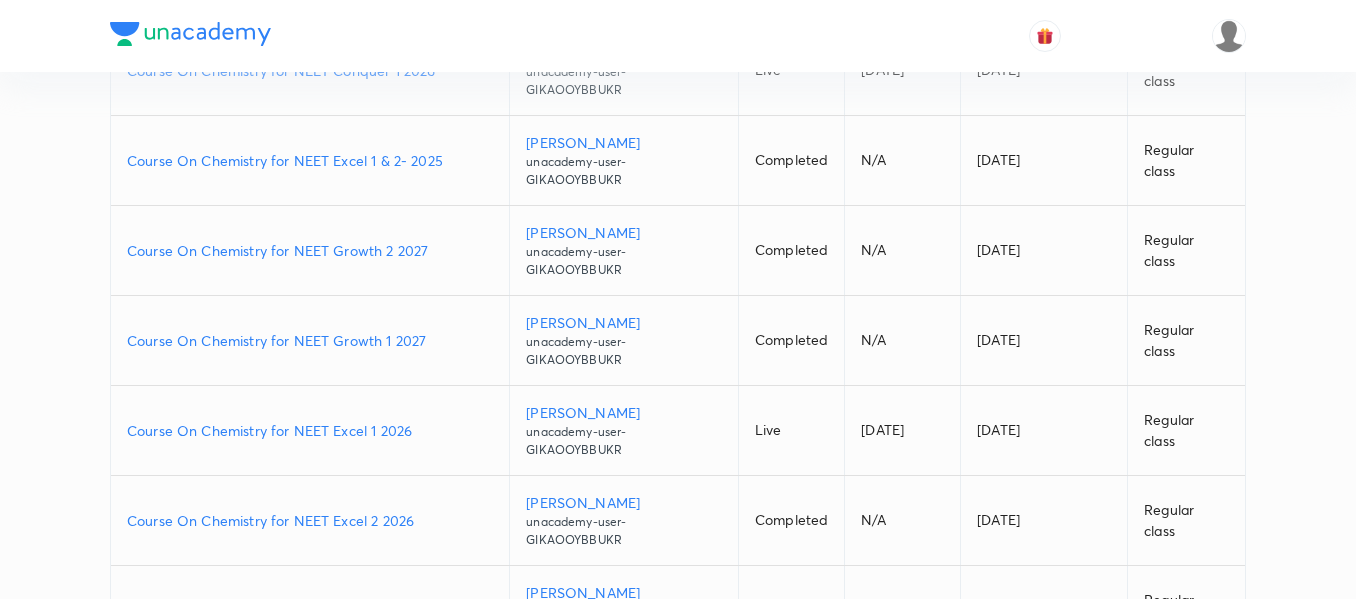 click on "Course On Chemistry for NEET Excel 2 2026" at bounding box center (310, 520) 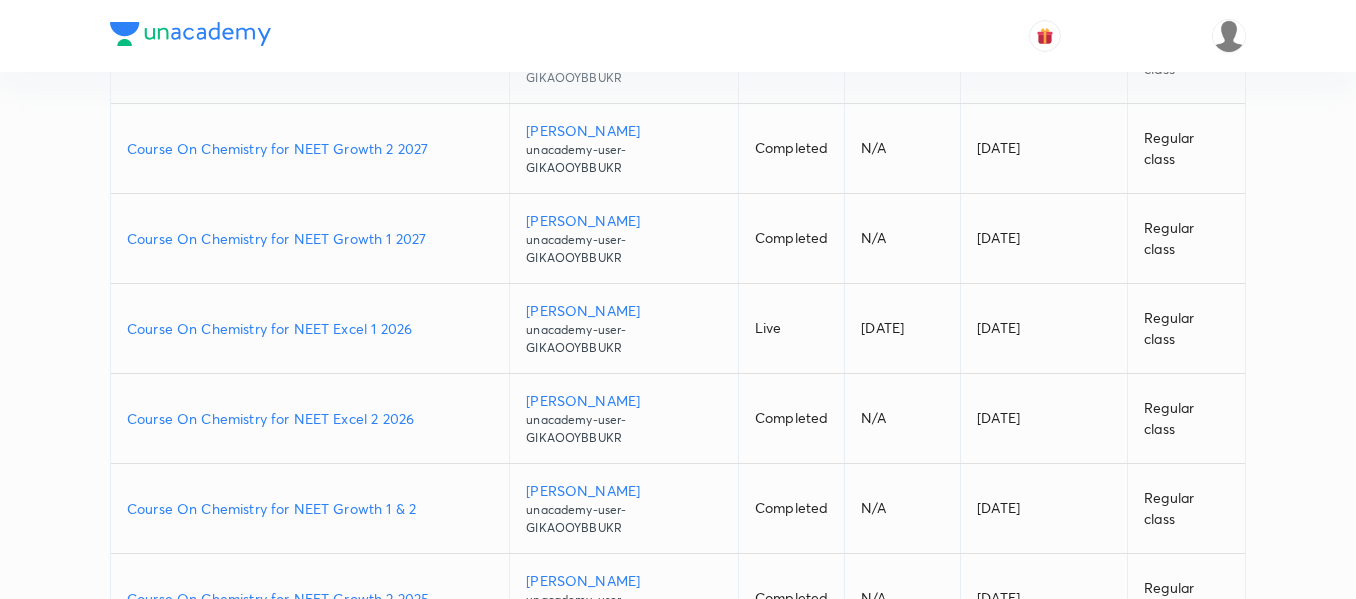 scroll, scrollTop: 400, scrollLeft: 0, axis: vertical 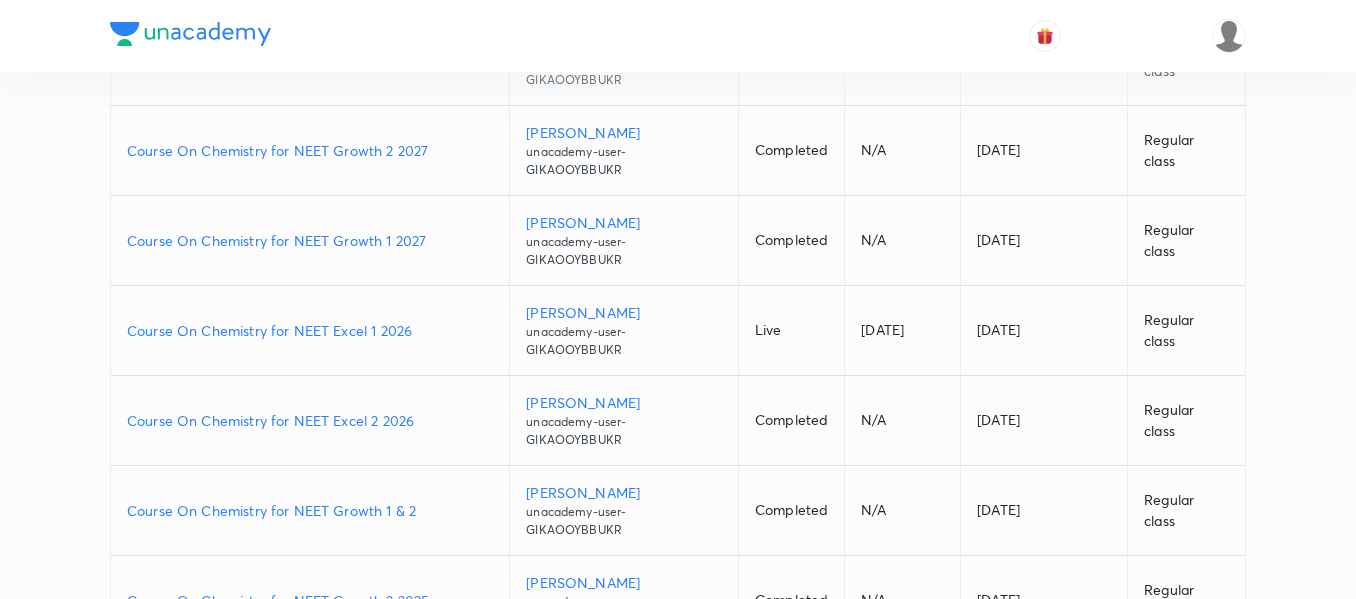 click on "Course On Chemistry for NEET Growth 1 2027" at bounding box center (310, 241) 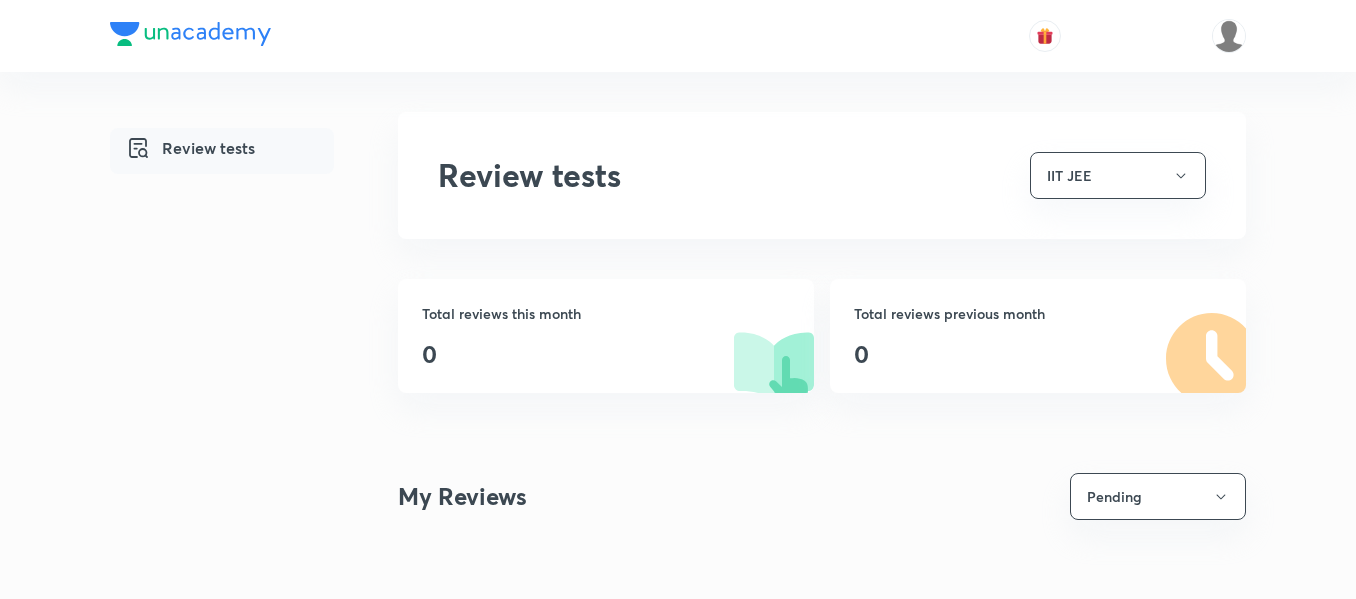 scroll, scrollTop: 0, scrollLeft: 0, axis: both 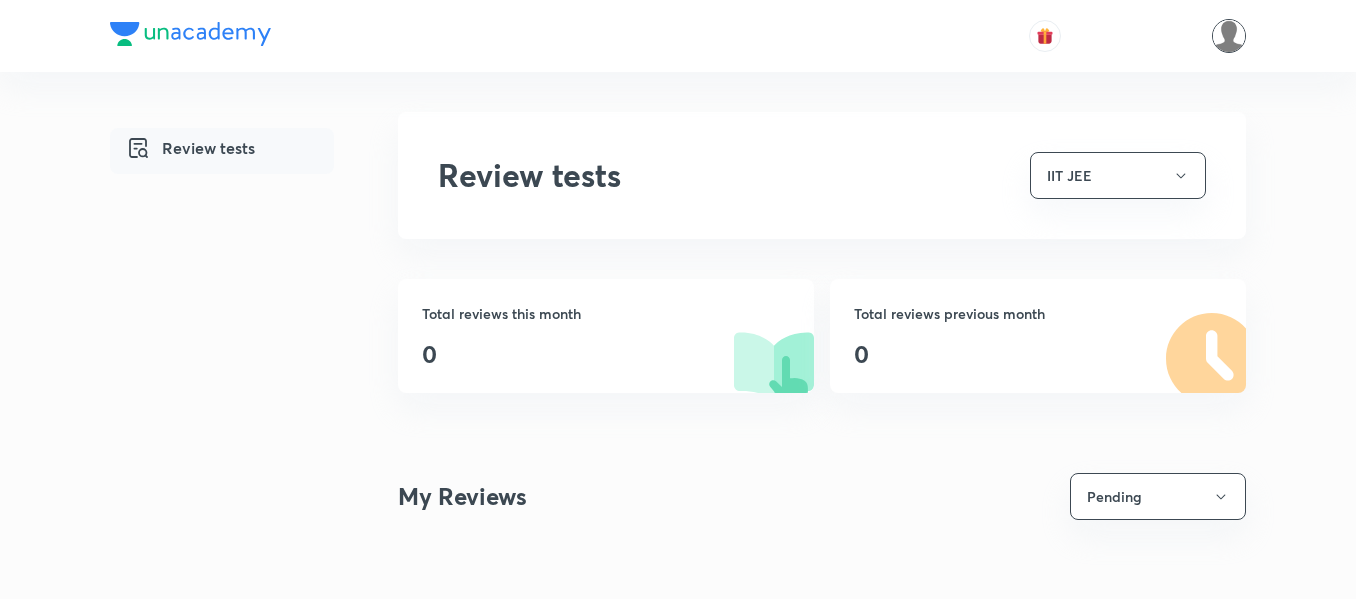 click at bounding box center (1229, 36) 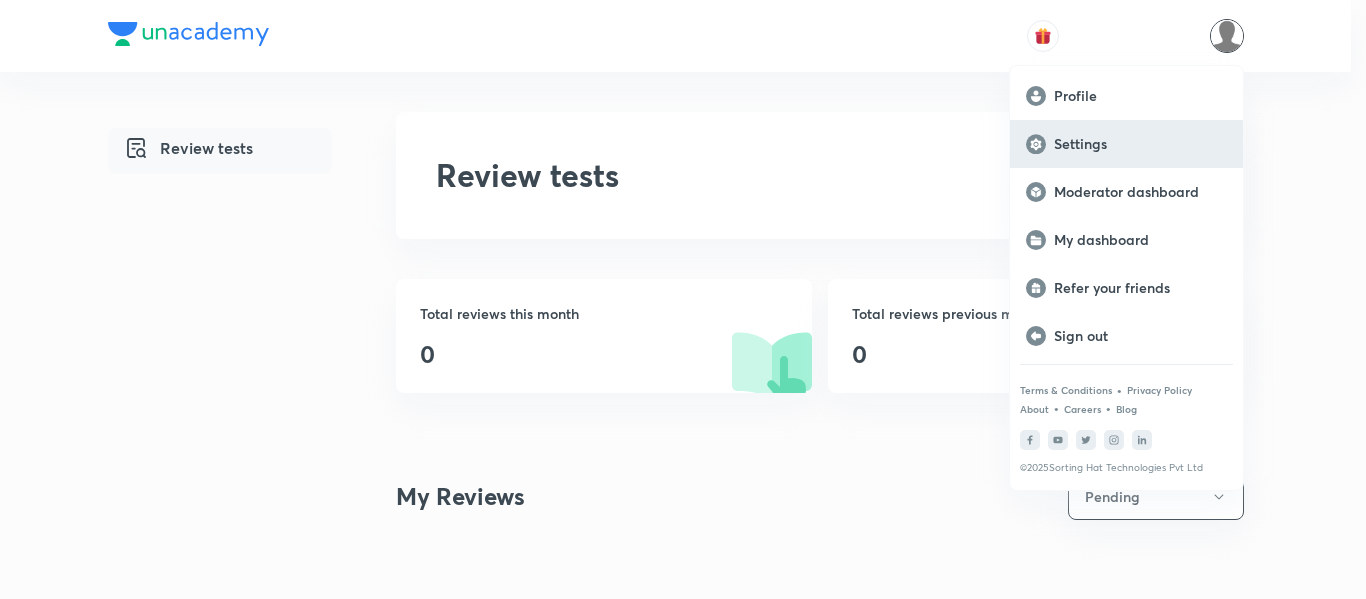 click on "Settings" at bounding box center (1126, 144) 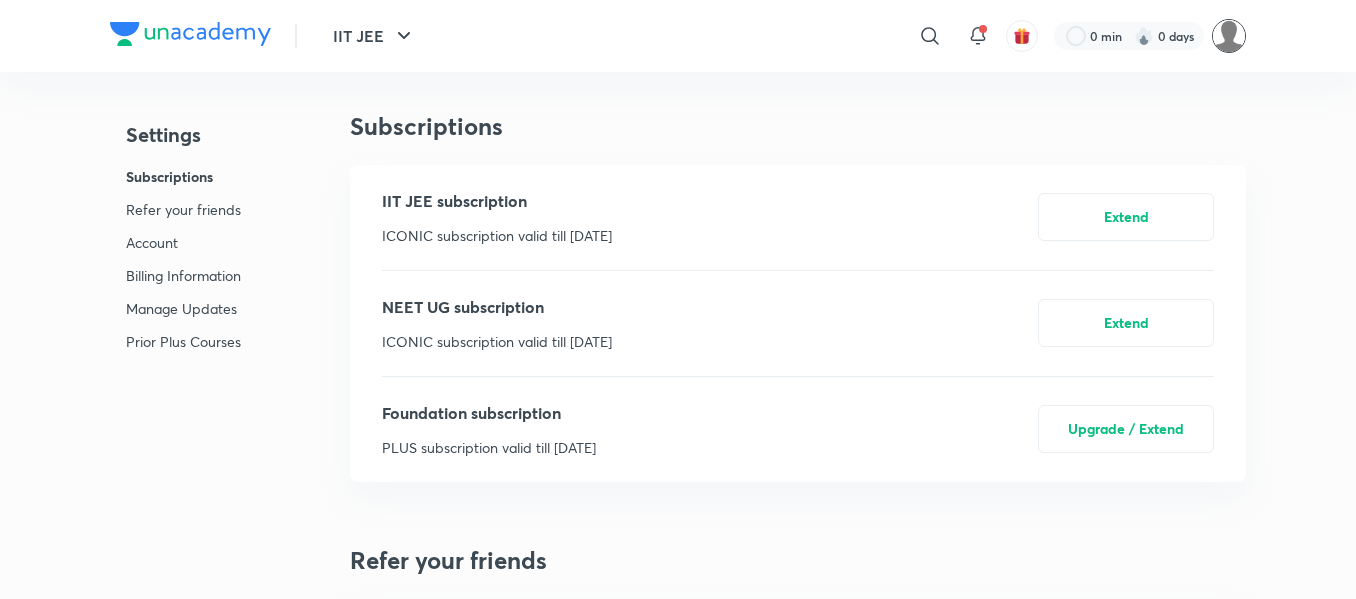 click at bounding box center (1229, 36) 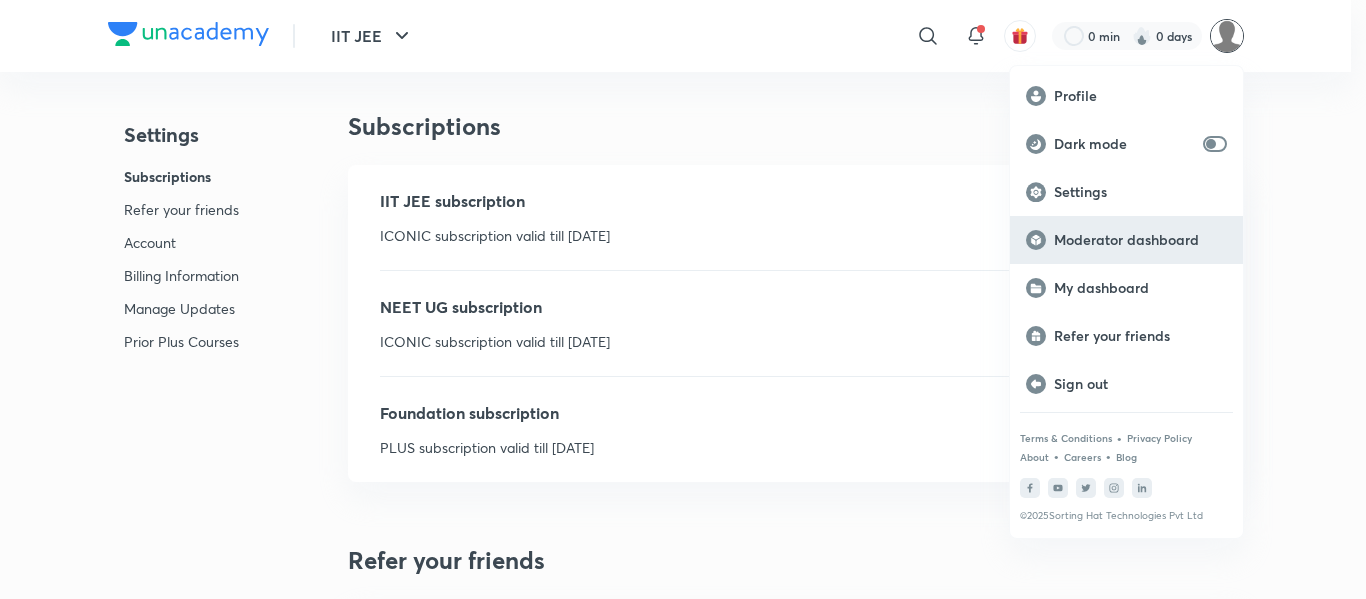 click on "Moderator dashboard" at bounding box center [1140, 240] 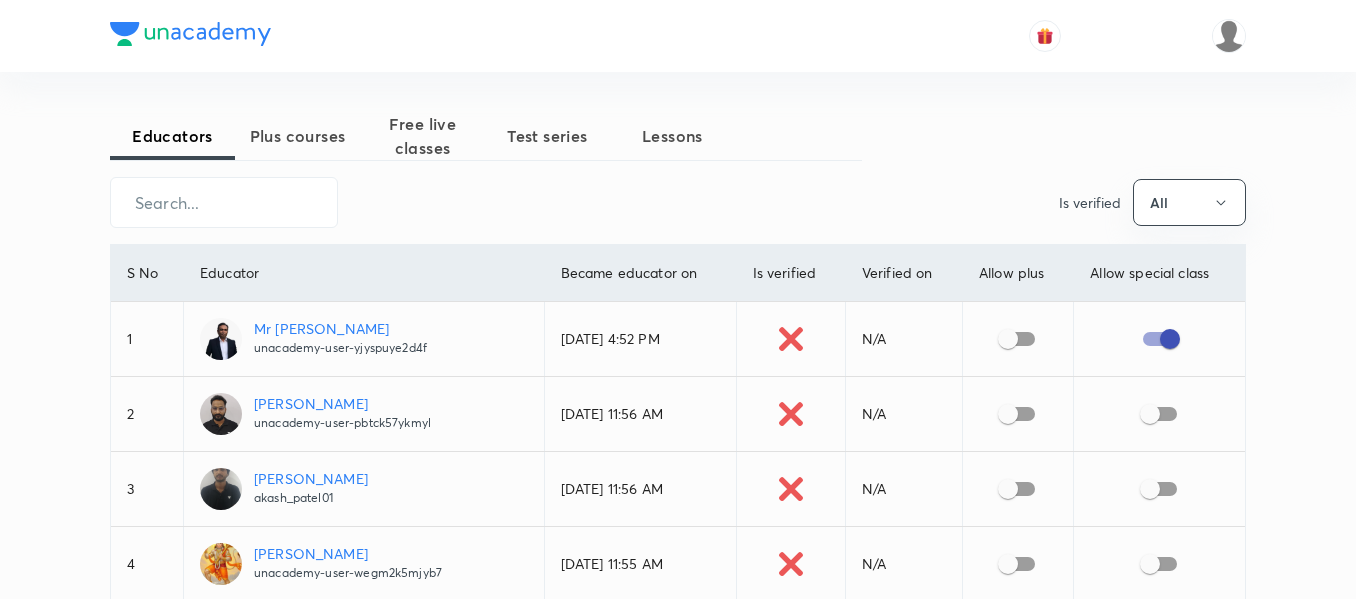 scroll, scrollTop: 0, scrollLeft: 0, axis: both 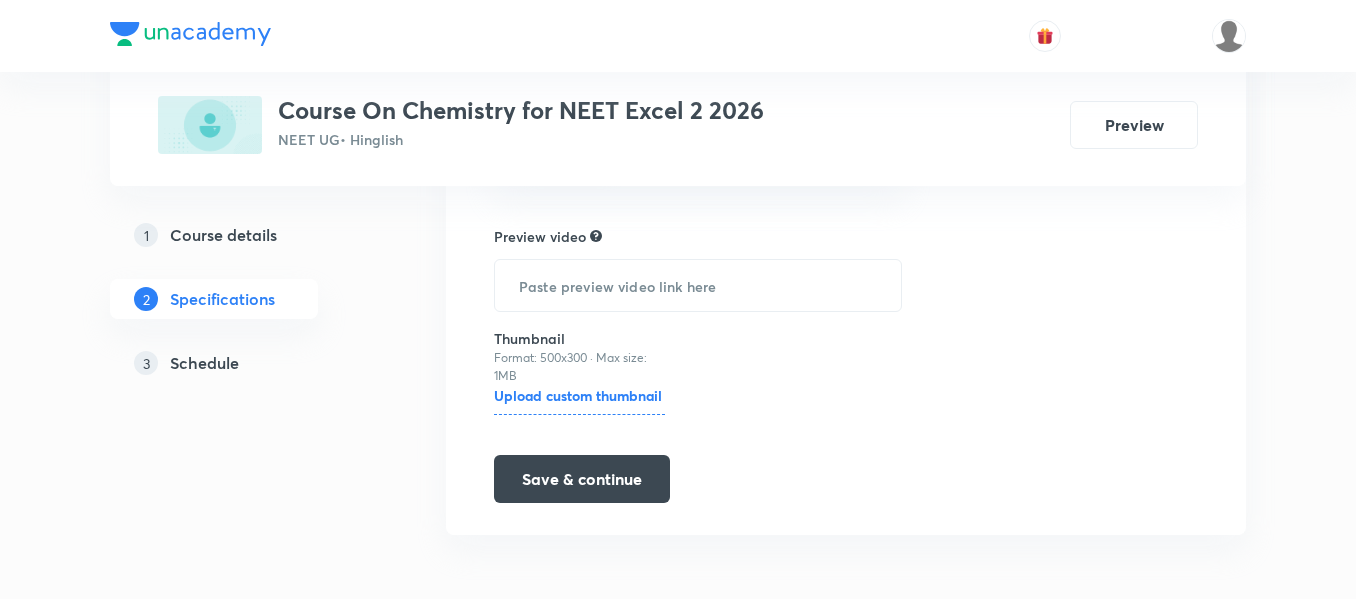 click on "Schedule" at bounding box center [204, 363] 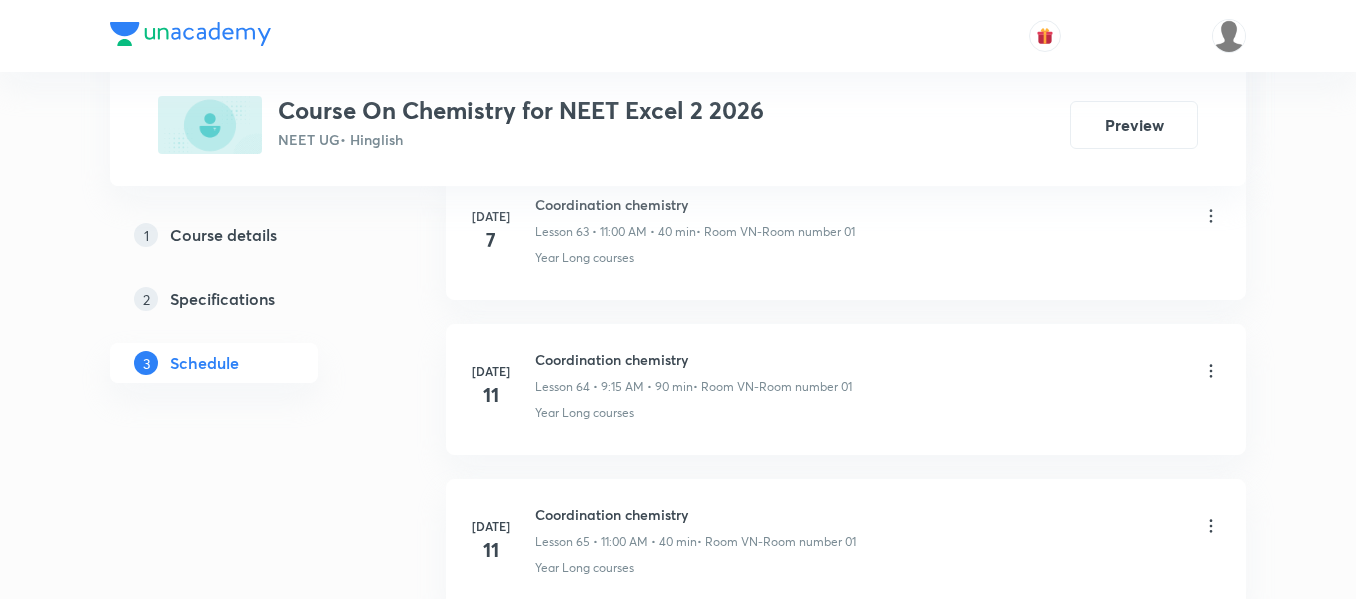 scroll, scrollTop: 10879, scrollLeft: 0, axis: vertical 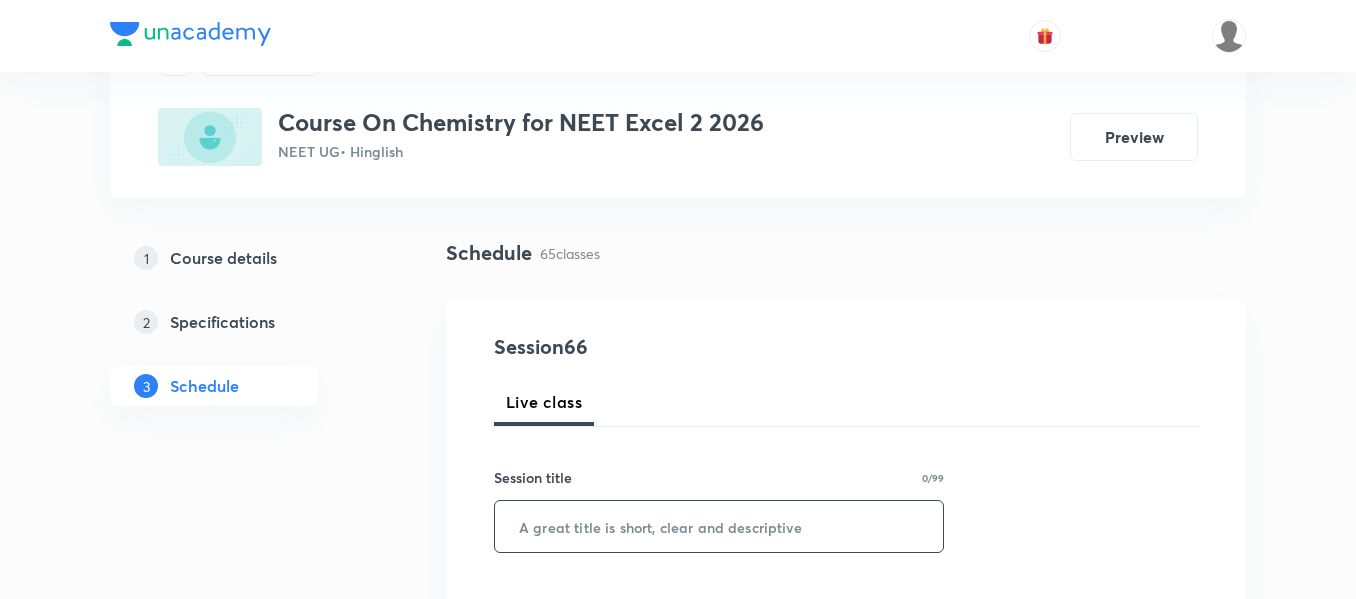 click at bounding box center [719, 526] 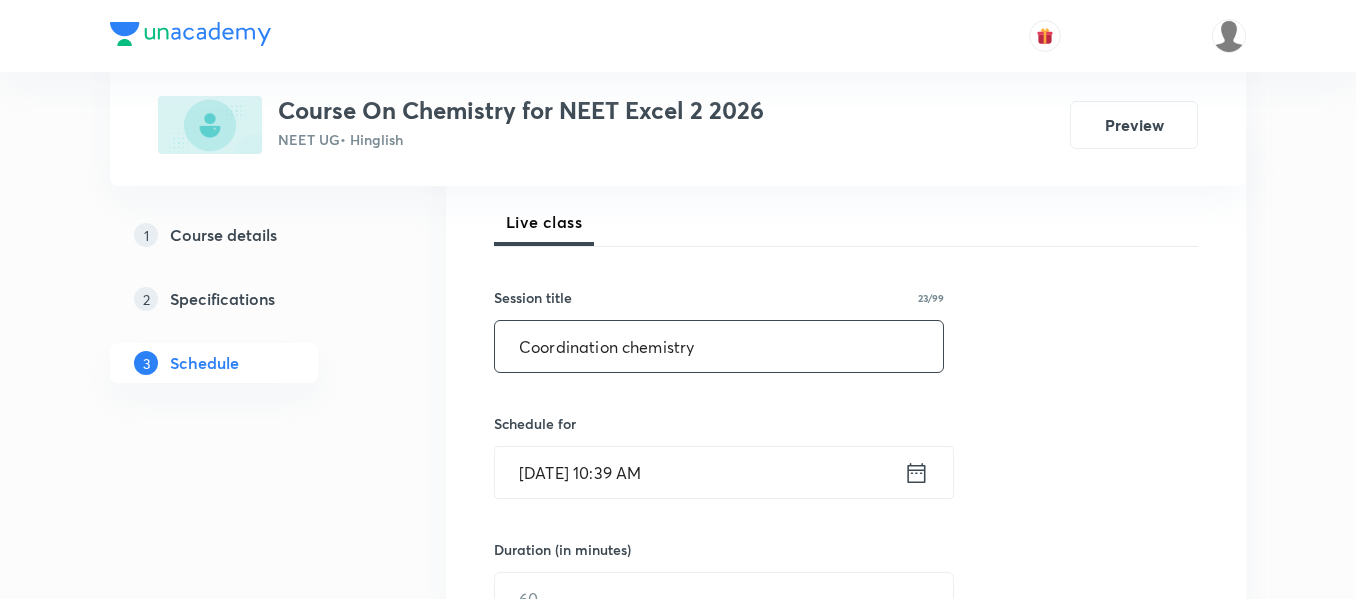 scroll, scrollTop: 300, scrollLeft: 0, axis: vertical 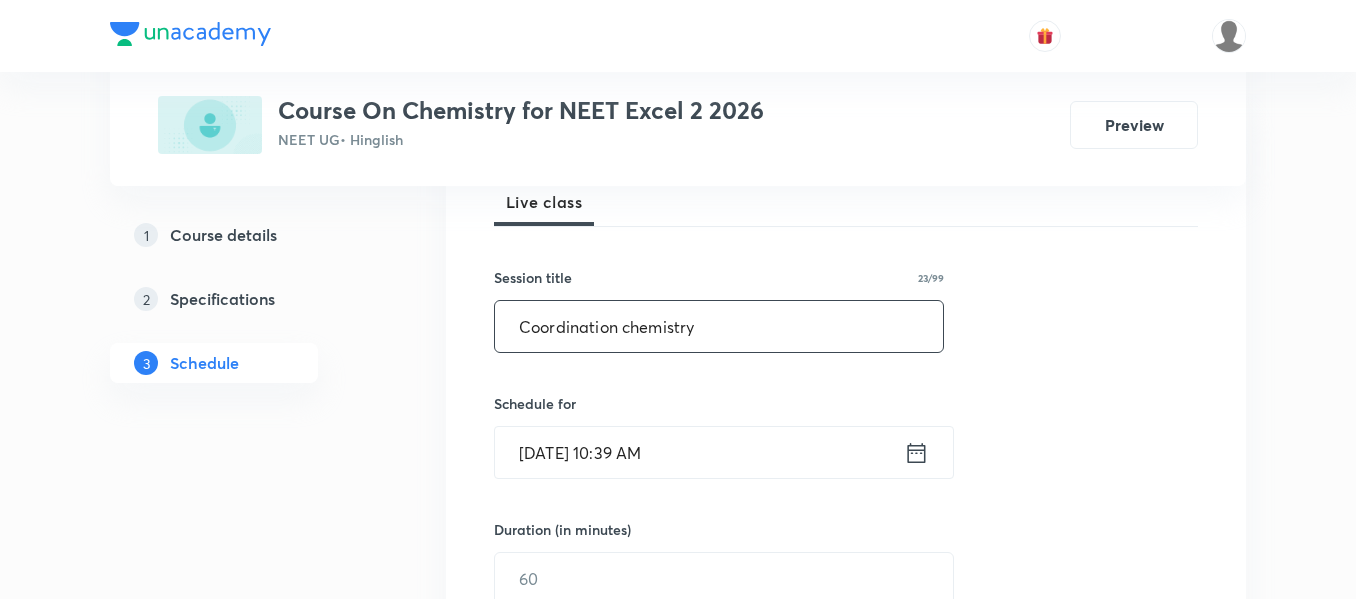 type on "Coordination chemistry" 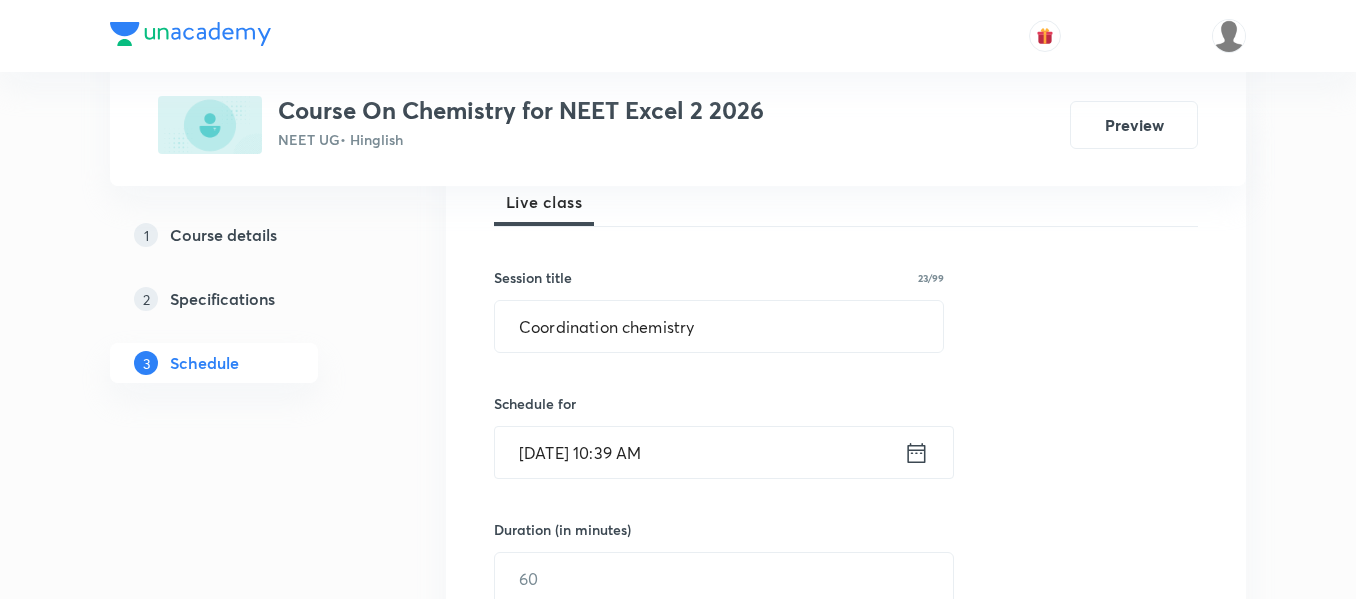 click 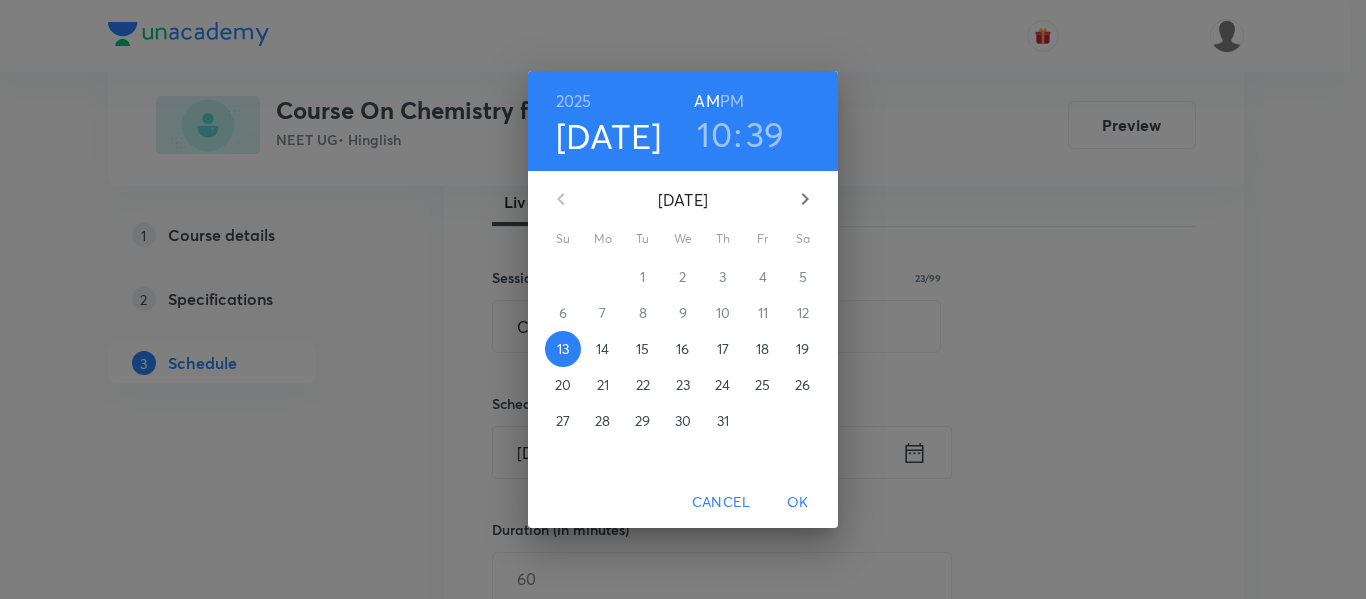 click on "14" at bounding box center (602, 349) 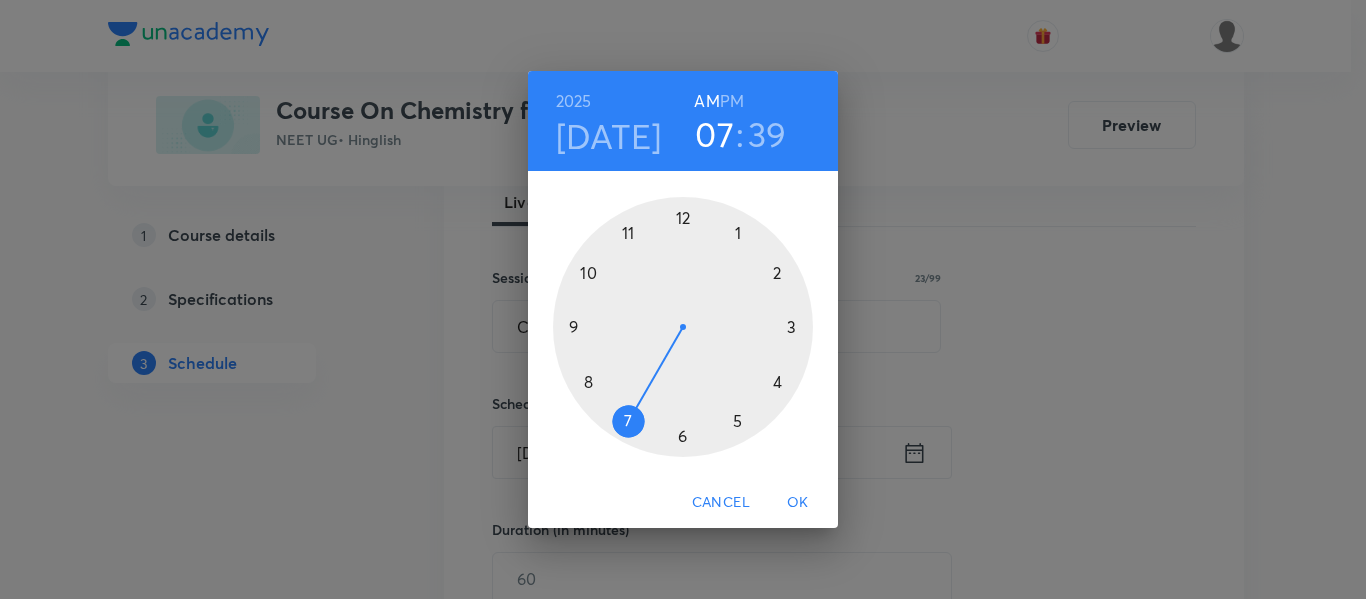 drag, startPoint x: 581, startPoint y: 264, endPoint x: 646, endPoint y: 431, distance: 179.2038 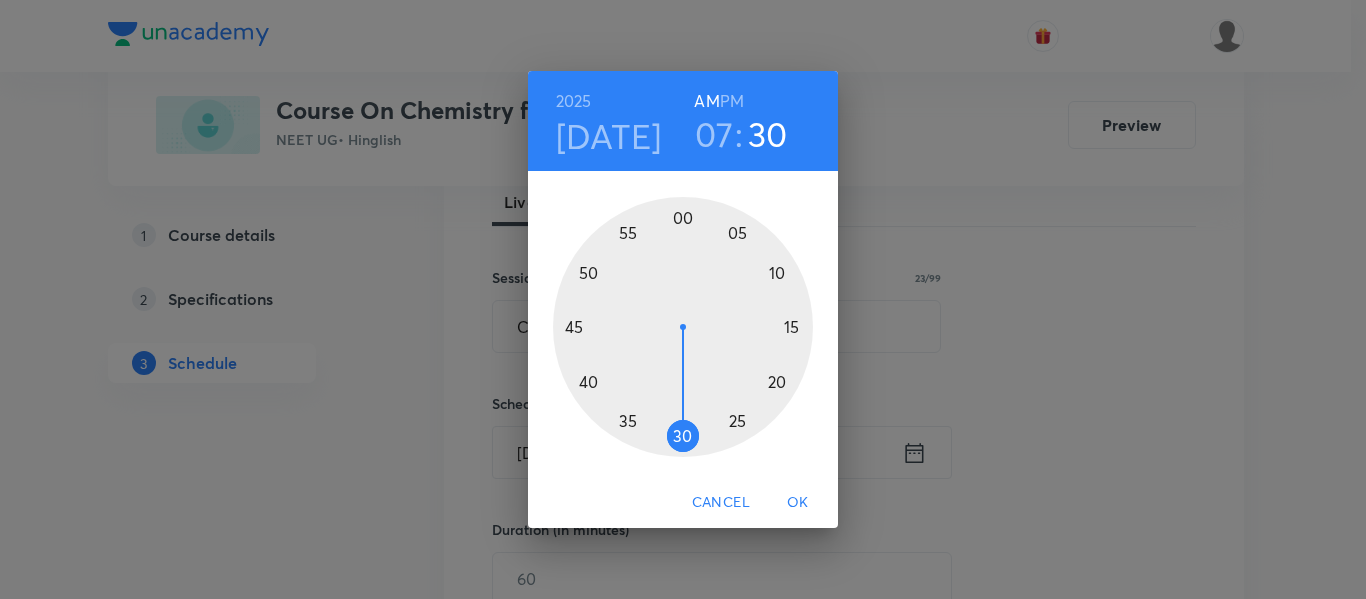 drag, startPoint x: 596, startPoint y: 383, endPoint x: 687, endPoint y: 441, distance: 107.912 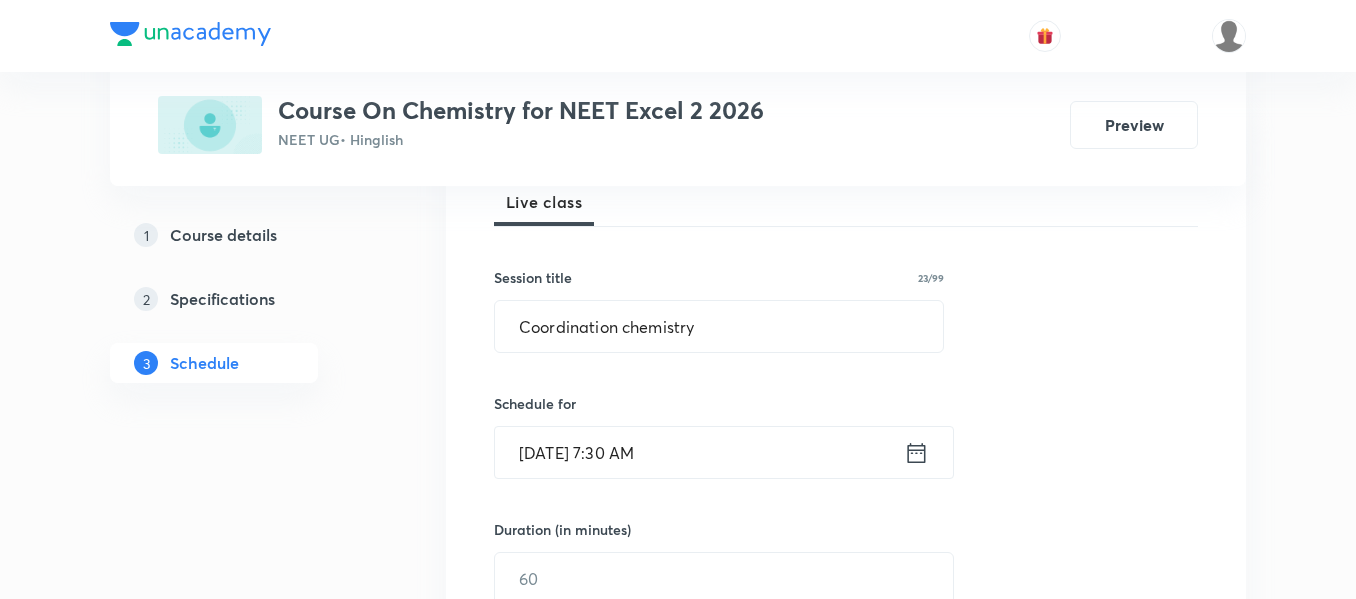 click 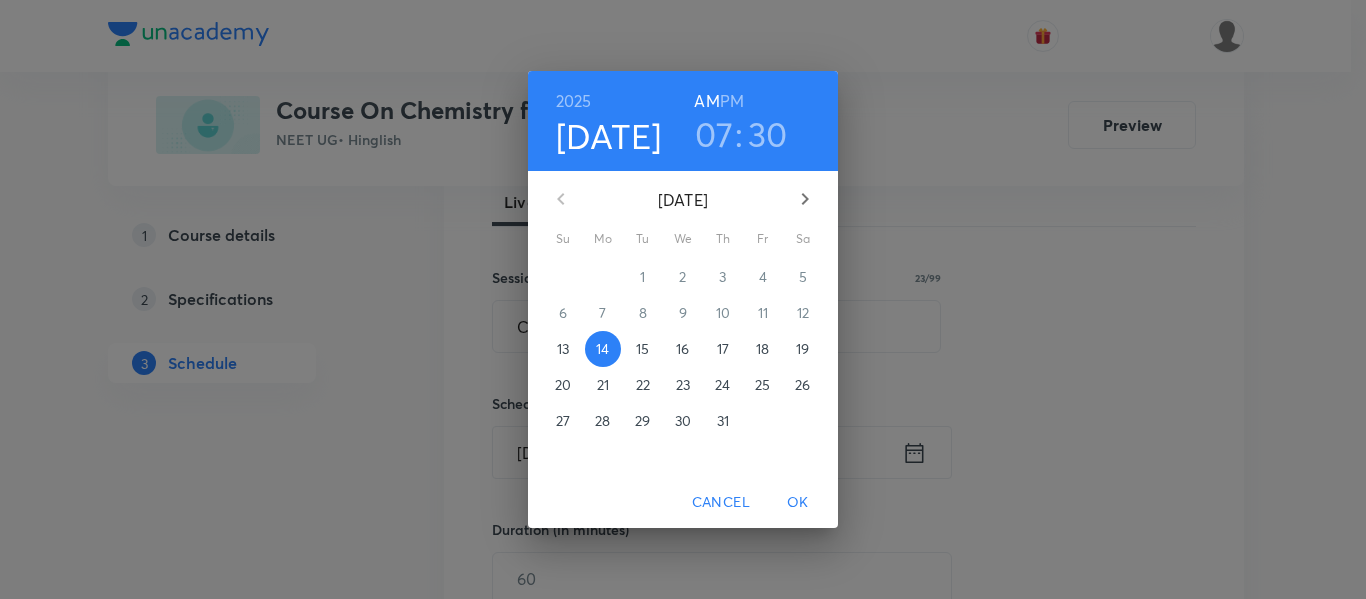 click on "2025 Jul 14 07 : 30 AM PM July 2025 Su Mo Tu We Th Fr Sa 29 30 1 2 3 4 5 6 7 8 9 10 11 12 13 14 15 16 17 18 19 20 21 22 23 24 25 26 27 28 29 30 31 1 2 Cancel OK" at bounding box center (683, 299) 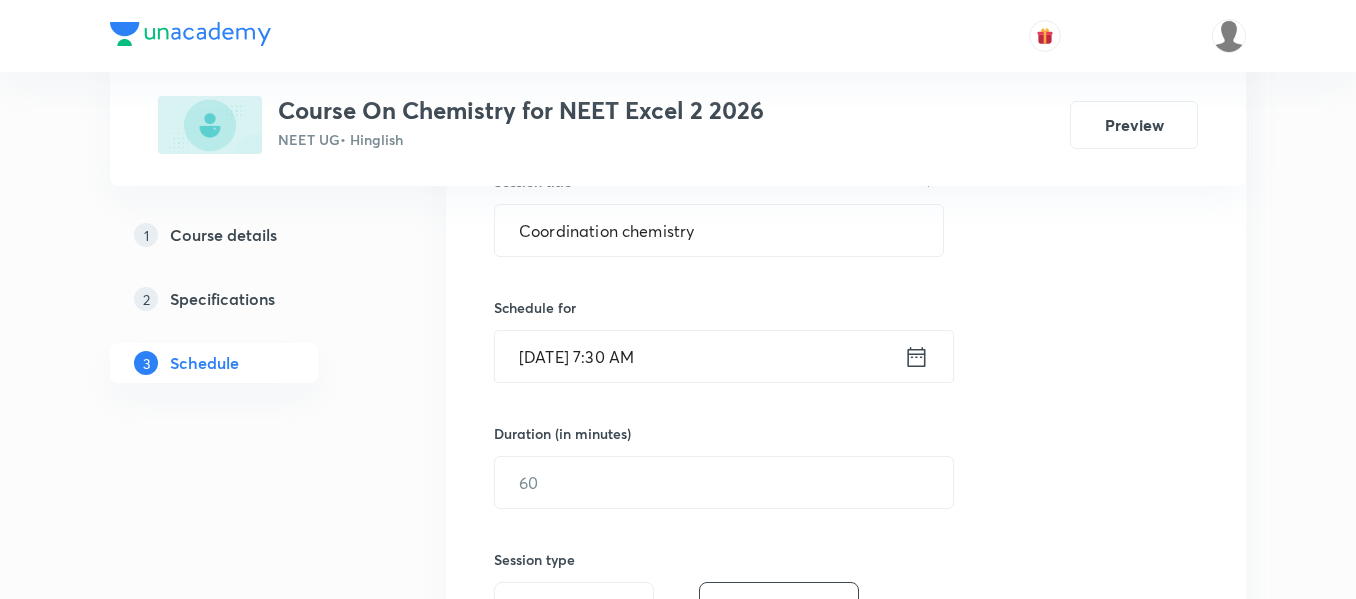 scroll, scrollTop: 500, scrollLeft: 0, axis: vertical 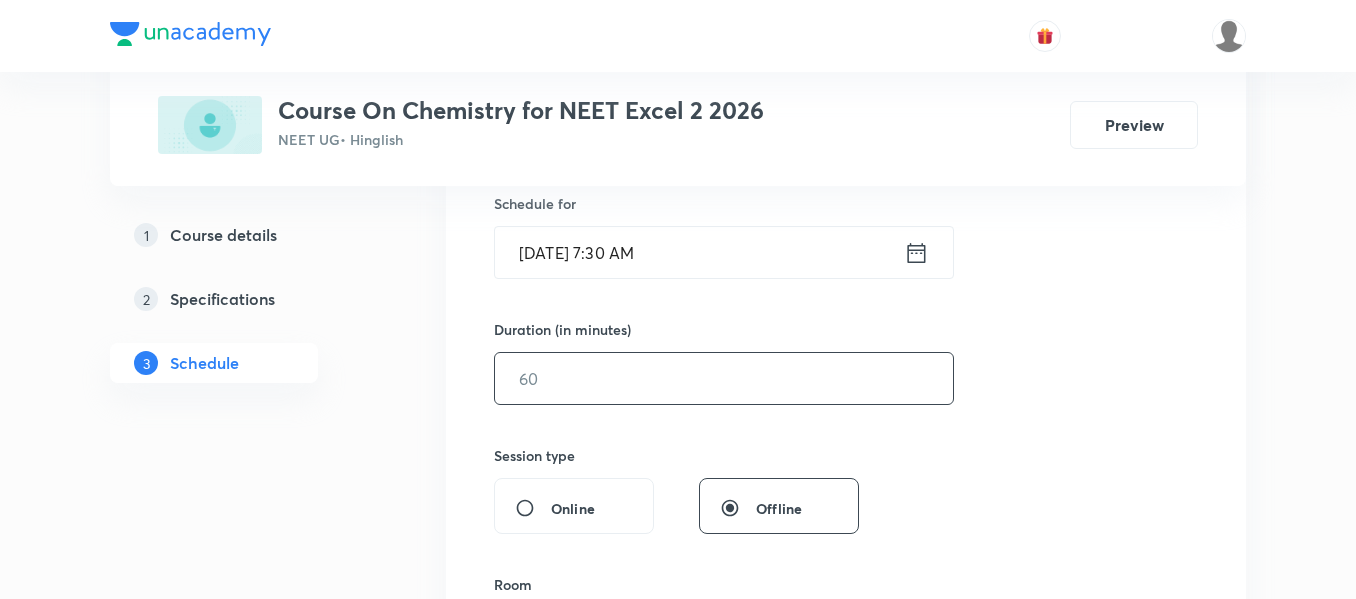 click at bounding box center (724, 378) 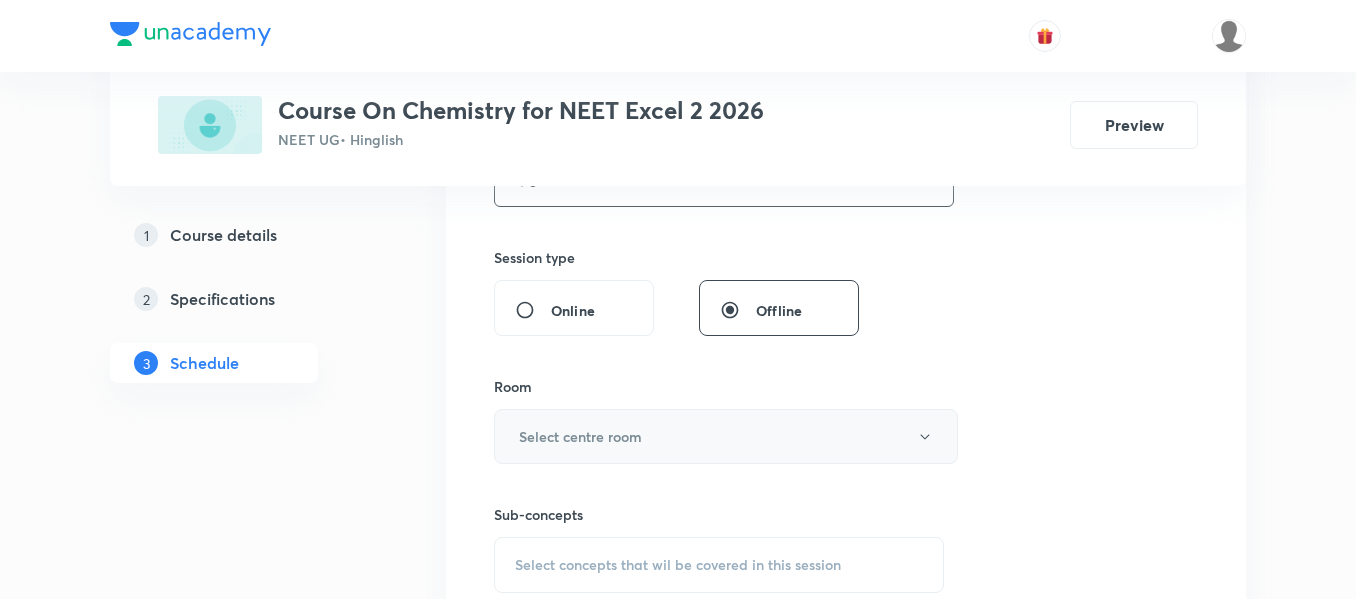 scroll, scrollTop: 700, scrollLeft: 0, axis: vertical 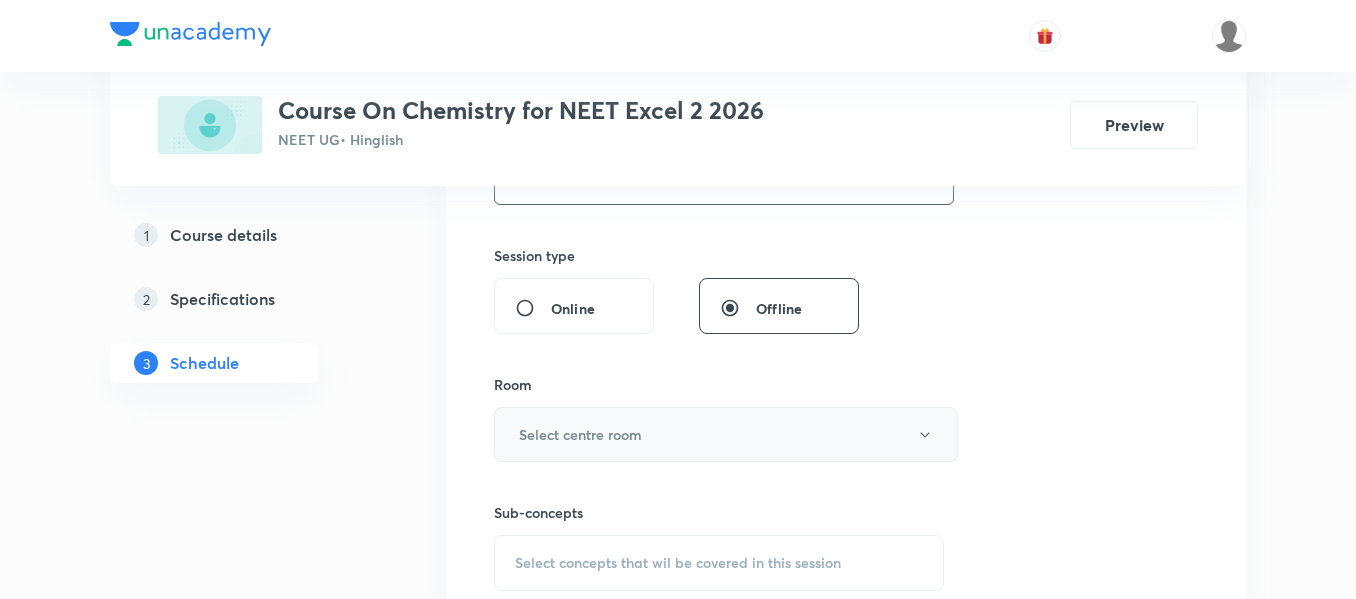 type on "90" 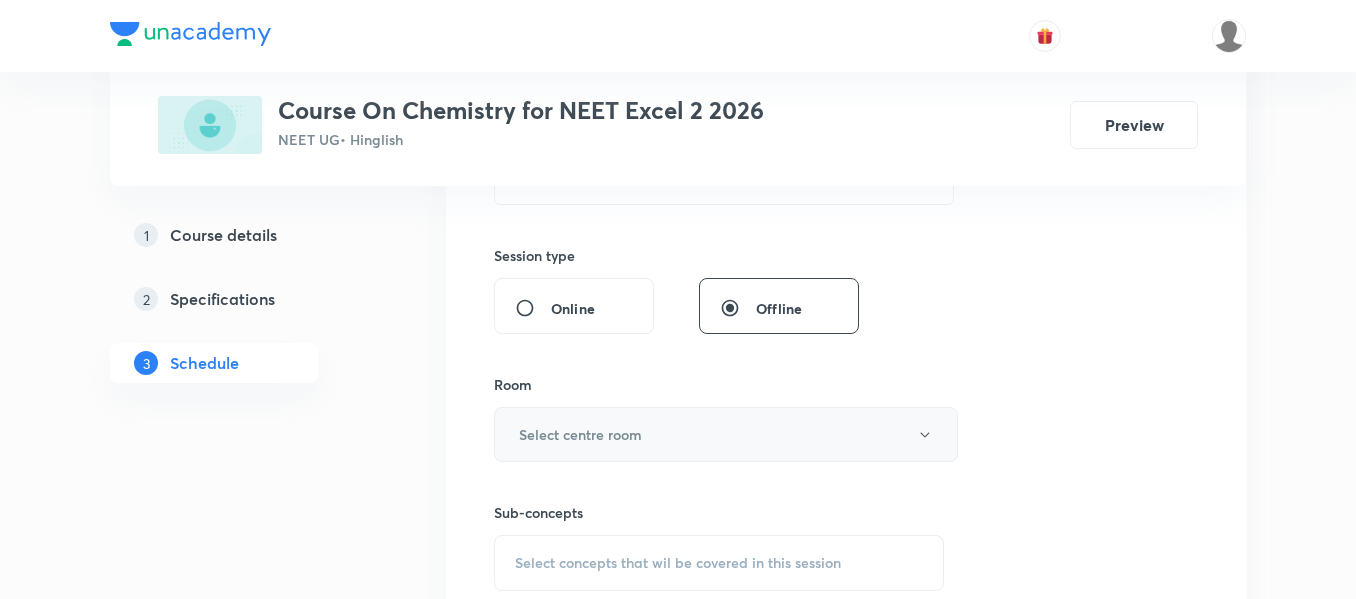 click on "Select centre room" at bounding box center (726, 434) 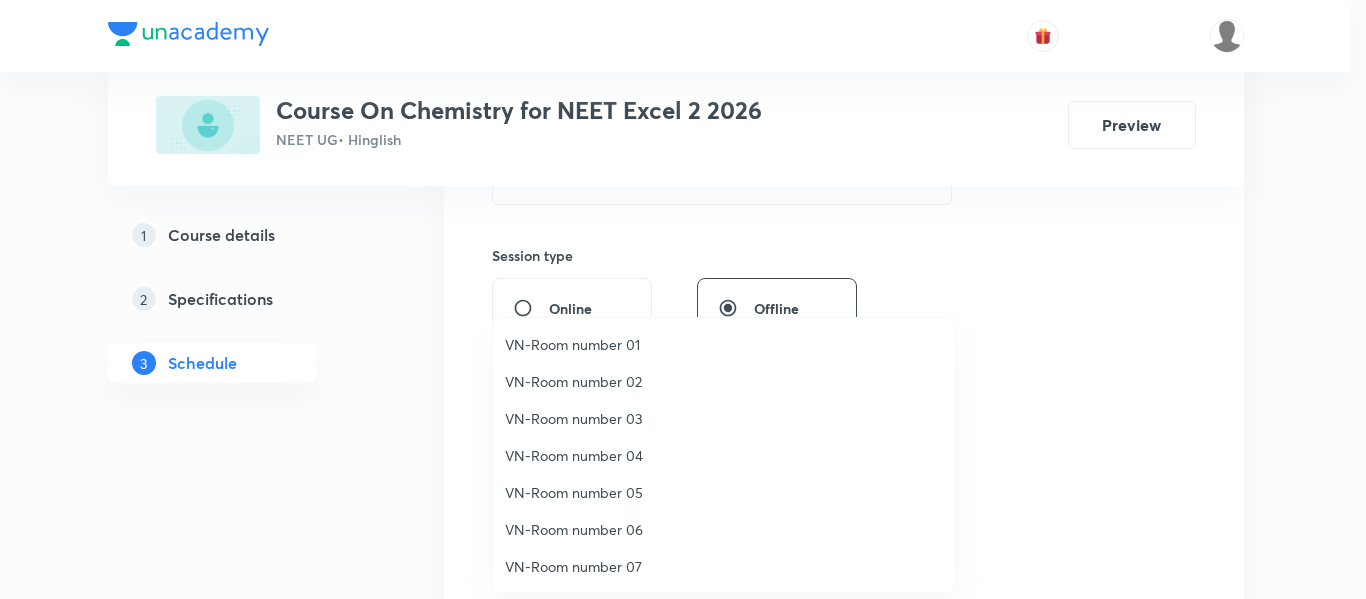click on "VN-Room number 01" at bounding box center (724, 344) 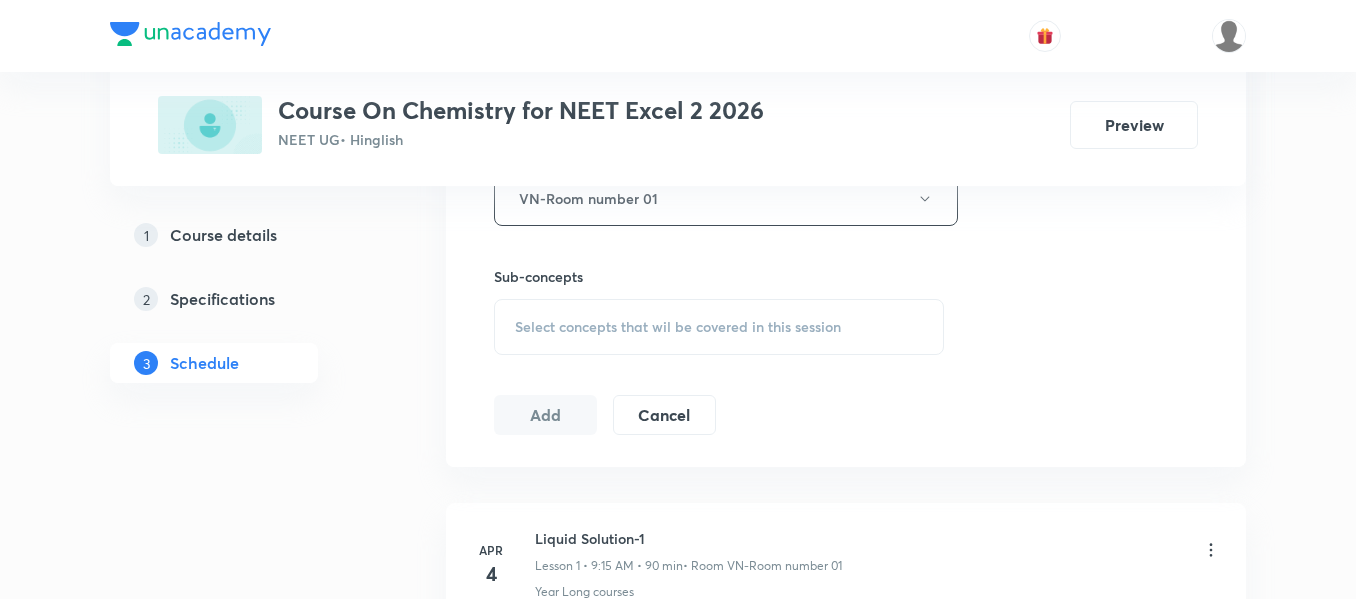 scroll, scrollTop: 900, scrollLeft: 0, axis: vertical 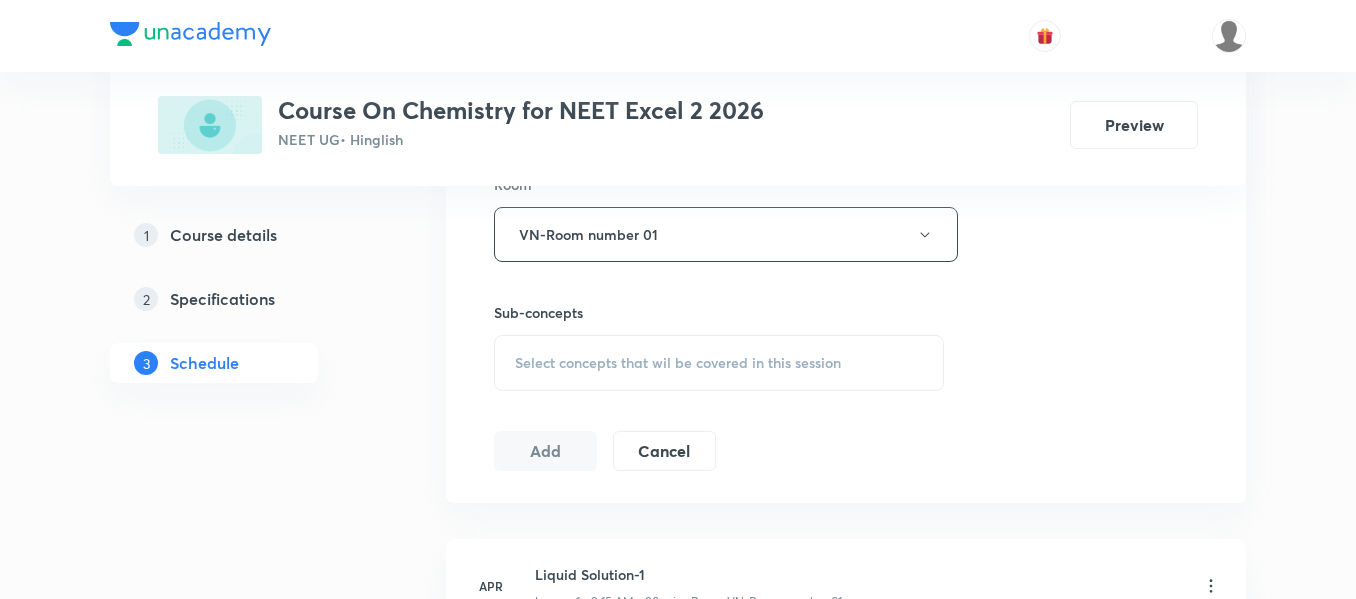 click on "Select concepts that wil be covered in this session" at bounding box center (678, 363) 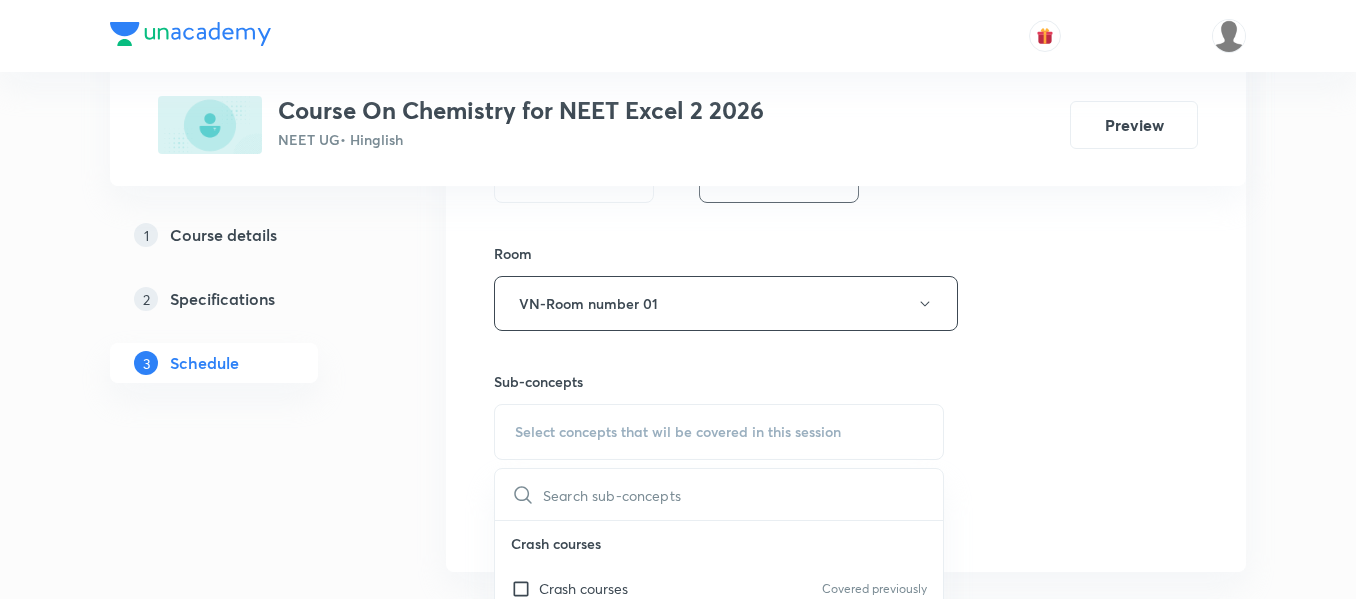 scroll, scrollTop: 800, scrollLeft: 0, axis: vertical 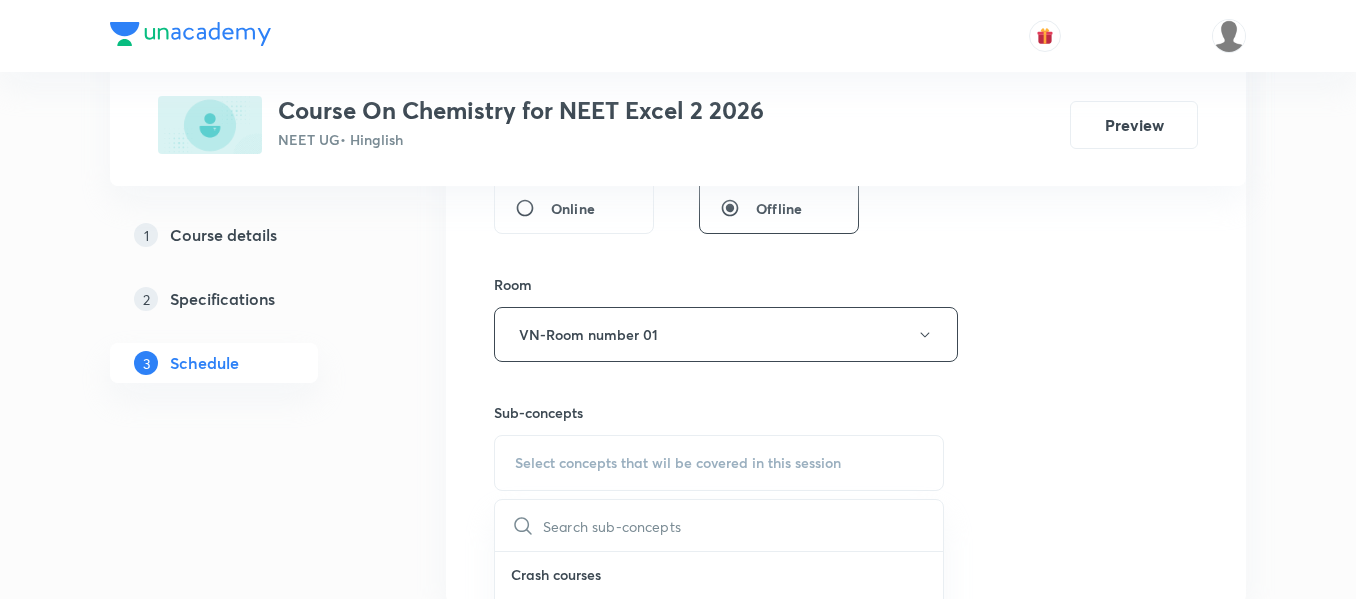 click at bounding box center [743, 525] 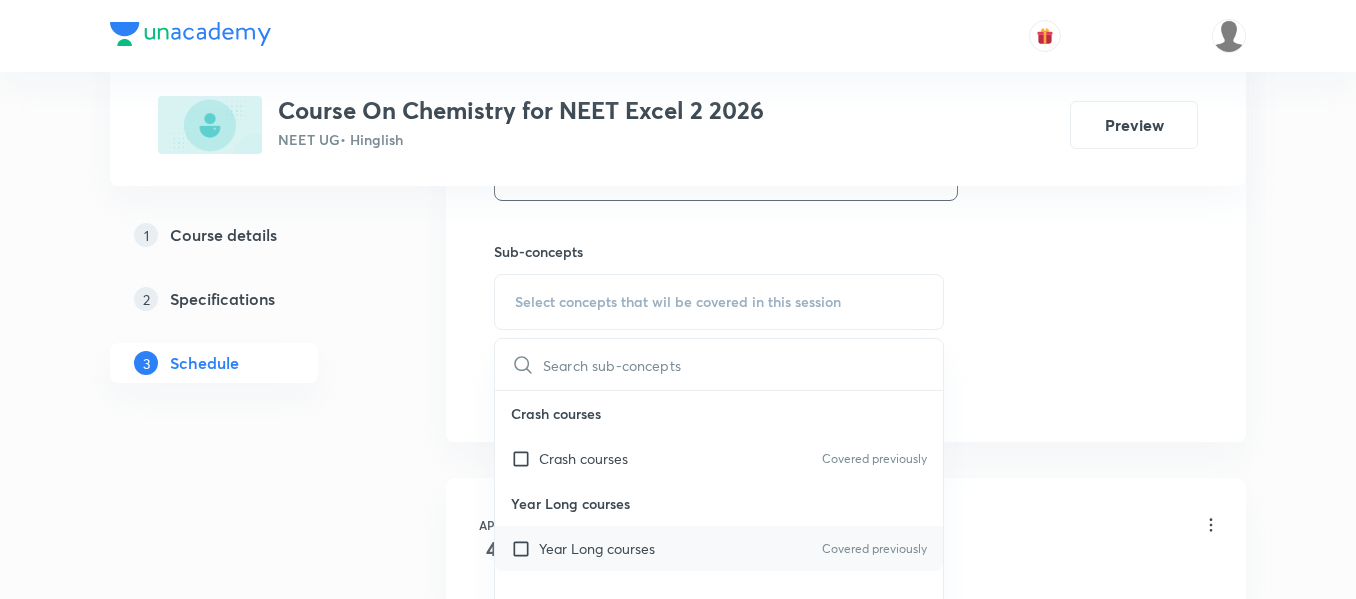 scroll, scrollTop: 1000, scrollLeft: 0, axis: vertical 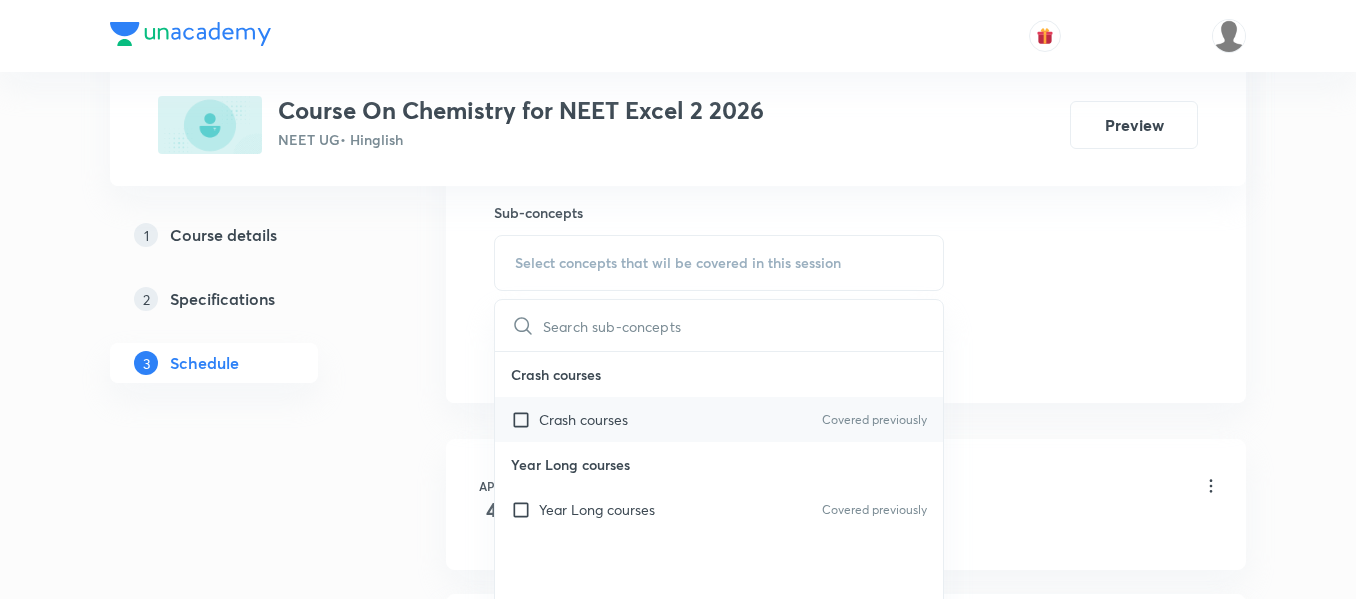 drag, startPoint x: 688, startPoint y: 429, endPoint x: 706, endPoint y: 428, distance: 18.027756 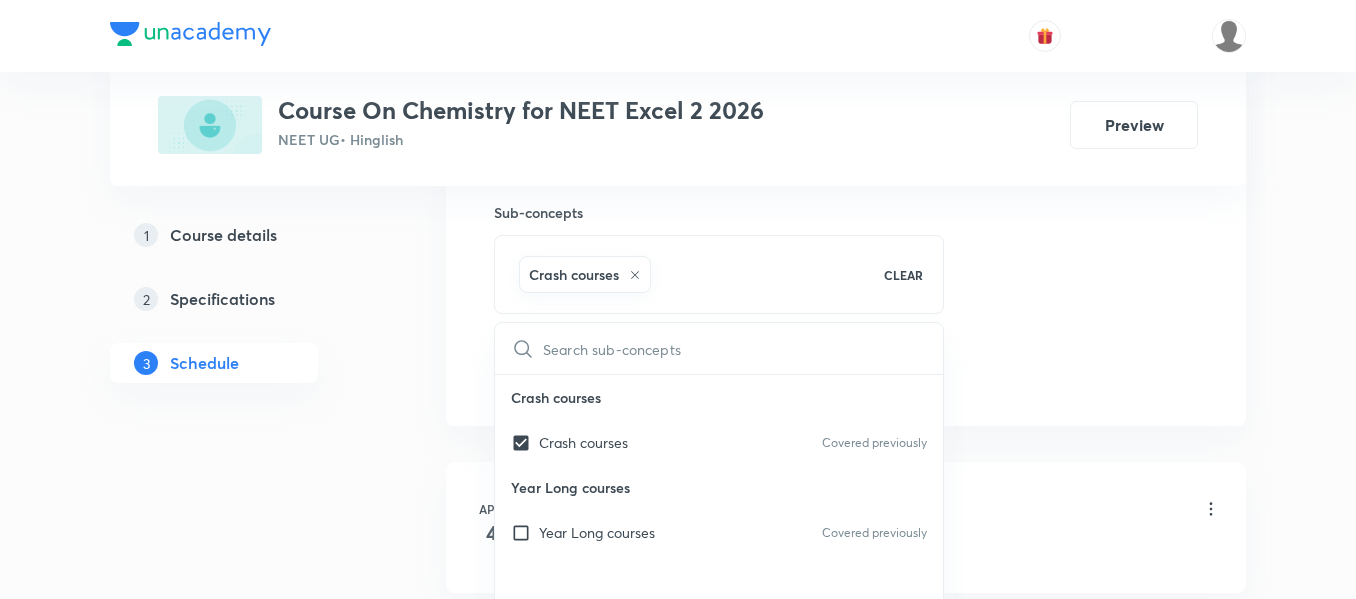 click on "Session  66 Live class Session title 23/99 Coordination chemistry ​ Schedule for Jul 14, 2025, 7:30 AM ​ Duration (in minutes) 90 ​   Session type Online Offline Room VN-Room number 01 Sub-concepts Crash courses CLEAR ​ Crash courses Crash courses Covered previously Year Long courses Year Long courses Covered previously Add Cancel" at bounding box center (846, -87) 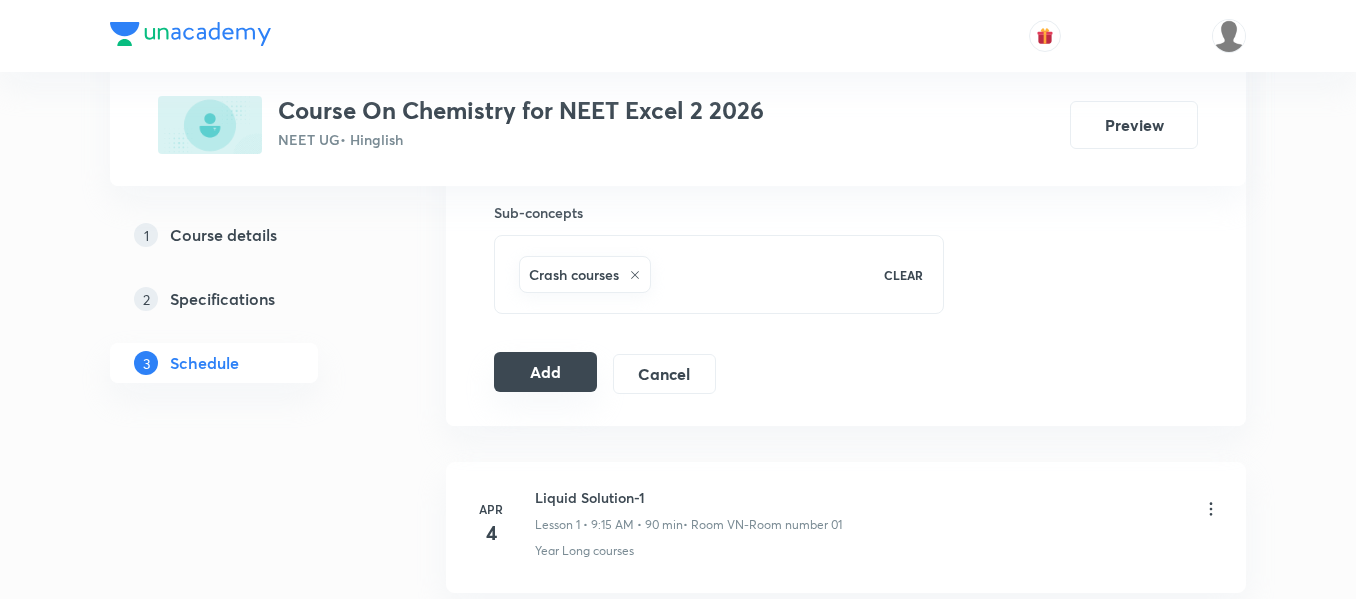 click on "Add" at bounding box center [545, 372] 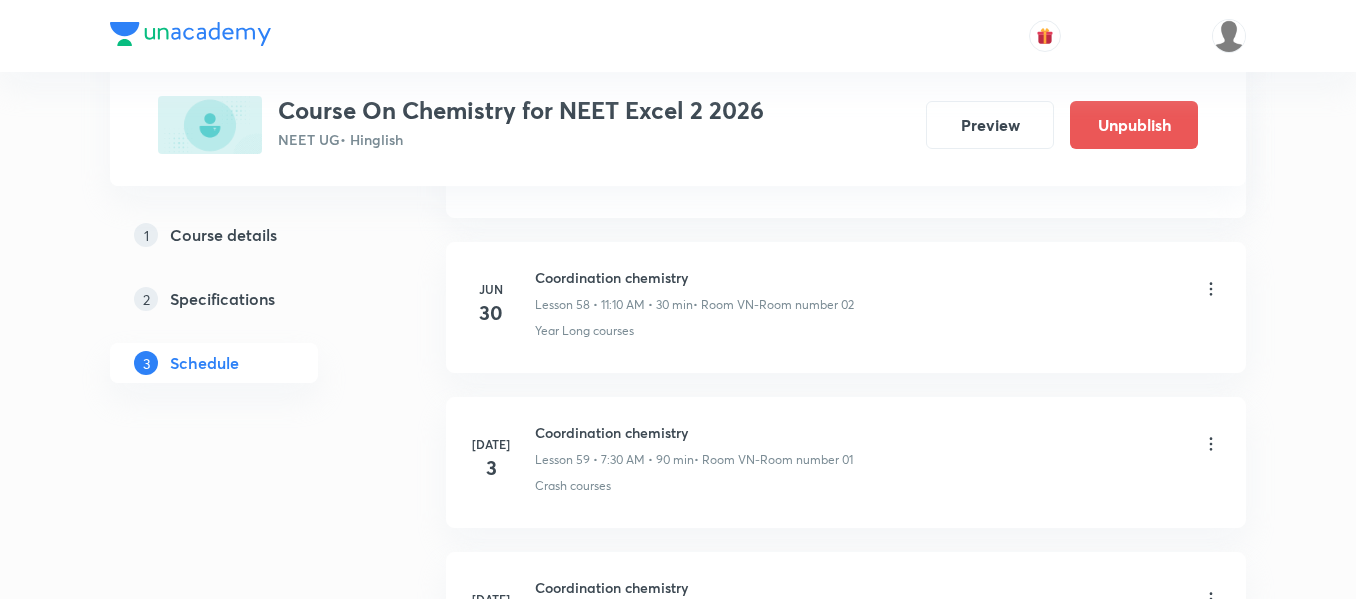 scroll, scrollTop: 10315, scrollLeft: 0, axis: vertical 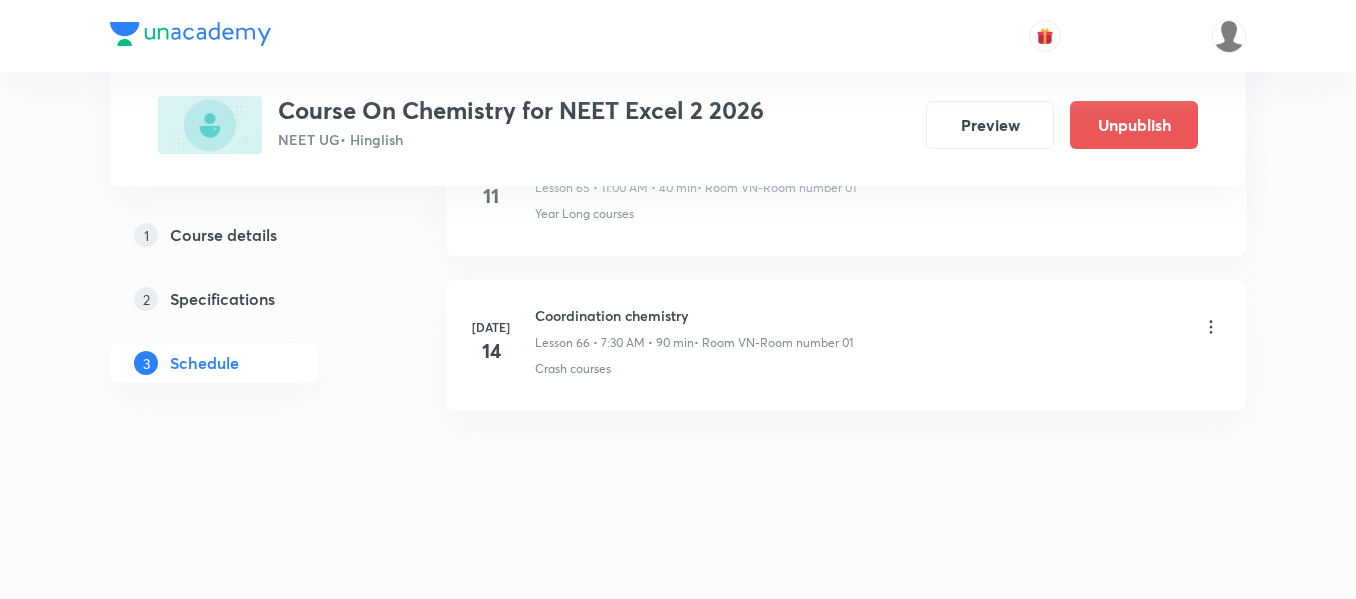 click on "Coordination chemistry" at bounding box center (694, 315) 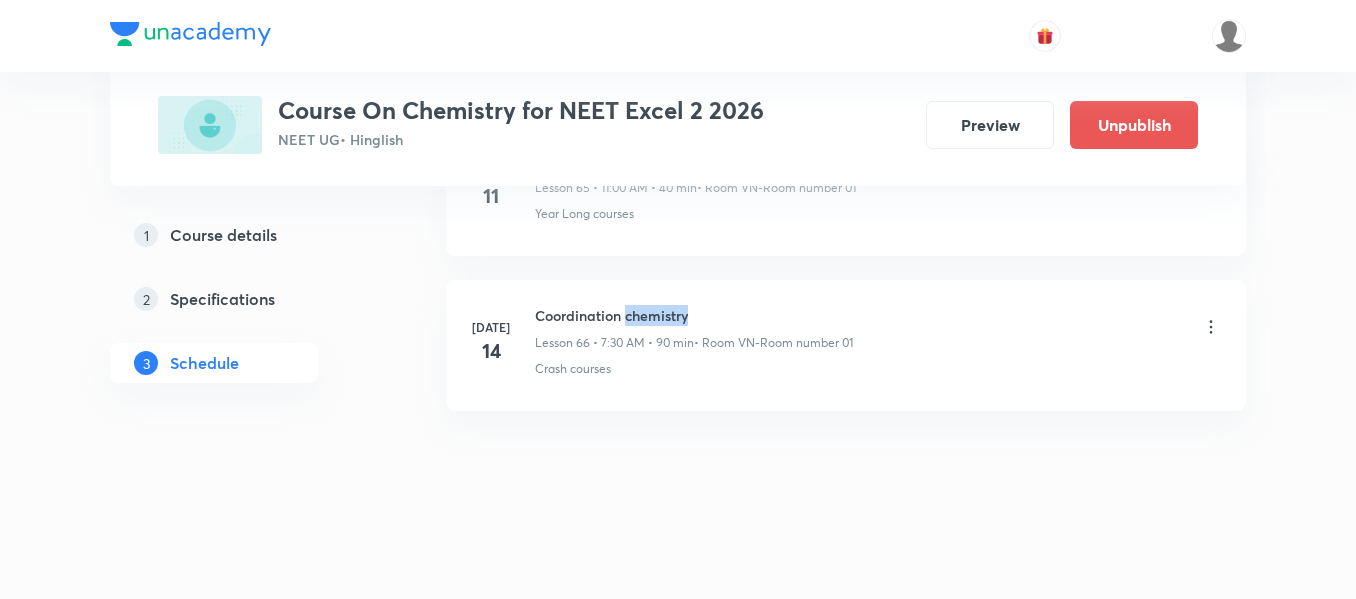 click on "Coordination chemistry" at bounding box center [694, 315] 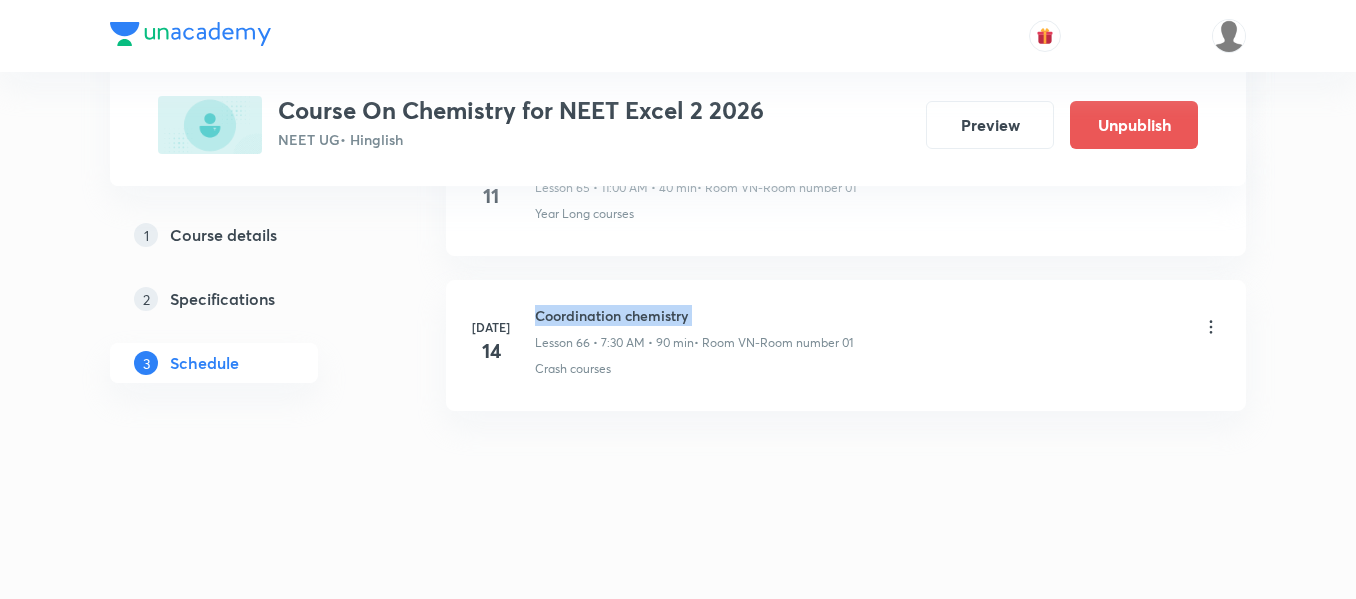 click on "Coordination chemistry" at bounding box center [694, 315] 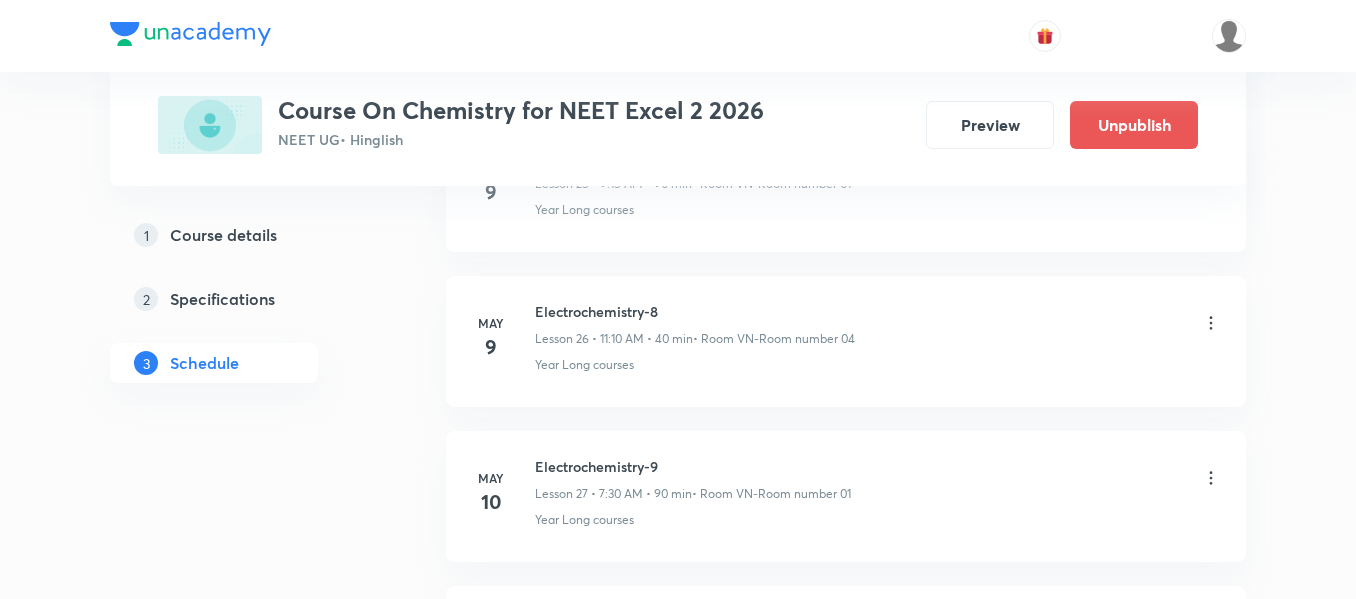 scroll, scrollTop: 0, scrollLeft: 0, axis: both 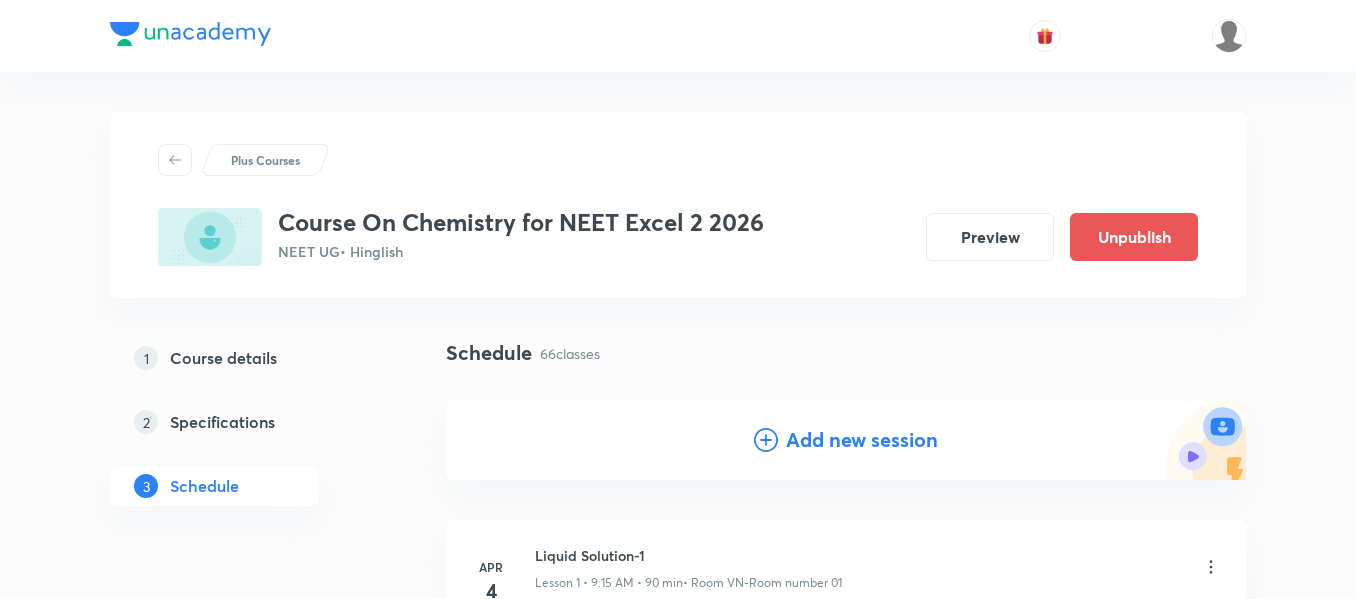 click on "Add new session" at bounding box center [862, 440] 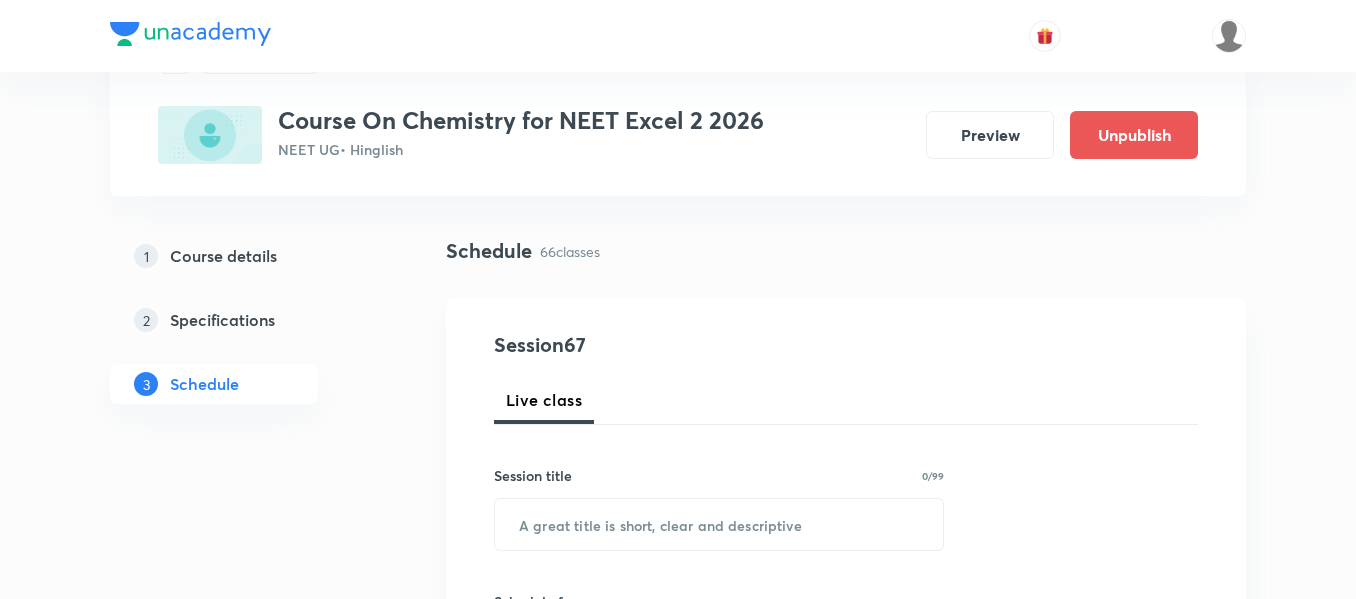 scroll, scrollTop: 300, scrollLeft: 0, axis: vertical 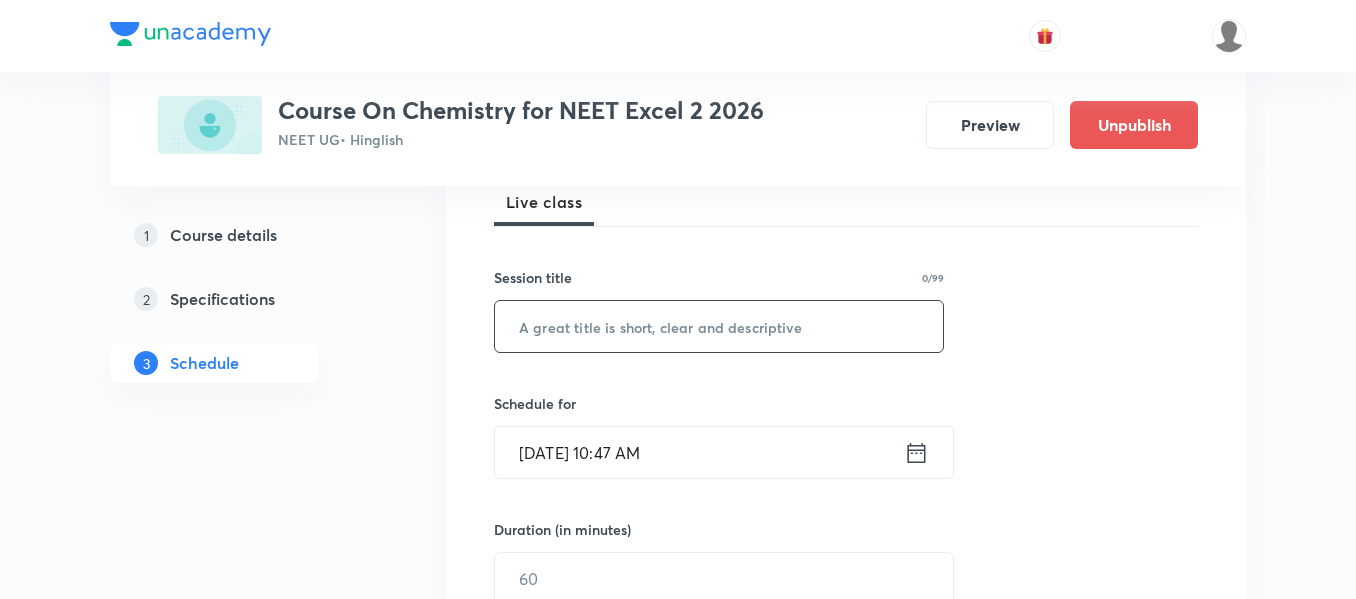 click at bounding box center [719, 326] 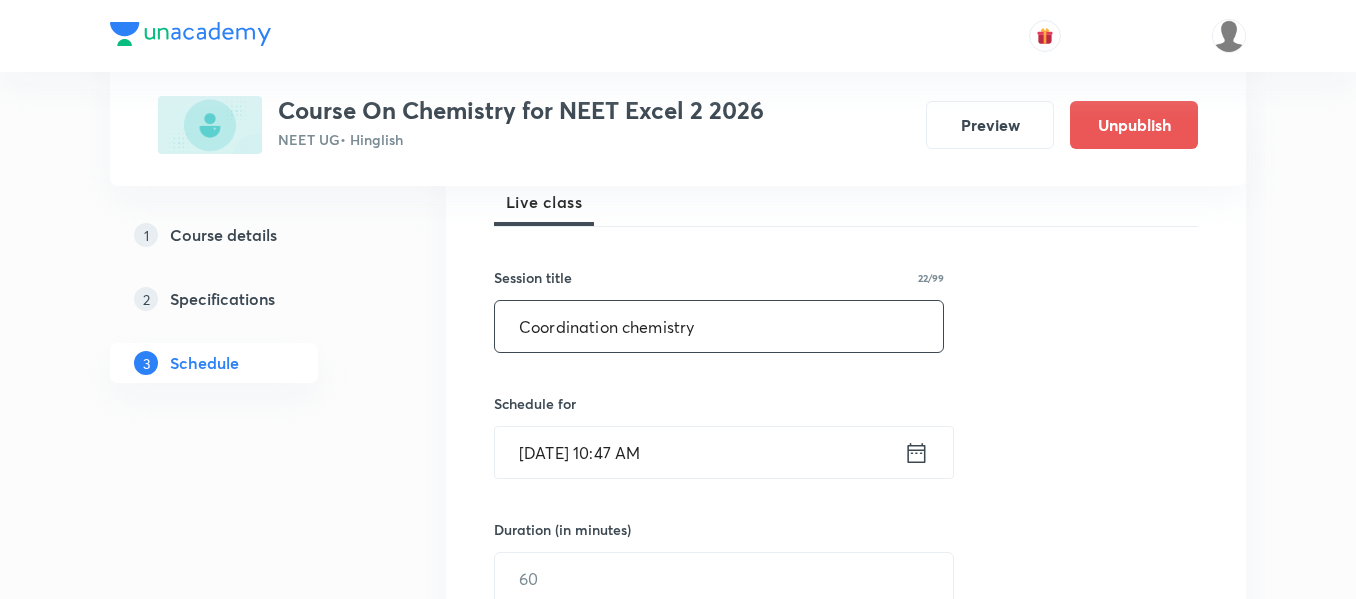type on "Coordination chemistry" 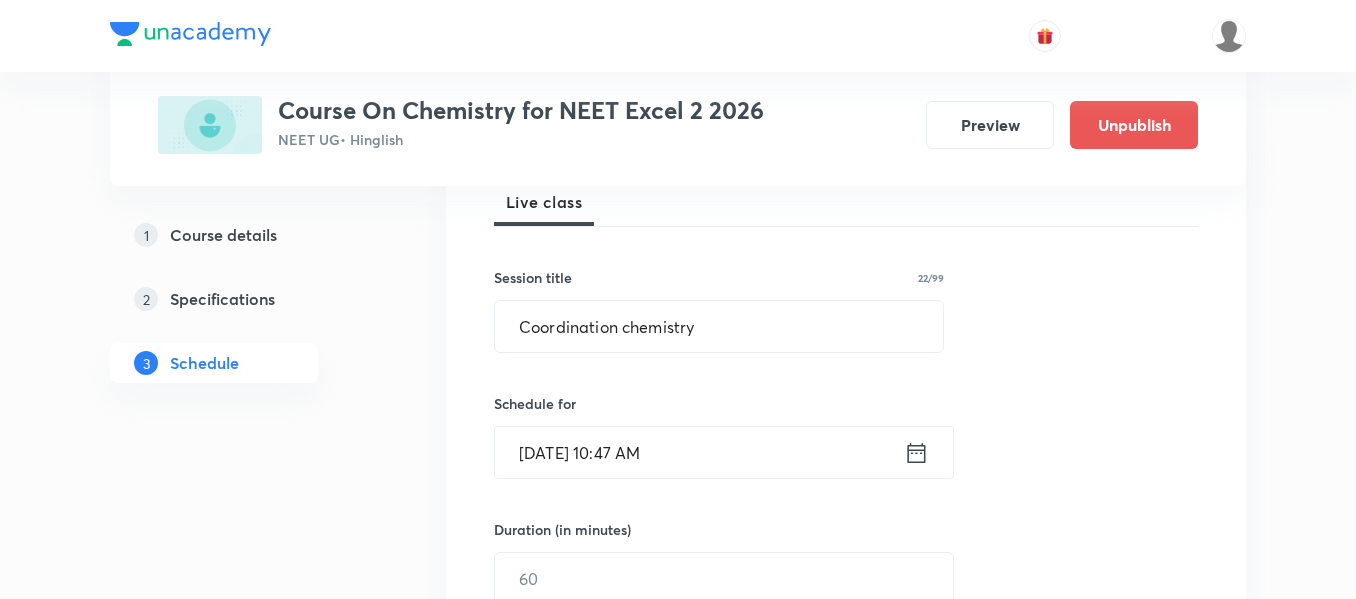 click 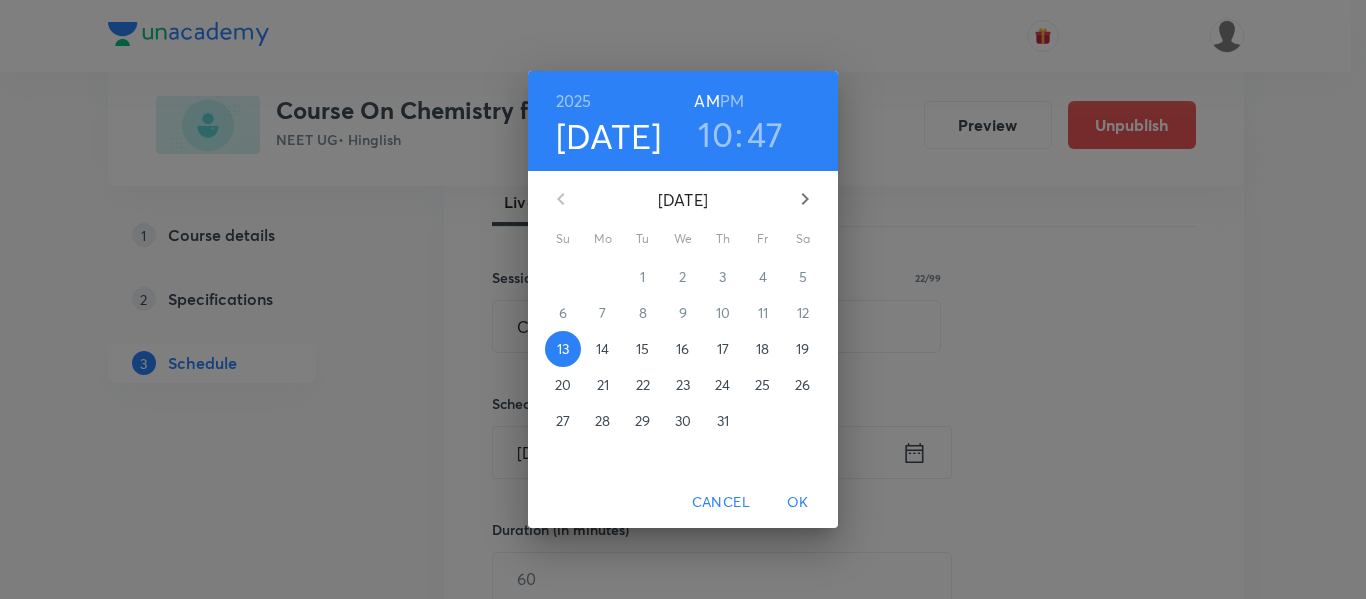 click on "18" at bounding box center (762, 349) 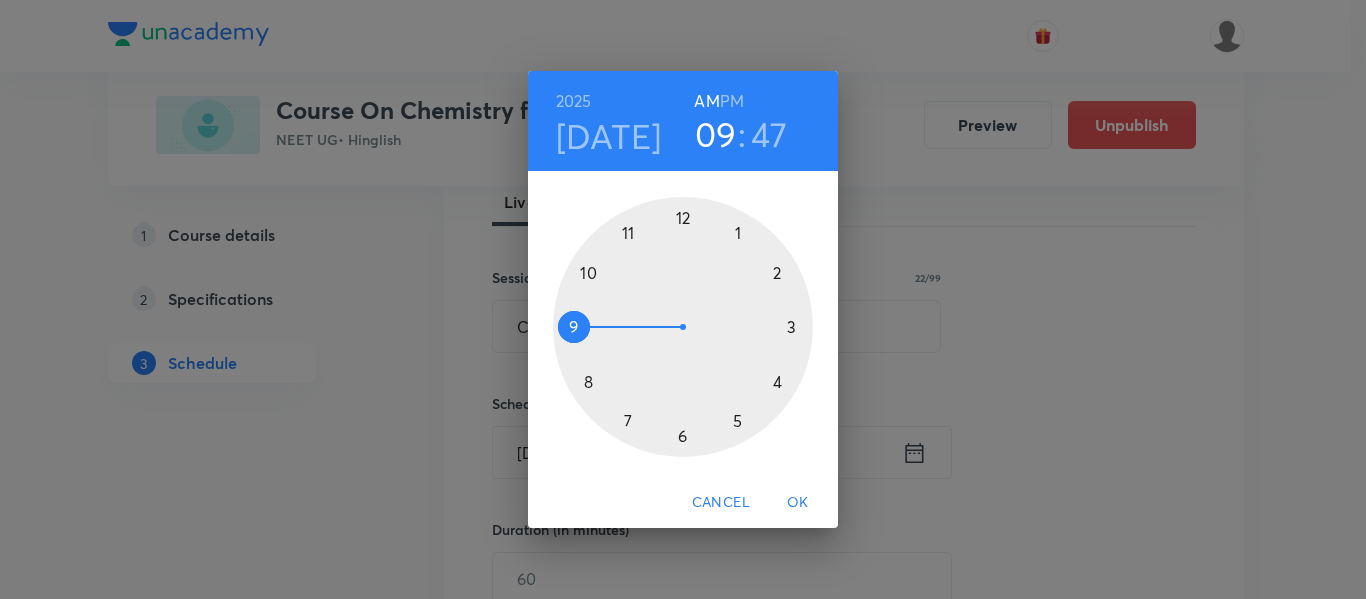 drag, startPoint x: 596, startPoint y: 272, endPoint x: 578, endPoint y: 328, distance: 58.821766 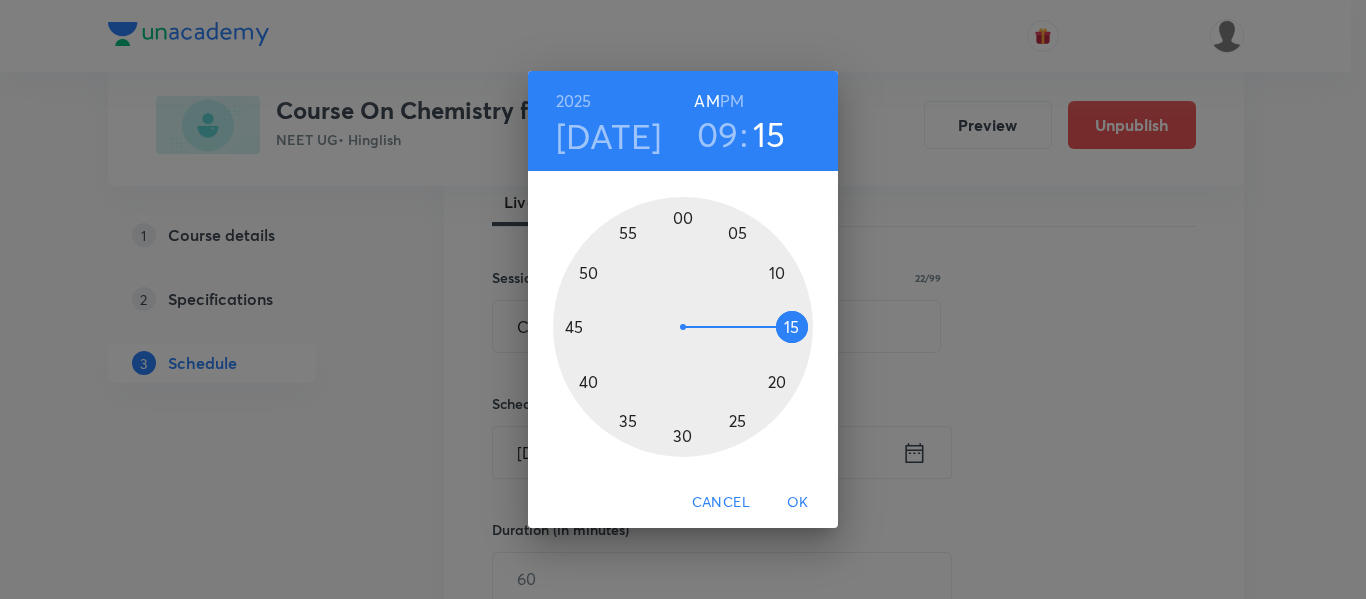 drag, startPoint x: 573, startPoint y: 296, endPoint x: 771, endPoint y: 324, distance: 199.97 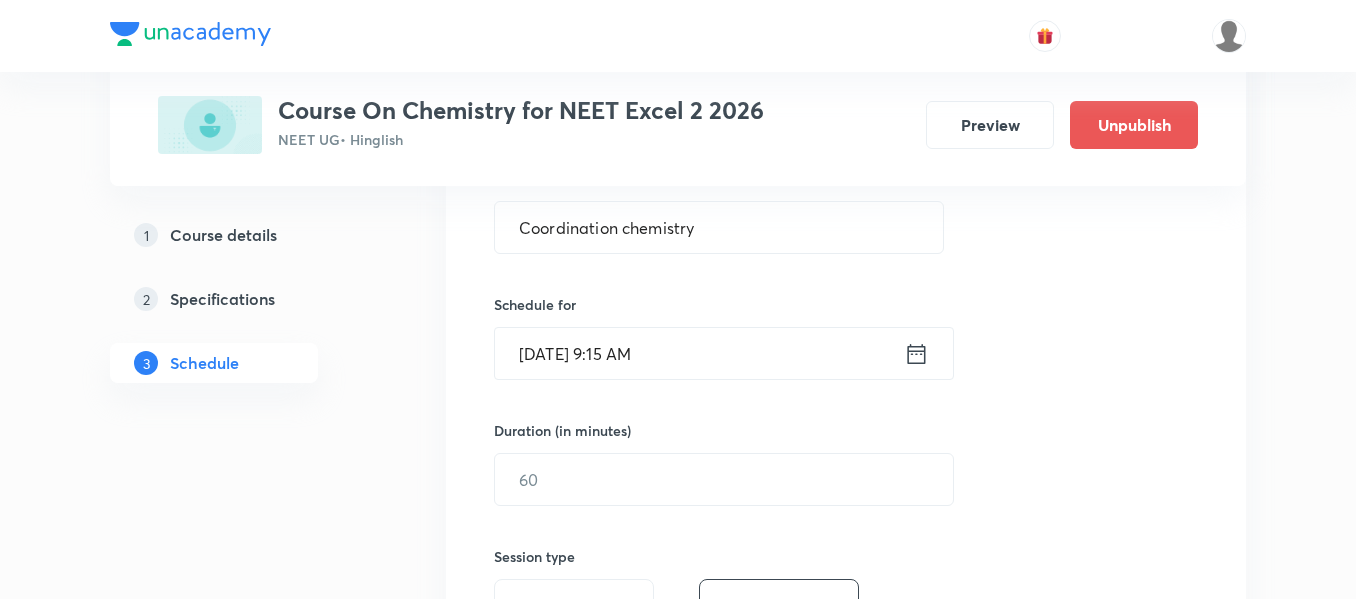 scroll, scrollTop: 400, scrollLeft: 0, axis: vertical 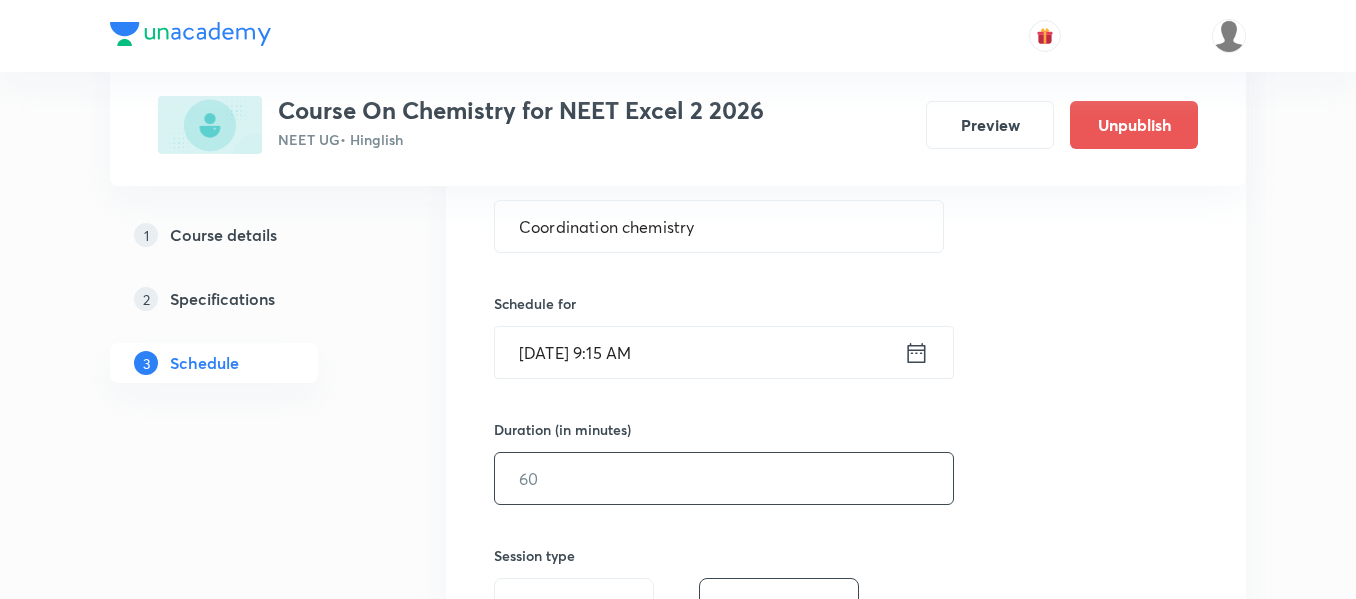 click at bounding box center [724, 478] 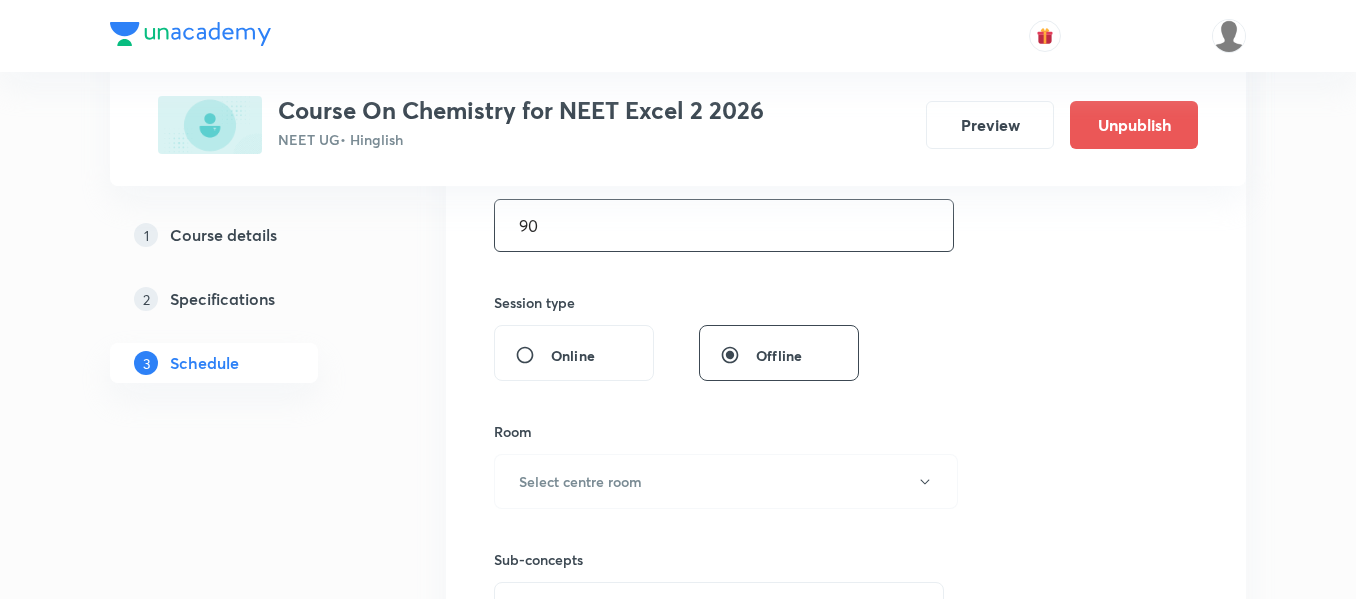 scroll, scrollTop: 700, scrollLeft: 0, axis: vertical 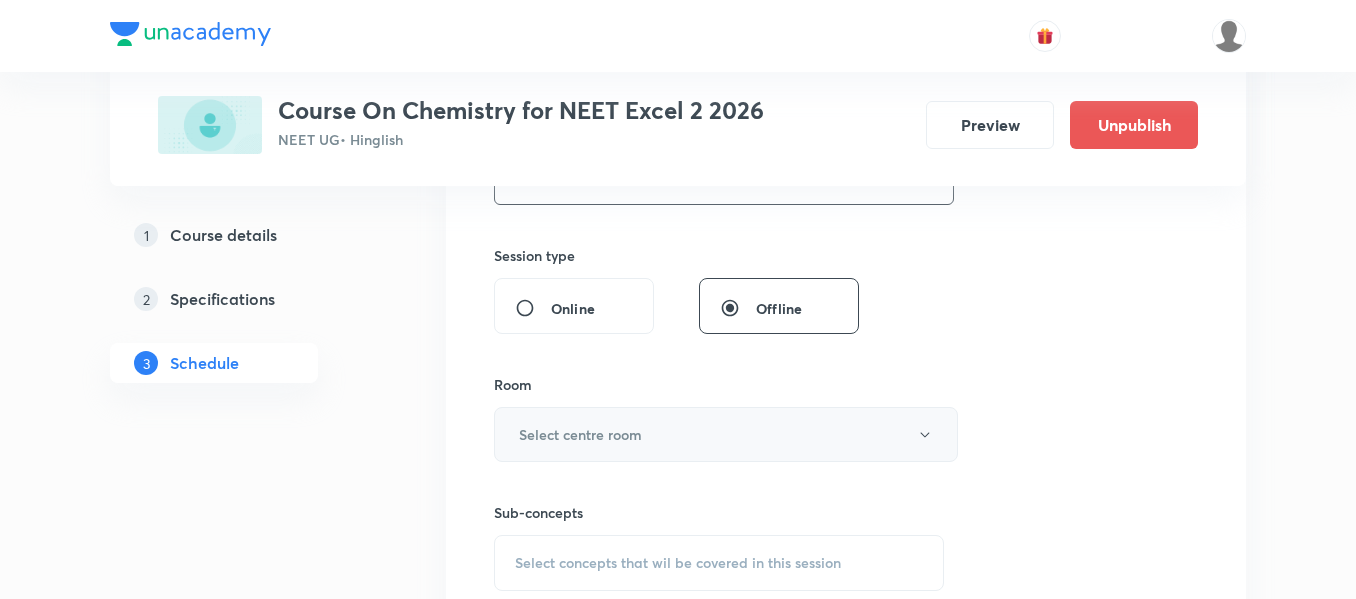 type on "90" 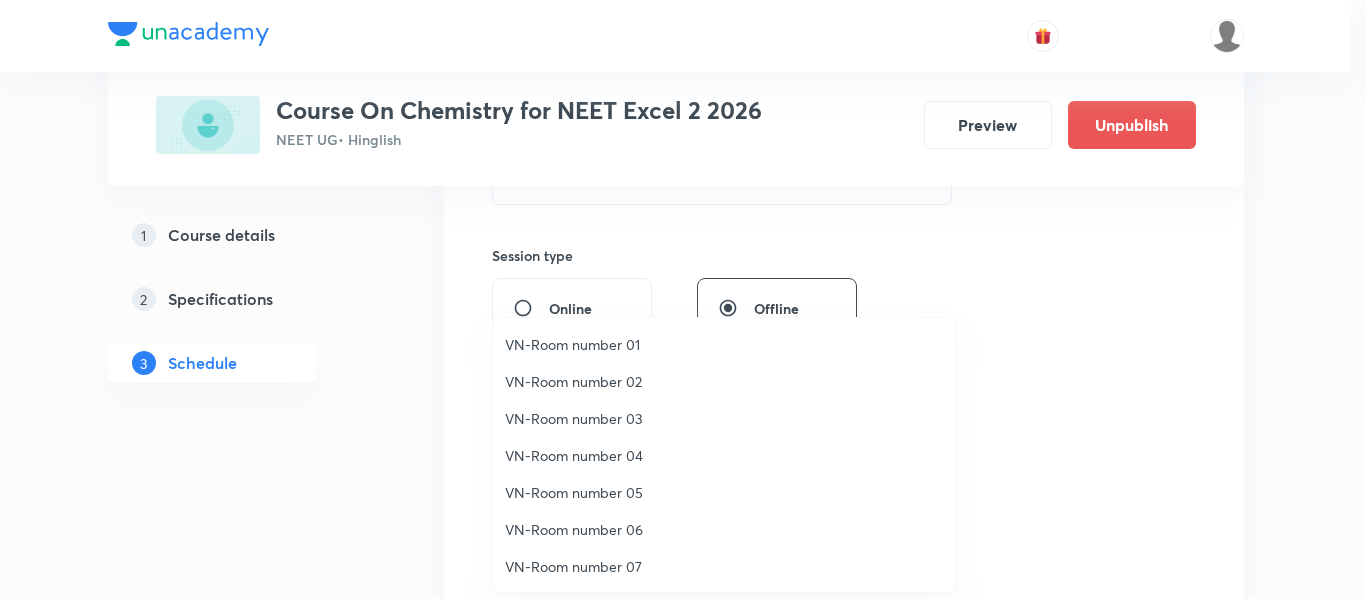 click on "VN-Room number 01" at bounding box center [724, 344] 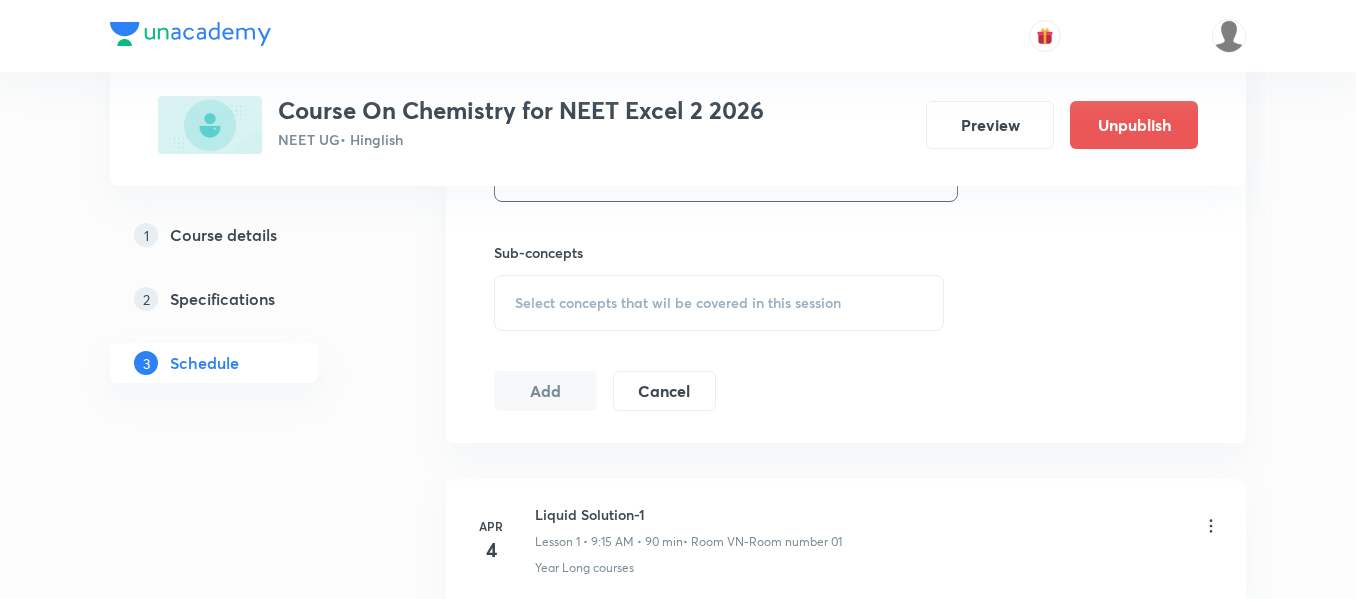 scroll, scrollTop: 1000, scrollLeft: 0, axis: vertical 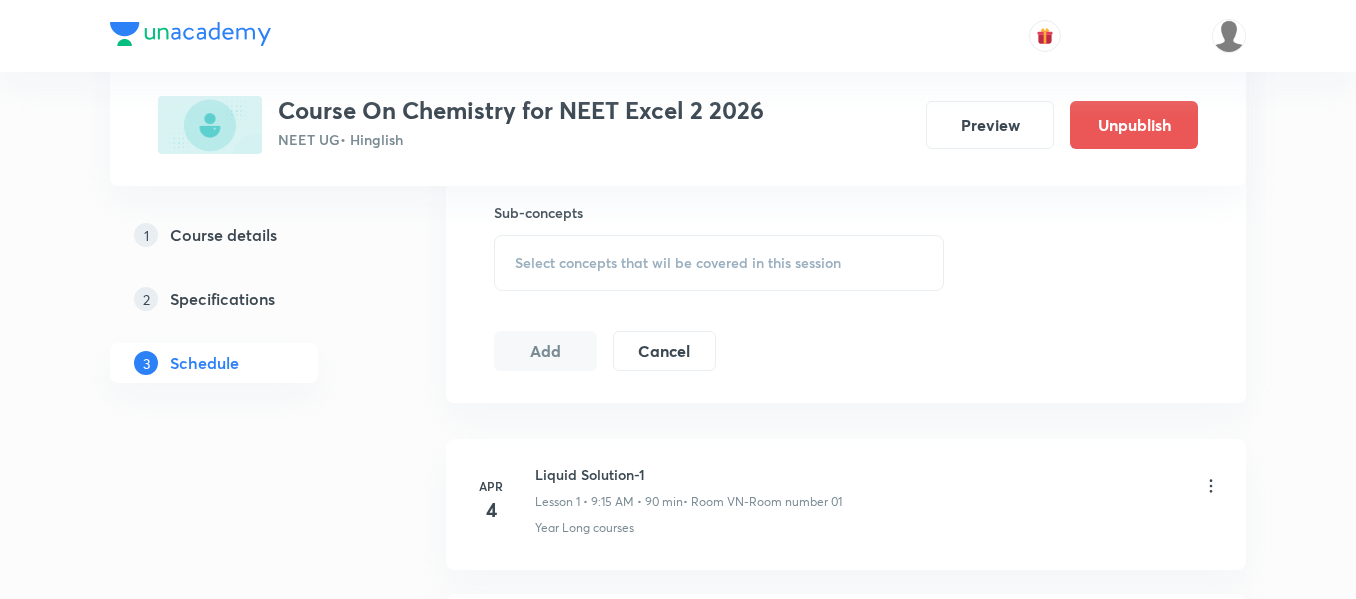 click on "Select concepts that wil be covered in this session" at bounding box center (719, 263) 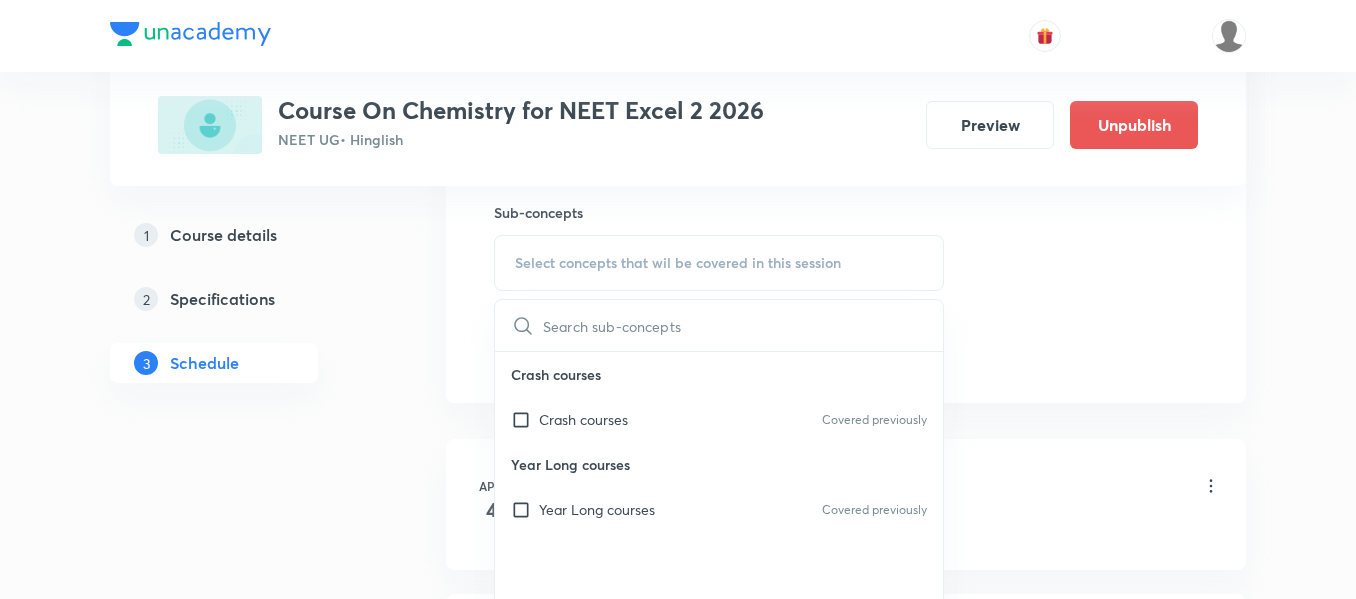 drag, startPoint x: 692, startPoint y: 505, endPoint x: 705, endPoint y: 502, distance: 13.341664 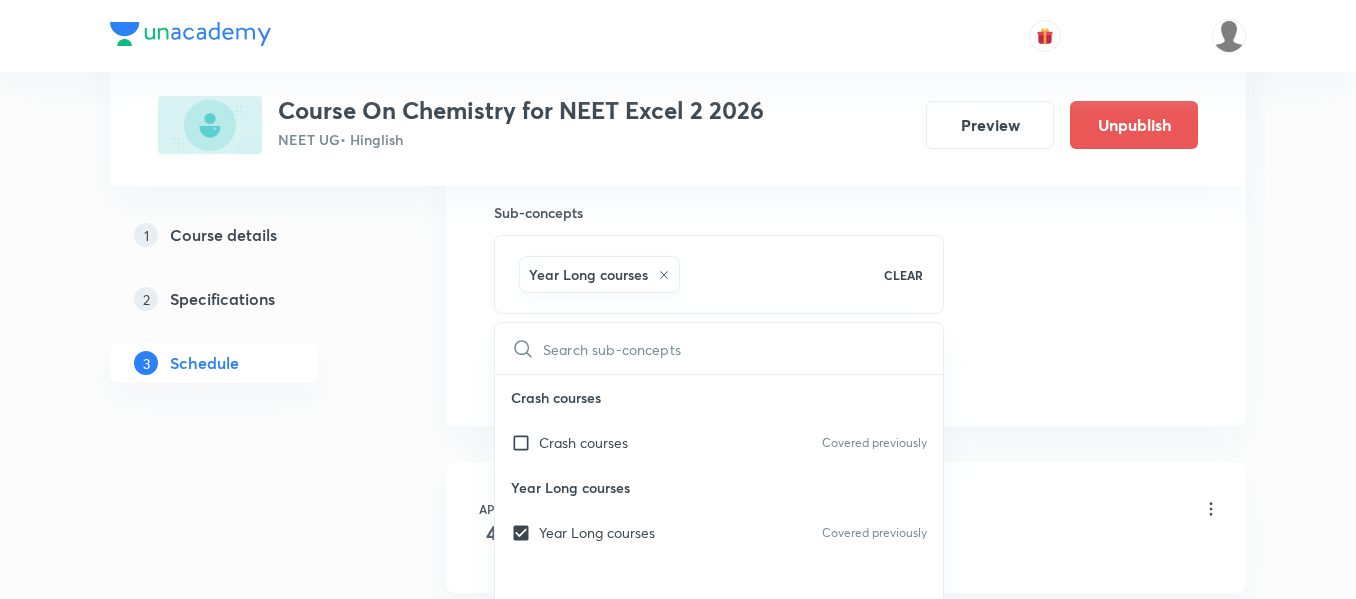 click on "Session  67 Live class Session title 22/99 Coordination chemistry ​ Schedule for Jul 18, 2025, 9:15 AM ​ Duration (in minutes) 90 ​   Session type Online Offline Room VN-Room number 01 Sub-concepts Year Long courses CLEAR ​ Crash courses Crash courses Covered previously Year Long courses Year Long courses Covered previously Add Cancel" at bounding box center [846, -87] 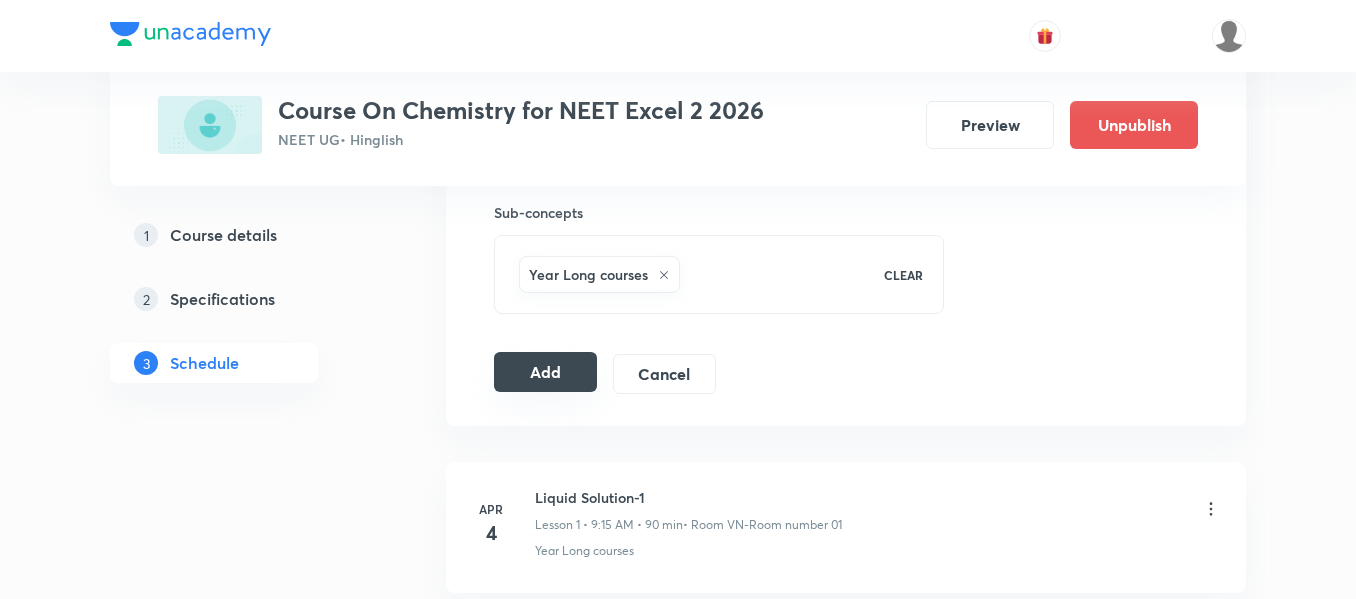 click on "Add" at bounding box center (545, 372) 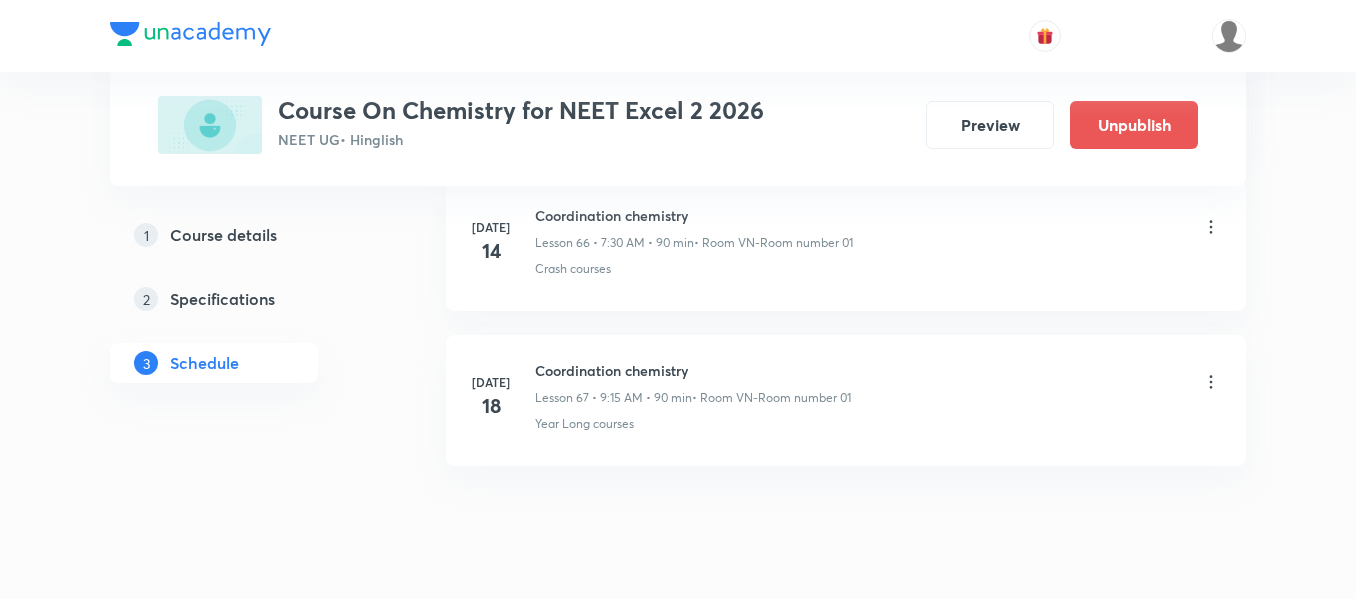 scroll, scrollTop: 10470, scrollLeft: 0, axis: vertical 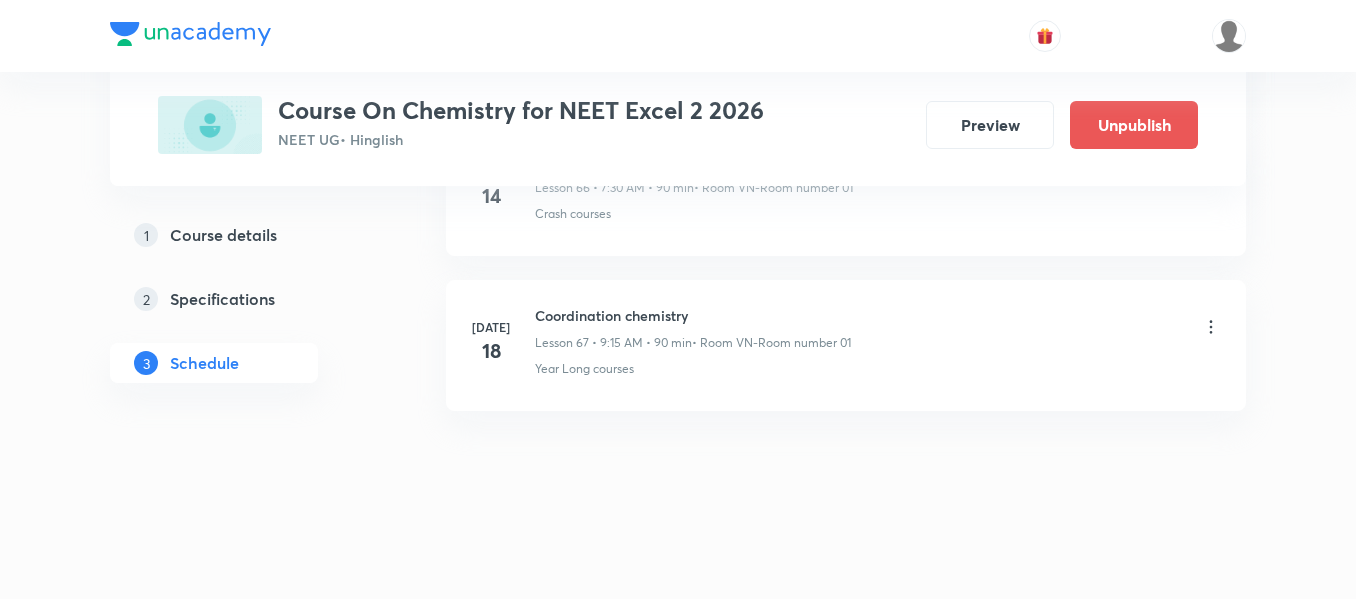 click on "Coordination chemistry" at bounding box center (693, 315) 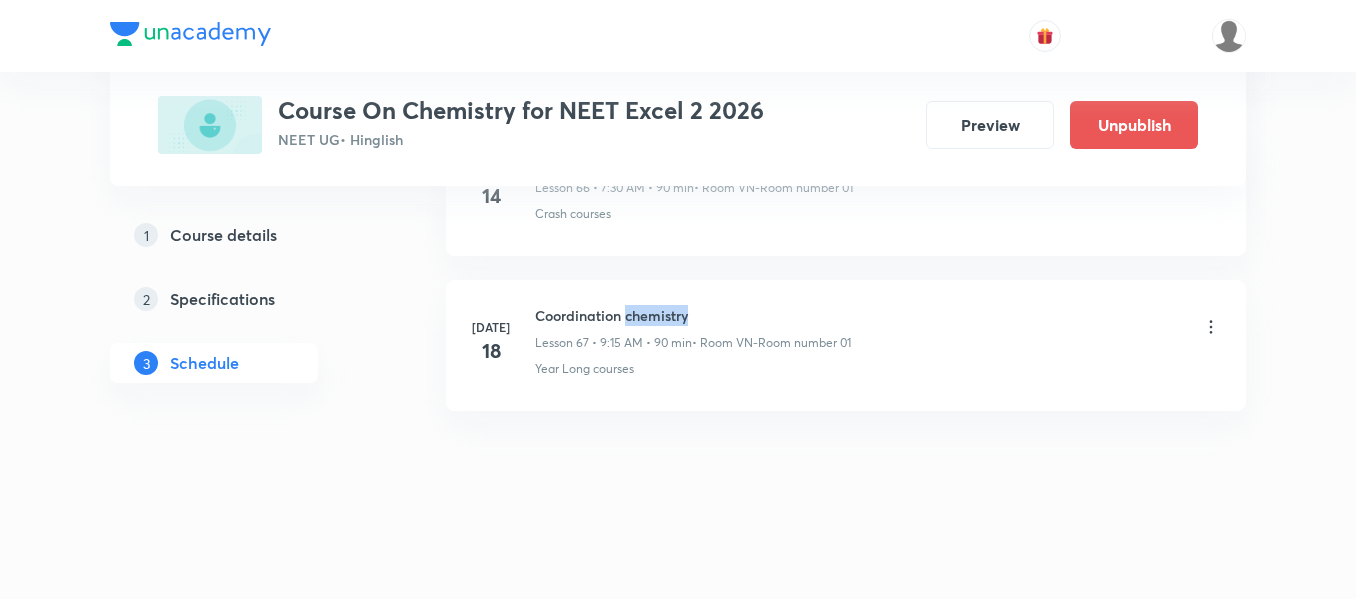 click on "Coordination chemistry" at bounding box center (693, 315) 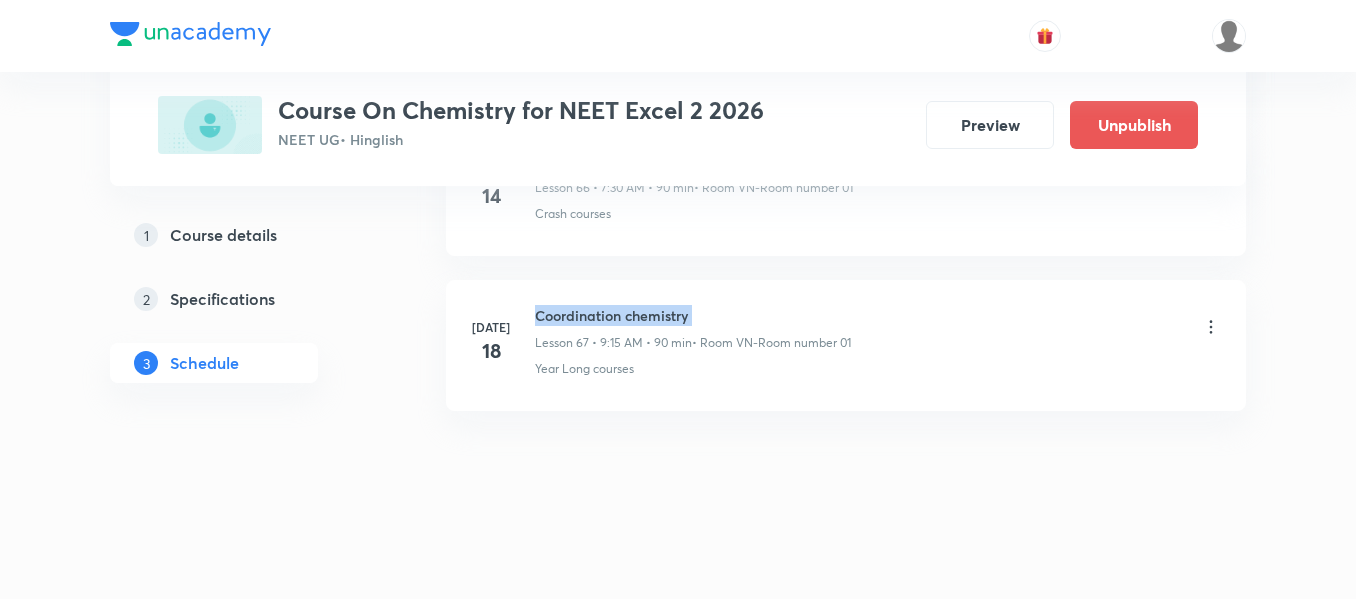 click on "Coordination chemistry" at bounding box center [693, 315] 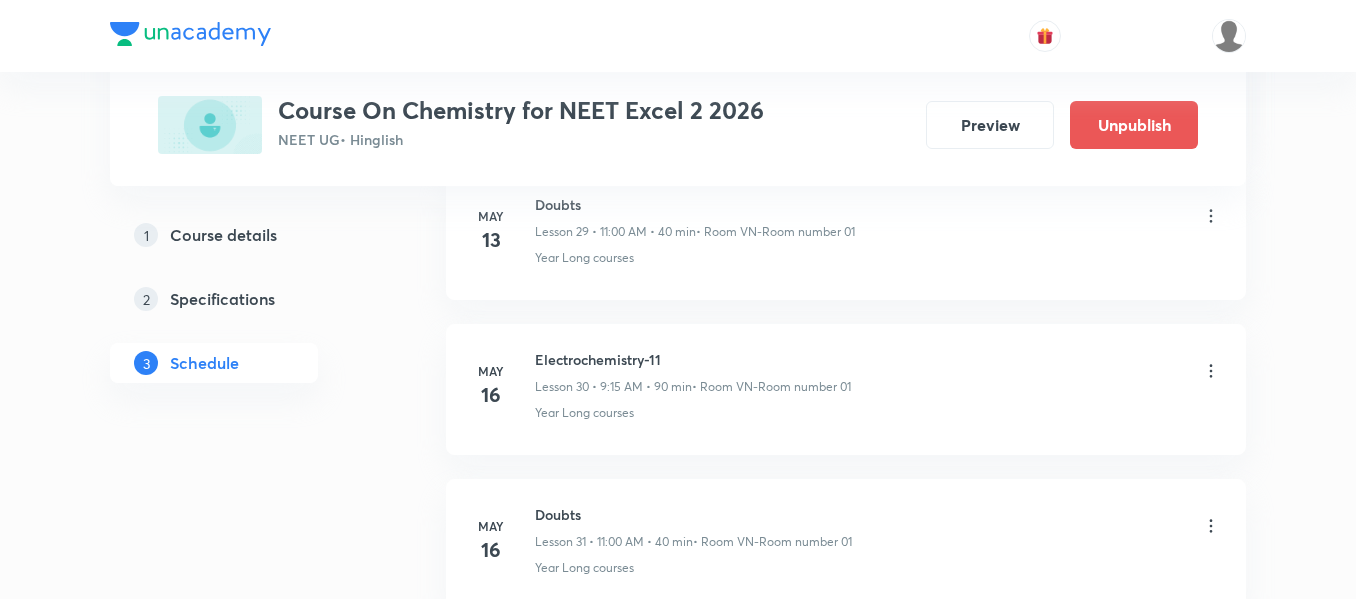 scroll, scrollTop: 0, scrollLeft: 0, axis: both 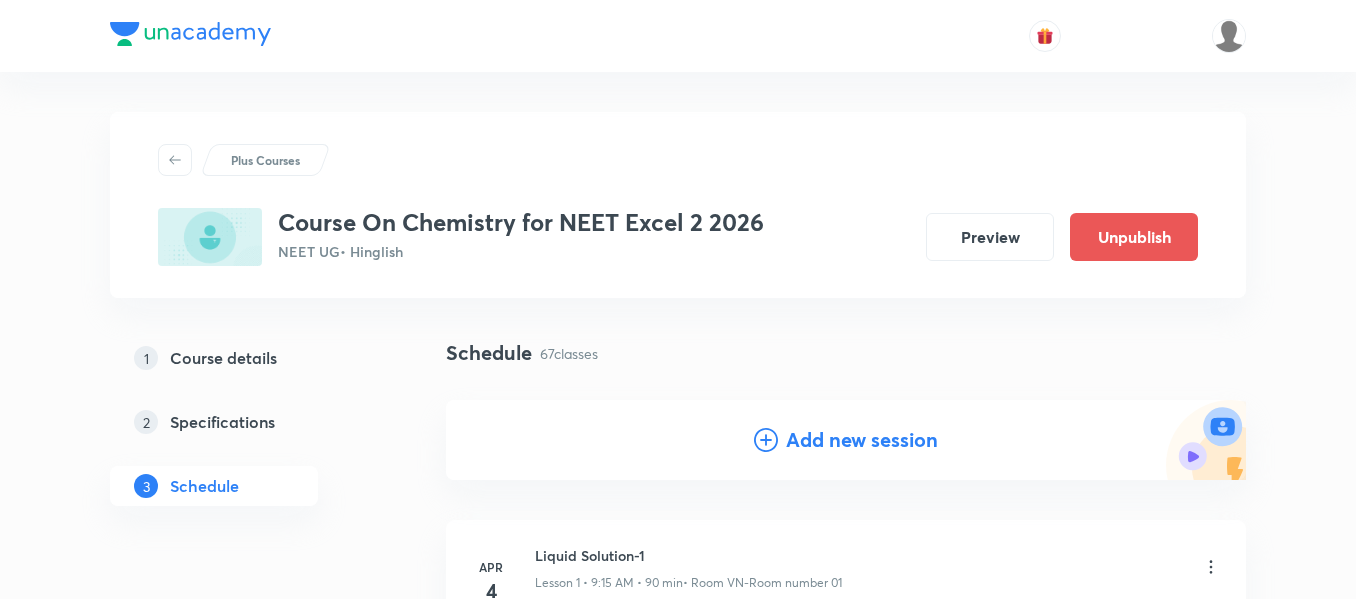 click on "Add new session" at bounding box center (862, 440) 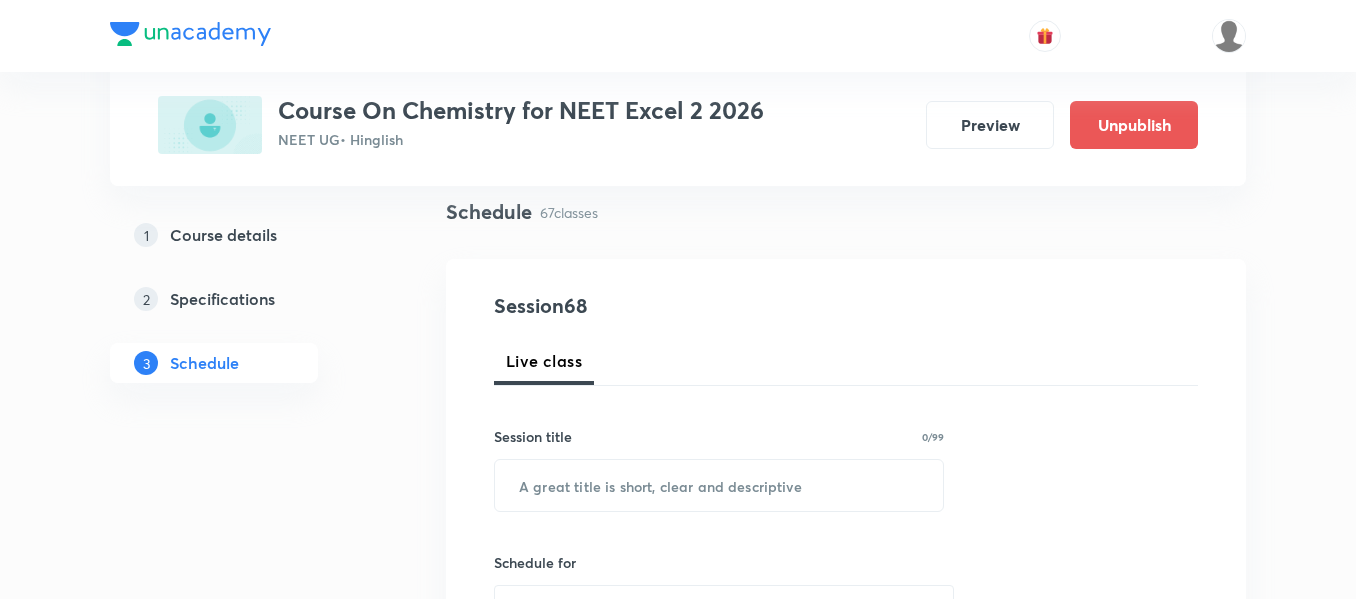 scroll, scrollTop: 300, scrollLeft: 0, axis: vertical 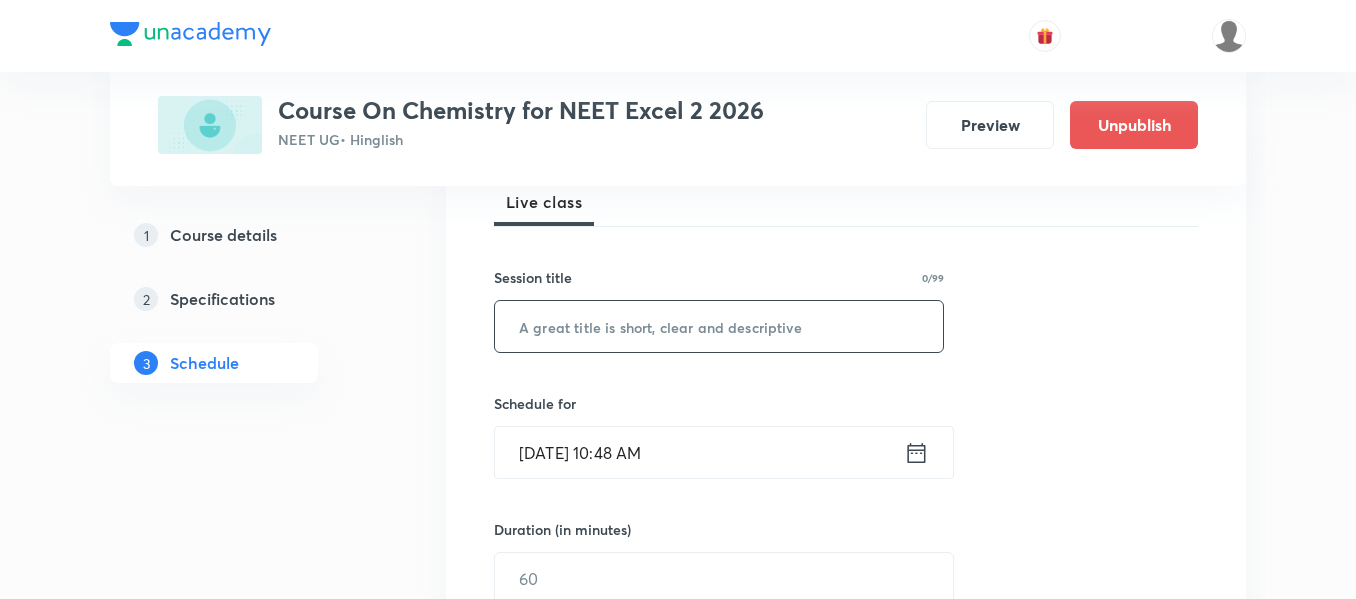 click at bounding box center (719, 326) 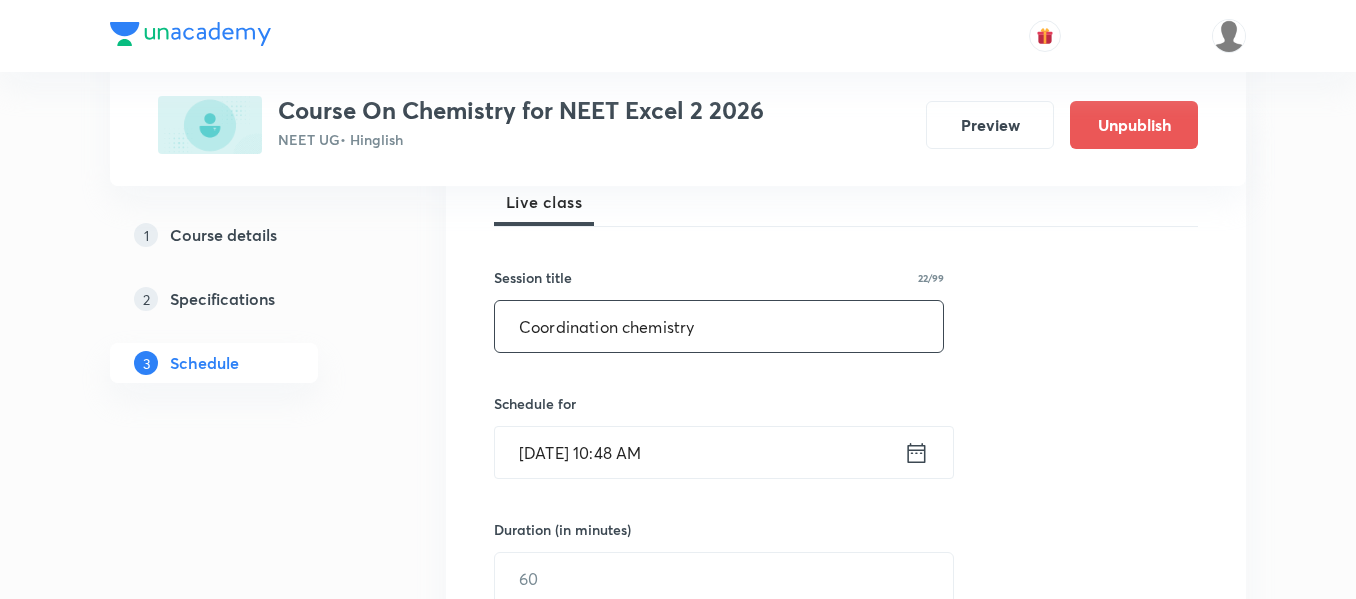 type on "Coordination chemistry" 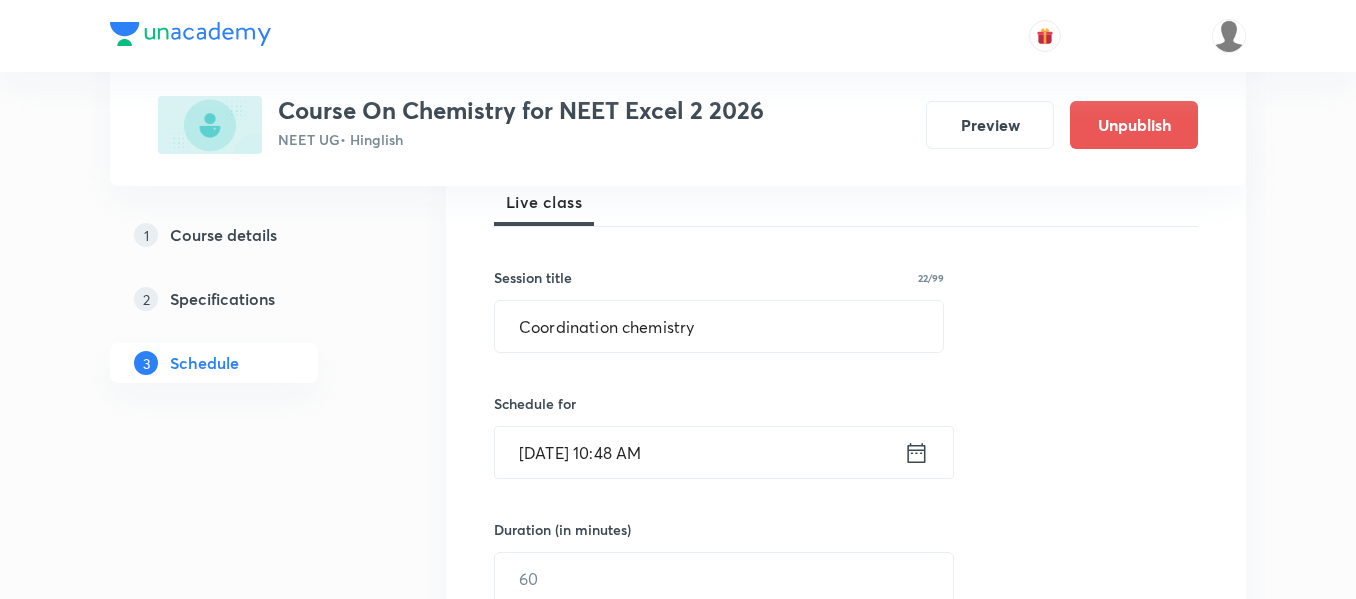 click 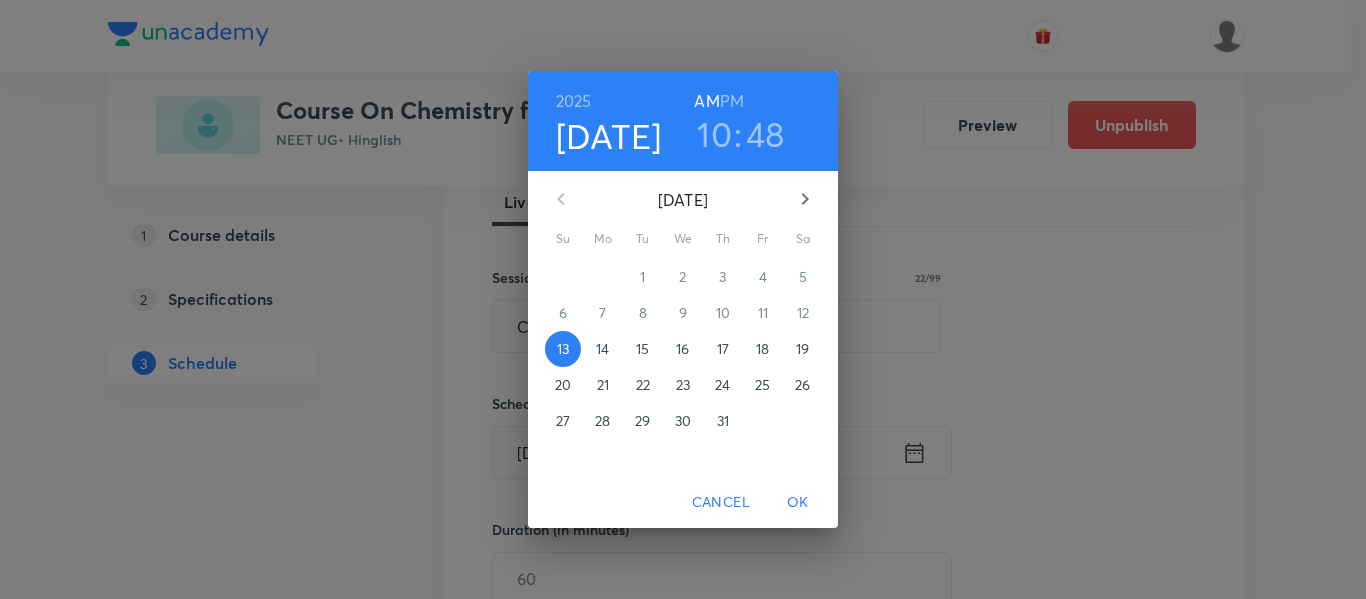 click on "18" at bounding box center [762, 349] 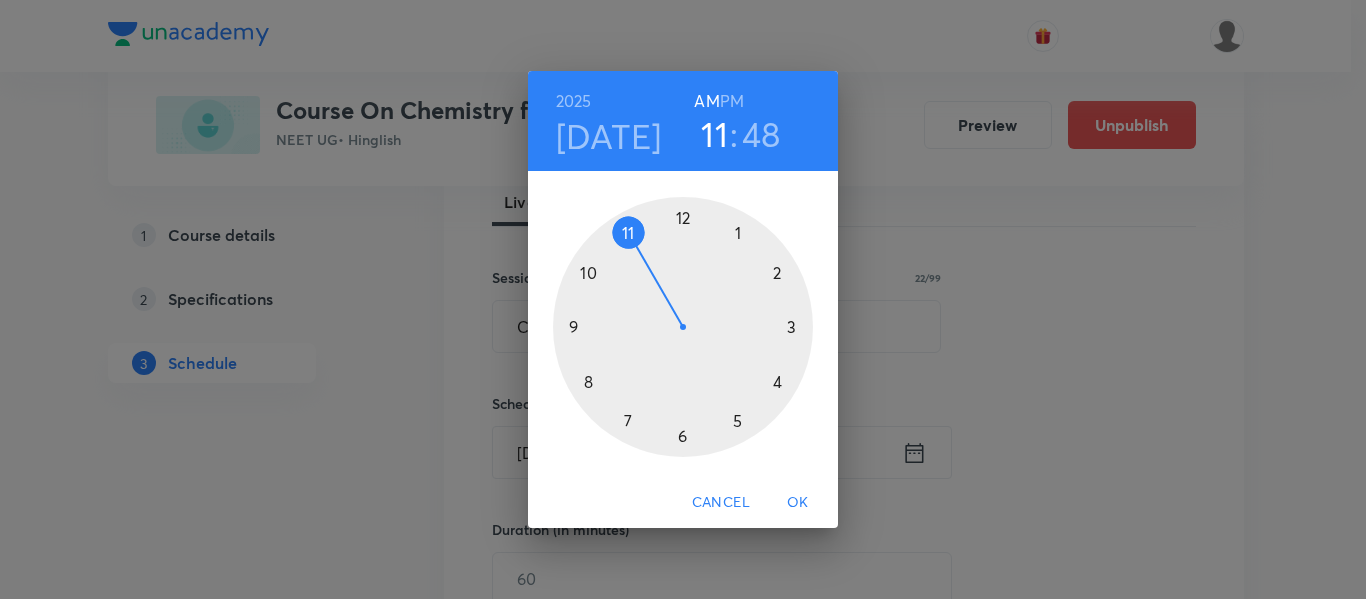 drag, startPoint x: 585, startPoint y: 276, endPoint x: 633, endPoint y: 245, distance: 57.14018 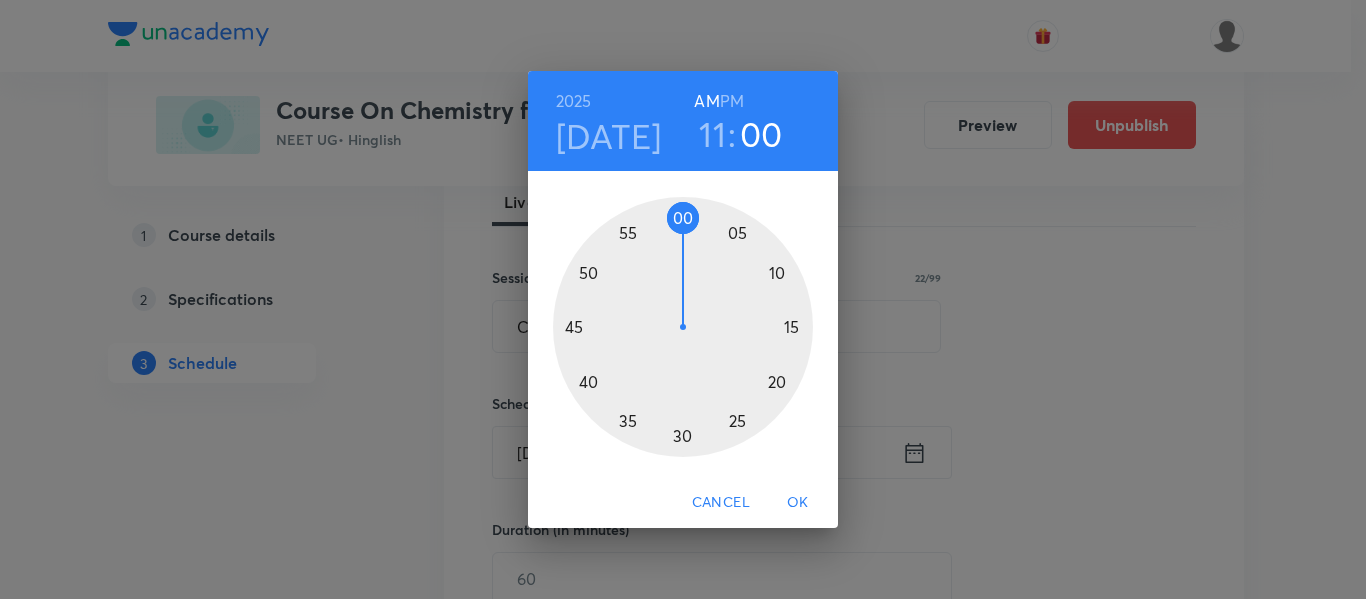 drag, startPoint x: 577, startPoint y: 291, endPoint x: 687, endPoint y: 220, distance: 130.92365 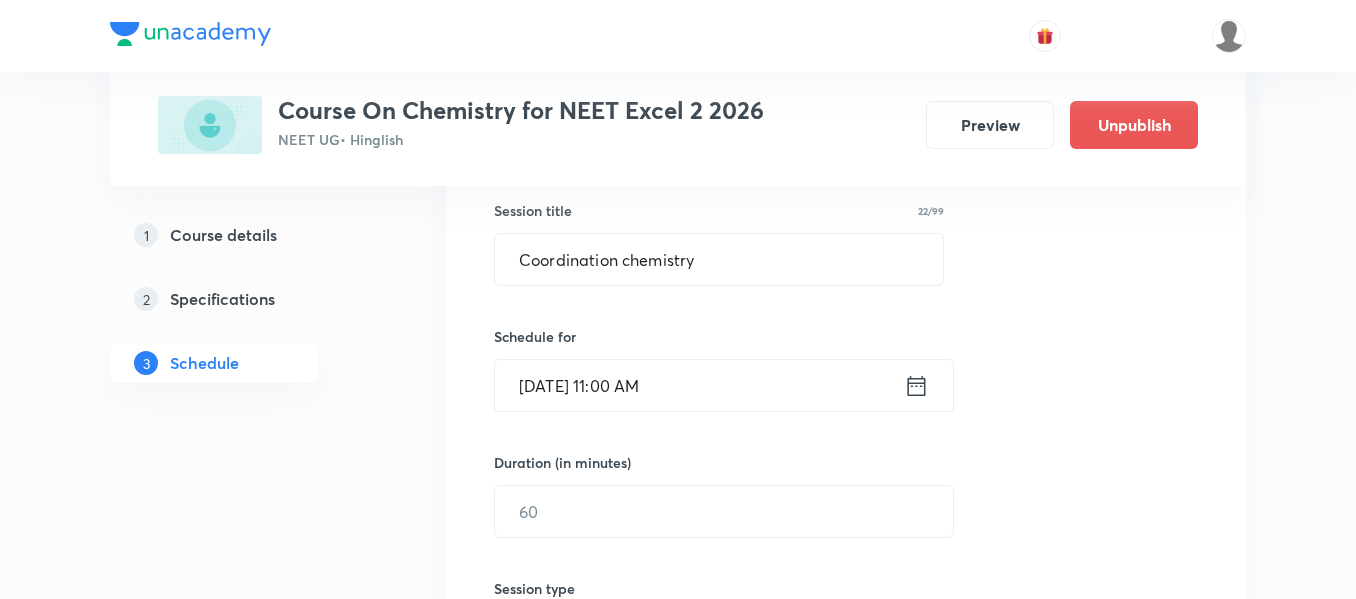 scroll, scrollTop: 500, scrollLeft: 0, axis: vertical 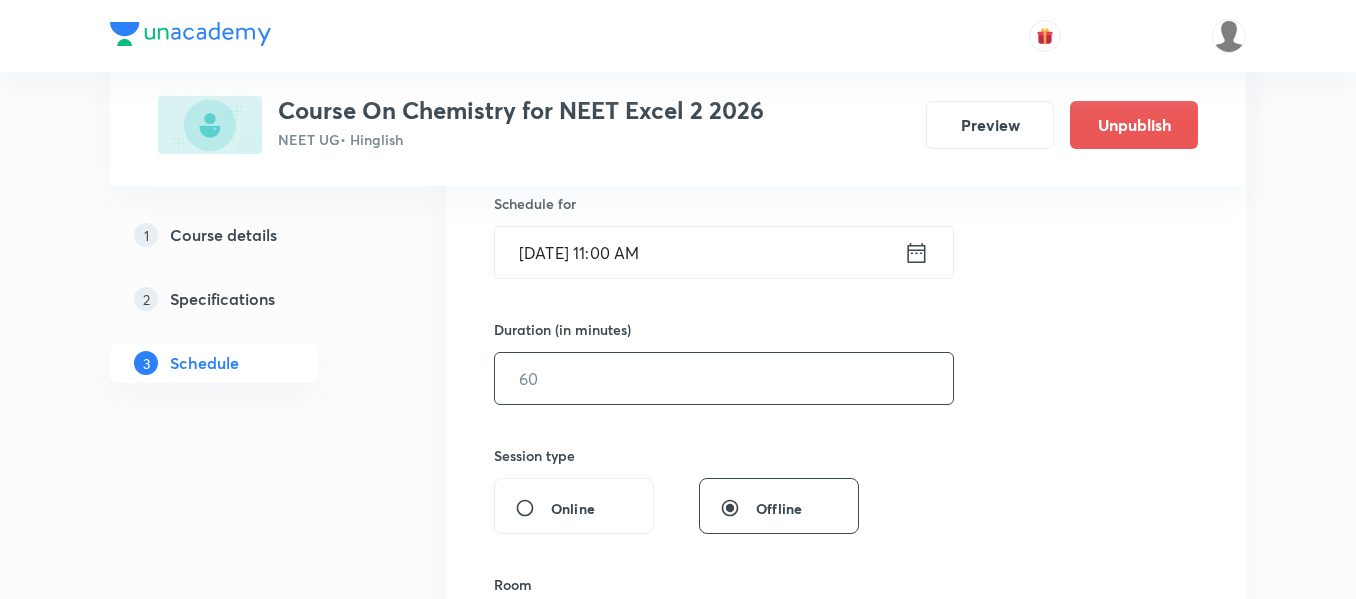 click at bounding box center (724, 378) 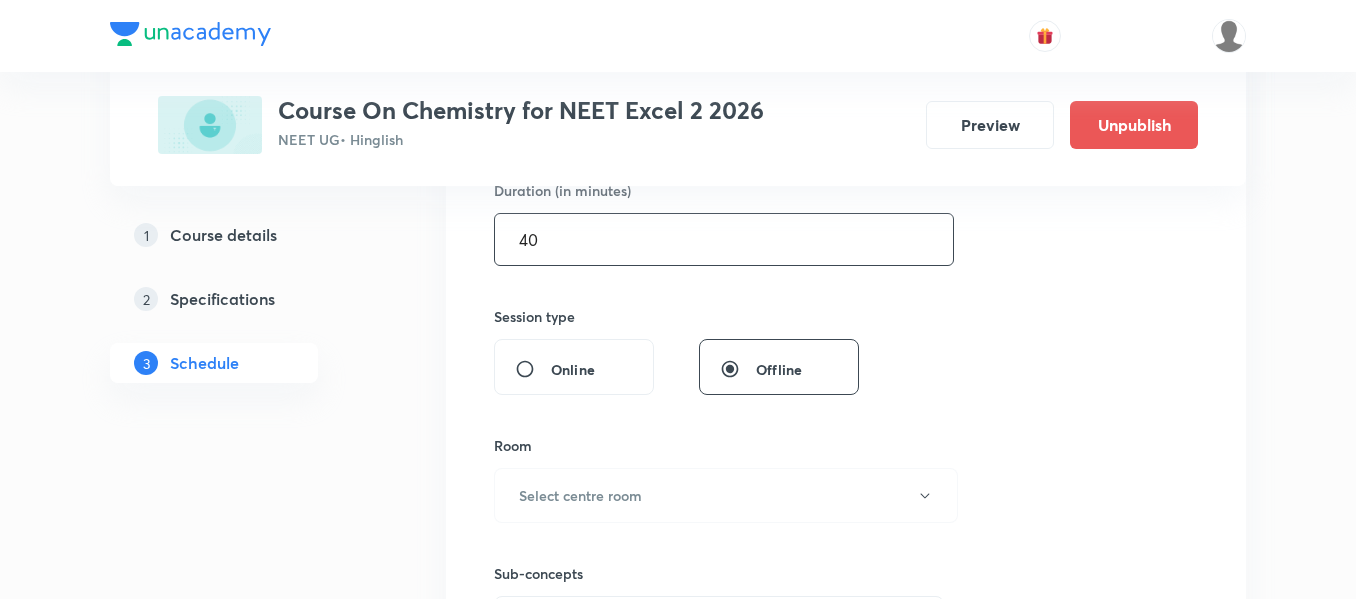 scroll, scrollTop: 800, scrollLeft: 0, axis: vertical 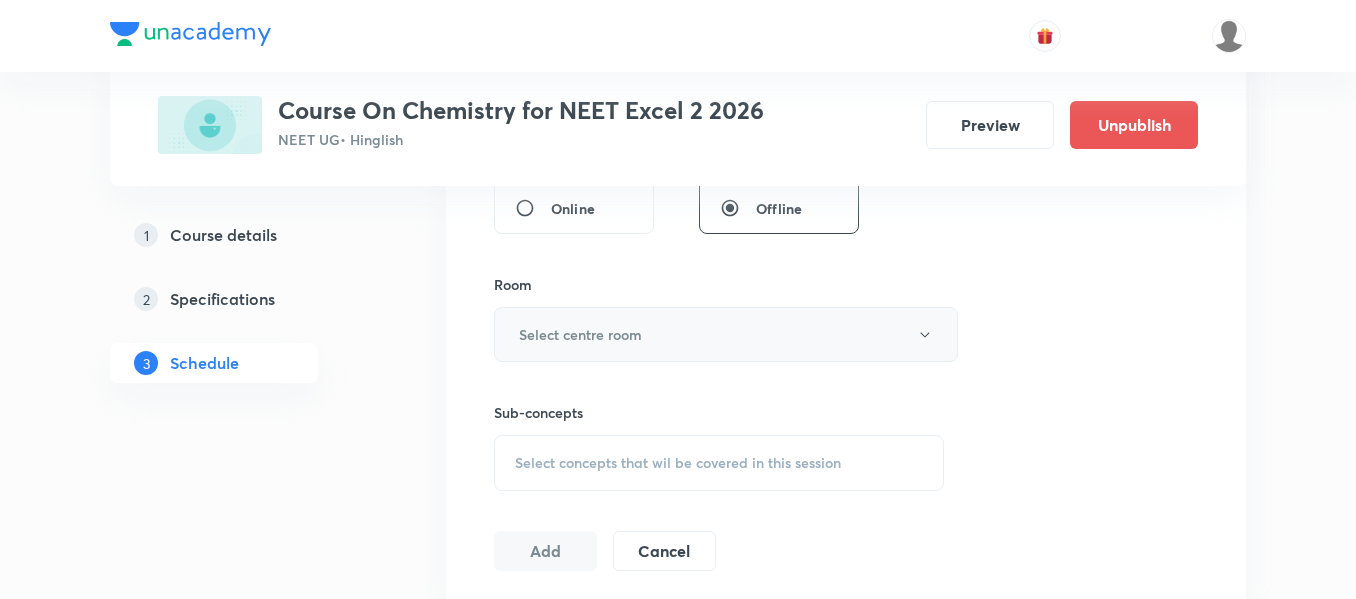 type on "40" 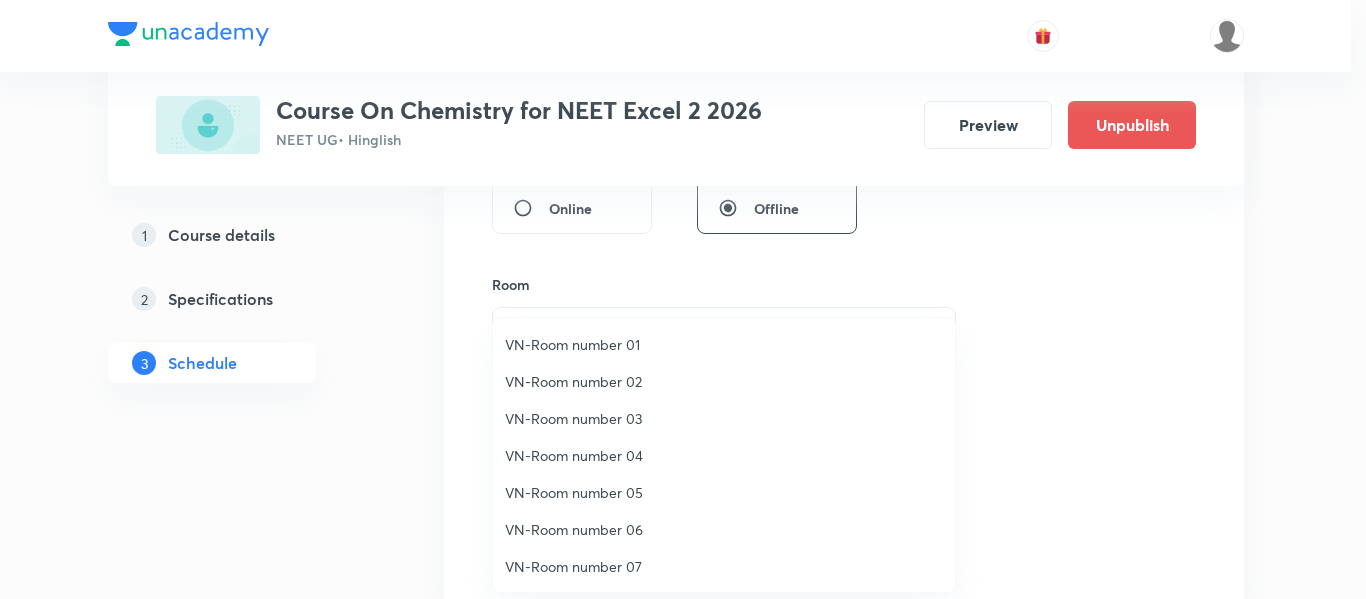 click on "VN-Room number 01" at bounding box center [724, 344] 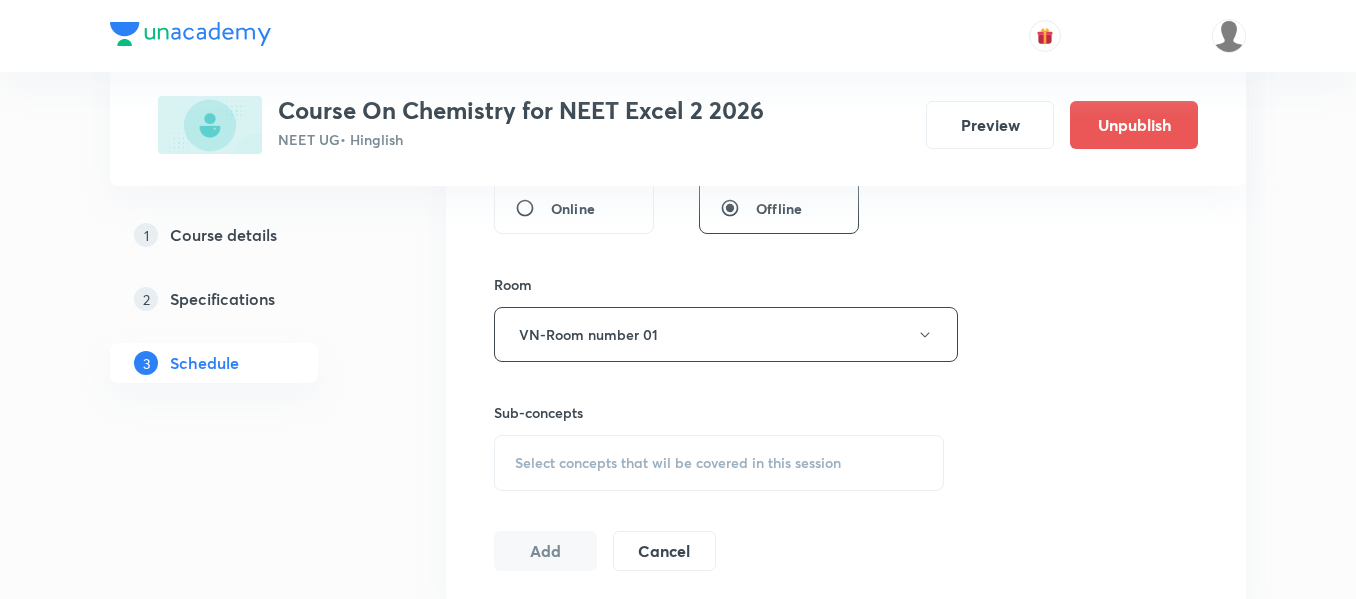 click on "Select concepts that wil be covered in this session" at bounding box center [719, 463] 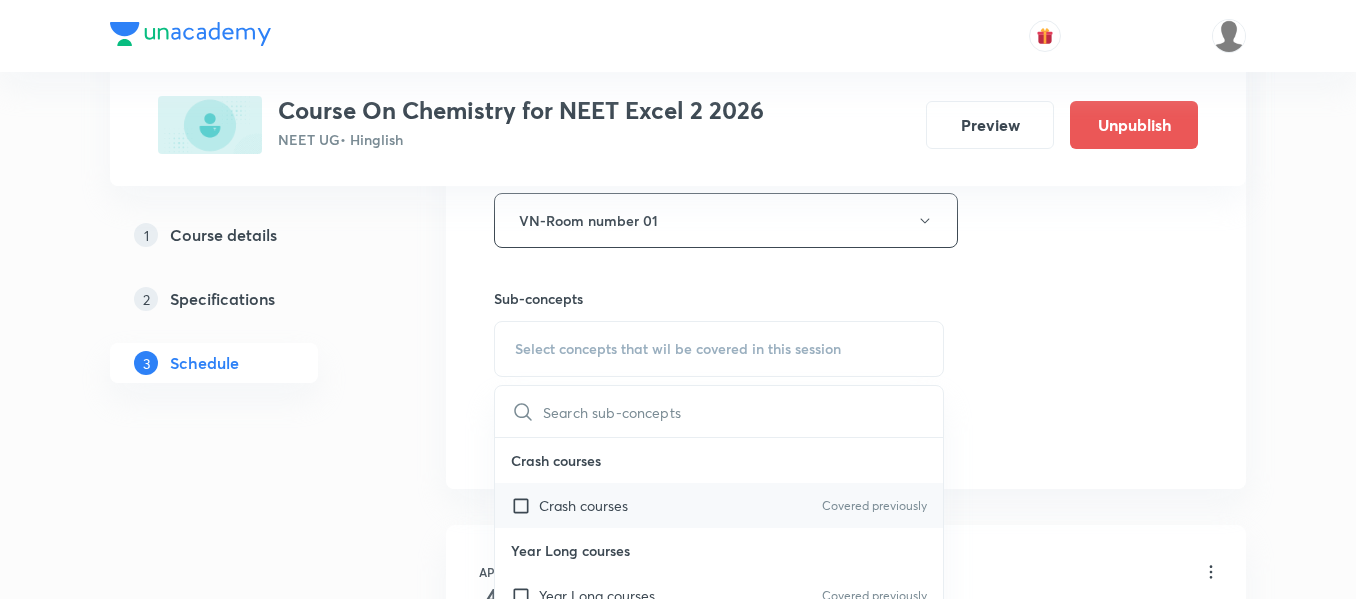 scroll, scrollTop: 1000, scrollLeft: 0, axis: vertical 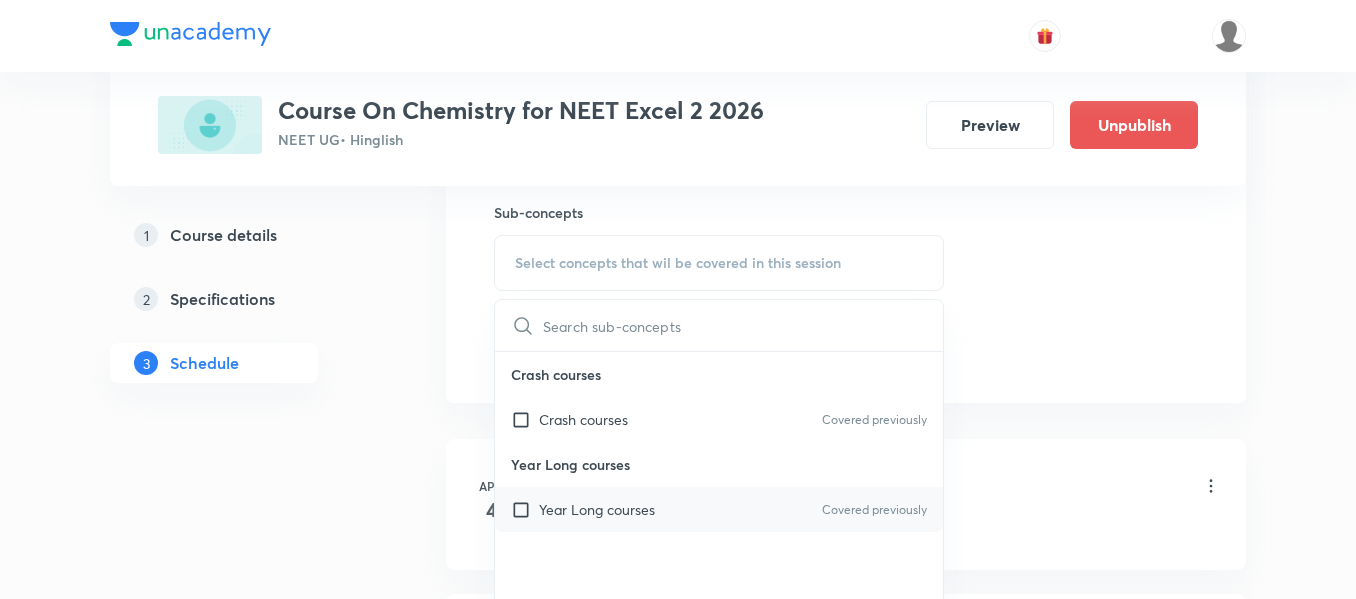 click on "Year Long courses Covered previously" at bounding box center (719, 509) 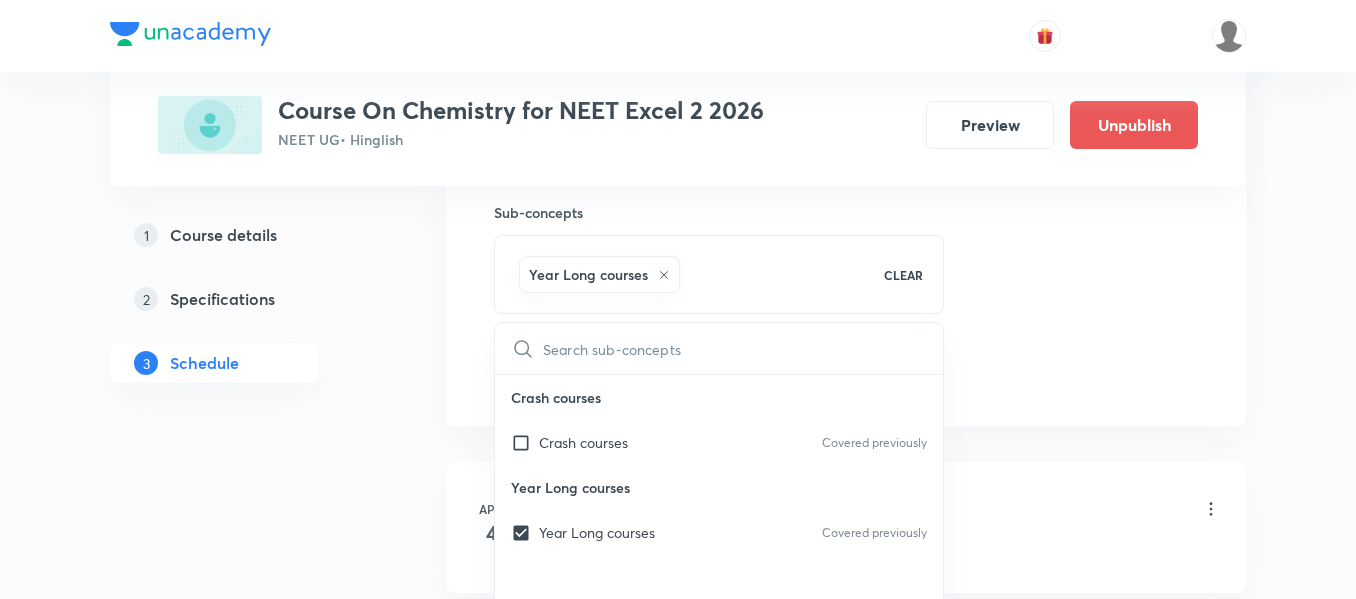 click on "Session  68 Live class Session title 22/99 Coordination chemistry ​ Schedule for Jul 18, 2025, 11:00 AM ​ Duration (in minutes) 40 ​   Session type Online Offline Room VN-Room number 01 Sub-concepts Year Long courses CLEAR ​ Crash courses Crash courses Covered previously Year Long courses Year Long courses Covered previously Add Cancel" at bounding box center (846, -87) 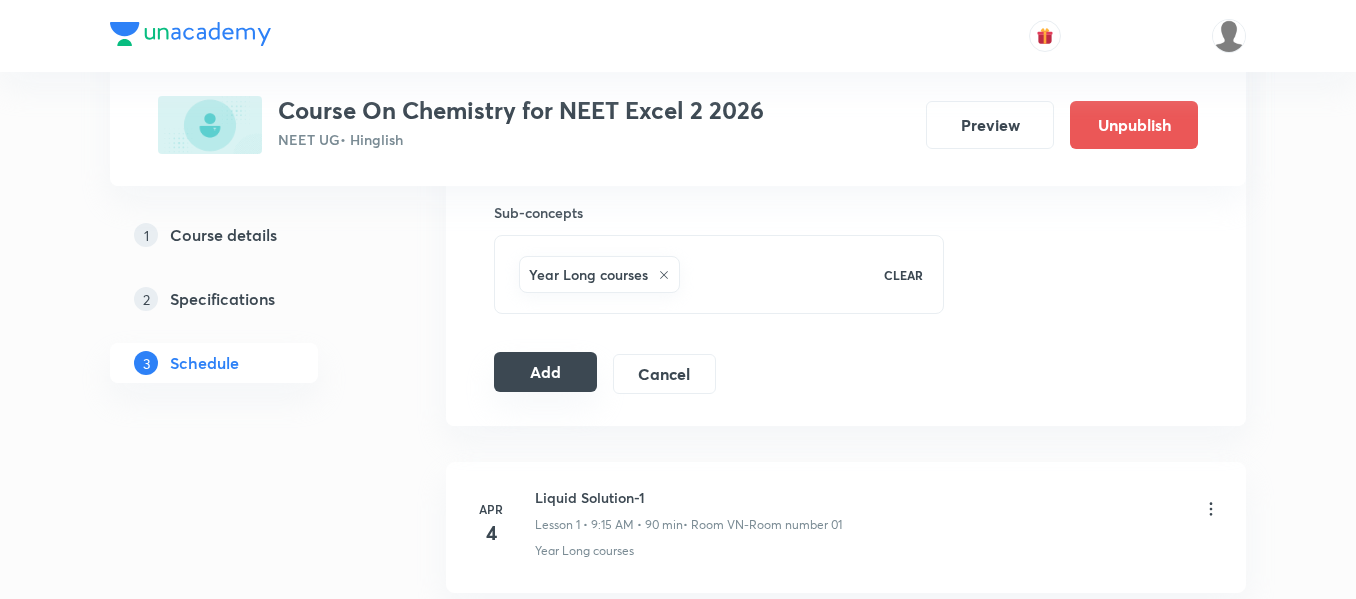 click on "Add" at bounding box center (545, 372) 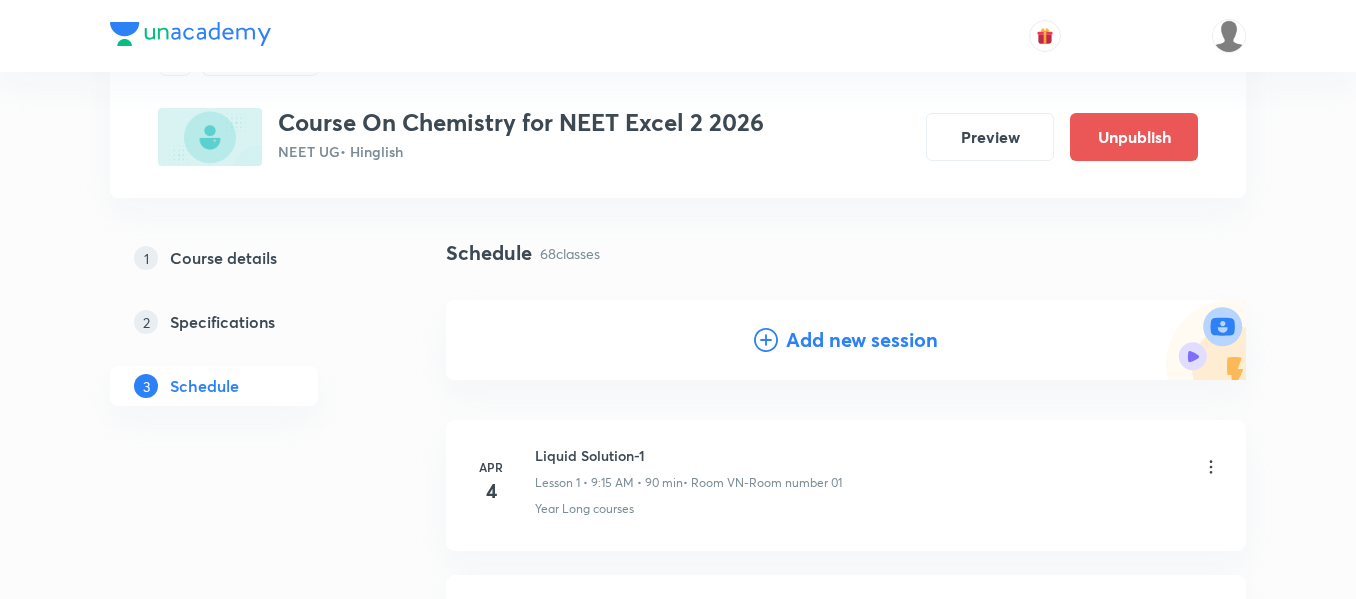 scroll, scrollTop: 0, scrollLeft: 0, axis: both 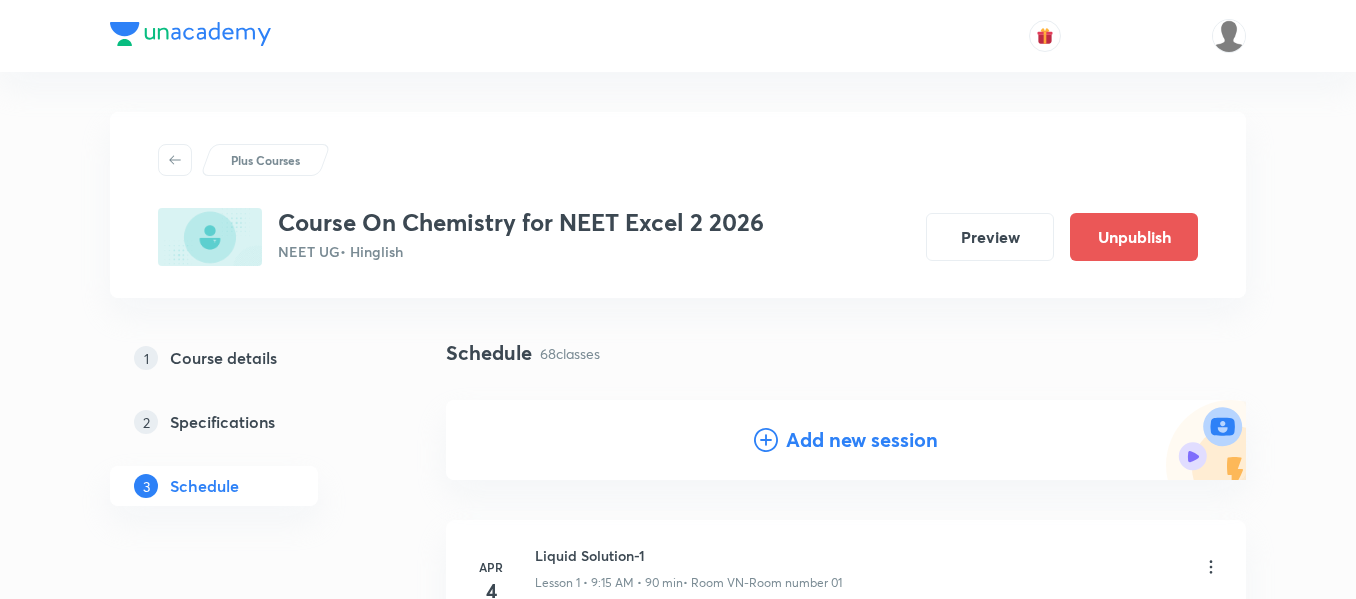 click on "Add new session" at bounding box center [862, 440] 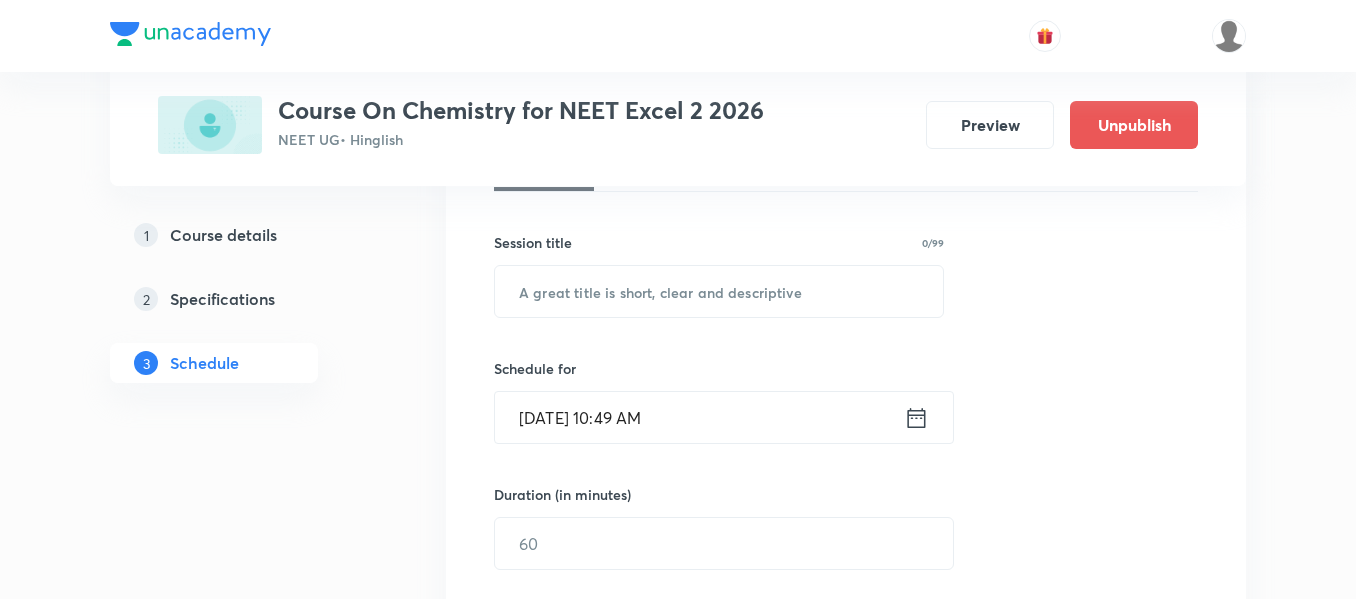 scroll, scrollTop: 300, scrollLeft: 0, axis: vertical 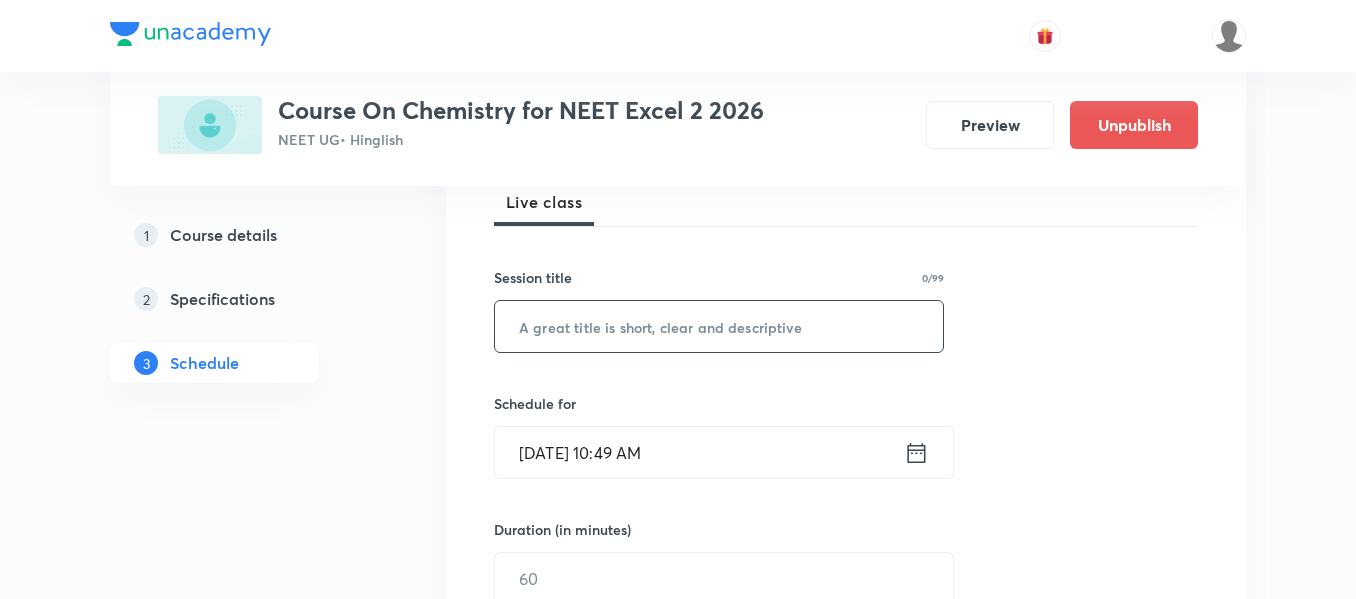 click at bounding box center (719, 326) 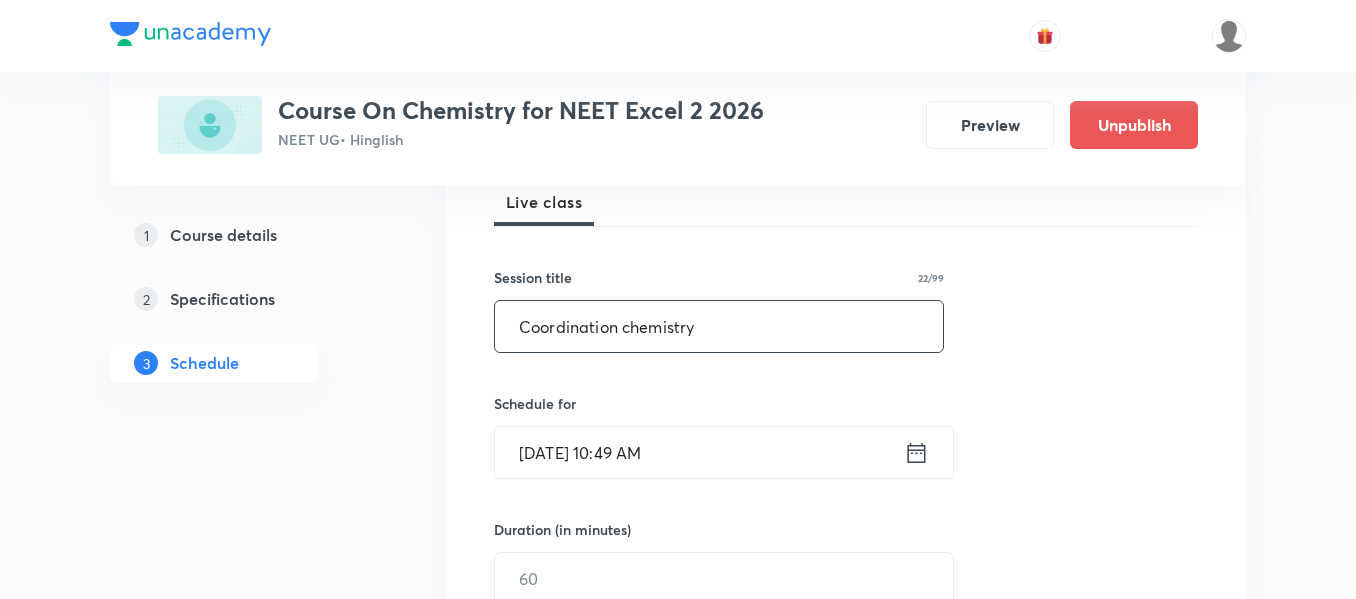 type on "Coordination chemistry" 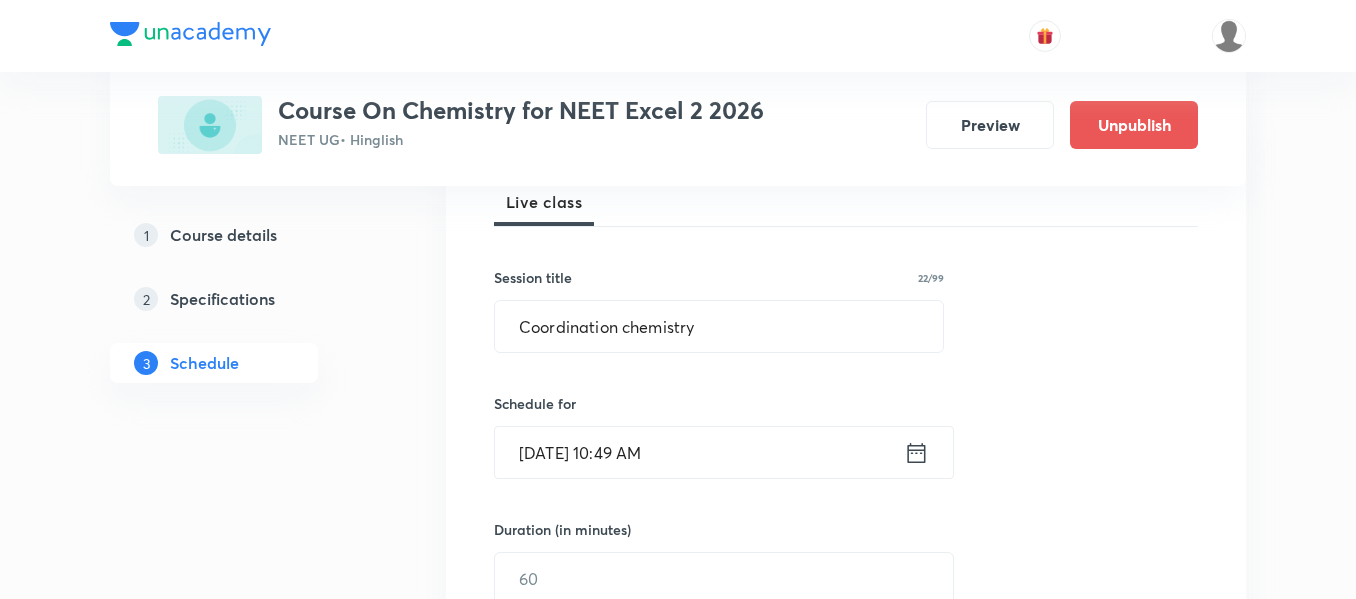 click 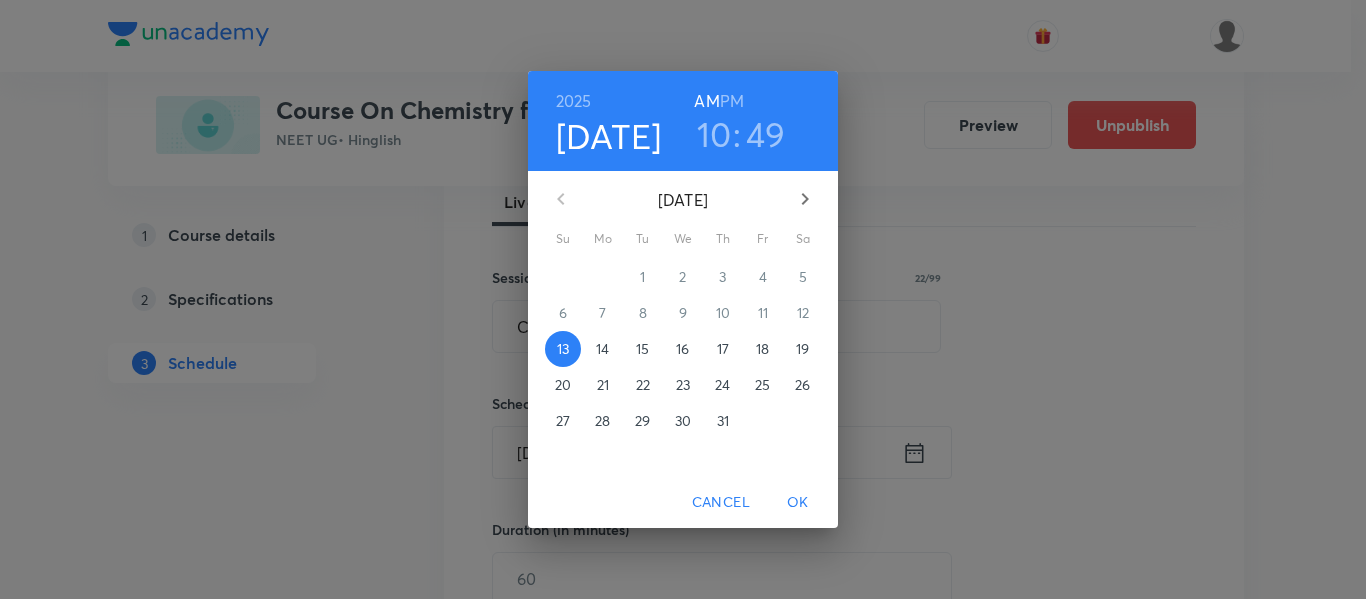 click on "19" at bounding box center [802, 349] 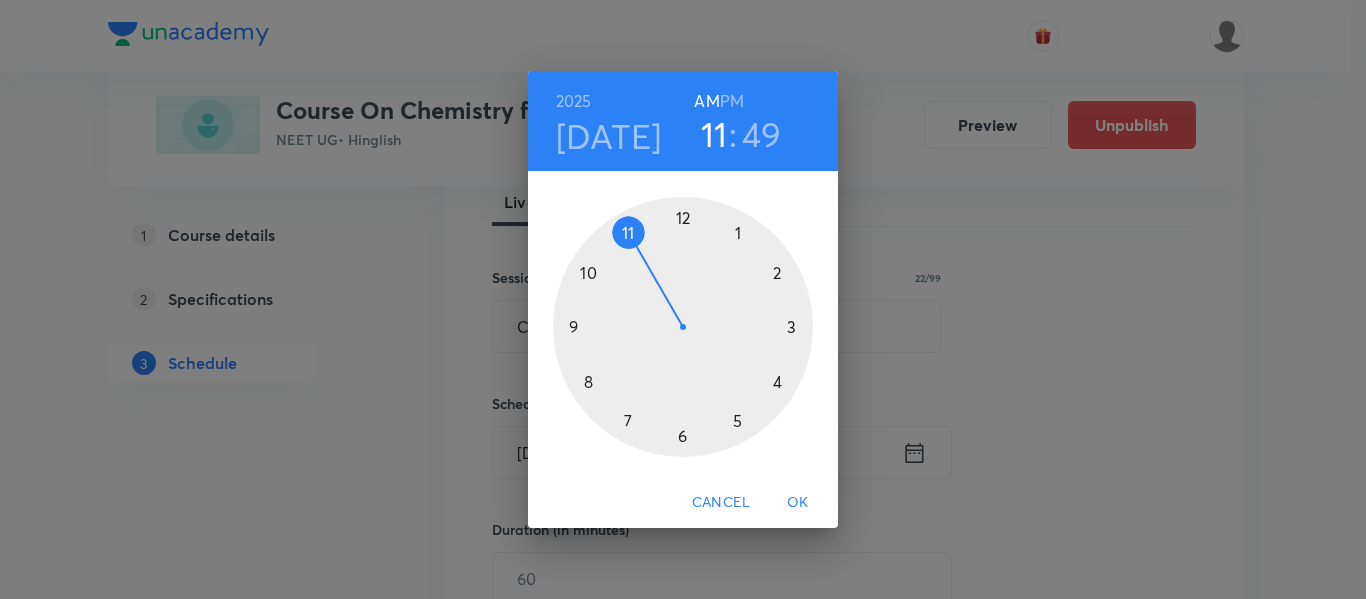 drag, startPoint x: 604, startPoint y: 270, endPoint x: 641, endPoint y: 246, distance: 44.102154 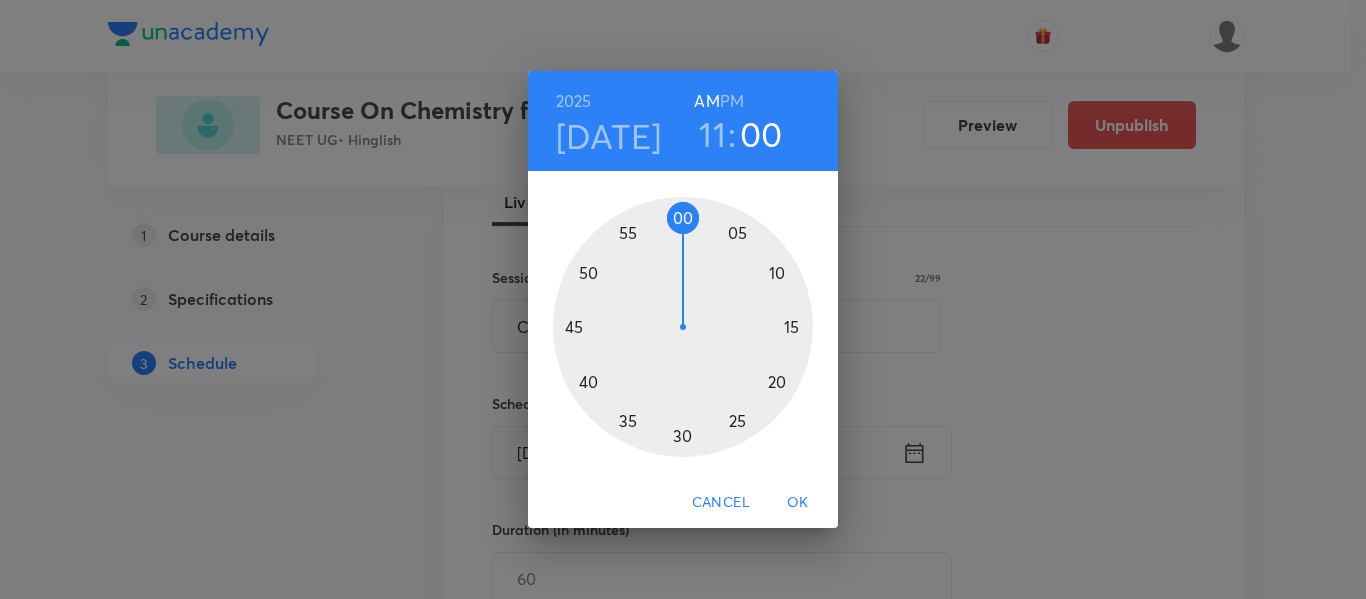 drag, startPoint x: 585, startPoint y: 280, endPoint x: 684, endPoint y: 253, distance: 102.61579 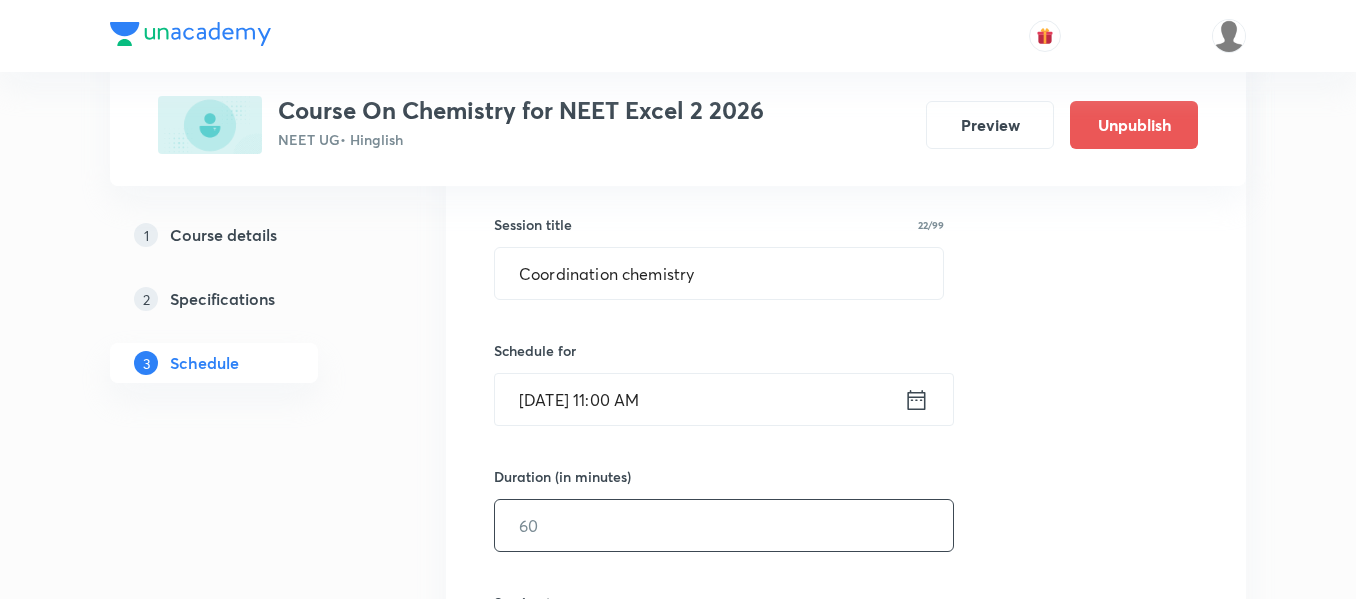 scroll, scrollTop: 400, scrollLeft: 0, axis: vertical 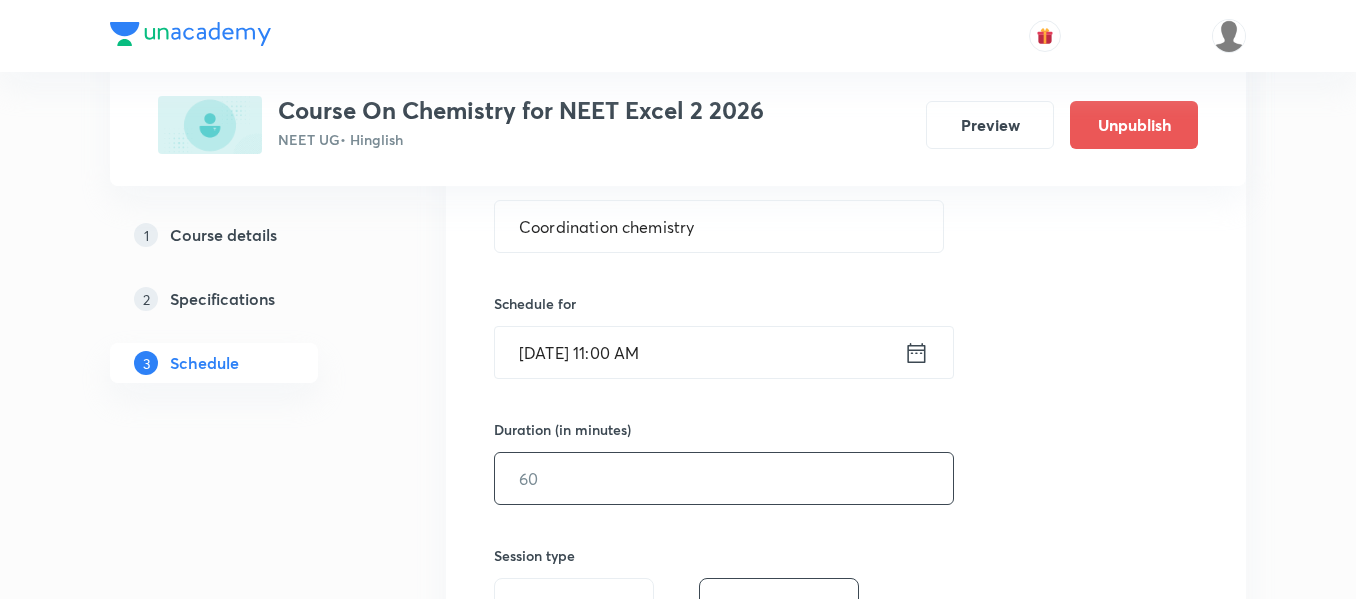 click at bounding box center (724, 478) 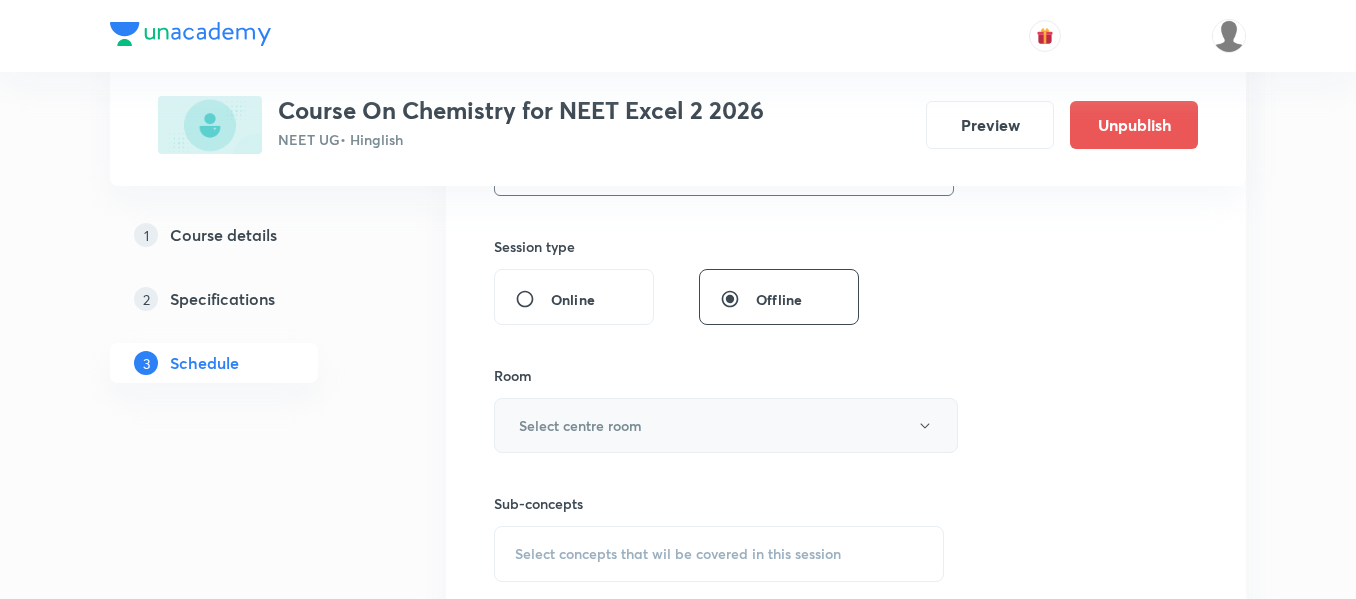 scroll, scrollTop: 700, scrollLeft: 0, axis: vertical 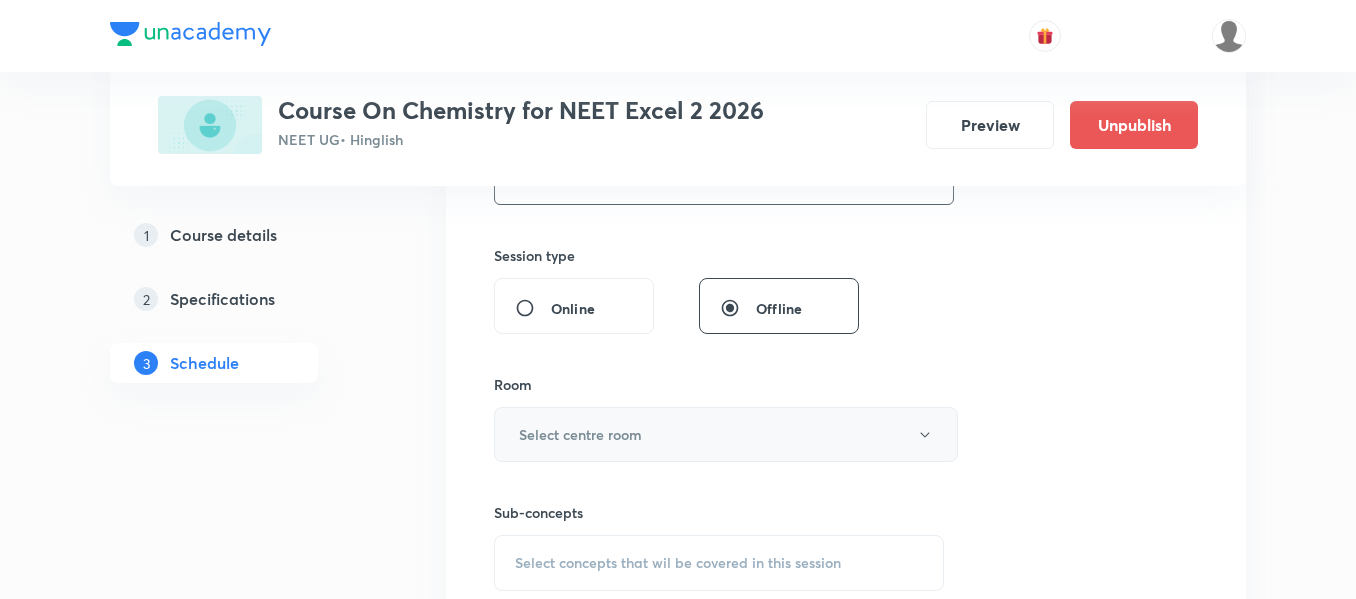 type on "40" 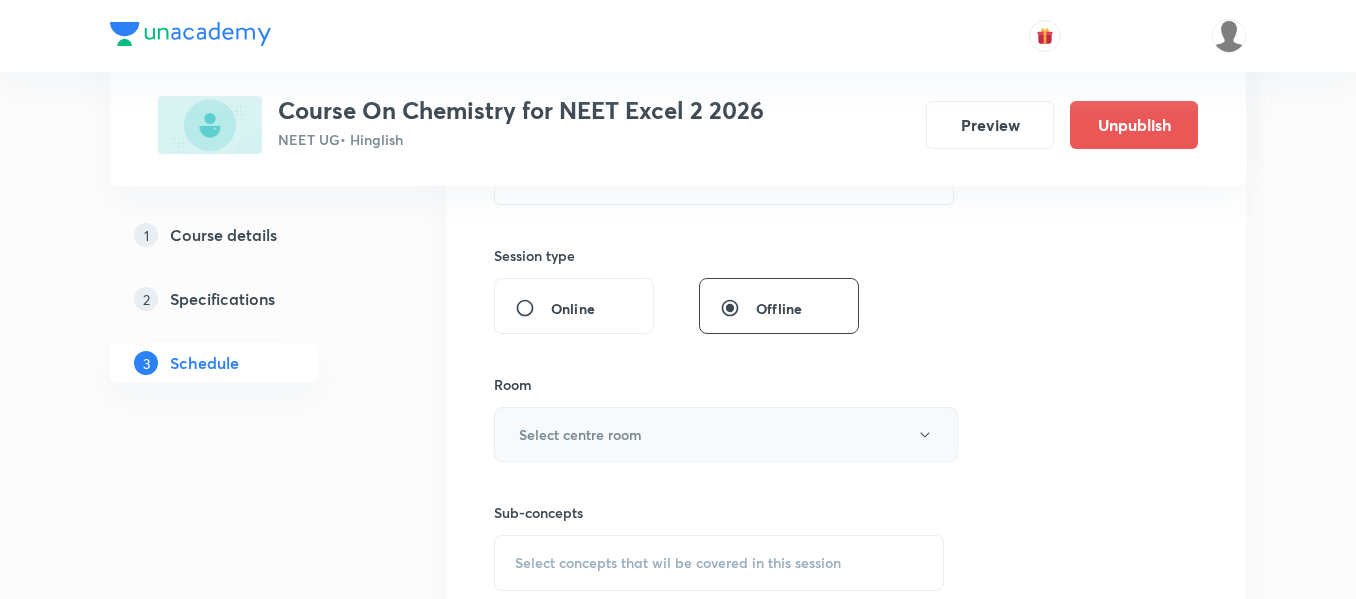 click on "Select centre room" at bounding box center (726, 434) 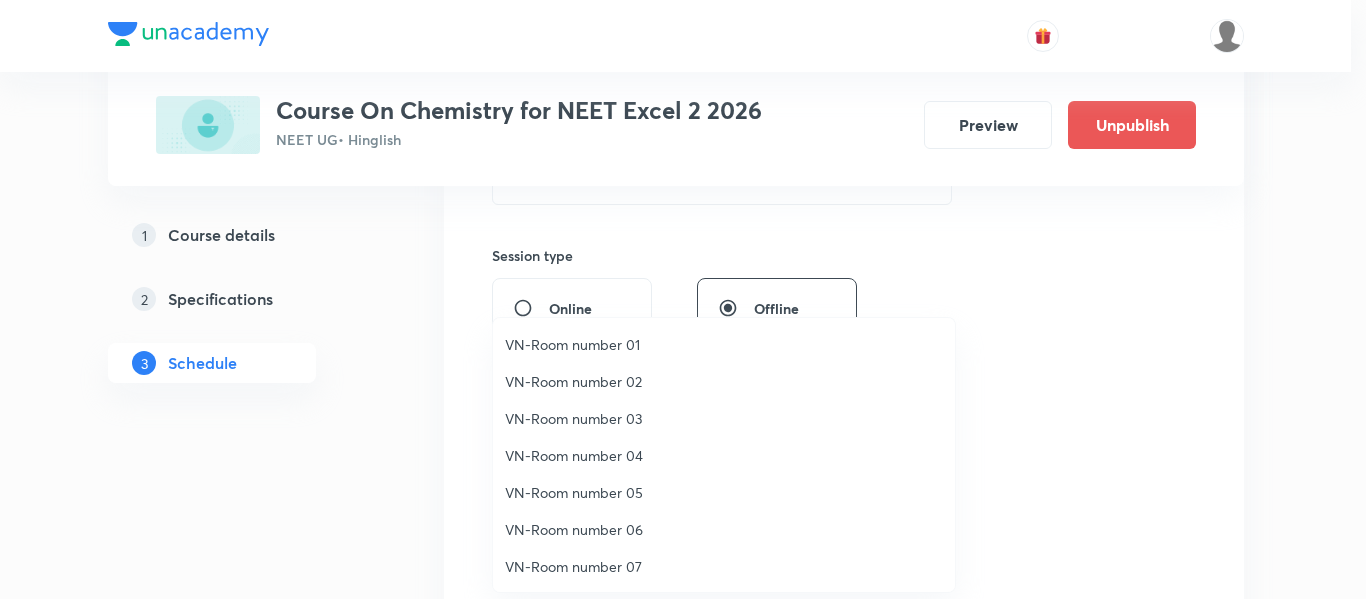 click on "VN-Room number 01" at bounding box center [724, 344] 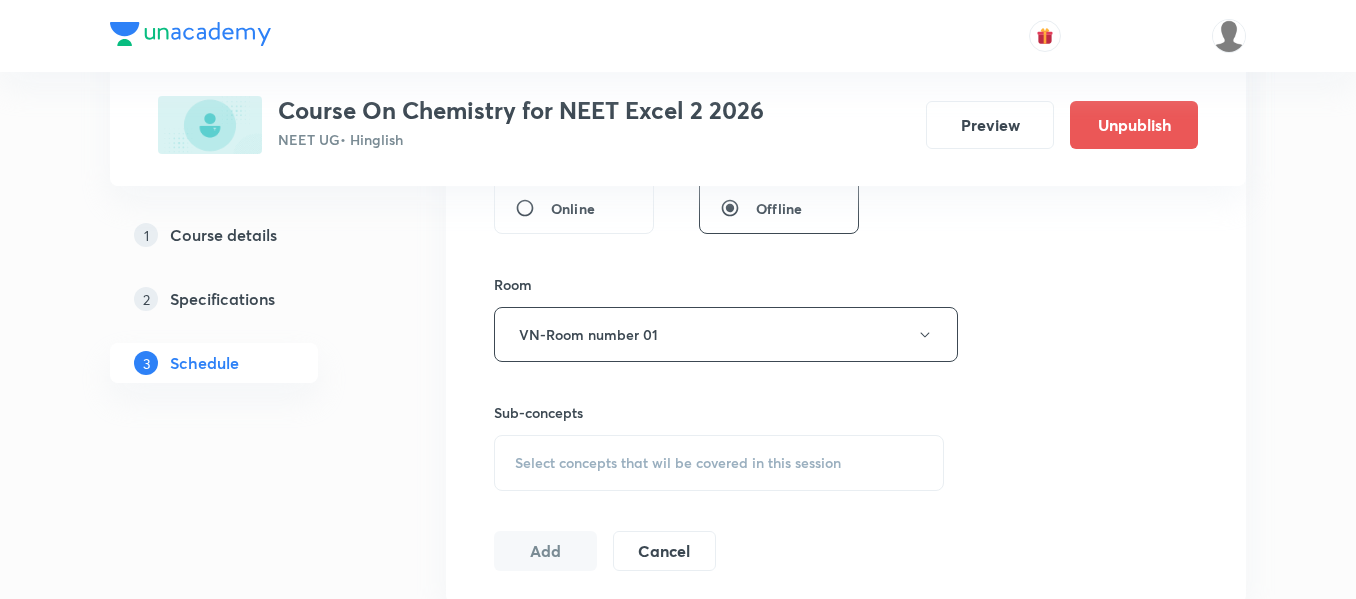 click on "Select concepts that wil be covered in this session" at bounding box center (719, 463) 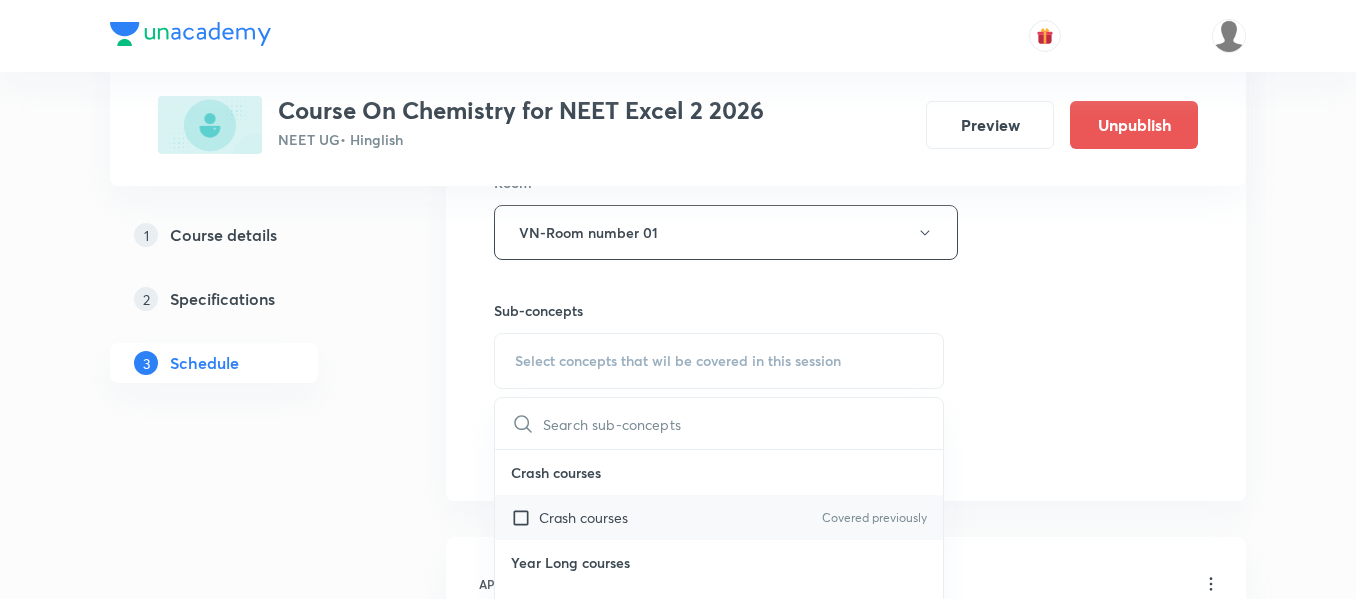 scroll, scrollTop: 1000, scrollLeft: 0, axis: vertical 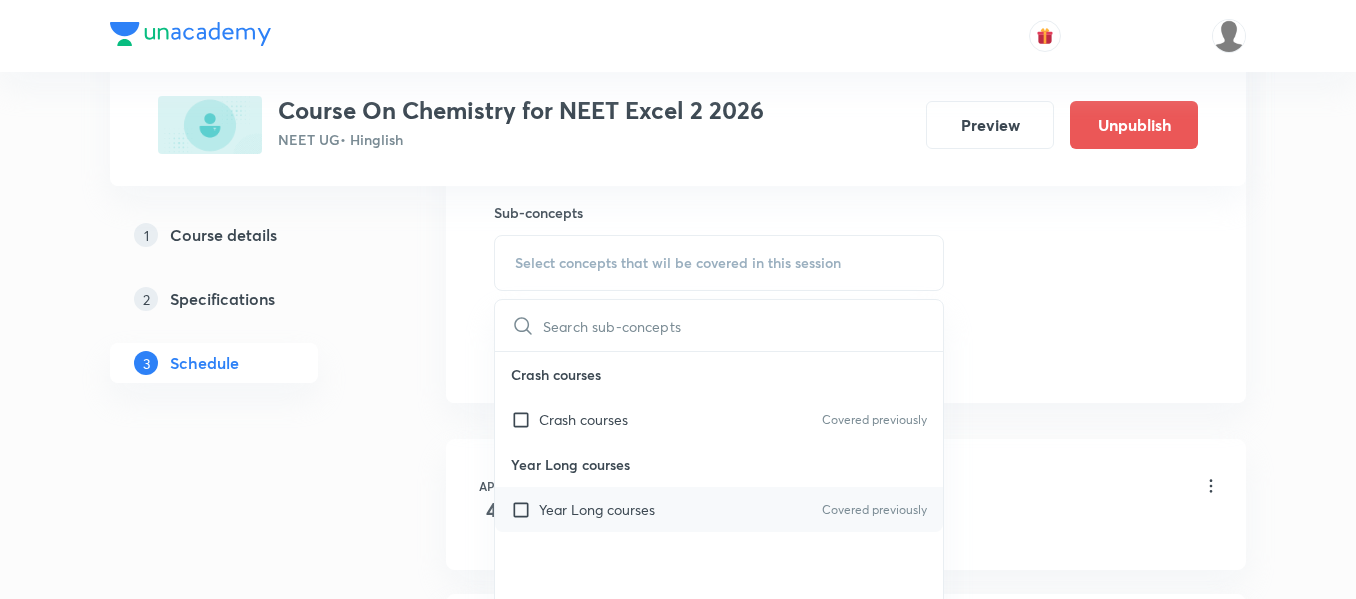 click on "Year Long courses Covered previously" at bounding box center [719, 509] 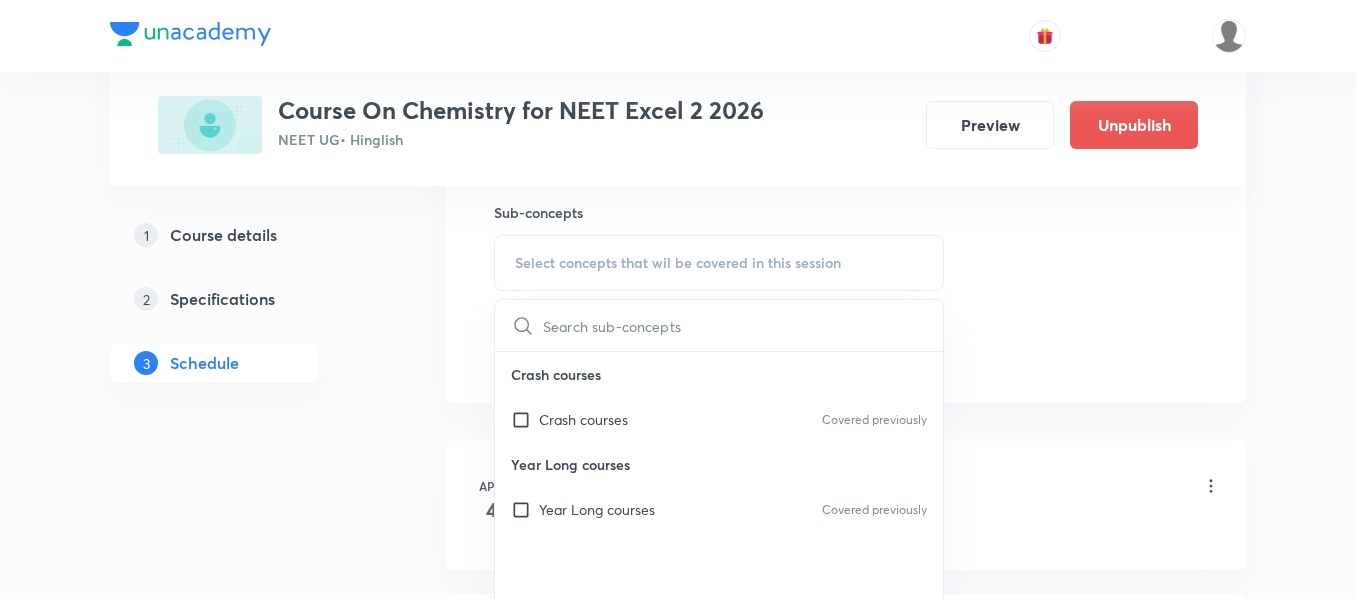 checkbox on "true" 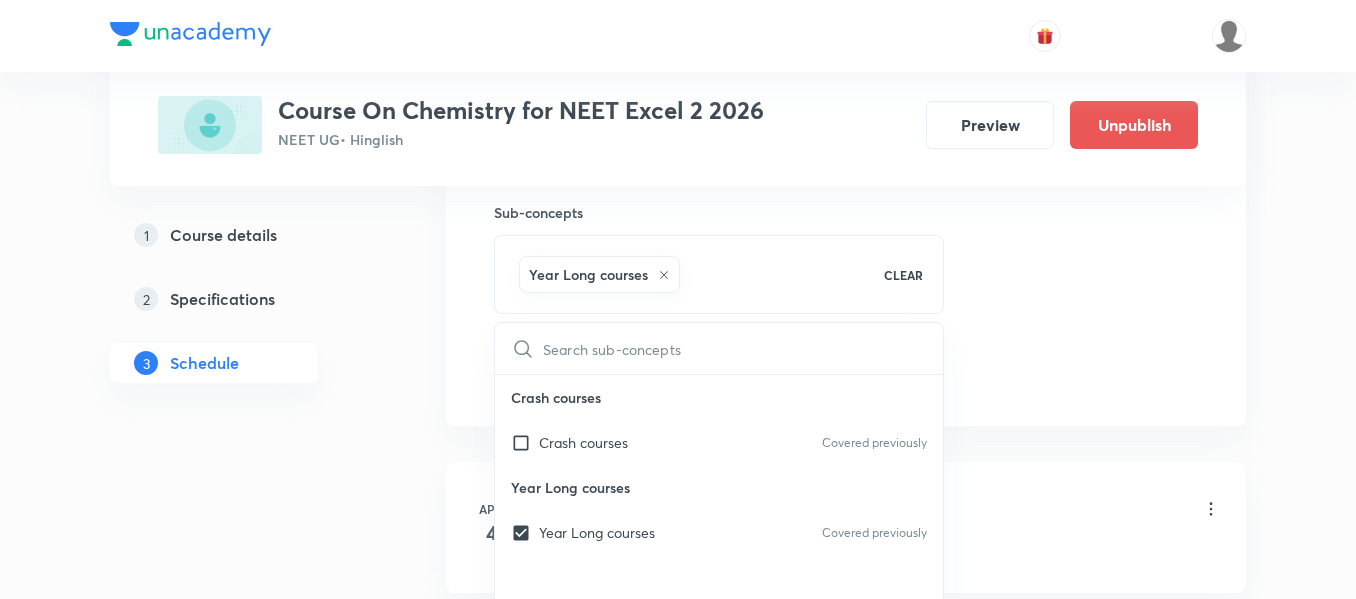 click on "Session  69 Live class Session title 22/99 Coordination chemistry ​ Schedule for Jul 19, 2025, 11:00 AM ​ Duration (in minutes) 40 ​   Session type Online Offline Room VN-Room number 01 Sub-concepts Year Long courses CLEAR ​ Crash courses Crash courses Covered previously Year Long courses Year Long courses Covered previously Add Cancel" at bounding box center [846, -87] 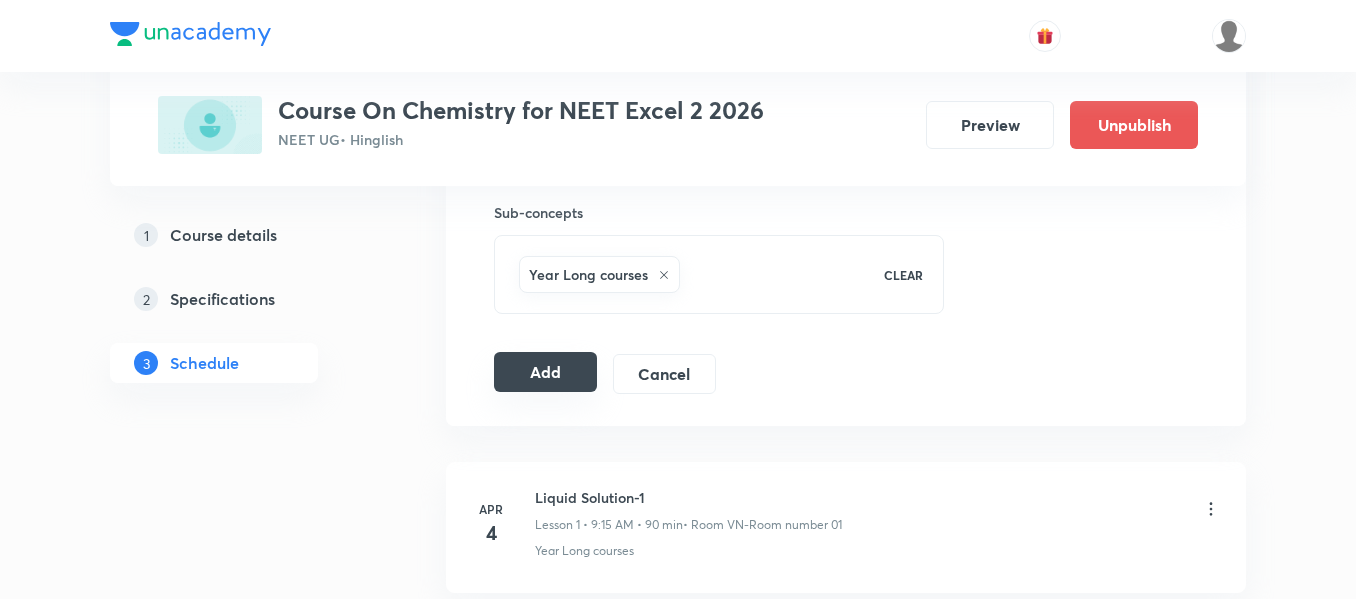 click on "Add" at bounding box center [545, 372] 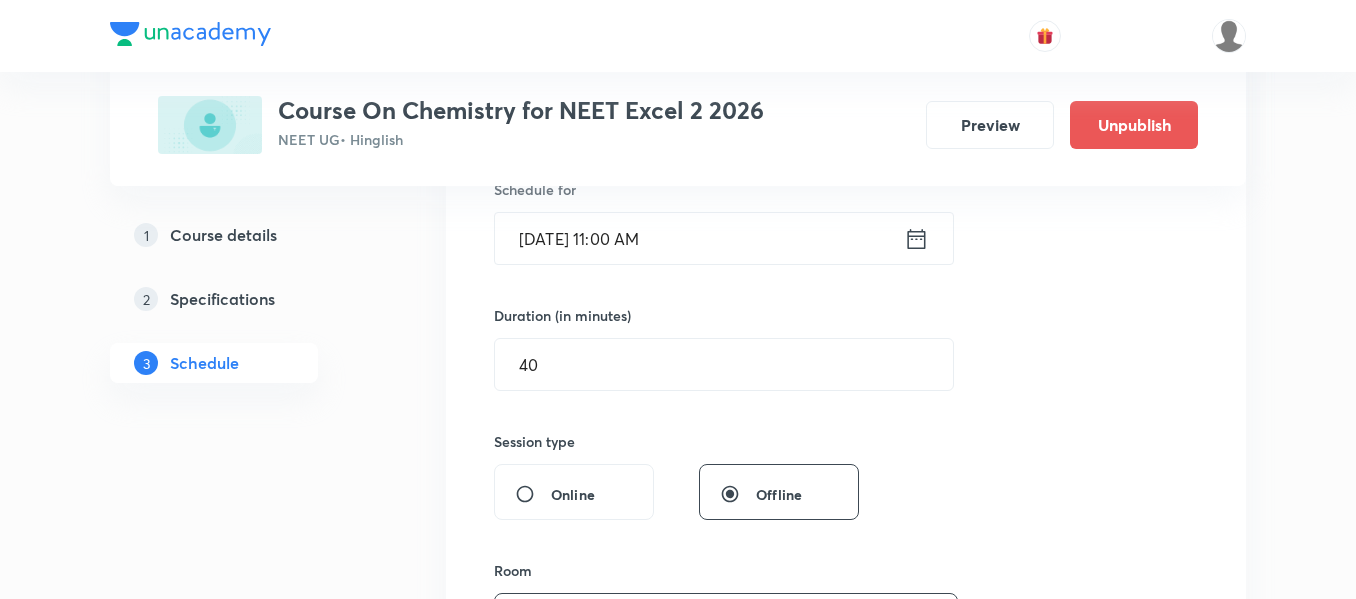 scroll, scrollTop: 300, scrollLeft: 0, axis: vertical 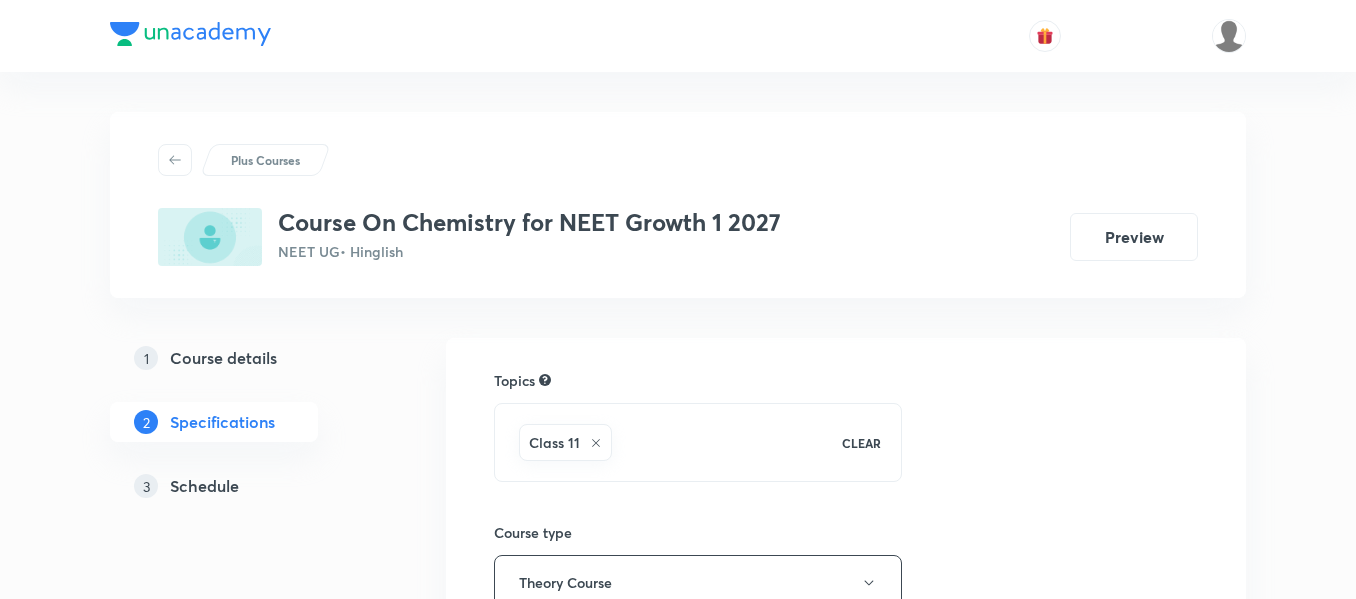 click on "Schedule" at bounding box center [204, 486] 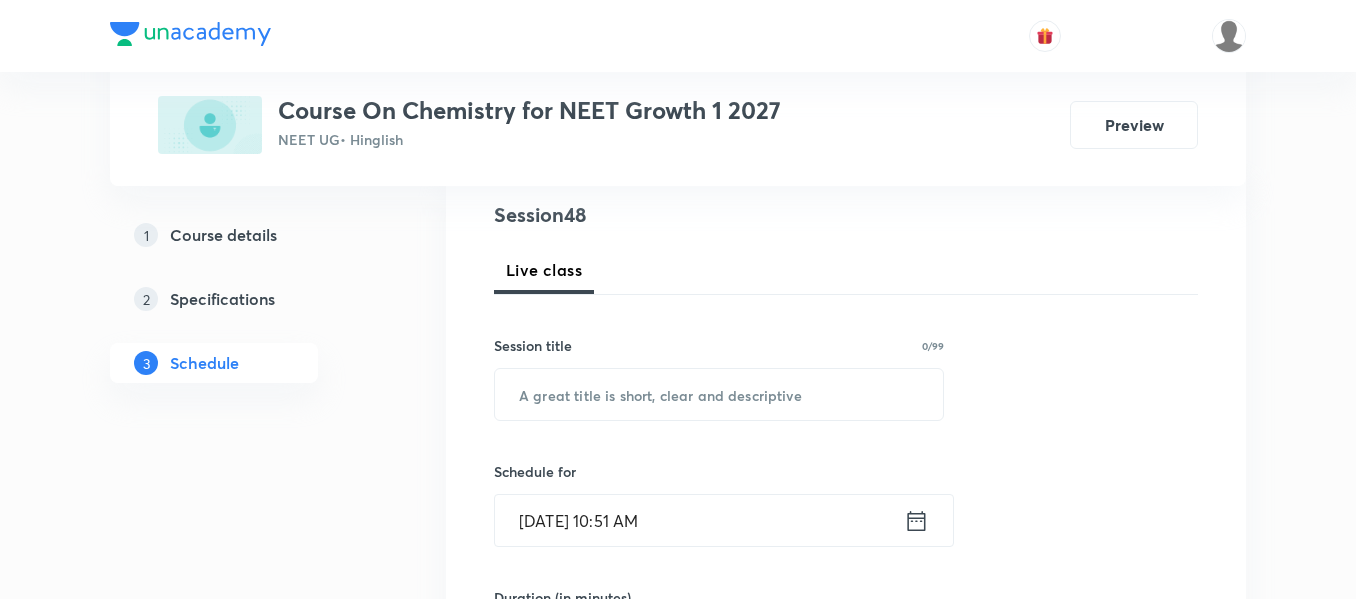 scroll, scrollTop: 300, scrollLeft: 0, axis: vertical 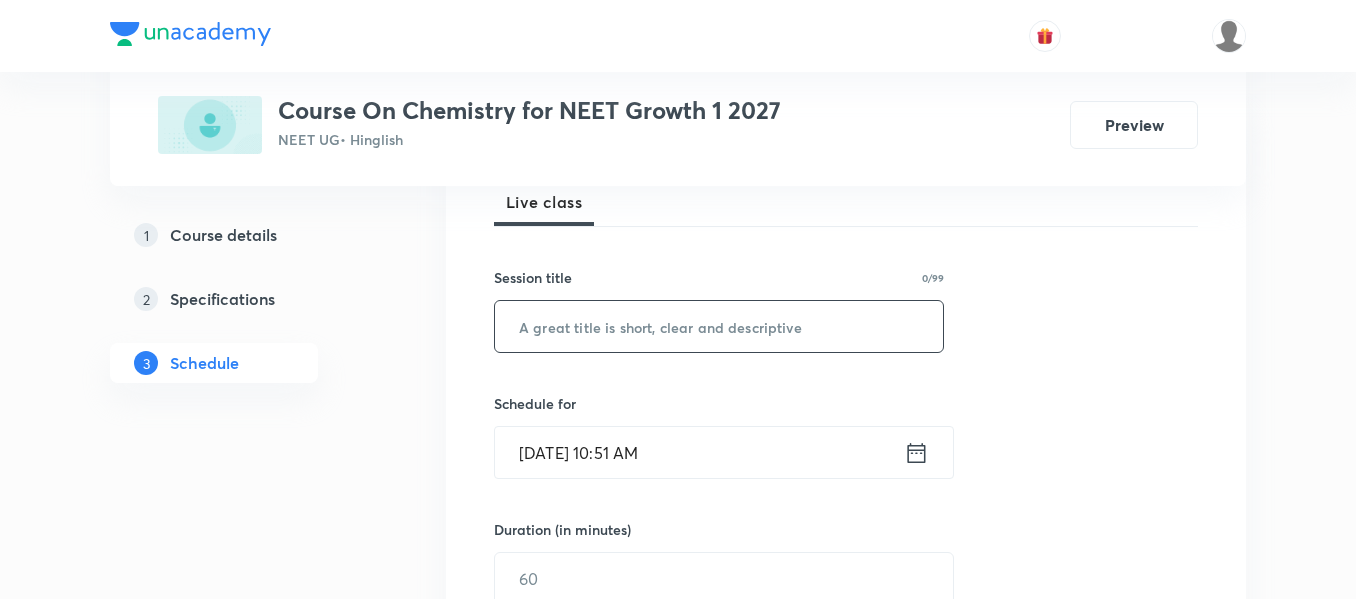 click at bounding box center [719, 326] 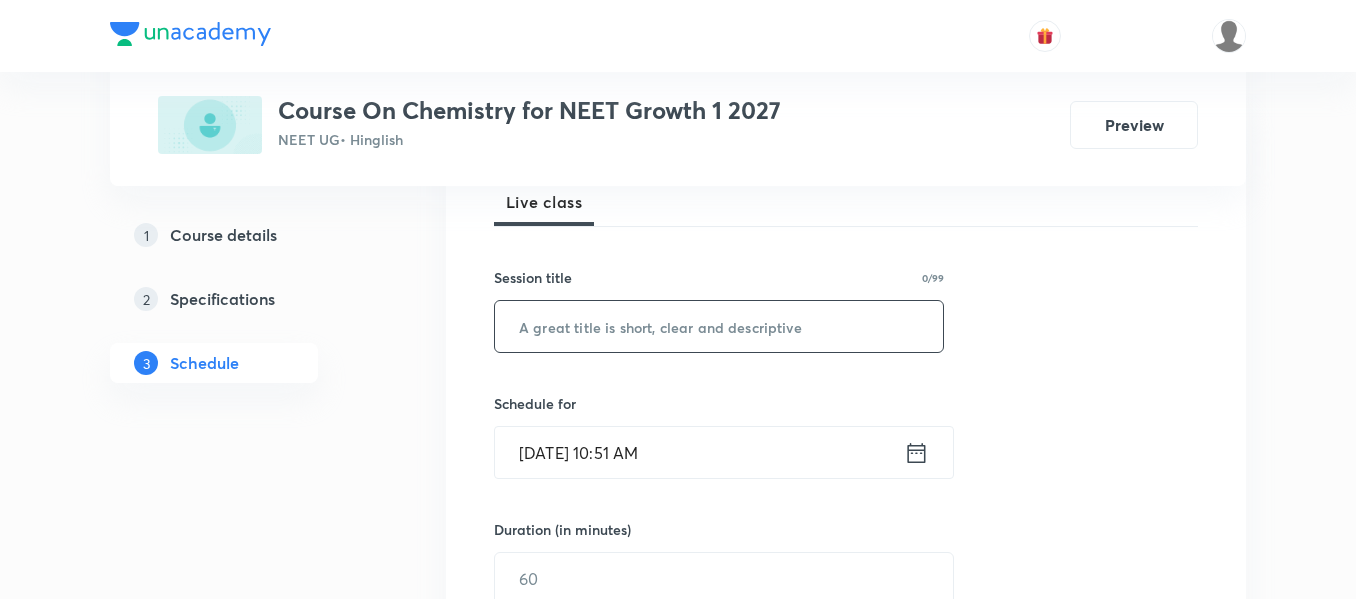 paste on "atomic structure" 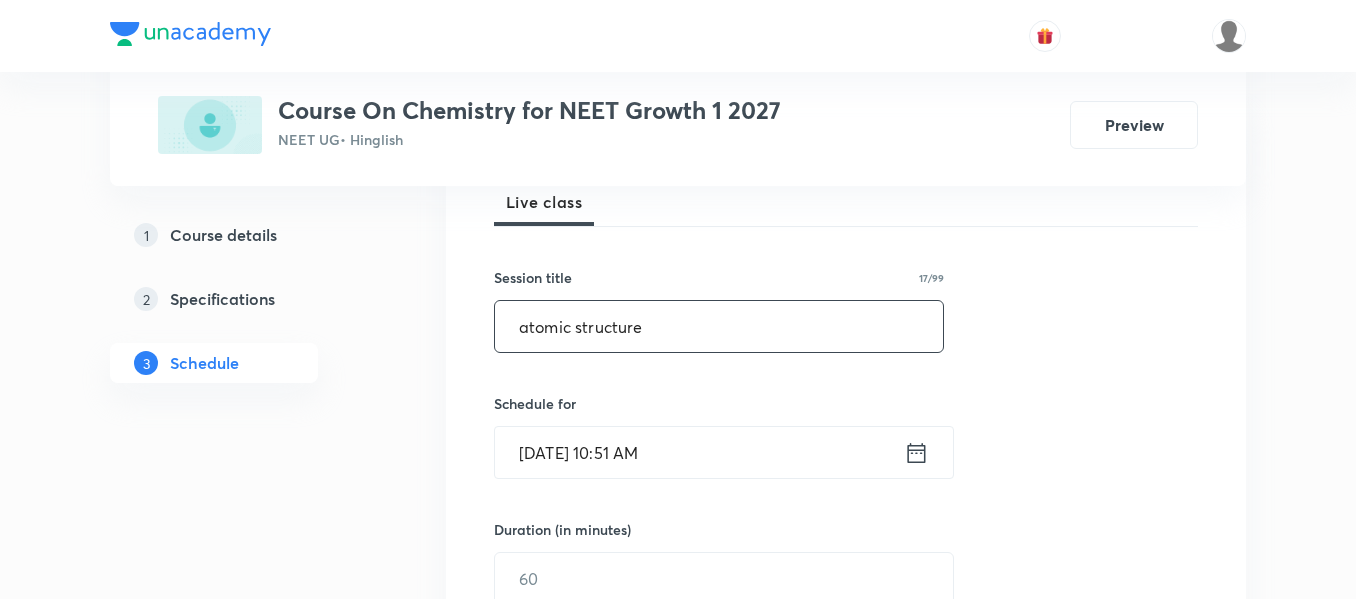 type on "atomic structure" 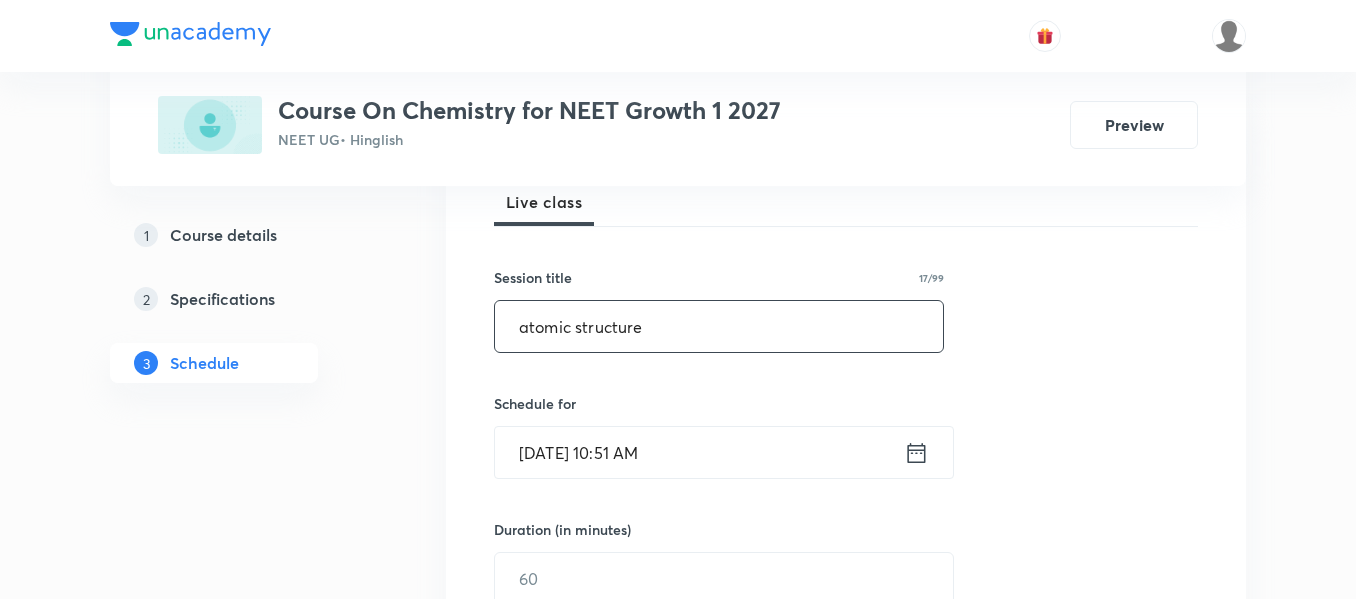 click 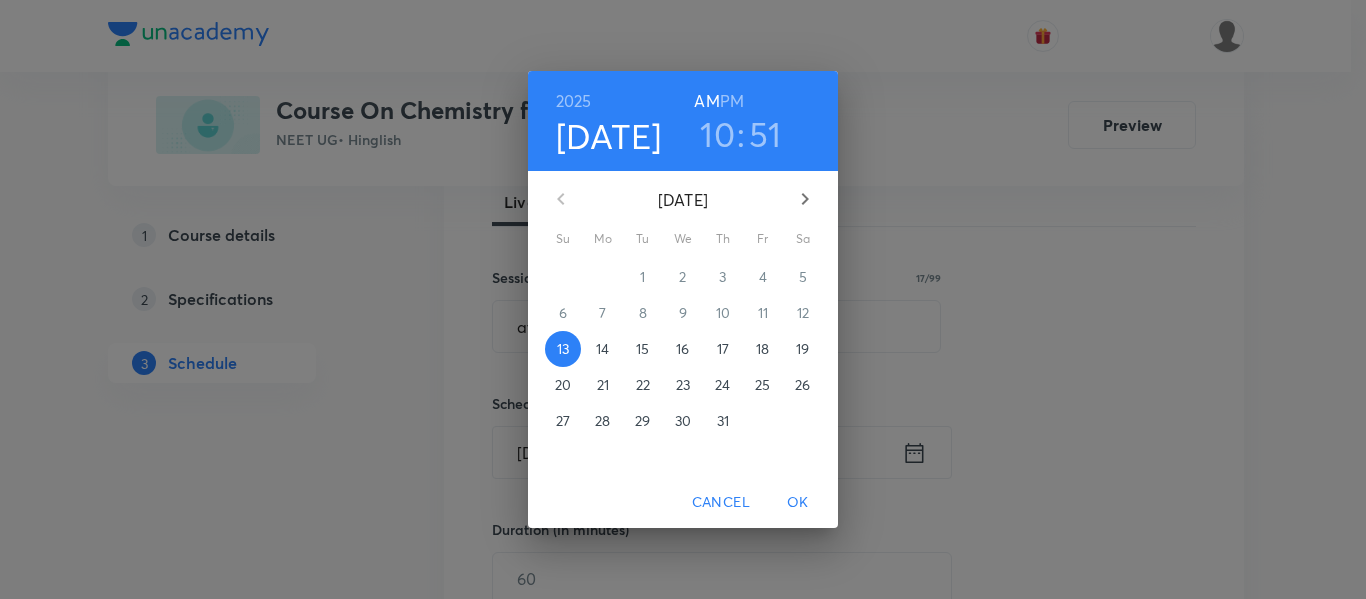 click on "14" at bounding box center [602, 349] 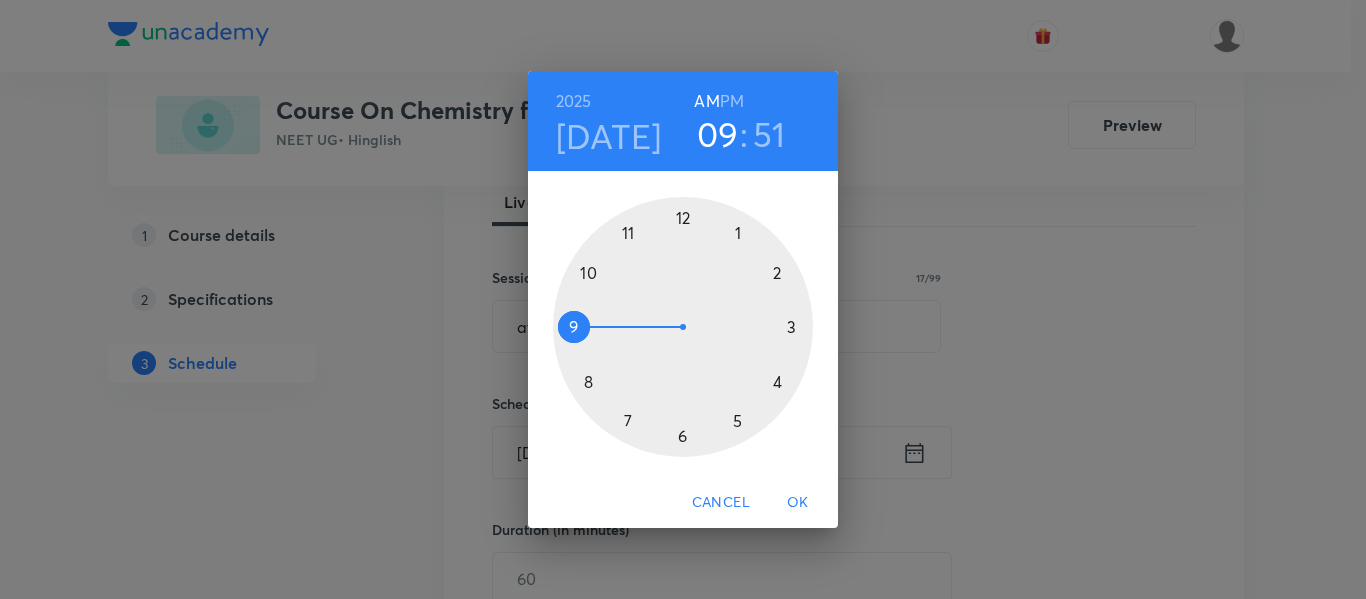 drag, startPoint x: 588, startPoint y: 266, endPoint x: 573, endPoint y: 324, distance: 59.908264 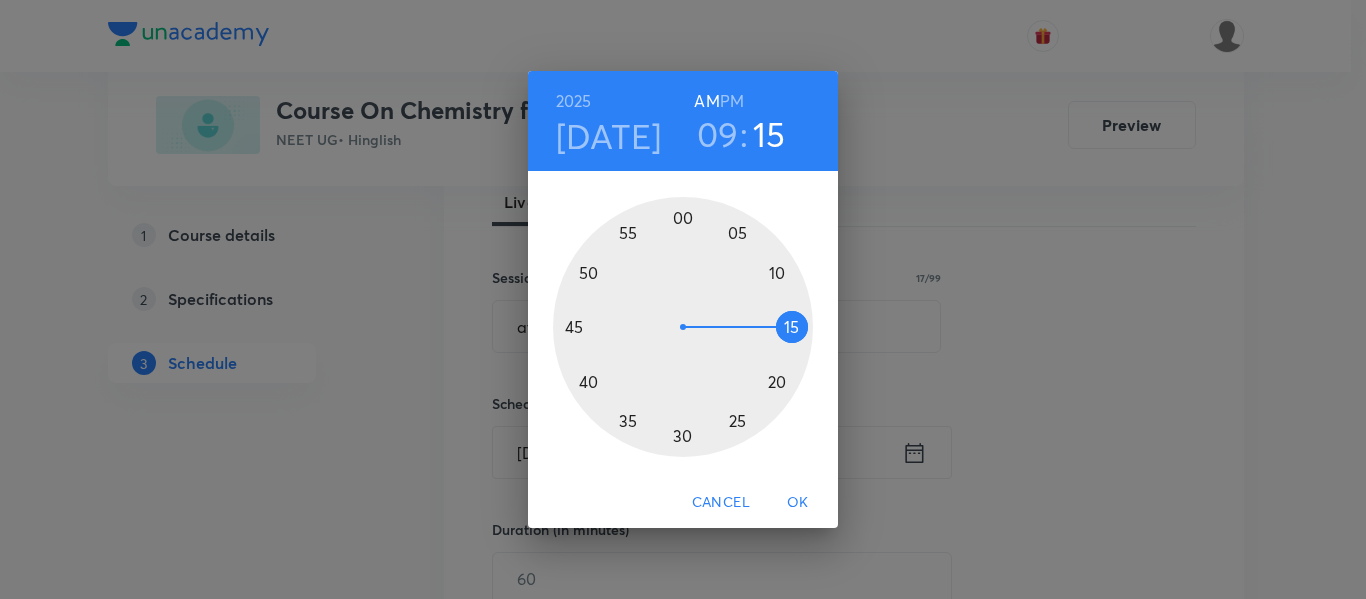 drag, startPoint x: 583, startPoint y: 265, endPoint x: 777, endPoint y: 323, distance: 202.48457 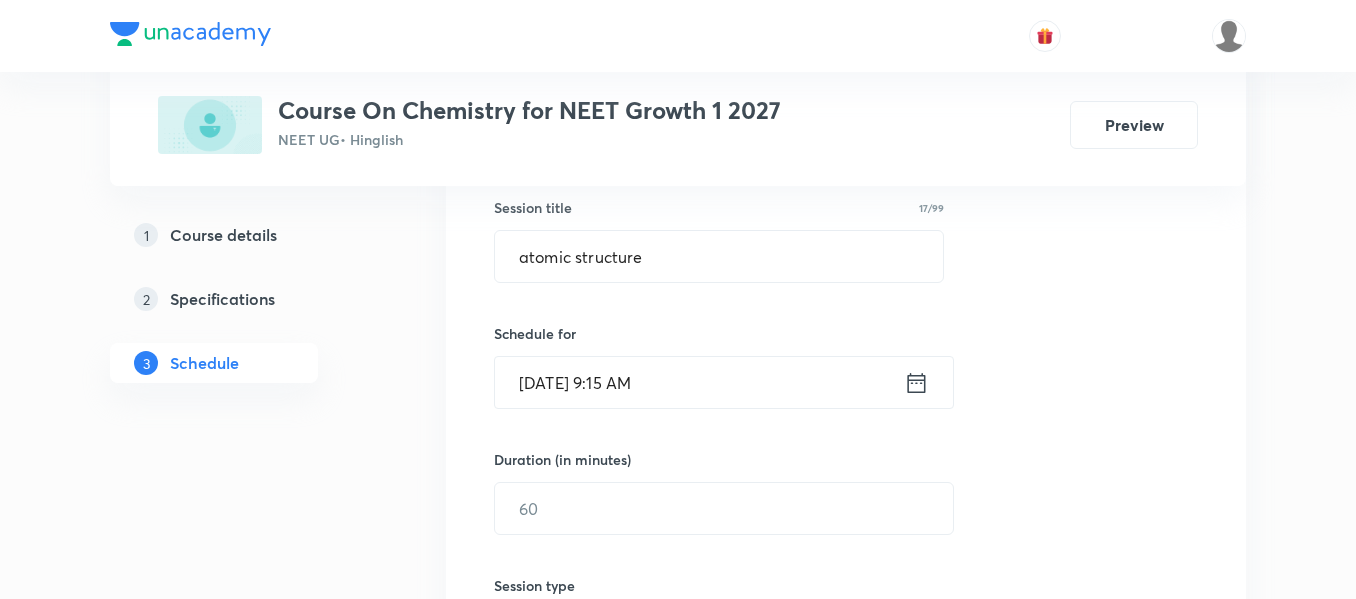 scroll, scrollTop: 400, scrollLeft: 0, axis: vertical 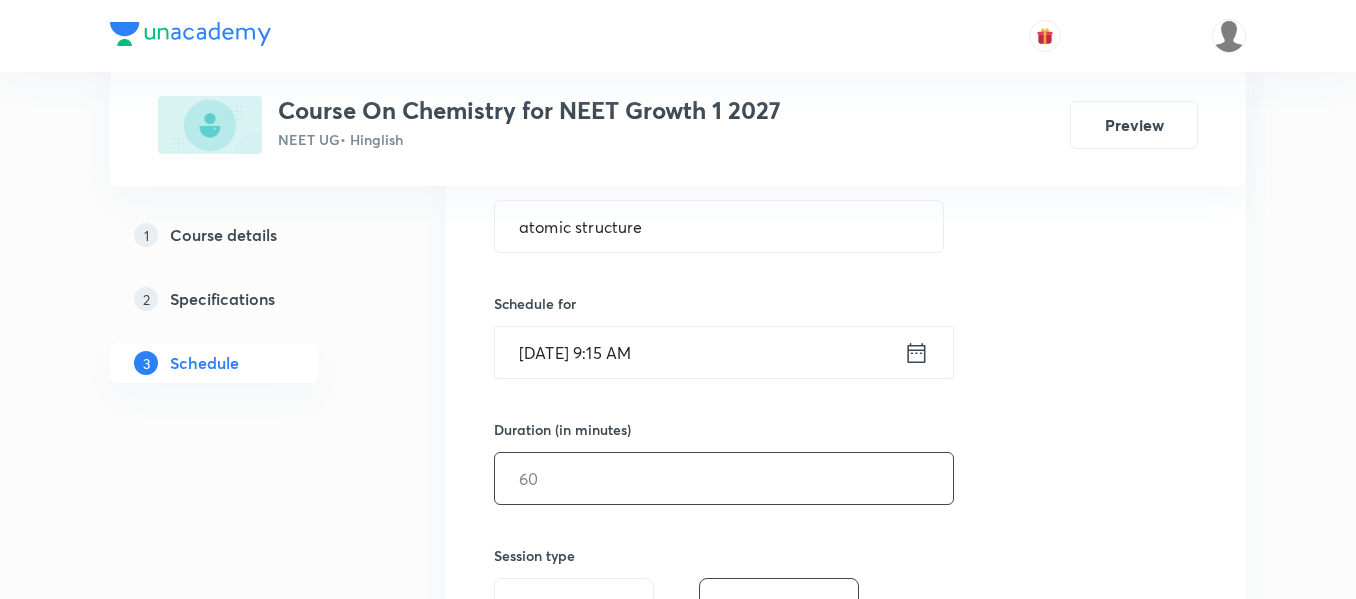 click at bounding box center (724, 478) 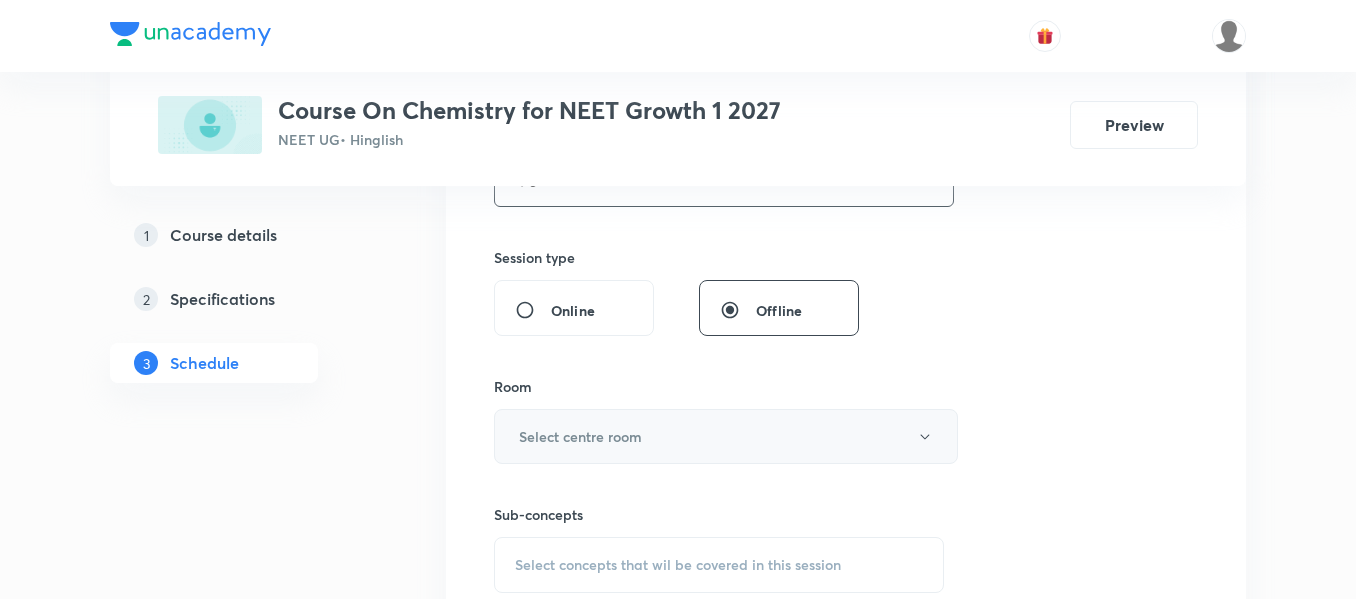 scroll, scrollTop: 700, scrollLeft: 0, axis: vertical 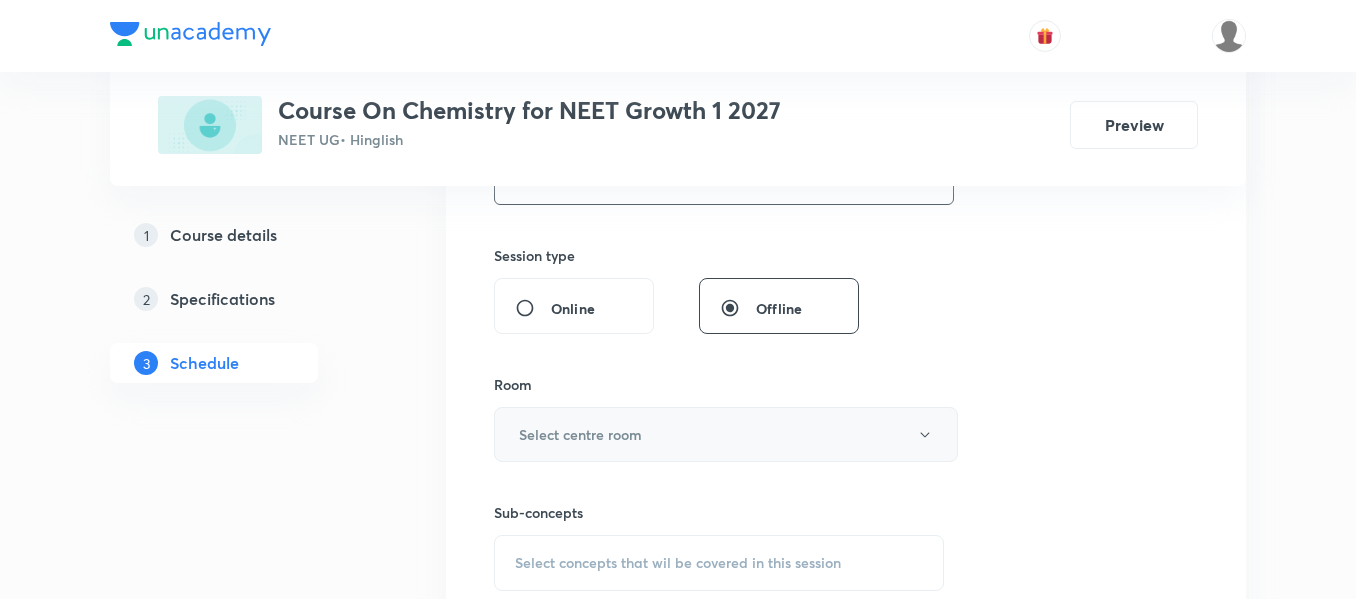 type on "90" 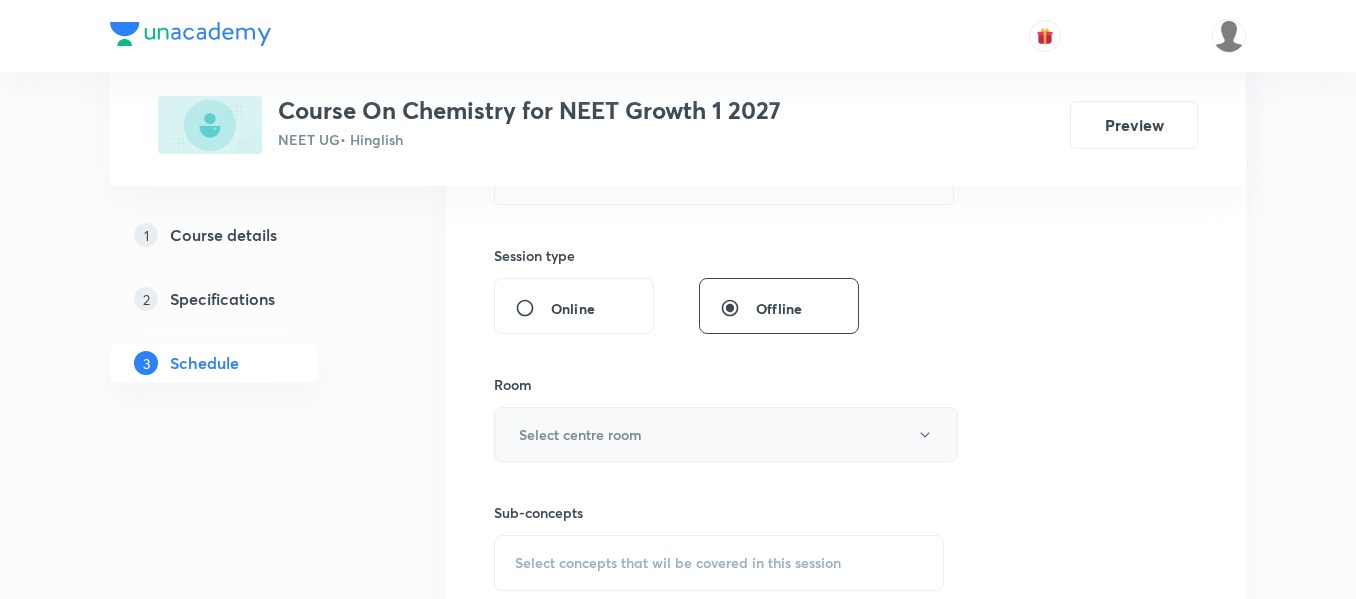 click on "Select centre room" at bounding box center (726, 434) 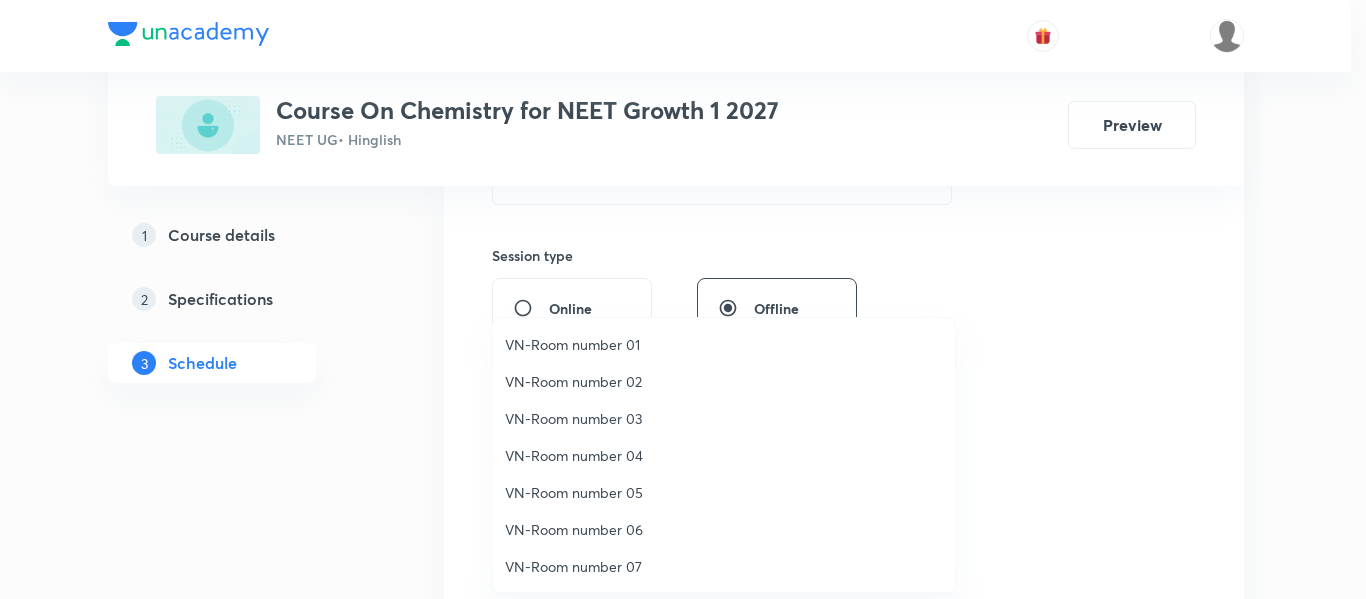 click on "VN-Room number 01" at bounding box center (724, 344) 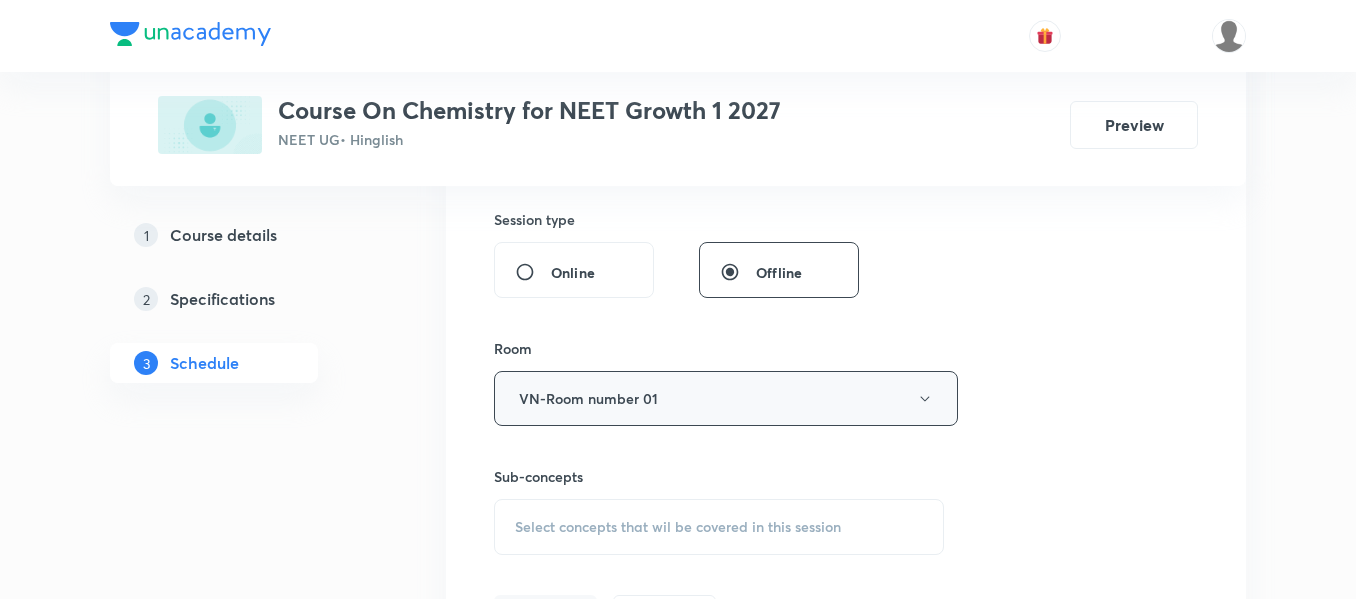 scroll, scrollTop: 800, scrollLeft: 0, axis: vertical 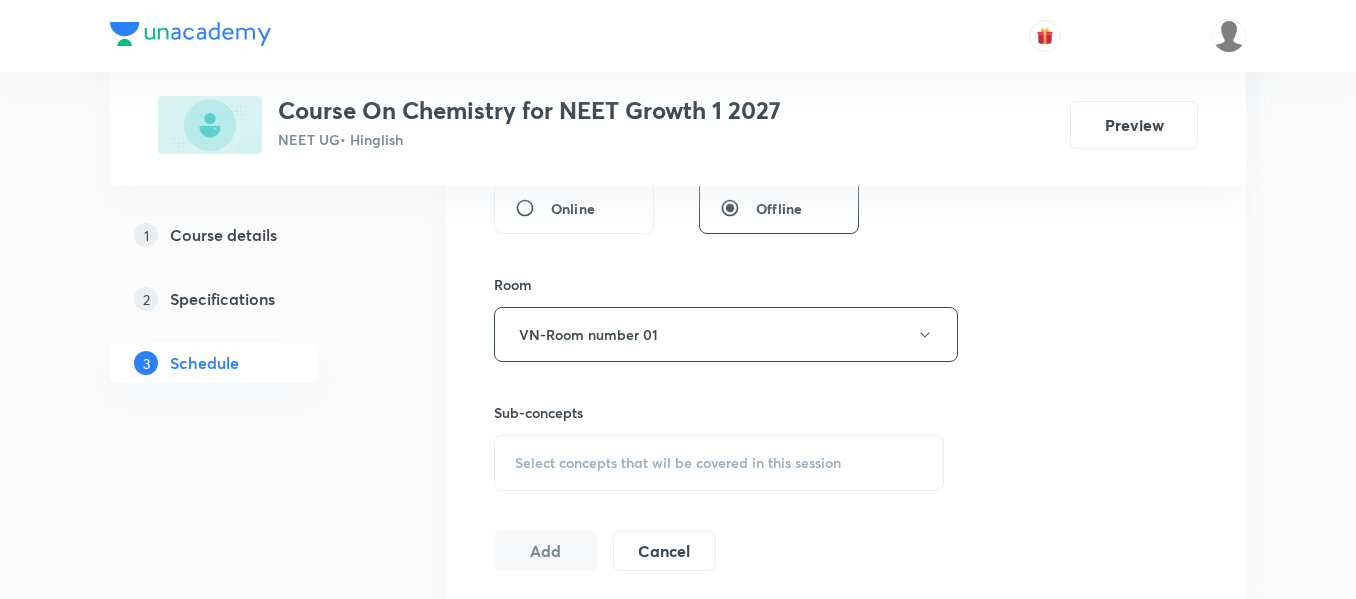 click on "Select concepts that wil be covered in this session" at bounding box center [719, 463] 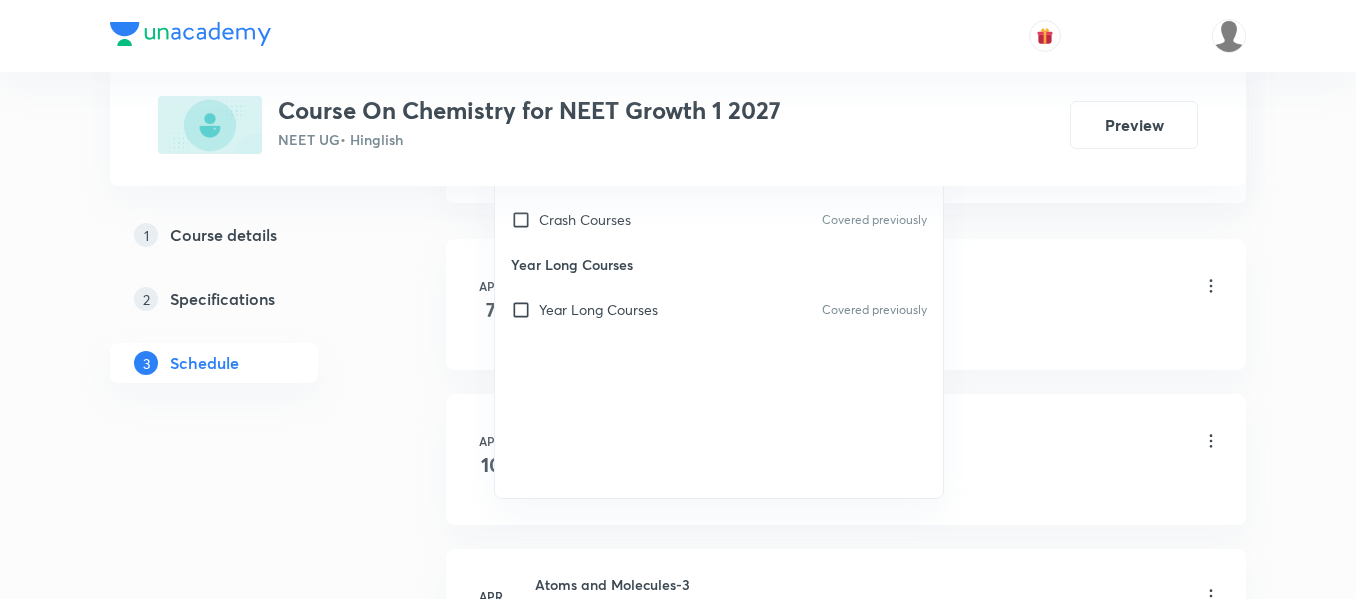 scroll, scrollTop: 1100, scrollLeft: 0, axis: vertical 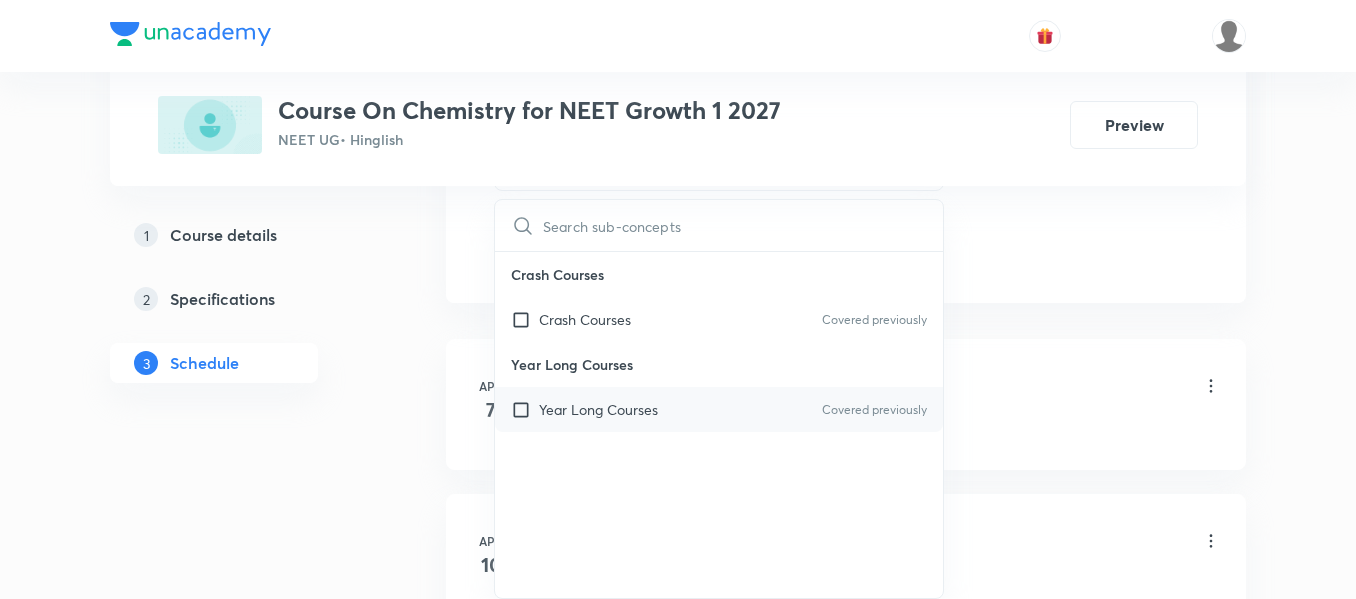 click on "Year Long Courses Covered previously" at bounding box center (719, 409) 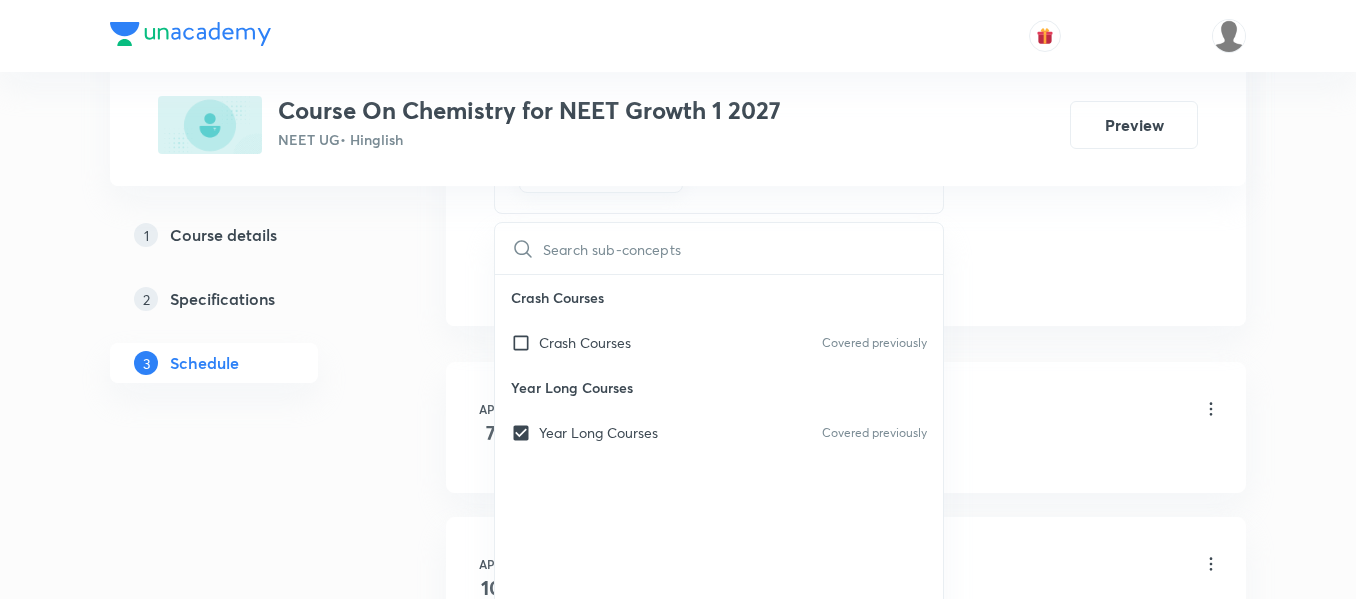 click on "Session  48 Live class Session title 17/99 atomic structure ​ Schedule for Jul 14, 2025, 9:15 AM ​ Duration (in minutes) 90 ​   Session type Online Offline Room VN-Room number 01 Sub-concepts Year Long Courses CLEAR ​ Crash Courses Crash Courses Covered previously Year Long Courses Year Long Courses Covered previously Add Cancel" at bounding box center [846, -187] 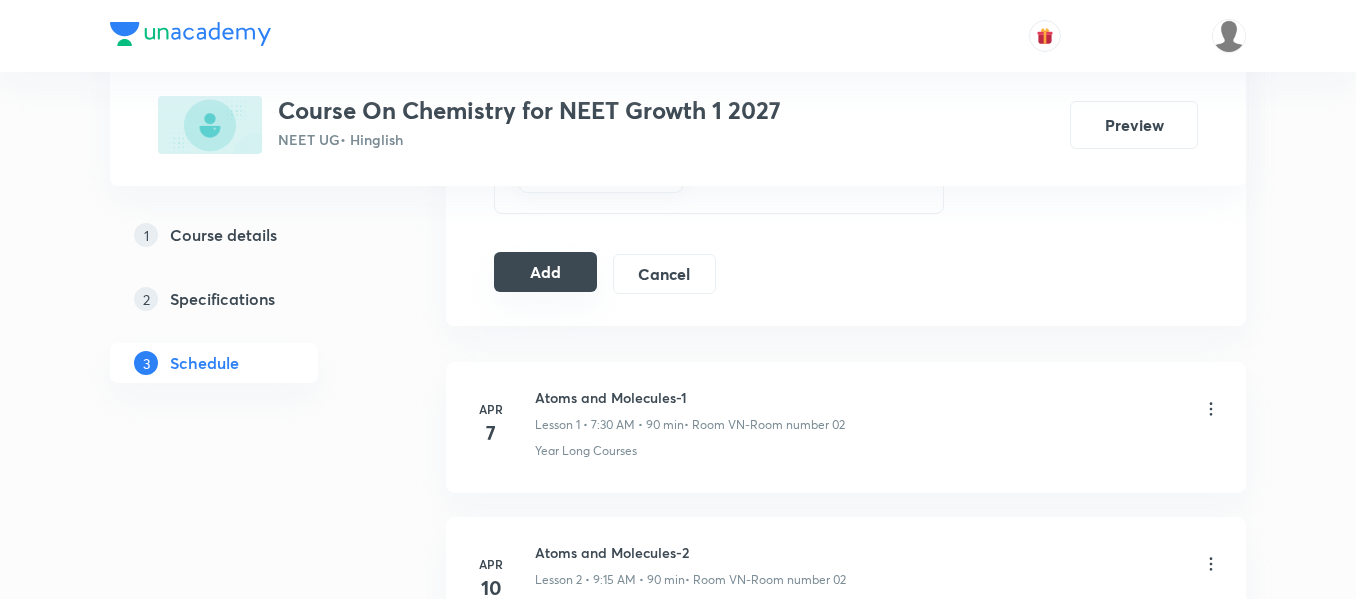 click on "Add" at bounding box center (545, 272) 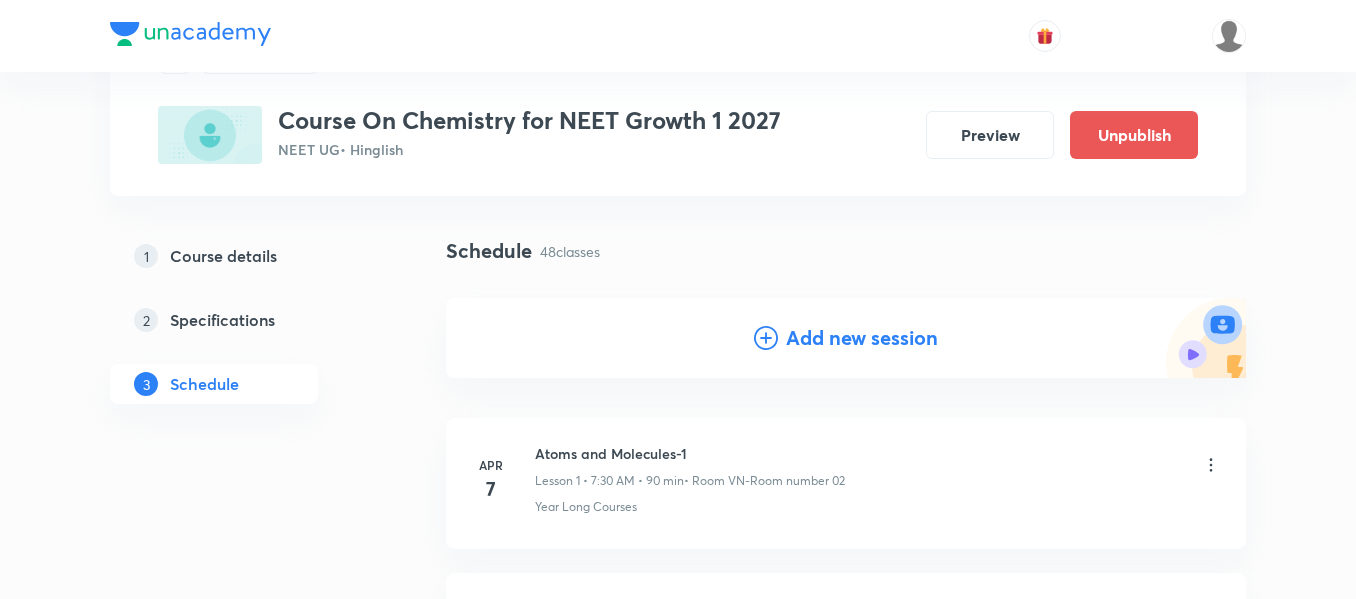 scroll, scrollTop: 100, scrollLeft: 0, axis: vertical 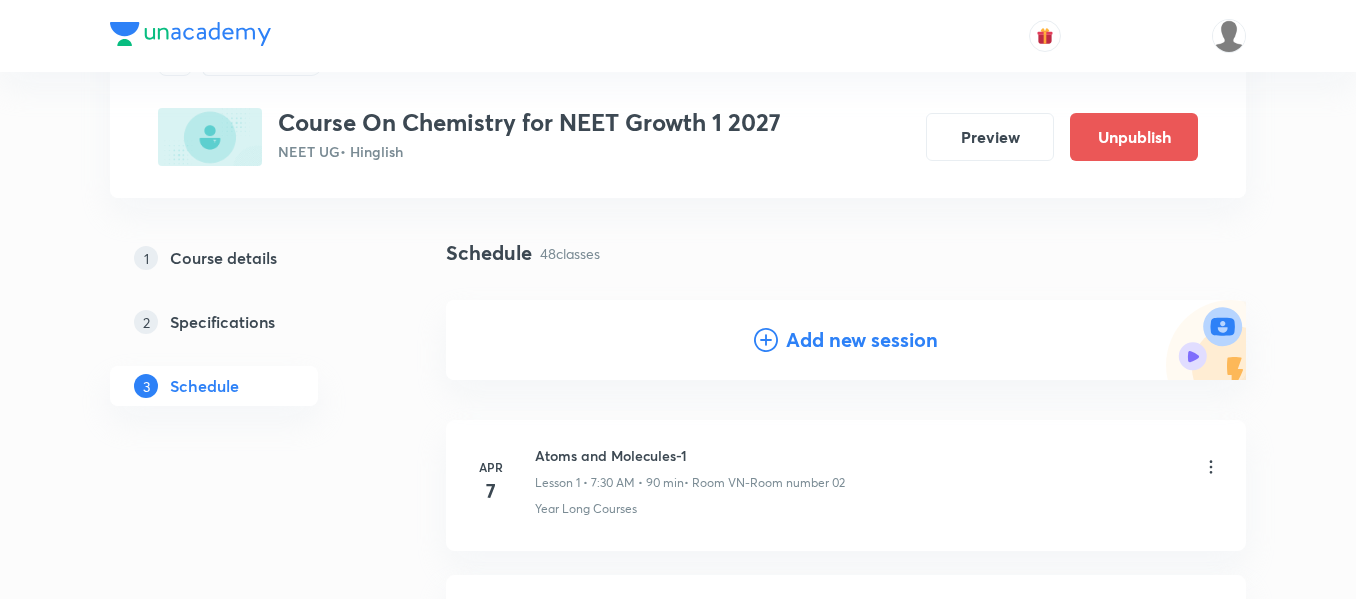 click on "Add new session" at bounding box center (862, 340) 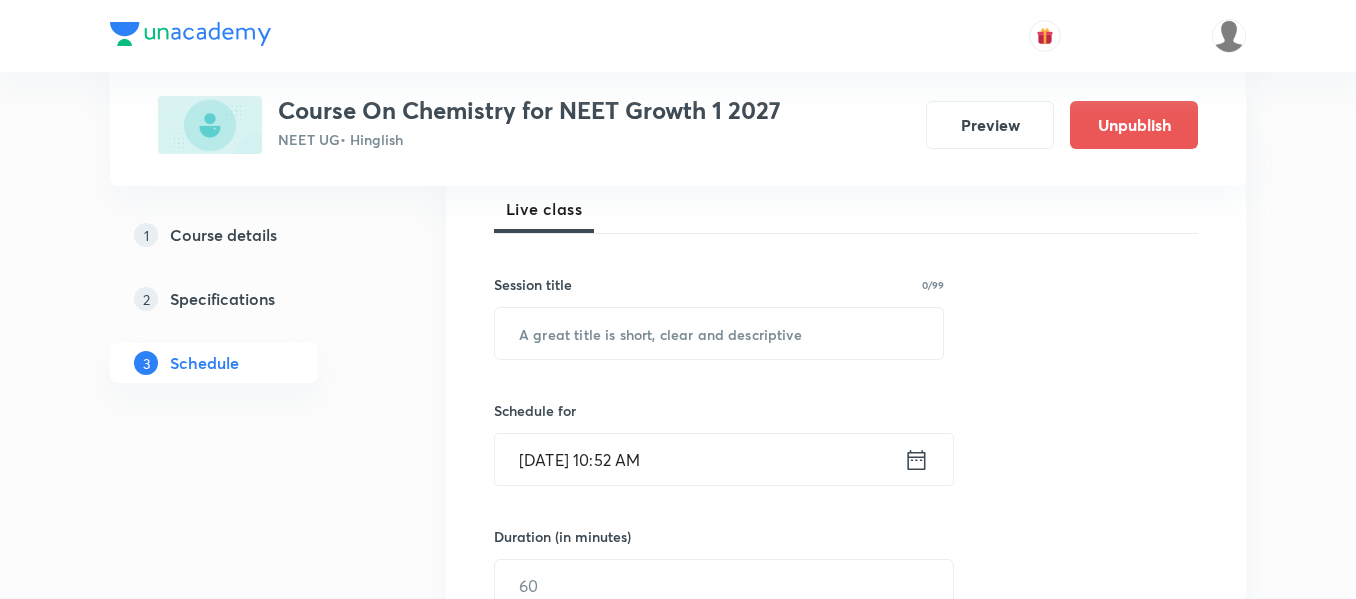 scroll, scrollTop: 300, scrollLeft: 0, axis: vertical 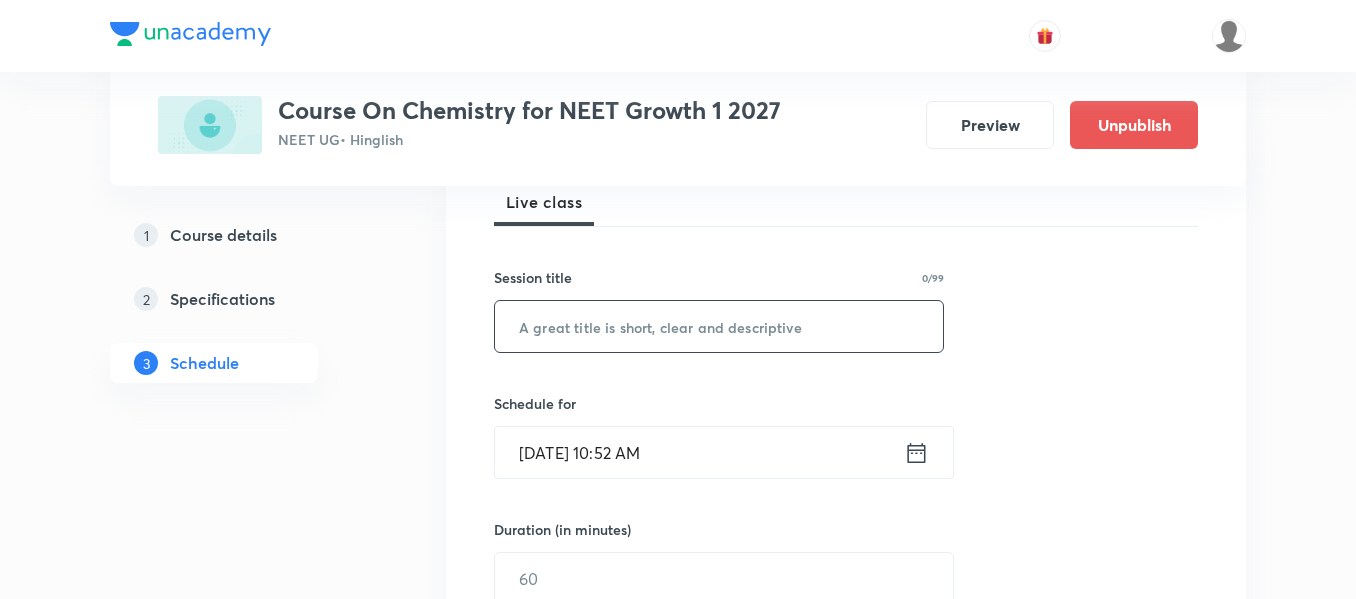 click at bounding box center (719, 326) 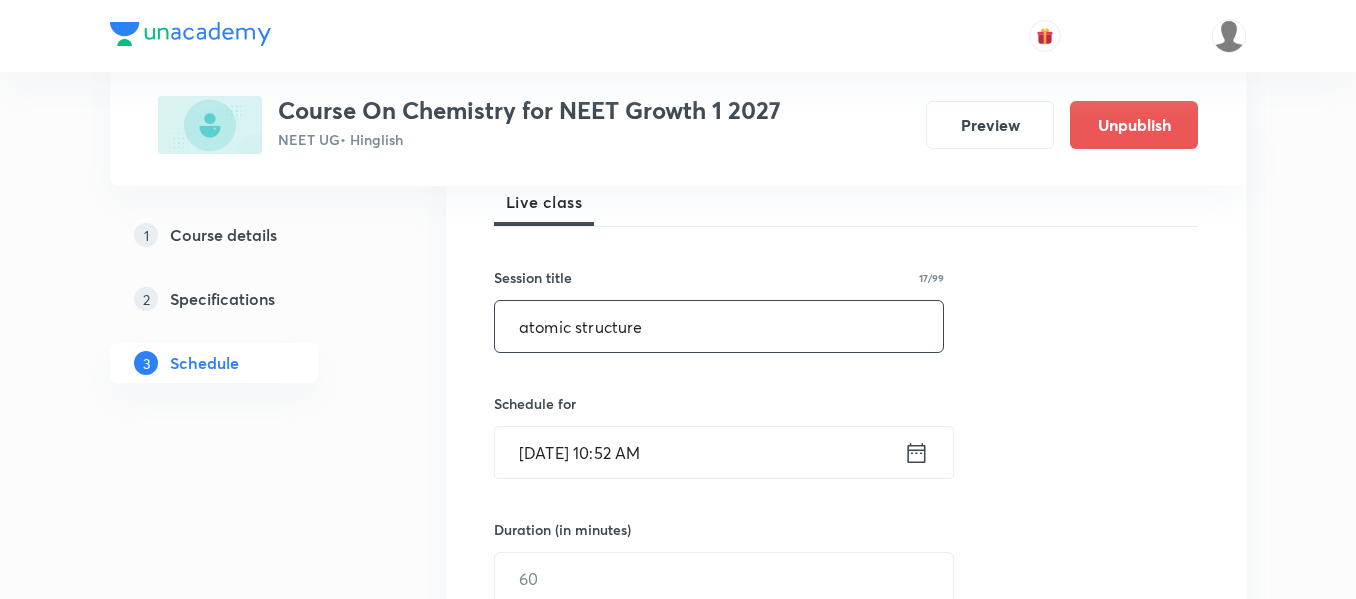 type on "atomic structure" 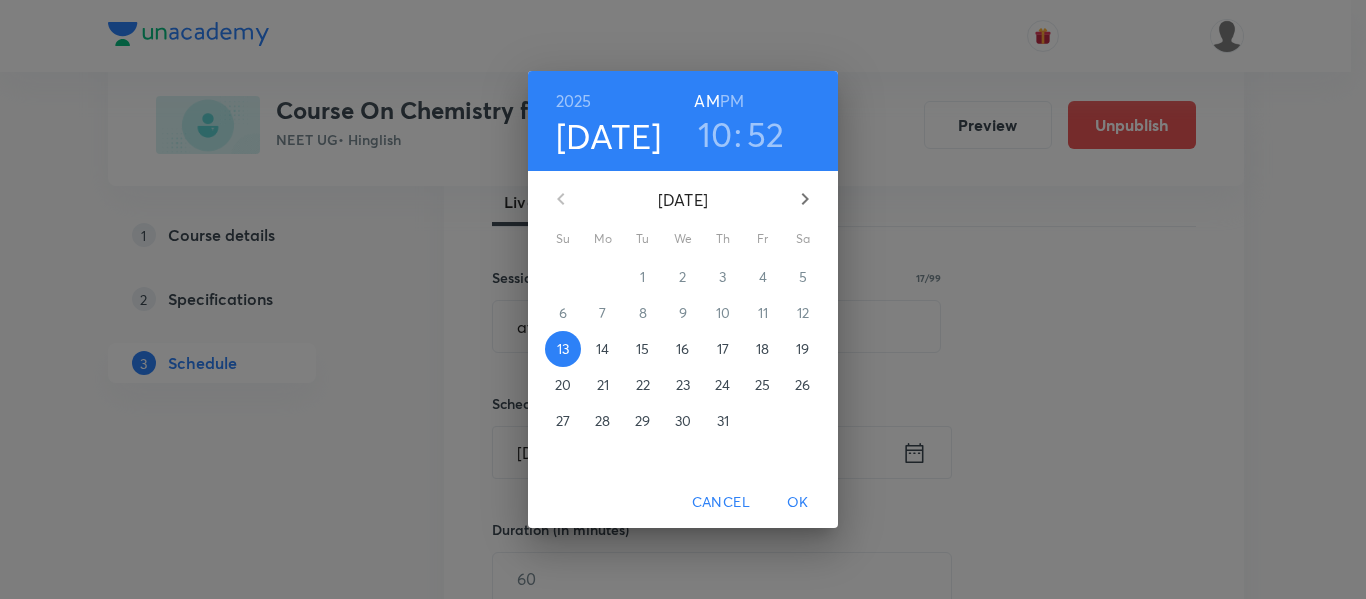 click on "15" at bounding box center [642, 349] 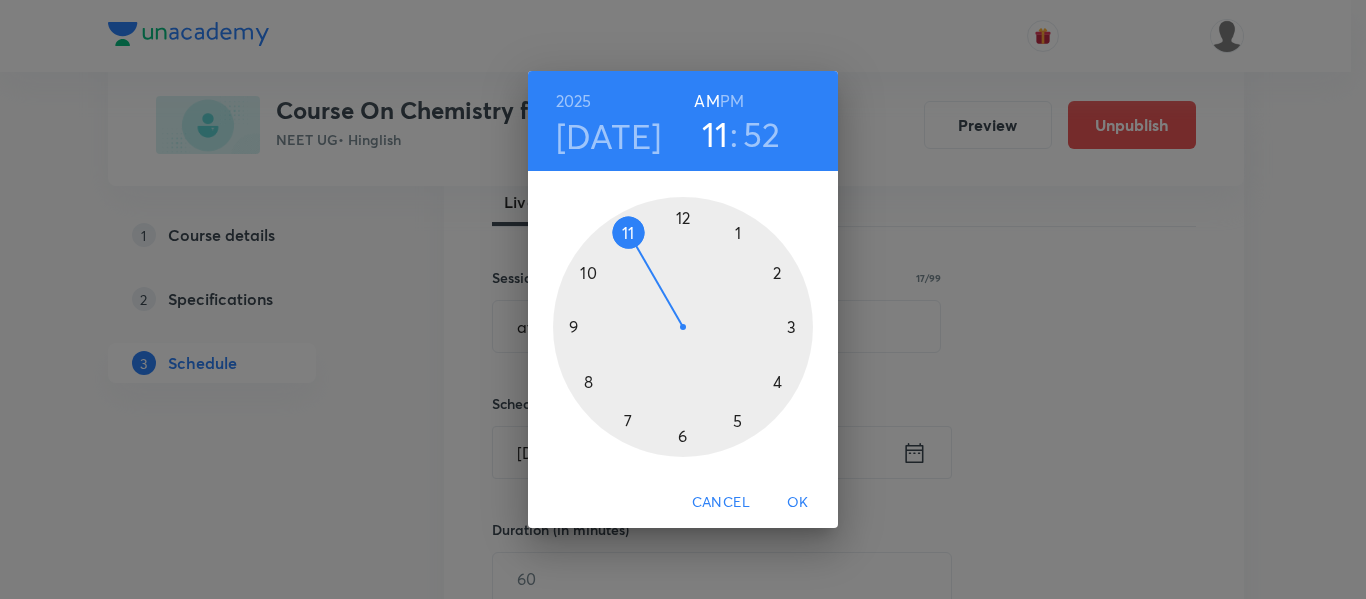 drag, startPoint x: 594, startPoint y: 261, endPoint x: 631, endPoint y: 231, distance: 47.63402 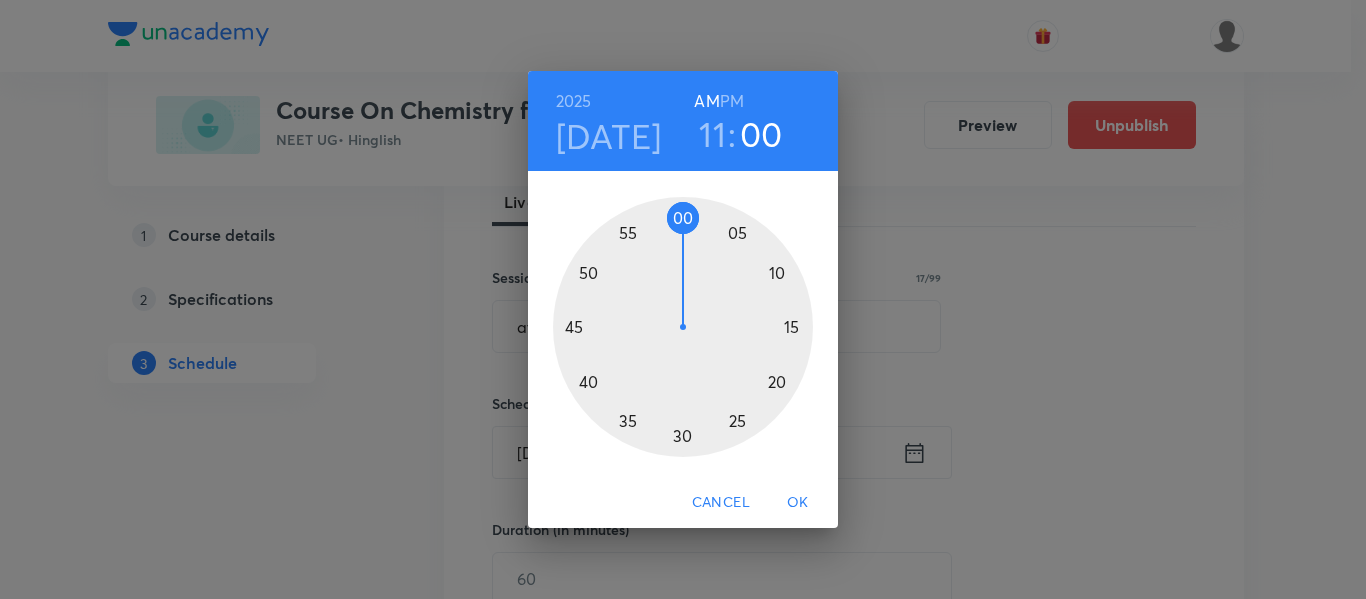 drag, startPoint x: 610, startPoint y: 250, endPoint x: 684, endPoint y: 227, distance: 77.491936 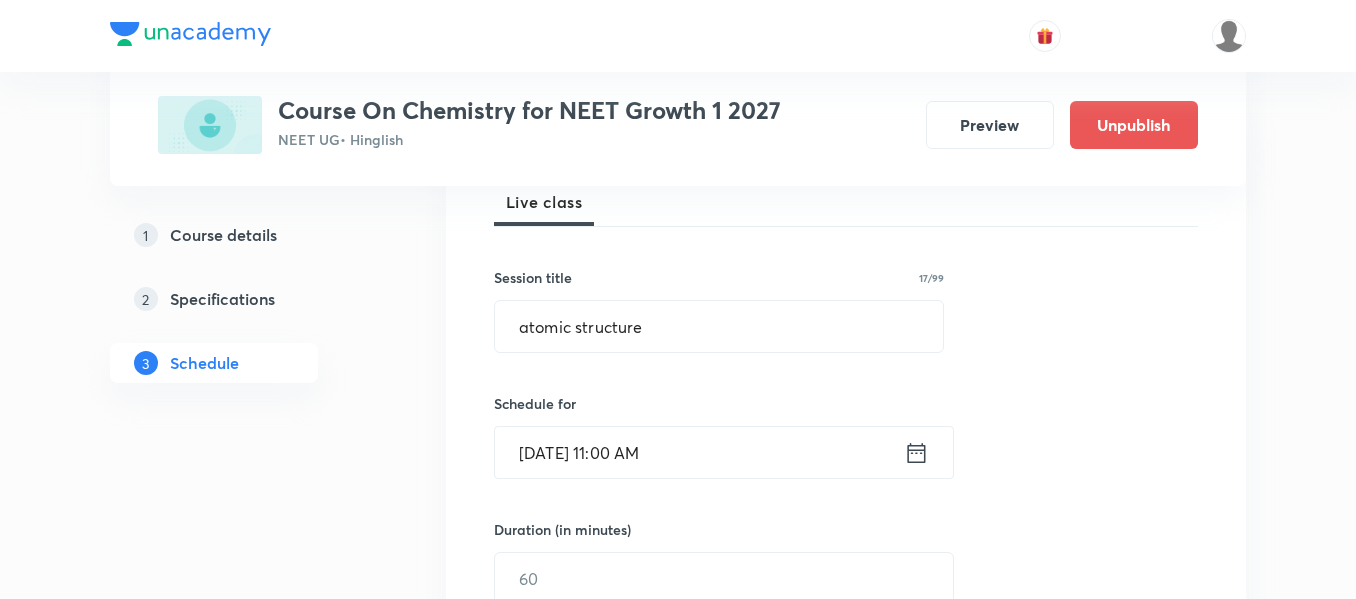 scroll, scrollTop: 400, scrollLeft: 0, axis: vertical 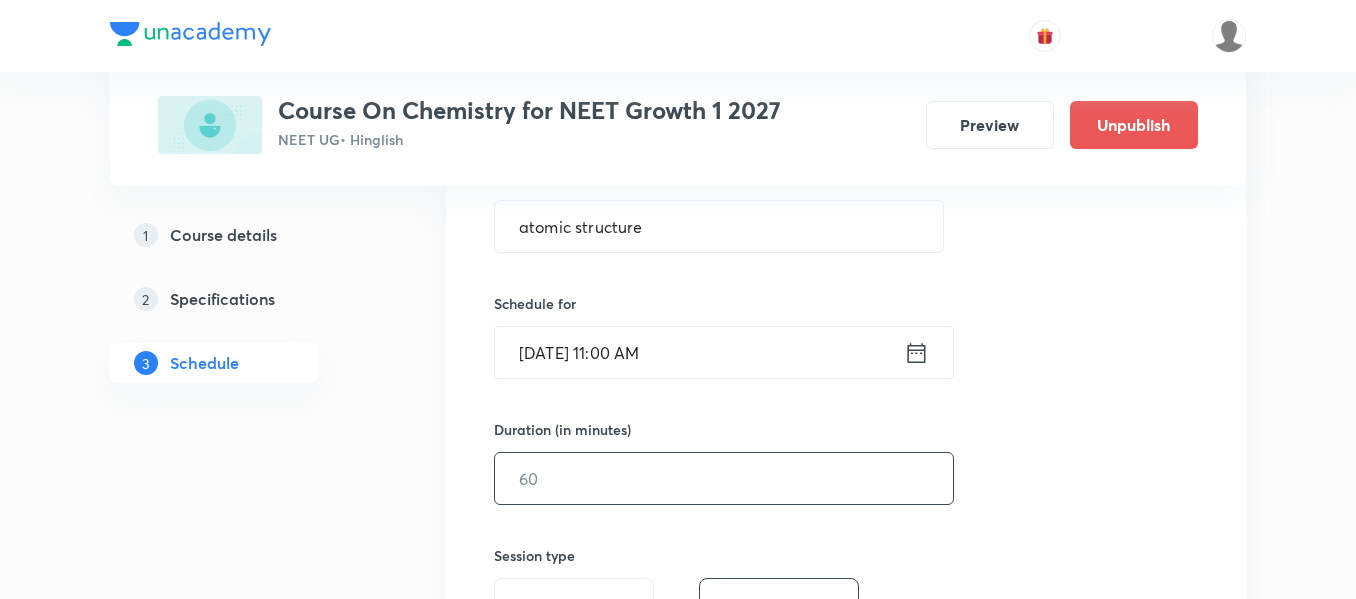 click at bounding box center [724, 478] 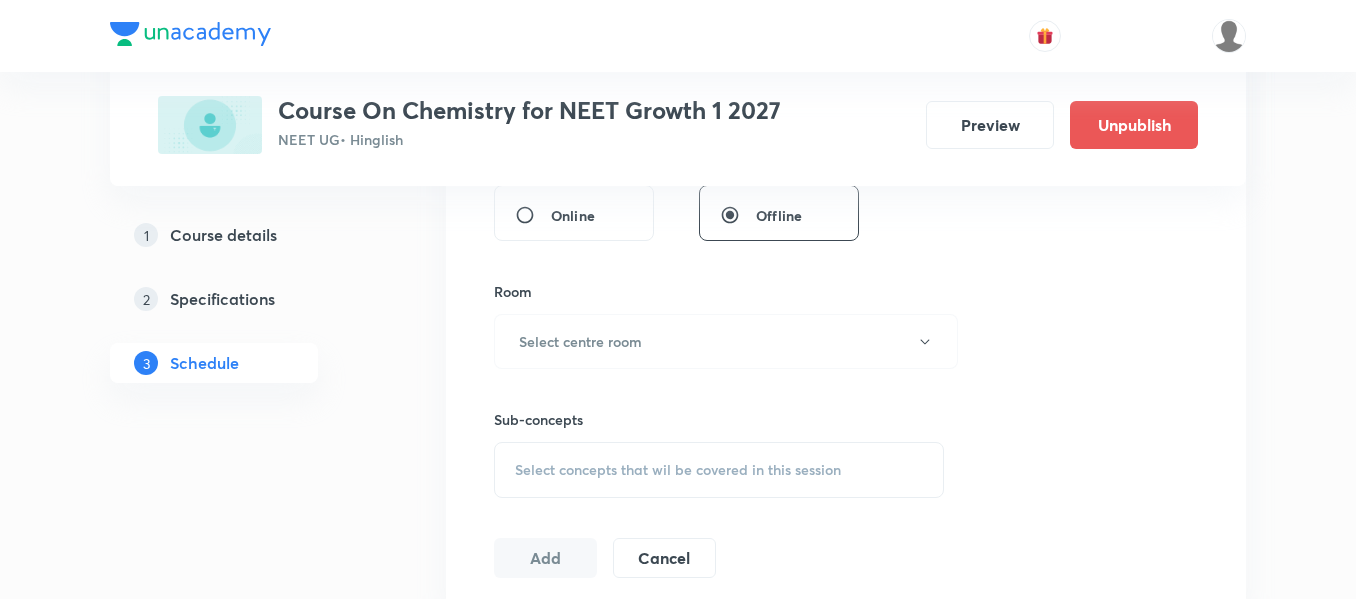 scroll, scrollTop: 800, scrollLeft: 0, axis: vertical 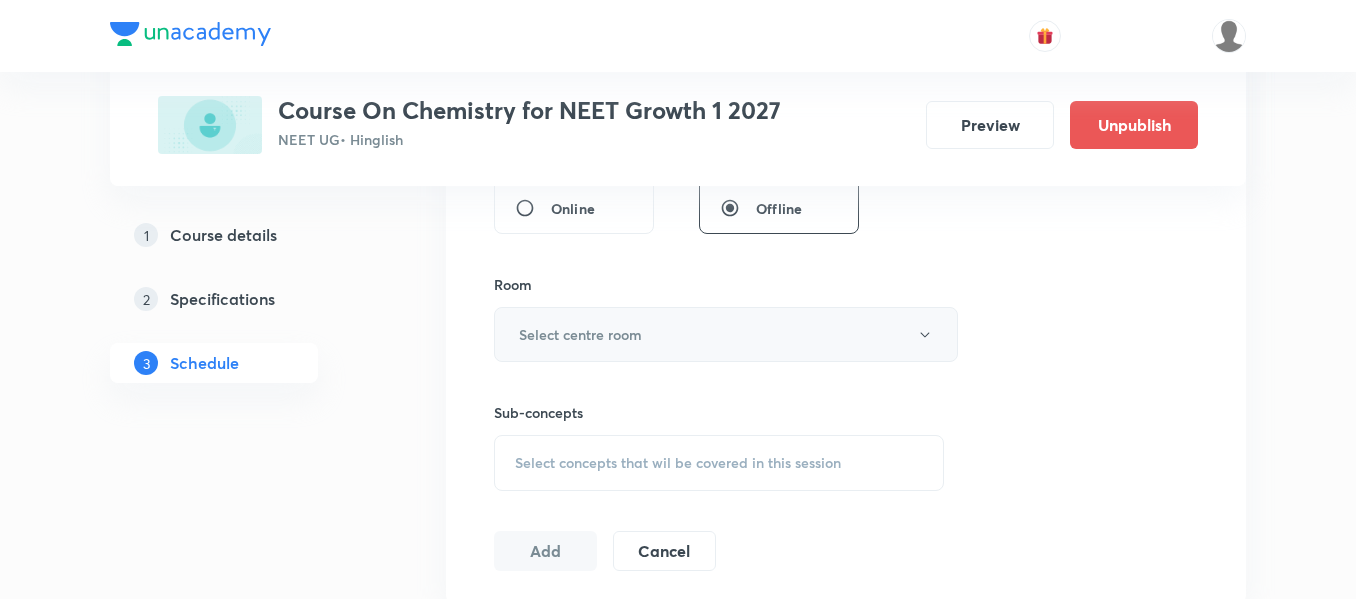 type on "90" 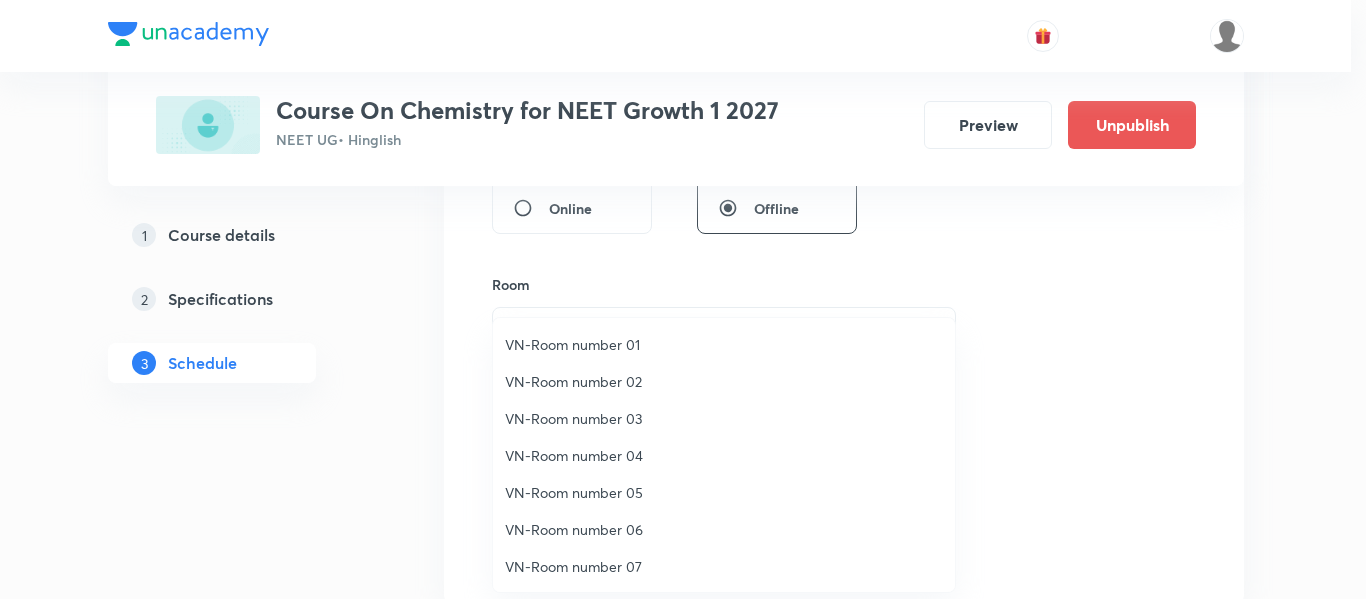 click on "VN-Room number 01" at bounding box center (724, 344) 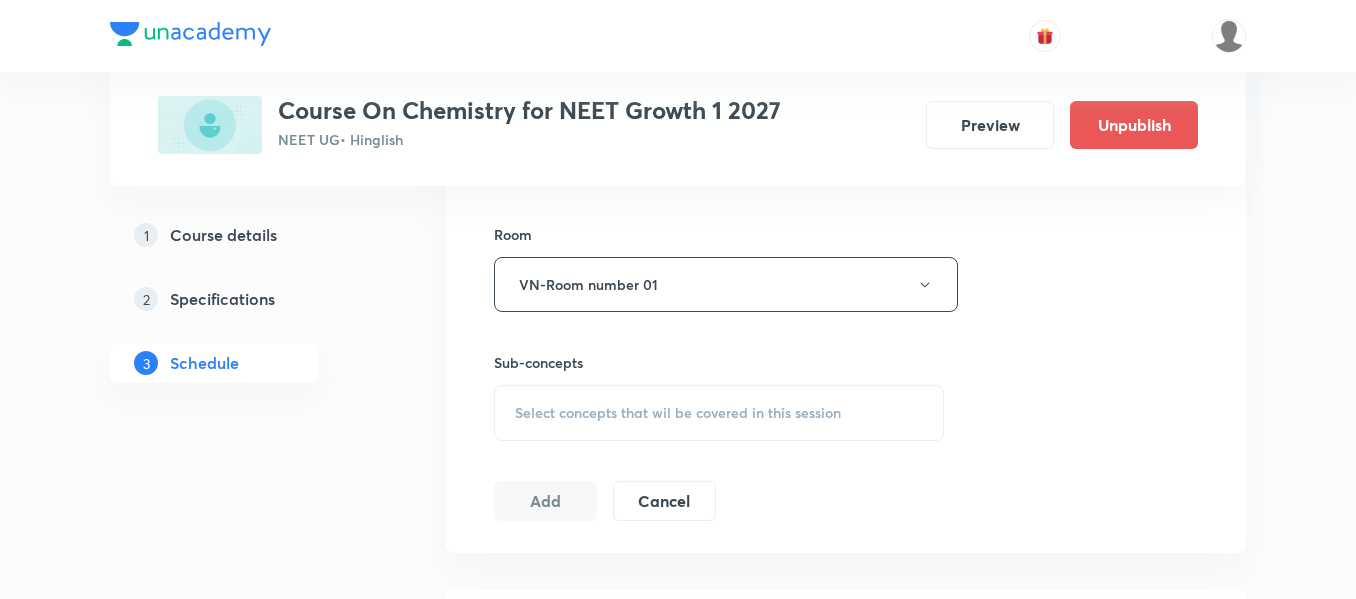 scroll, scrollTop: 900, scrollLeft: 0, axis: vertical 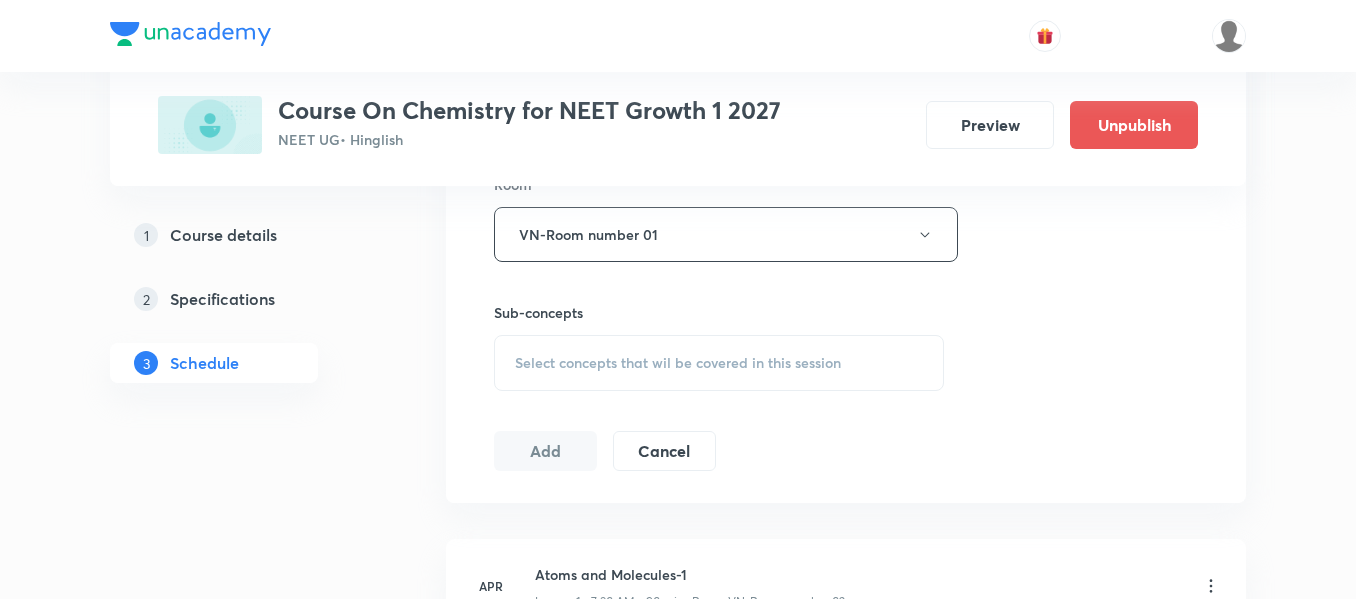 click on "Select concepts that wil be covered in this session" at bounding box center [719, 363] 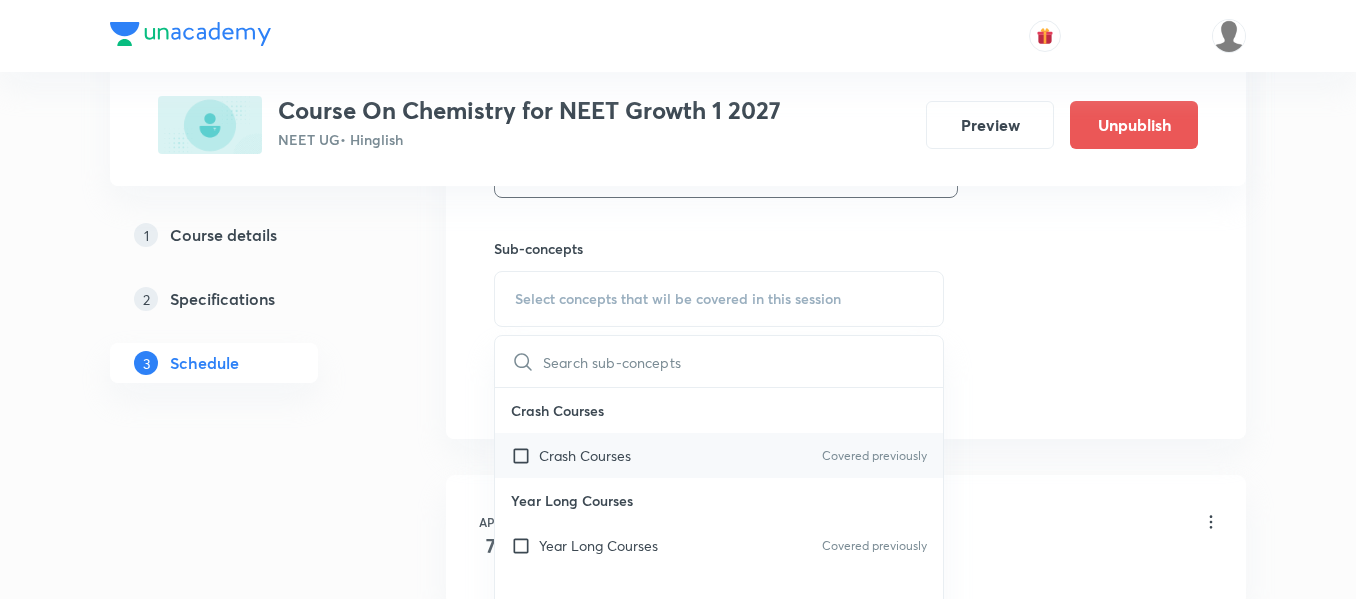 scroll, scrollTop: 1000, scrollLeft: 0, axis: vertical 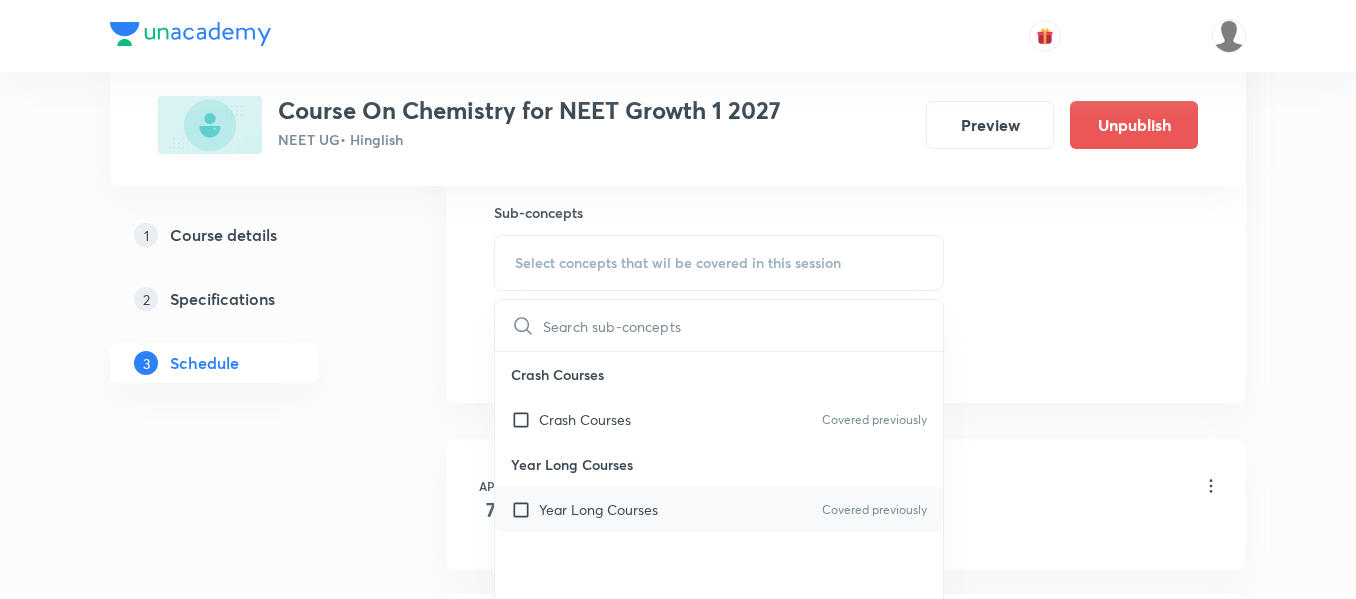 click on "Year Long Courses" at bounding box center (598, 509) 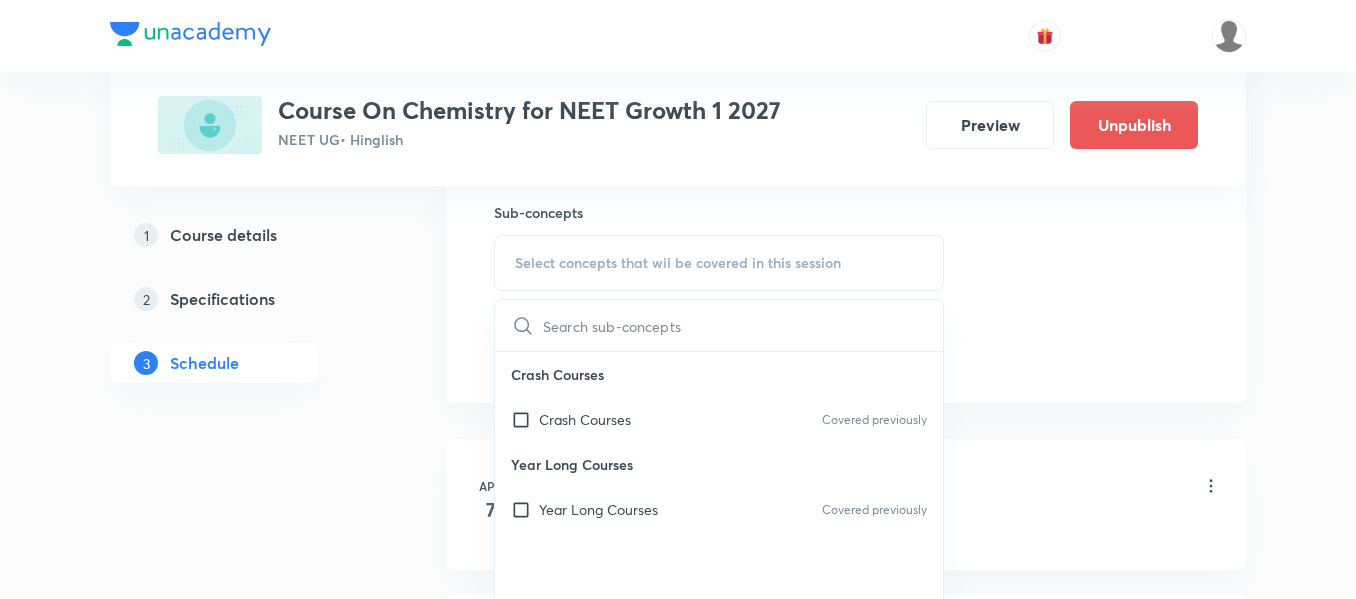 checkbox on "true" 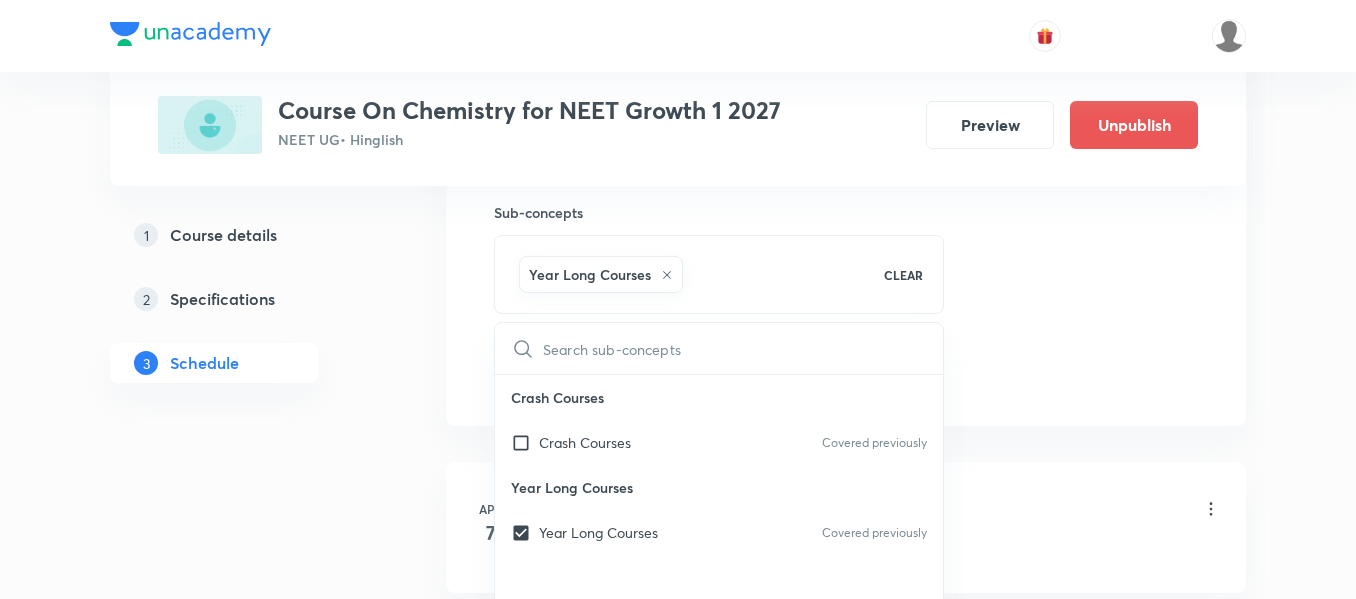 click on "Session  49 Live class Session title 17/99 atomic structure ​ Schedule for Jul 15, 2025, 11:00 AM ​ Duration (in minutes) 90 ​   Session type Online Offline Room VN-Room number 01 Sub-concepts Year Long Courses CLEAR ​ Crash Courses Crash Courses Covered previously Year Long Courses Year Long Courses Covered previously Add Cancel" at bounding box center (846, -87) 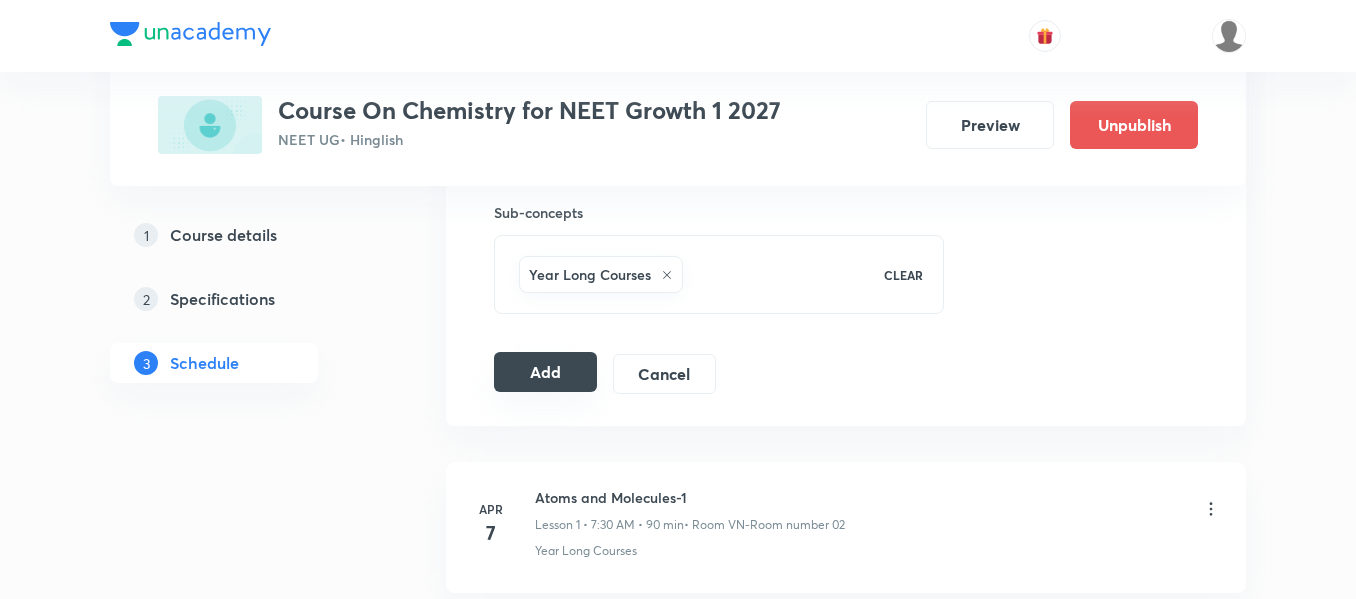 click on "Add" at bounding box center [545, 372] 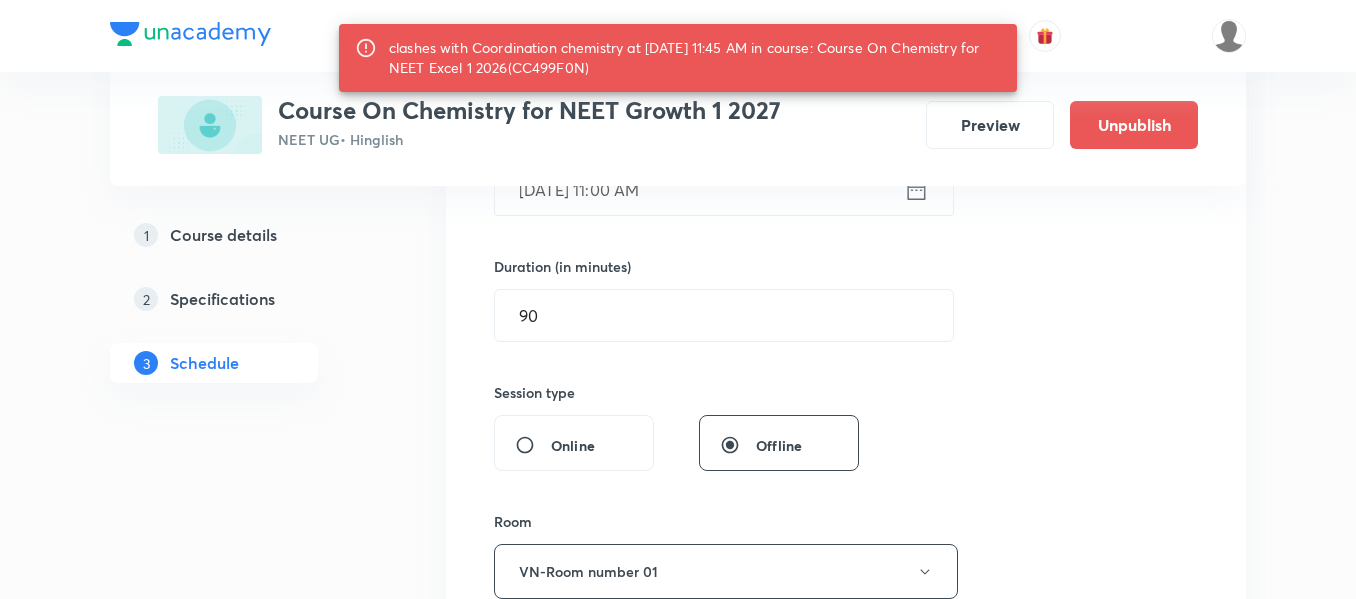 scroll, scrollTop: 400, scrollLeft: 0, axis: vertical 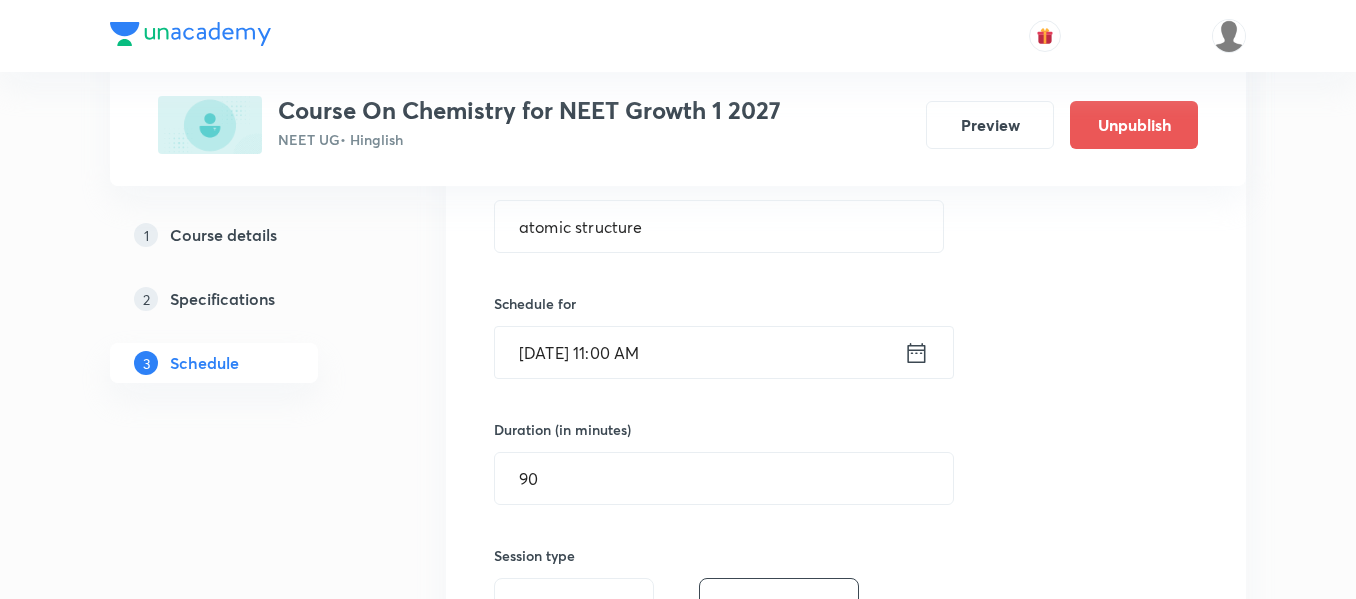 drag, startPoint x: 563, startPoint y: 471, endPoint x: 363, endPoint y: 456, distance: 200.5617 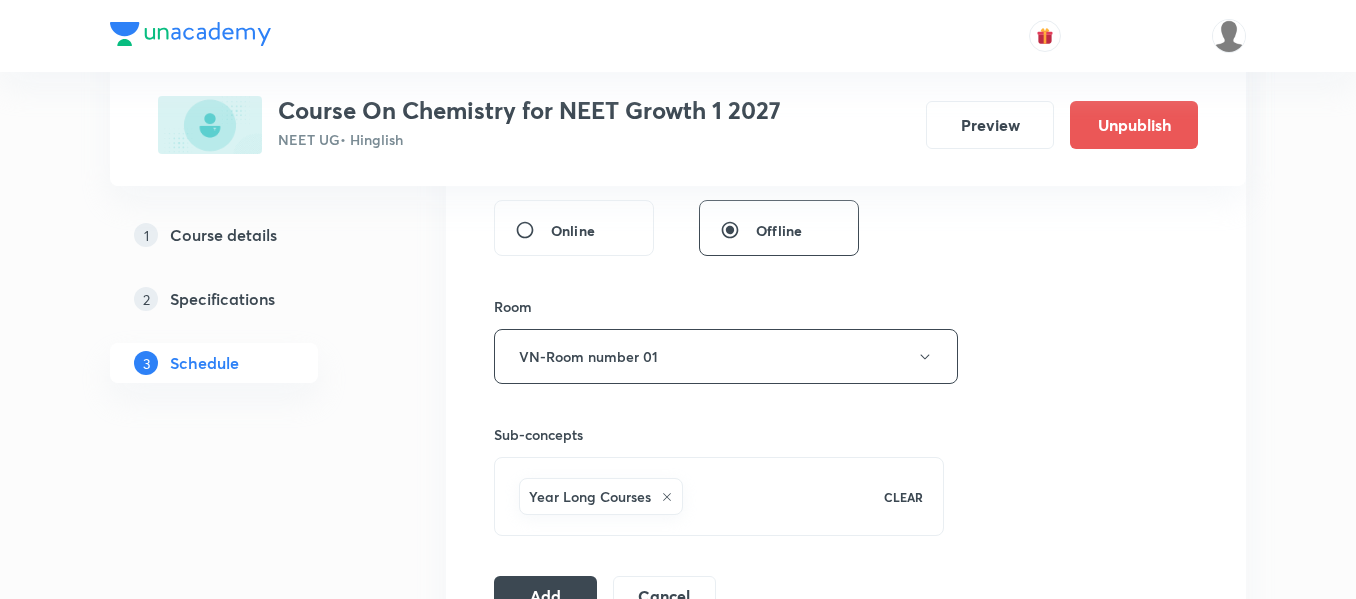scroll, scrollTop: 900, scrollLeft: 0, axis: vertical 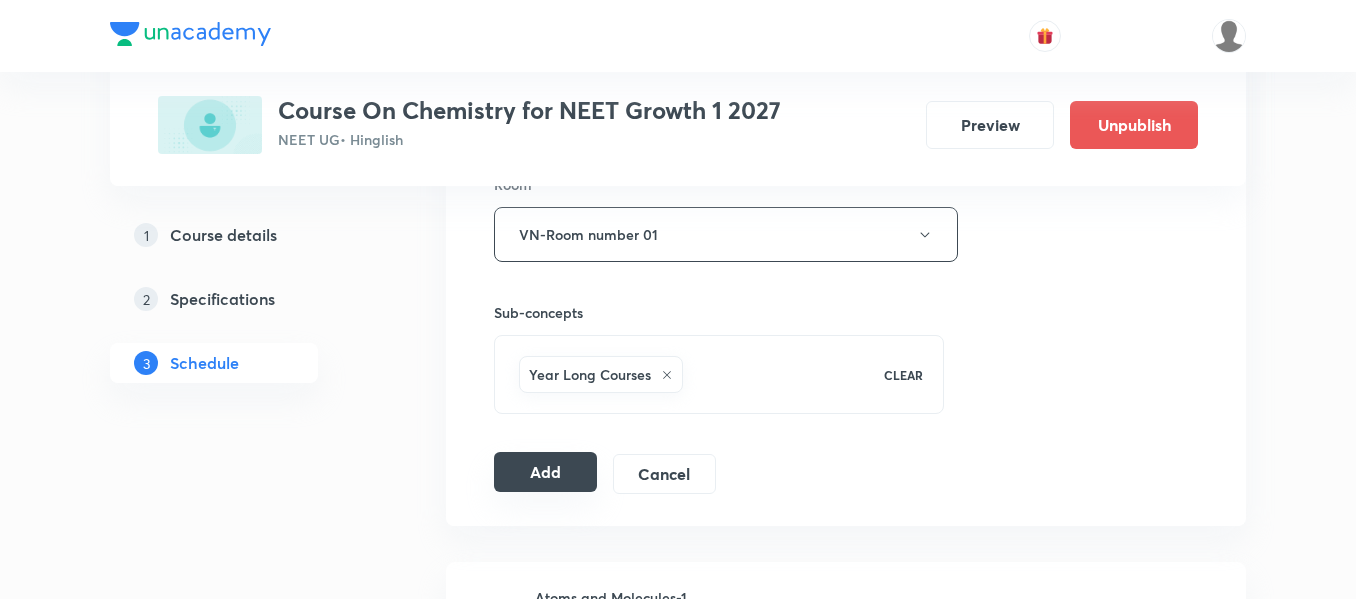 type on "40" 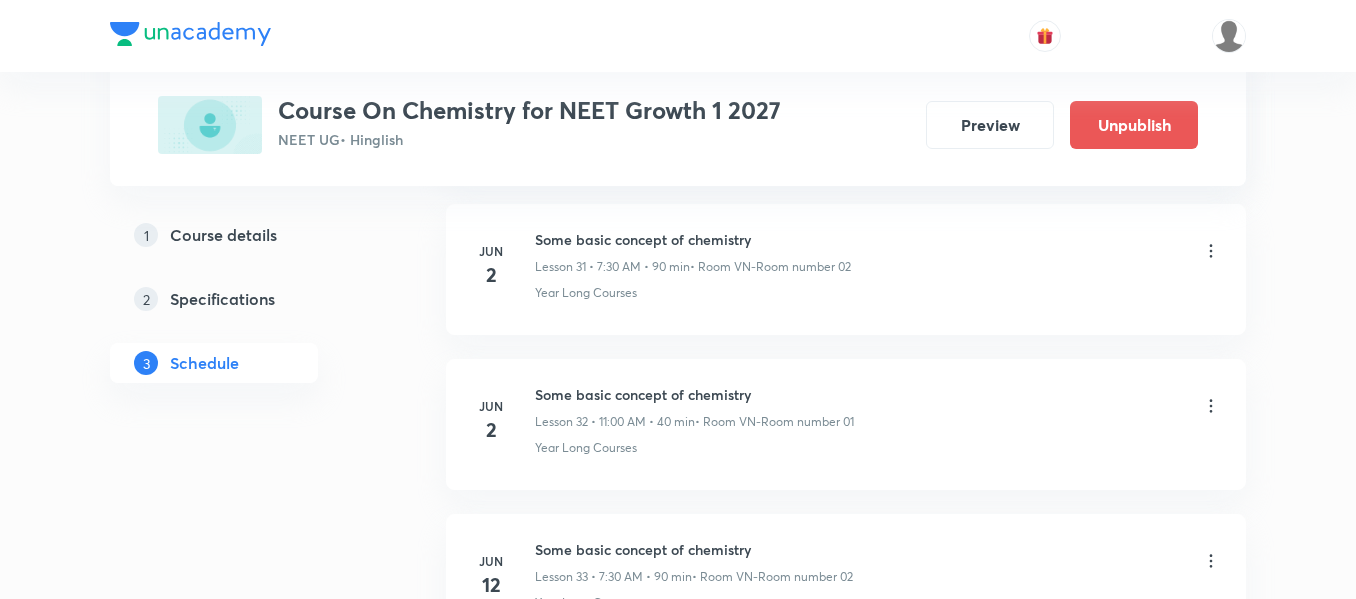 scroll, scrollTop: 4700, scrollLeft: 0, axis: vertical 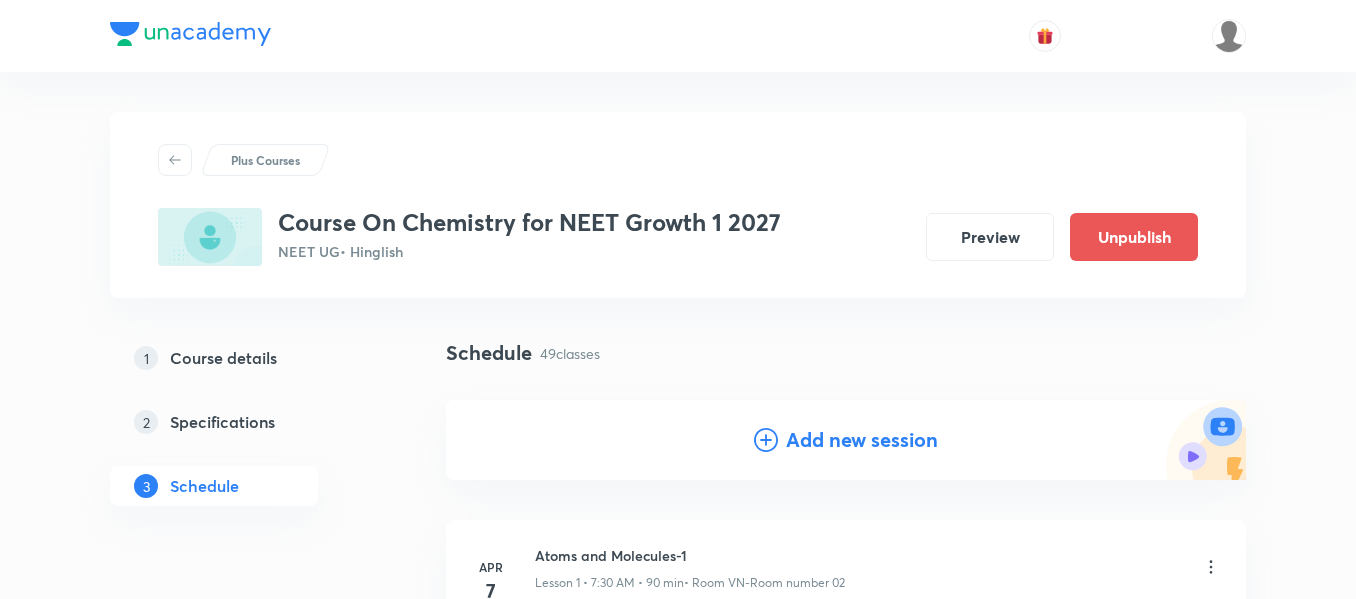 click on "Add new session" at bounding box center [862, 440] 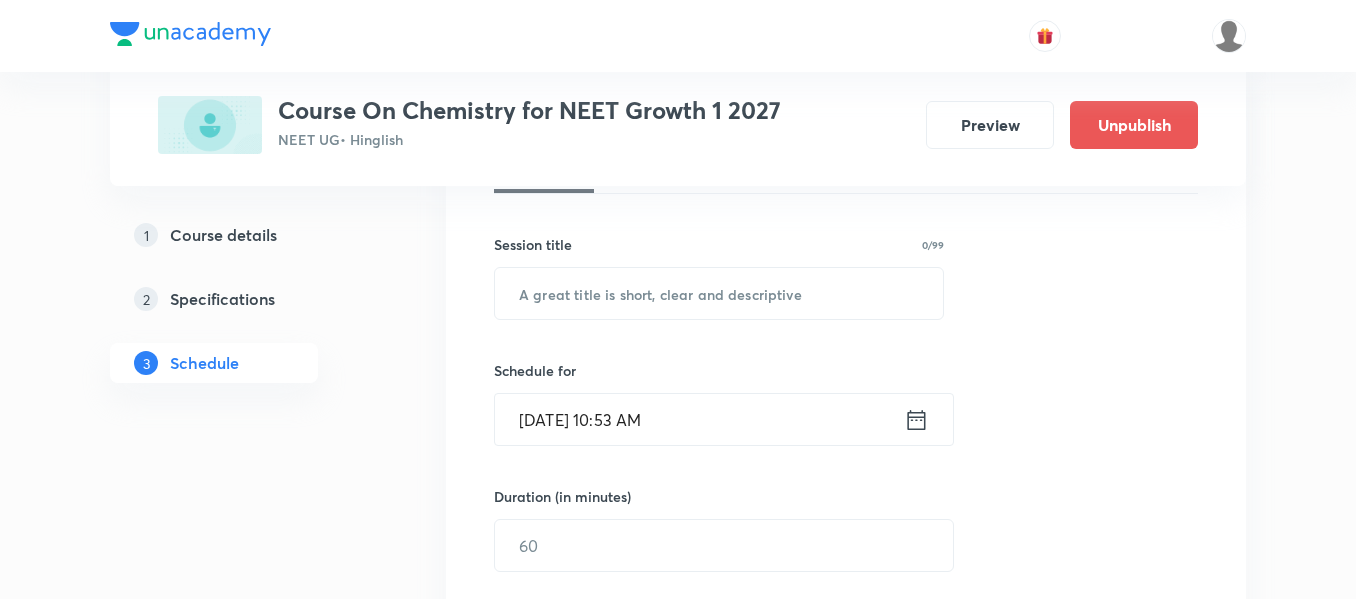 scroll, scrollTop: 200, scrollLeft: 0, axis: vertical 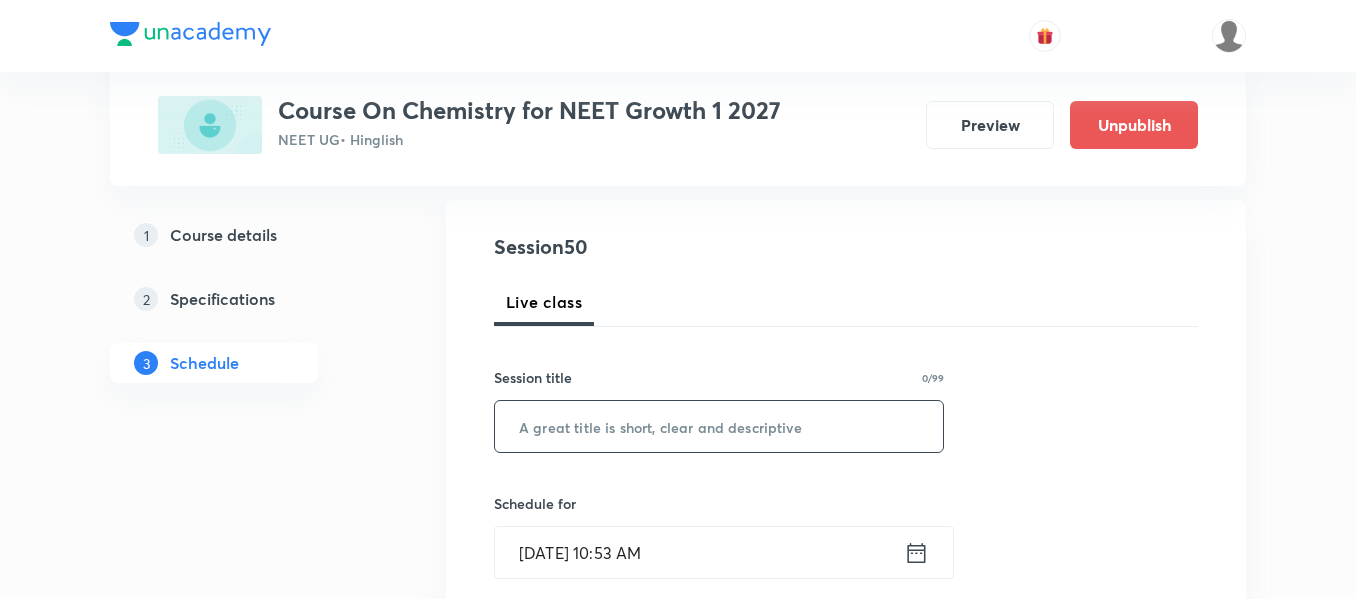 drag, startPoint x: 713, startPoint y: 407, endPoint x: 724, endPoint y: 435, distance: 30.083218 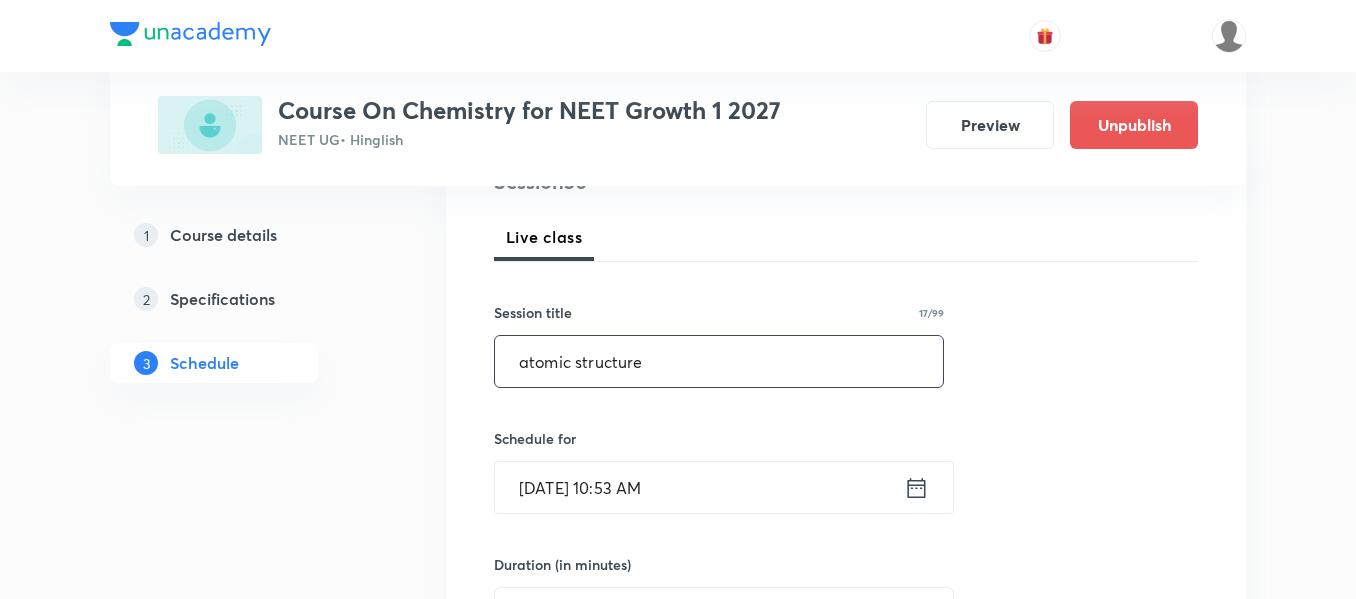 scroll, scrollTop: 300, scrollLeft: 0, axis: vertical 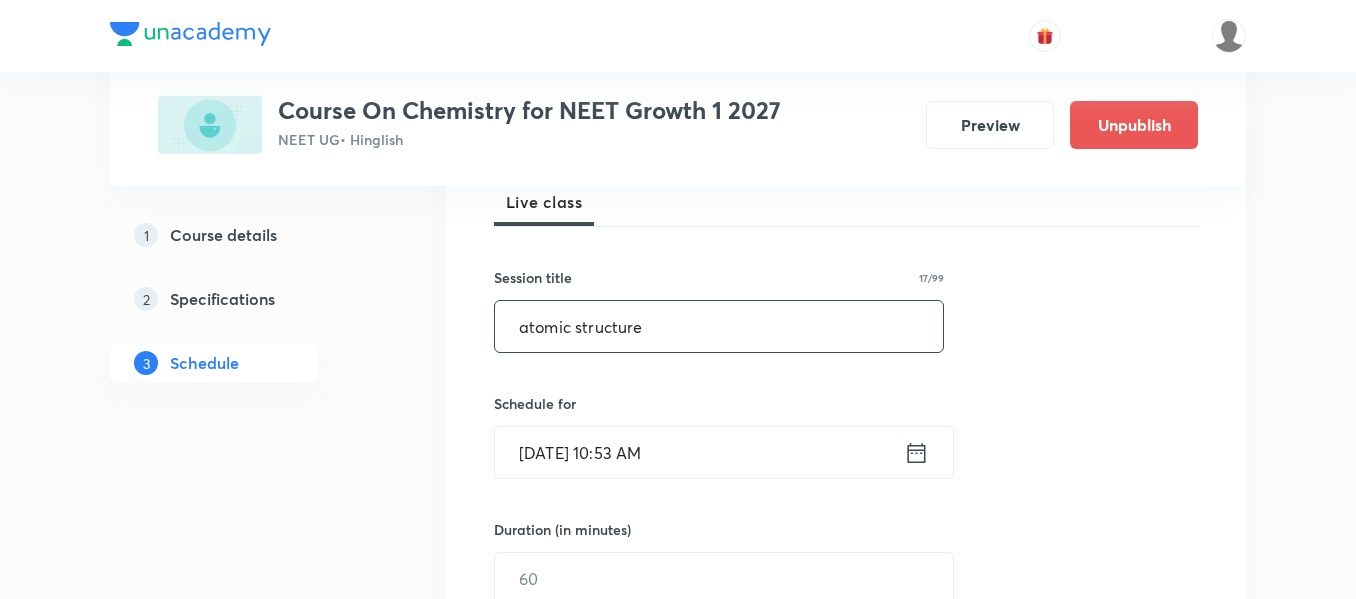 type on "atomic structure" 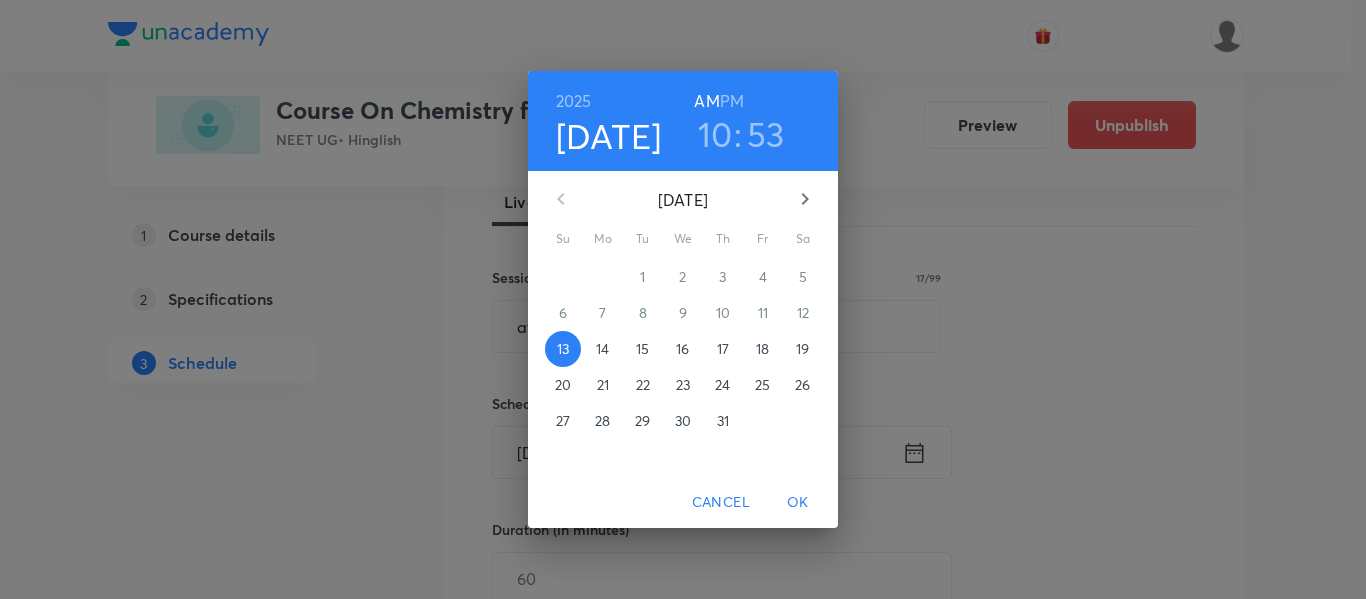 click on "18" at bounding box center [763, 349] 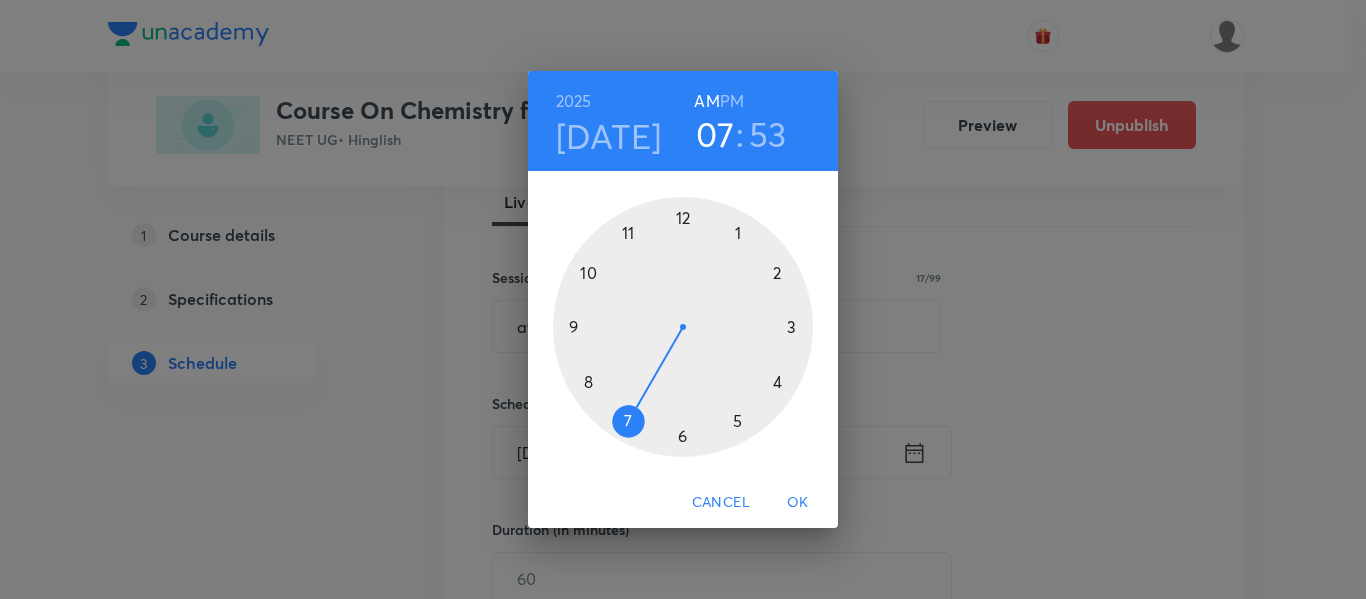 drag, startPoint x: 588, startPoint y: 269, endPoint x: 639, endPoint y: 437, distance: 175.5705 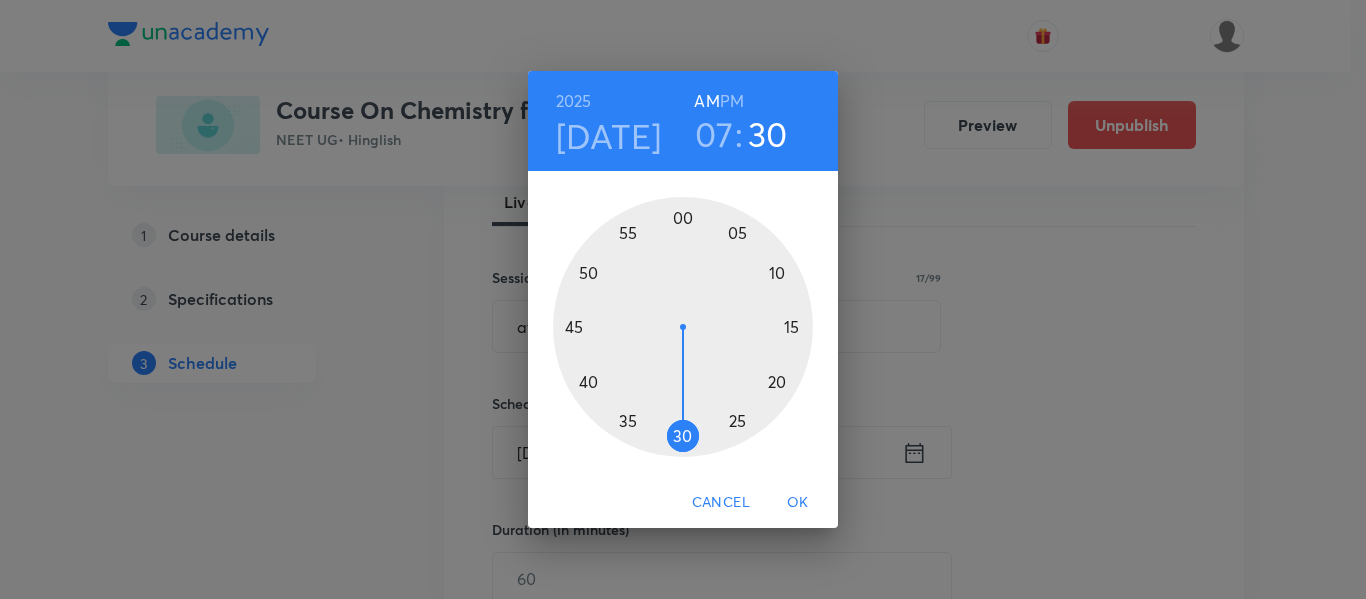 drag, startPoint x: 615, startPoint y: 251, endPoint x: 684, endPoint y: 452, distance: 212.51353 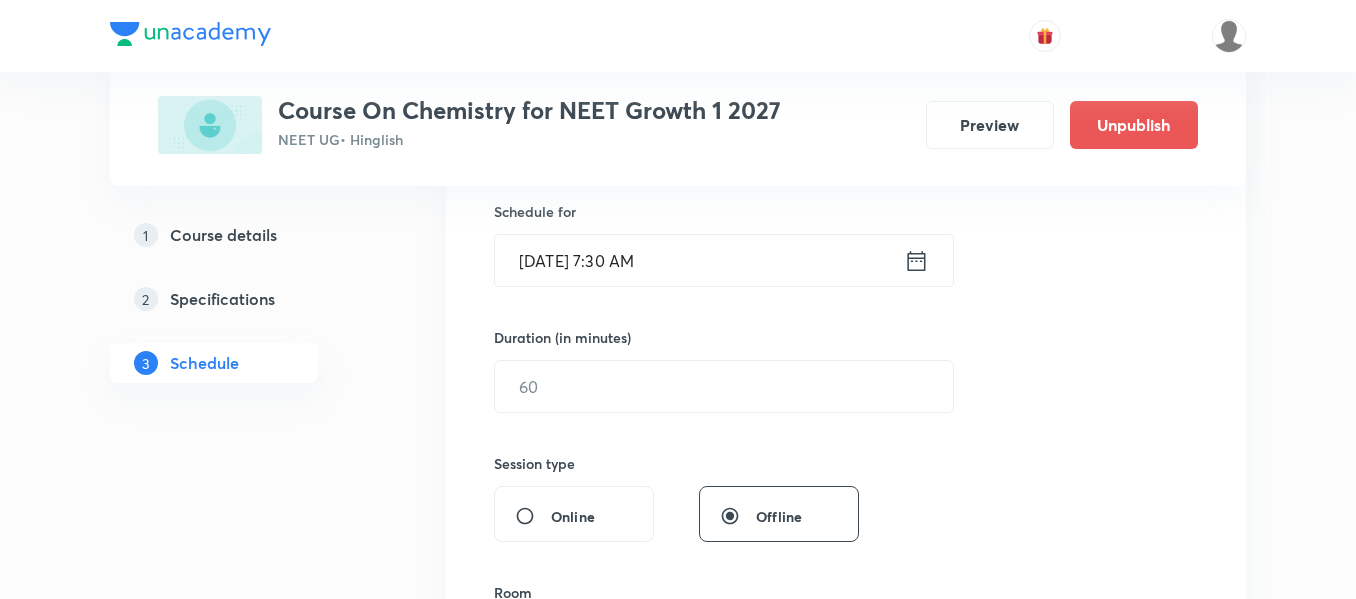scroll, scrollTop: 500, scrollLeft: 0, axis: vertical 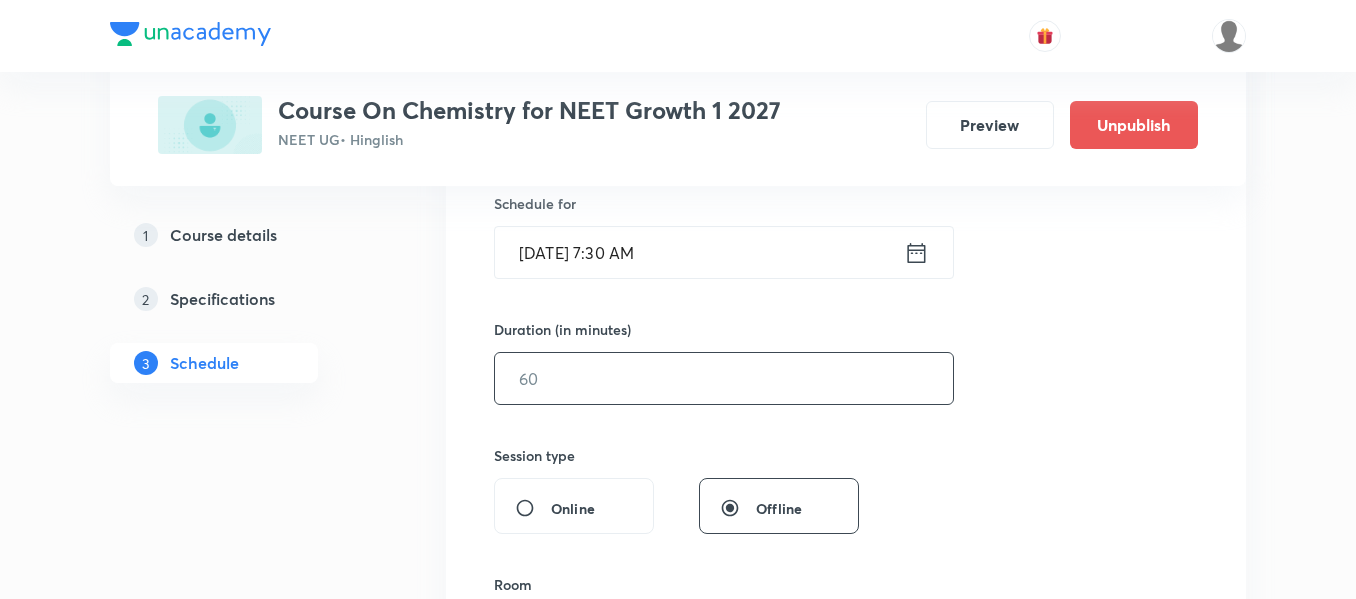 click at bounding box center [724, 378] 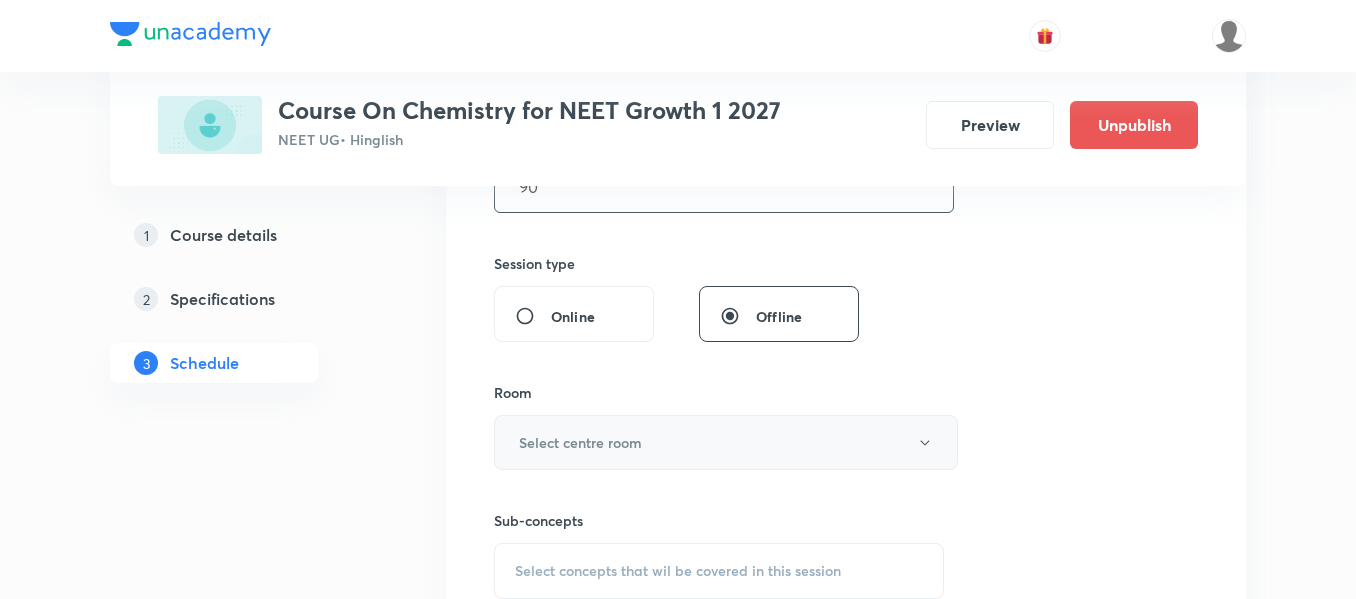 scroll, scrollTop: 700, scrollLeft: 0, axis: vertical 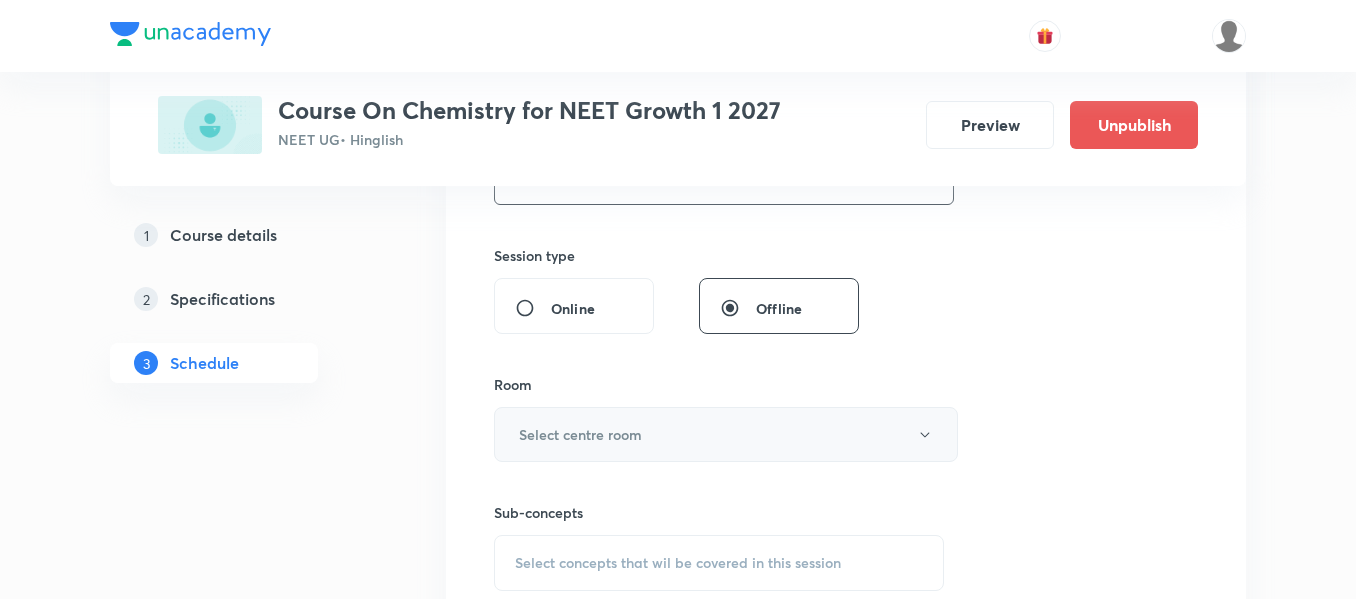 type on "90" 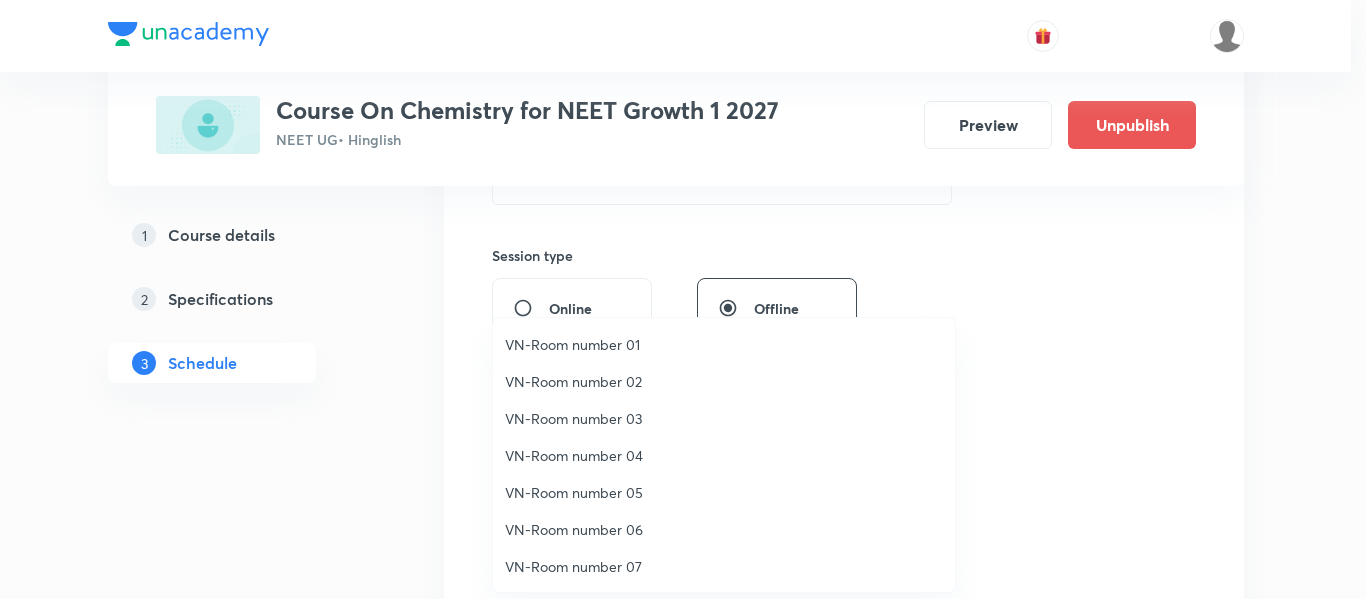 click on "VN-Room number 01" at bounding box center (724, 344) 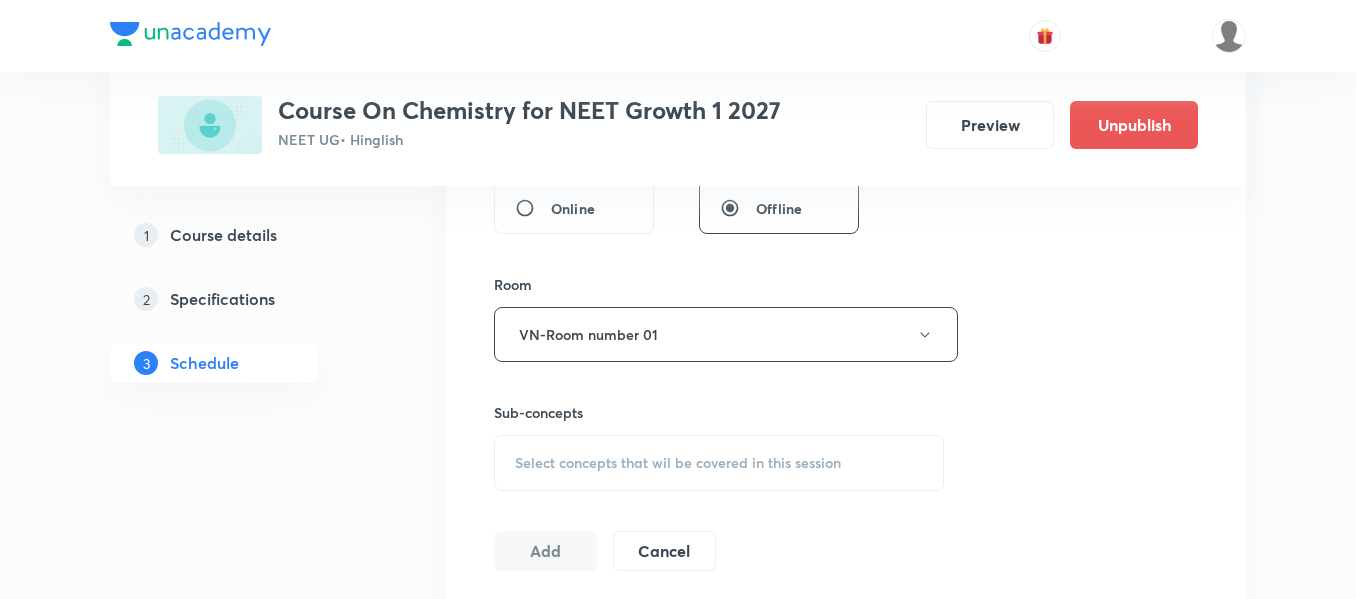 click on "Select concepts that wil be covered in this session" at bounding box center [678, 463] 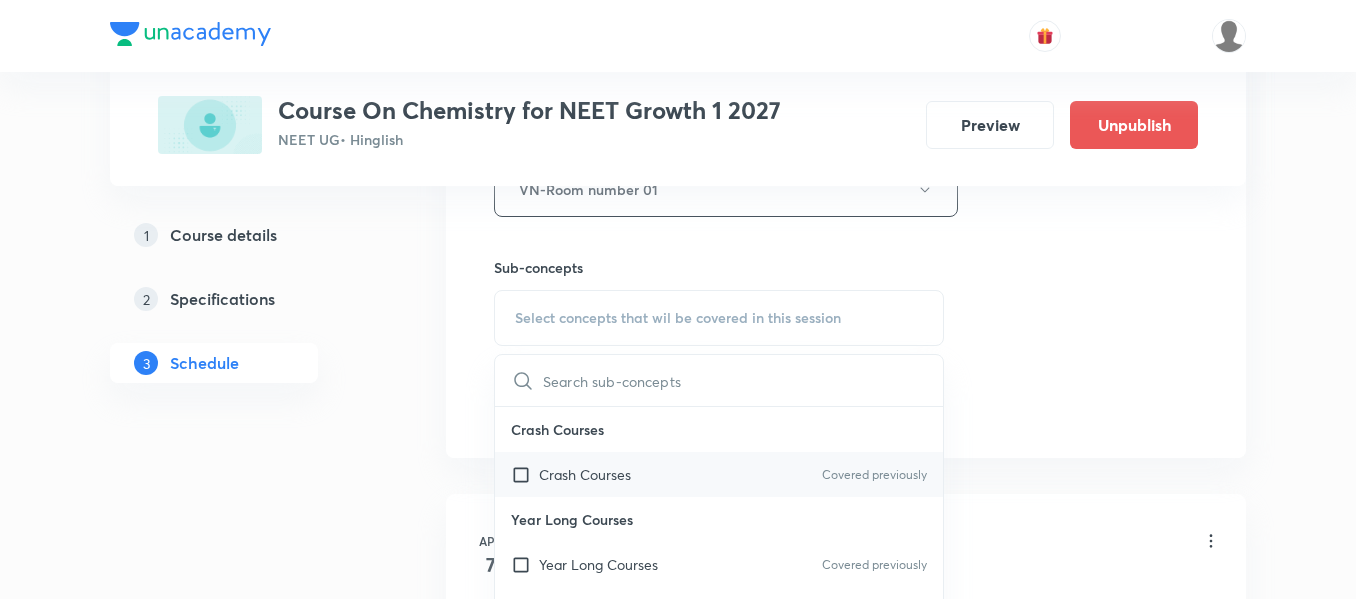 scroll, scrollTop: 1000, scrollLeft: 0, axis: vertical 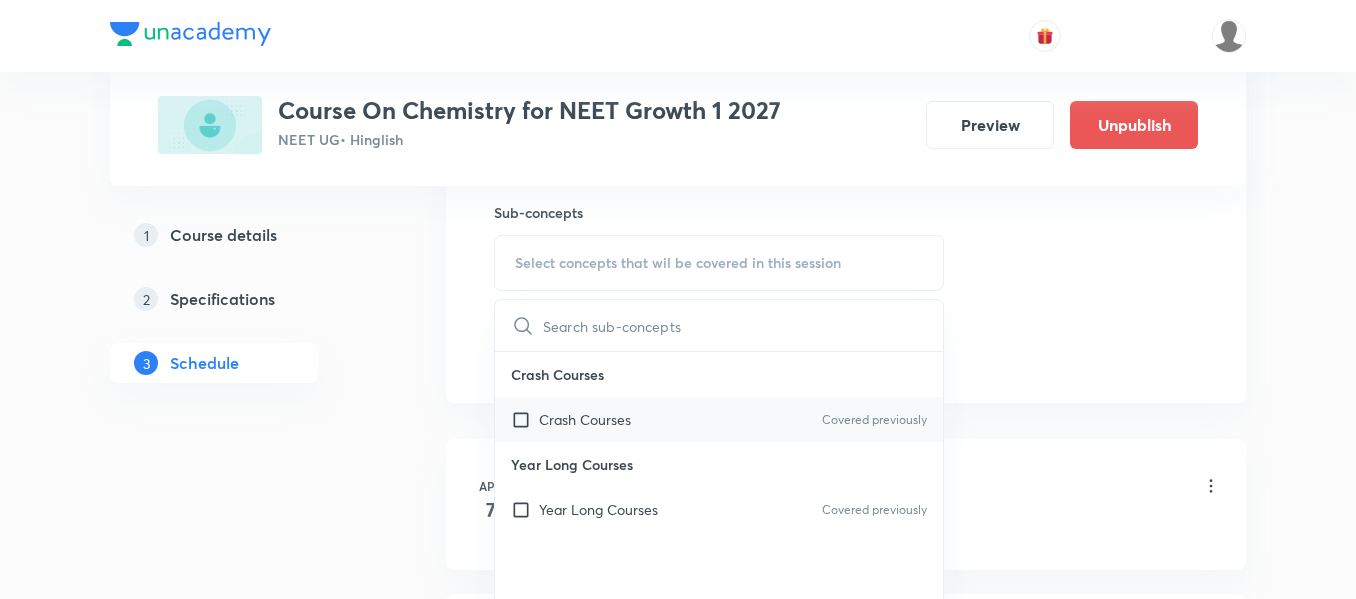 click on "Crash Courses Covered previously" at bounding box center (719, 419) 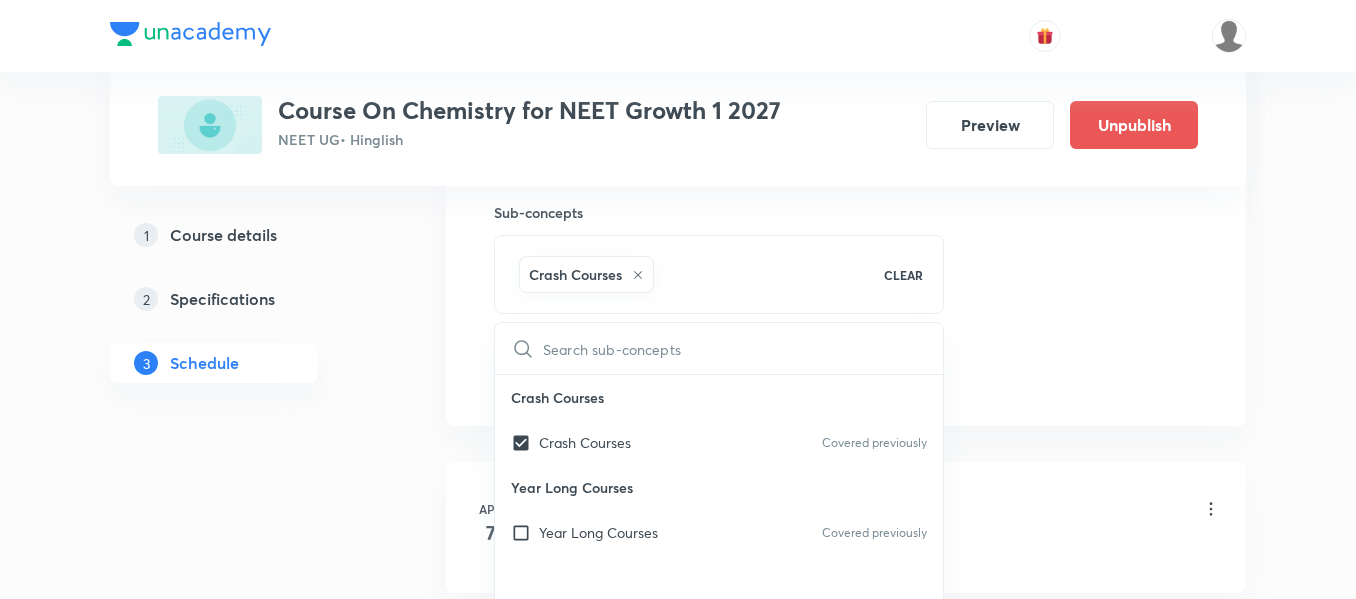 click on "Session  50 Live class Session title 17/99 atomic structure ​ Schedule for Jul 18, 2025, 7:30 AM ​ Duration (in minutes) 90 ​   Session type Online Offline Room VN-Room number 01 Sub-concepts Crash Courses CLEAR ​ Crash Courses Crash Courses Covered previously Year Long Courses Year Long Courses Covered previously Add Cancel" at bounding box center [846, -87] 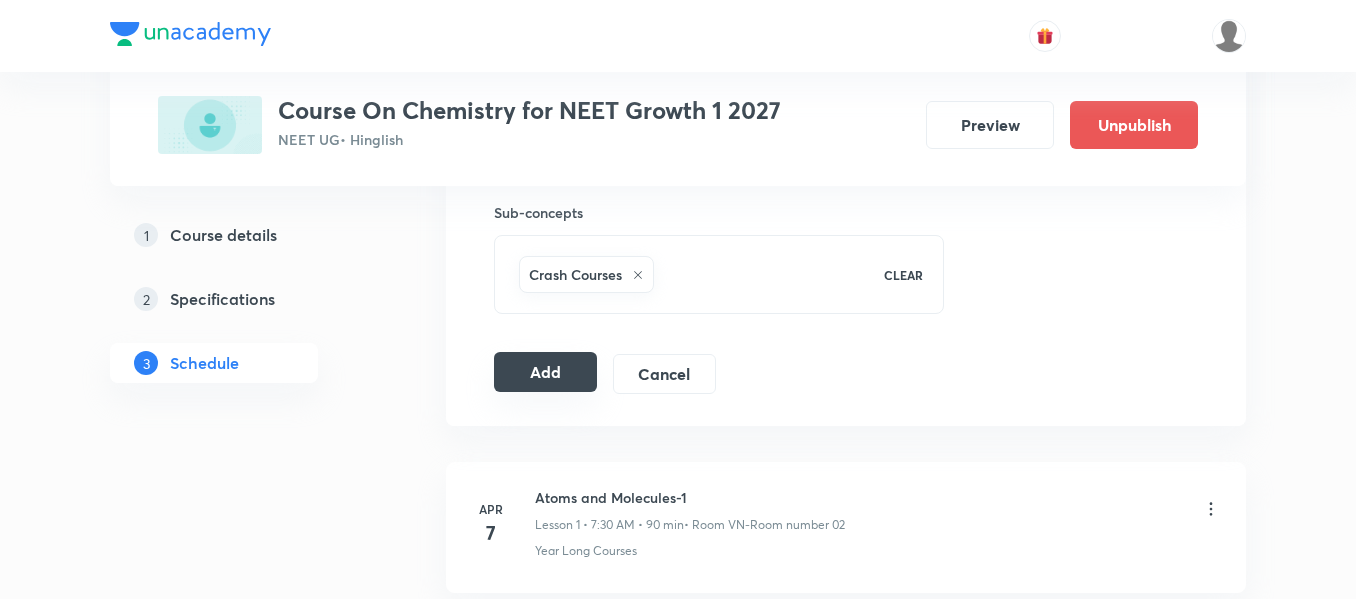 click on "Add" at bounding box center [545, 372] 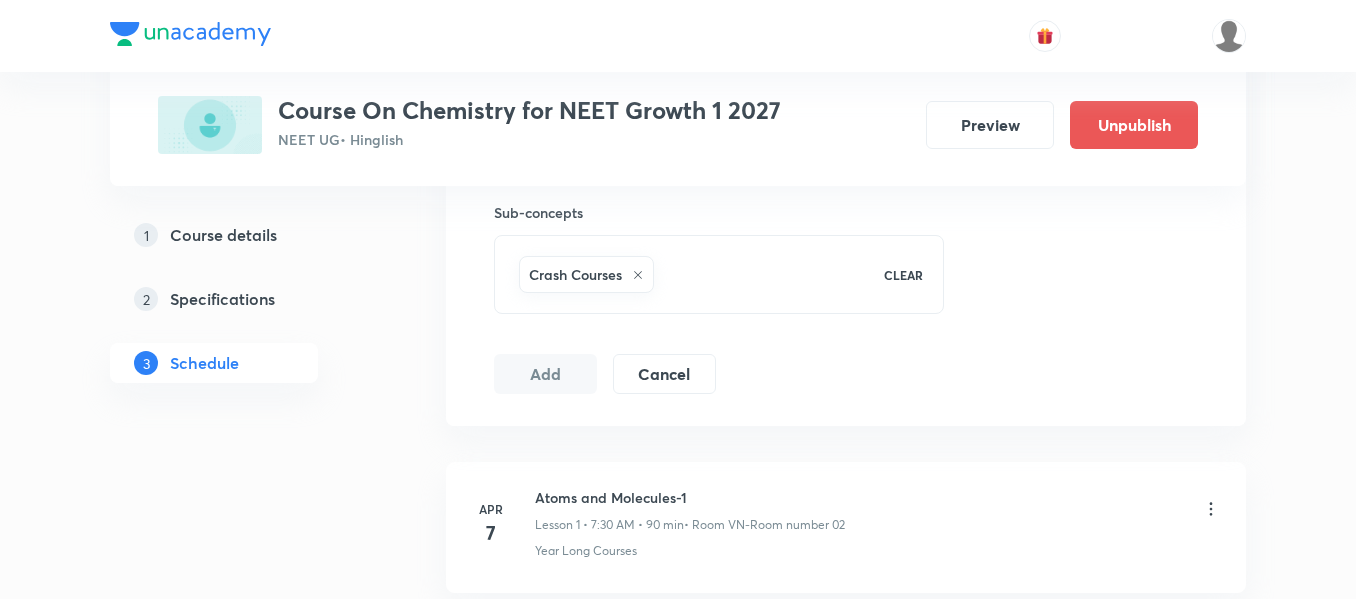 type 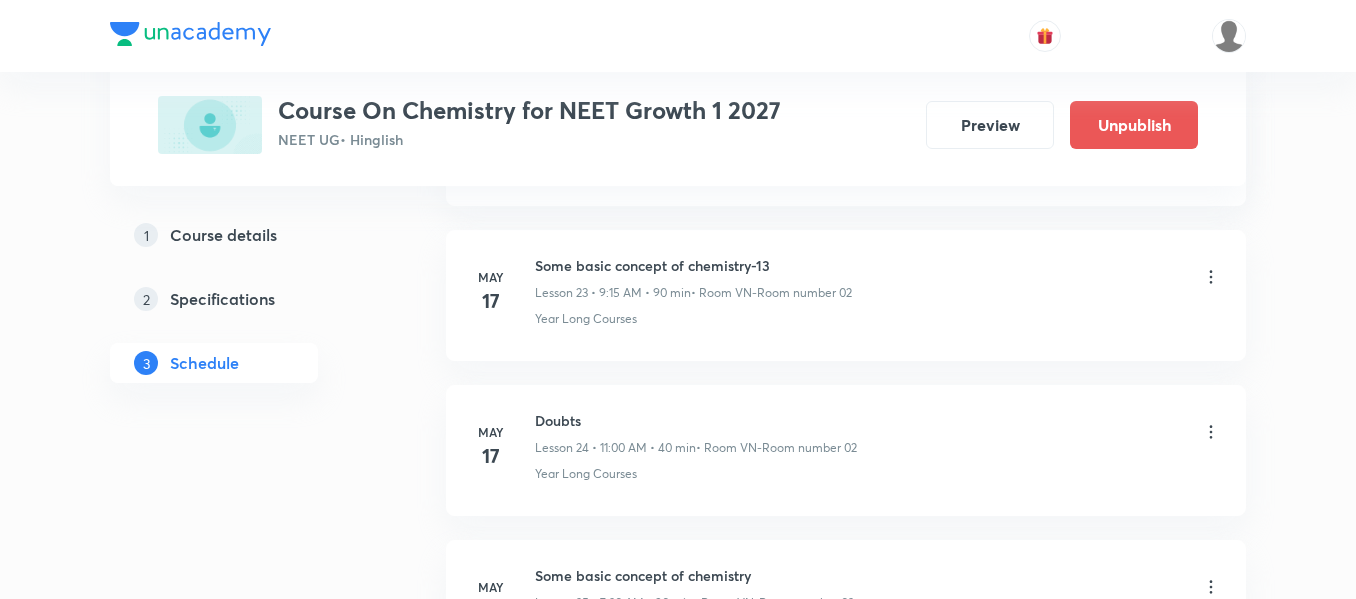 scroll, scrollTop: 4400, scrollLeft: 0, axis: vertical 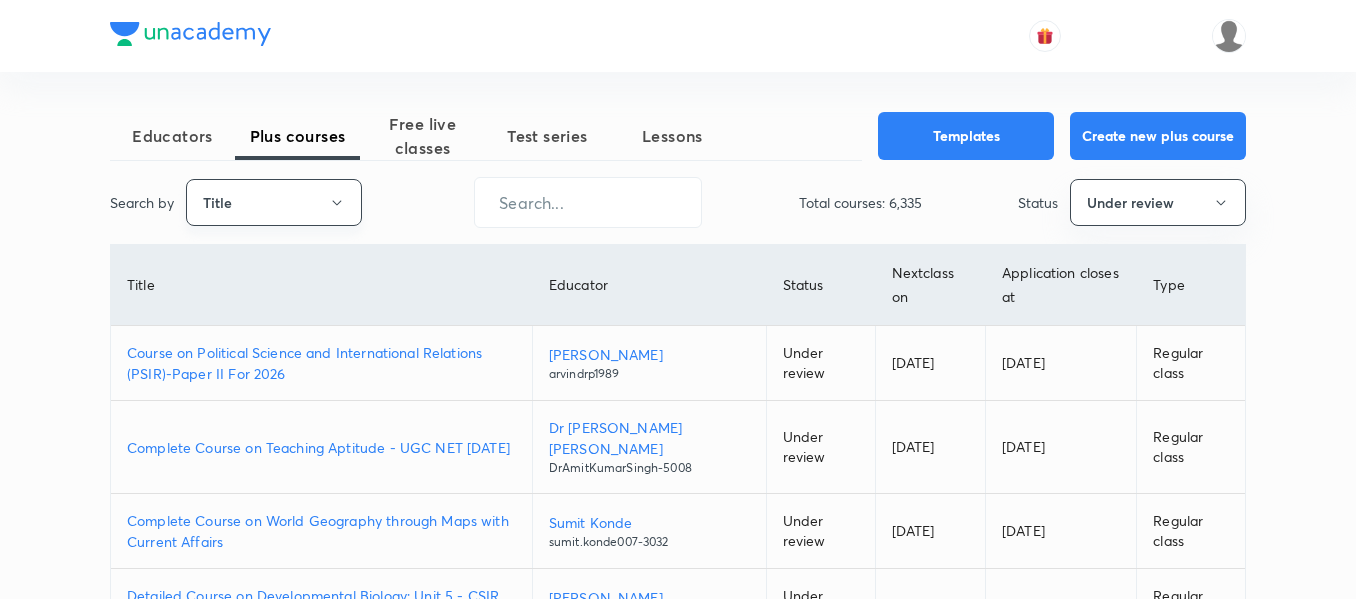 click on "Title" at bounding box center [274, 202] 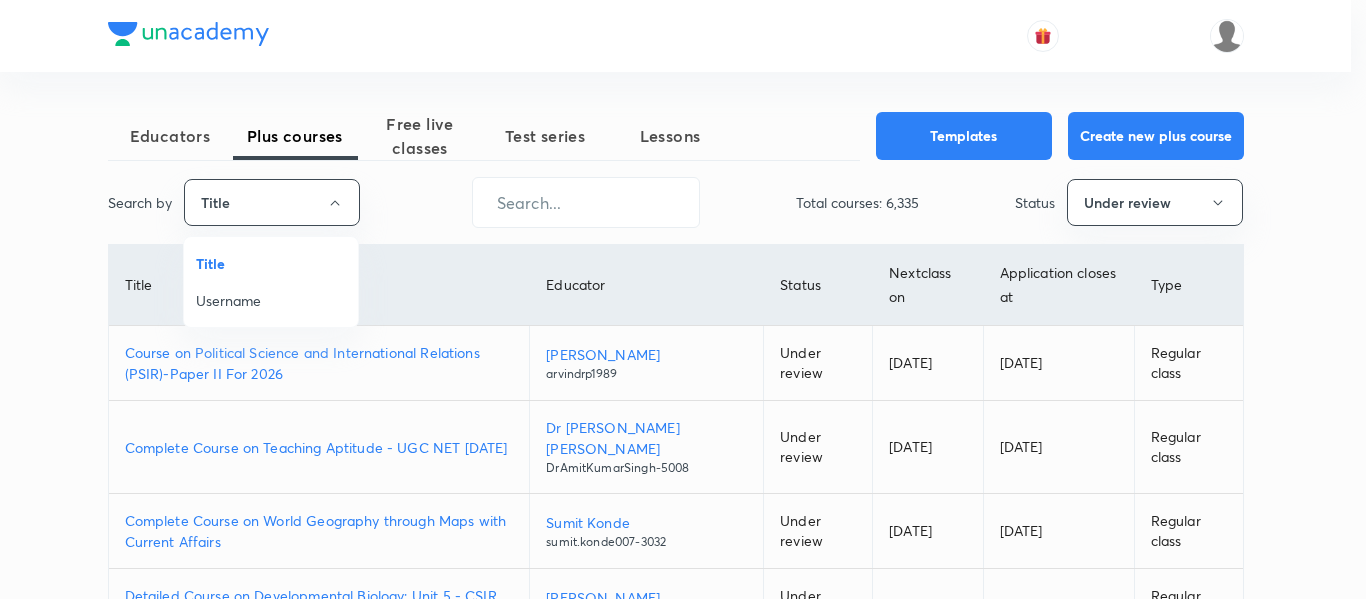 click on "Username" at bounding box center [271, 300] 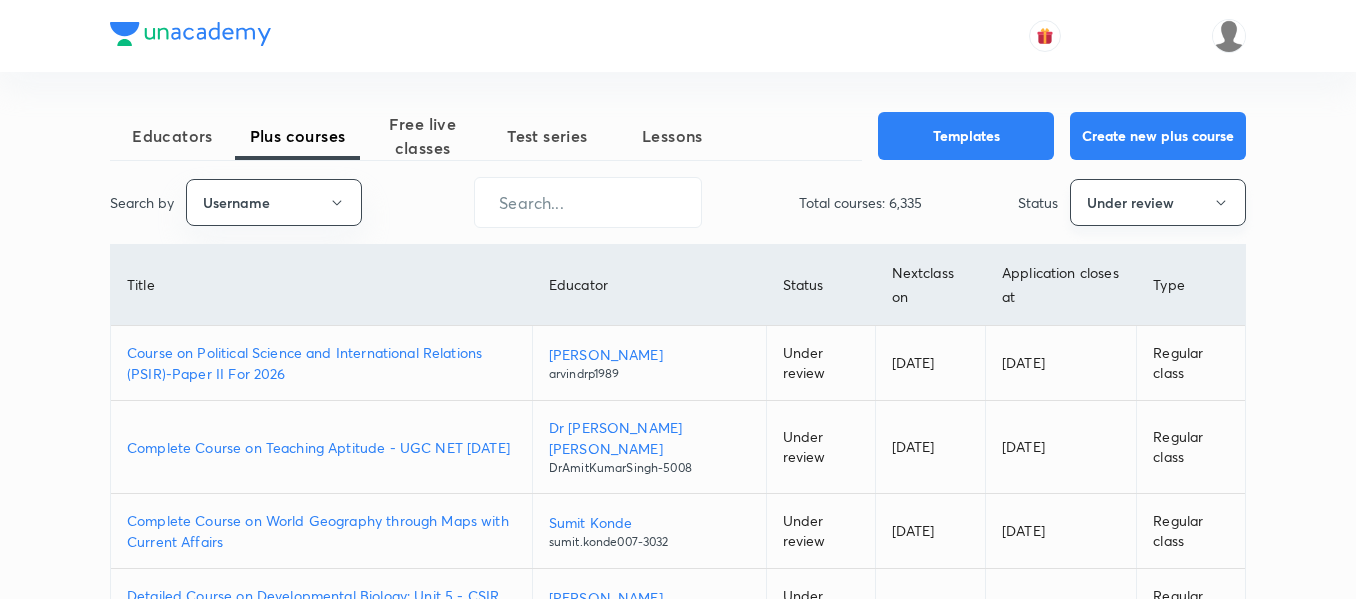 click on "Under review" at bounding box center [1158, 202] 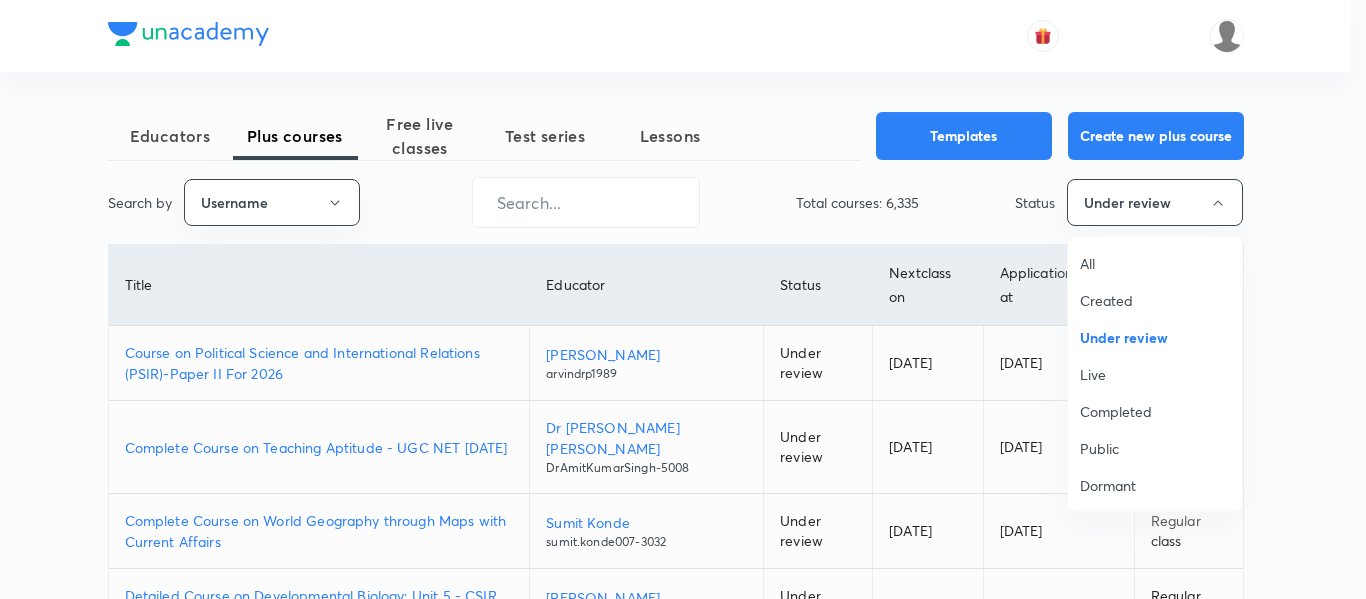 click on "All" at bounding box center [1155, 263] 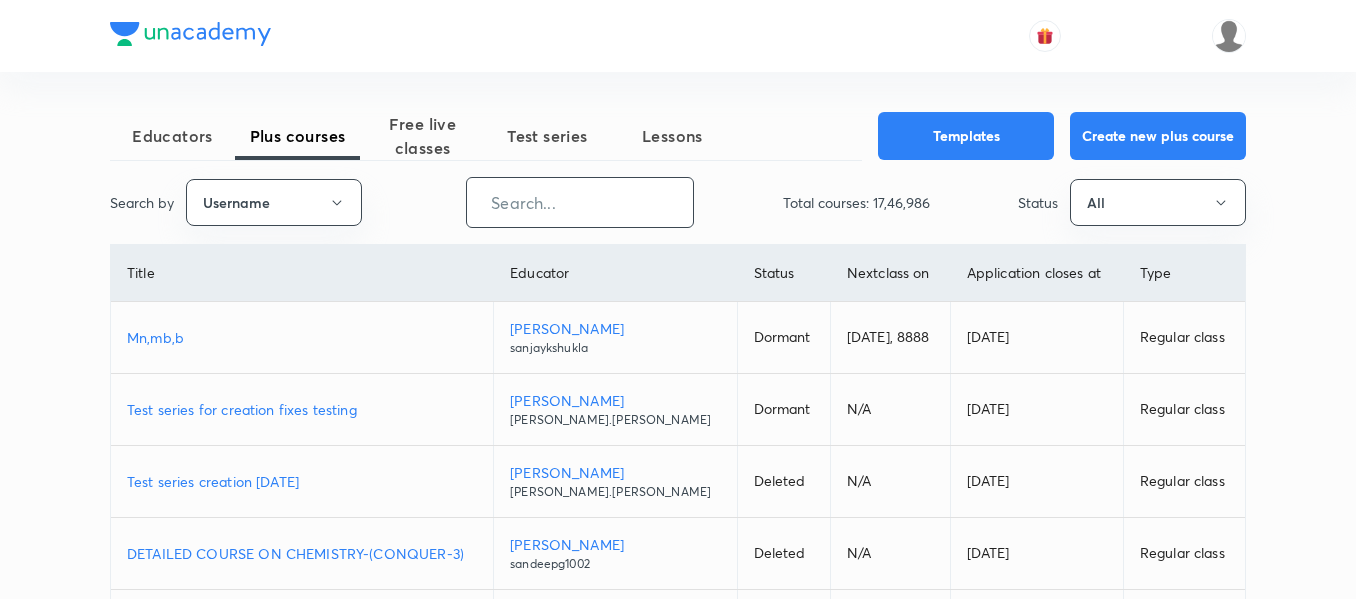 click at bounding box center (580, 202) 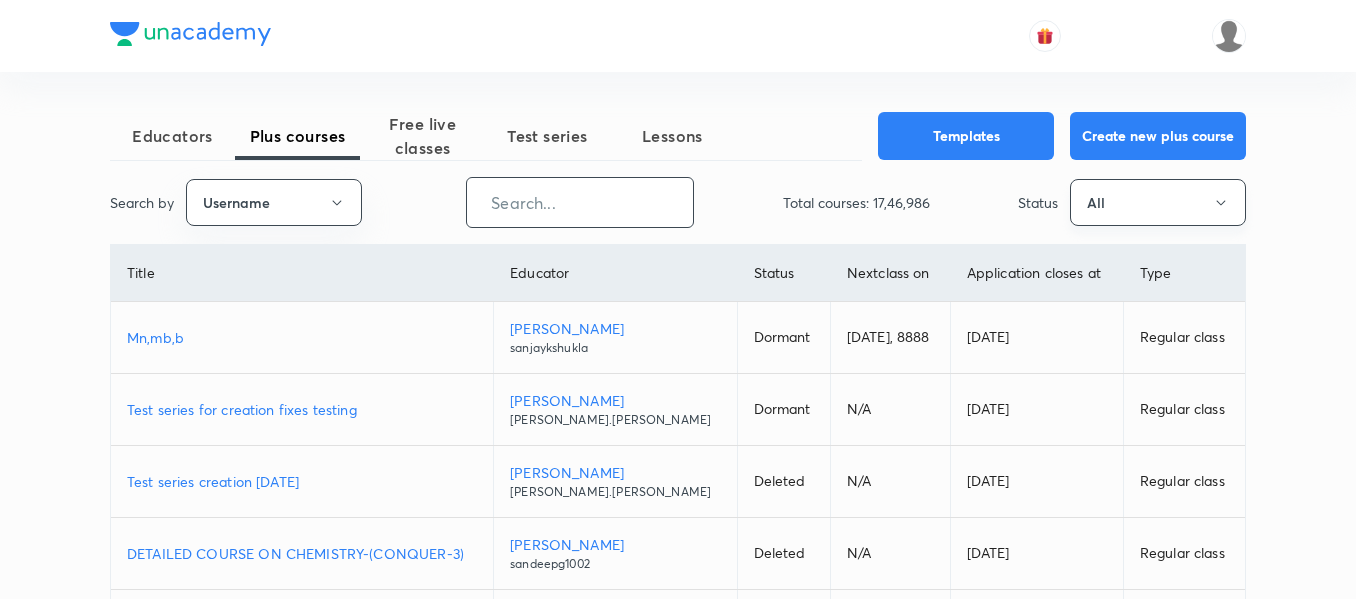 paste on "unacademy-user-GIKAOOYBBUKR" 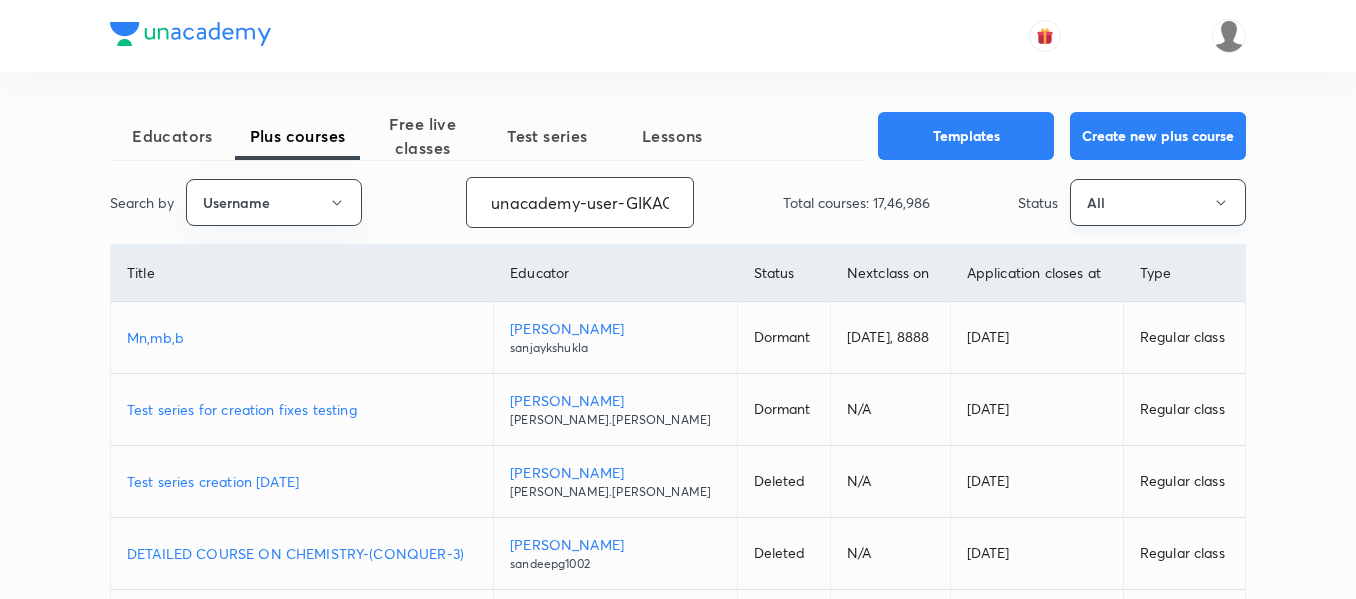 scroll, scrollTop: 0, scrollLeft: 87, axis: horizontal 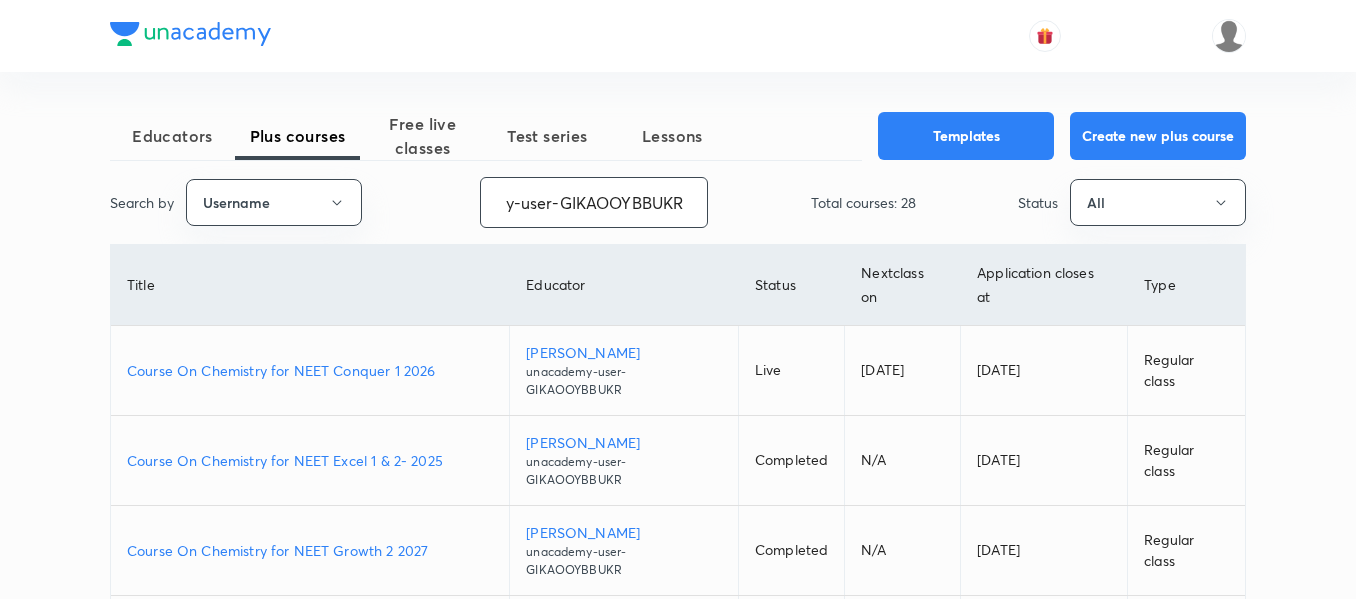 drag, startPoint x: 489, startPoint y: 202, endPoint x: 729, endPoint y: 208, distance: 240.07498 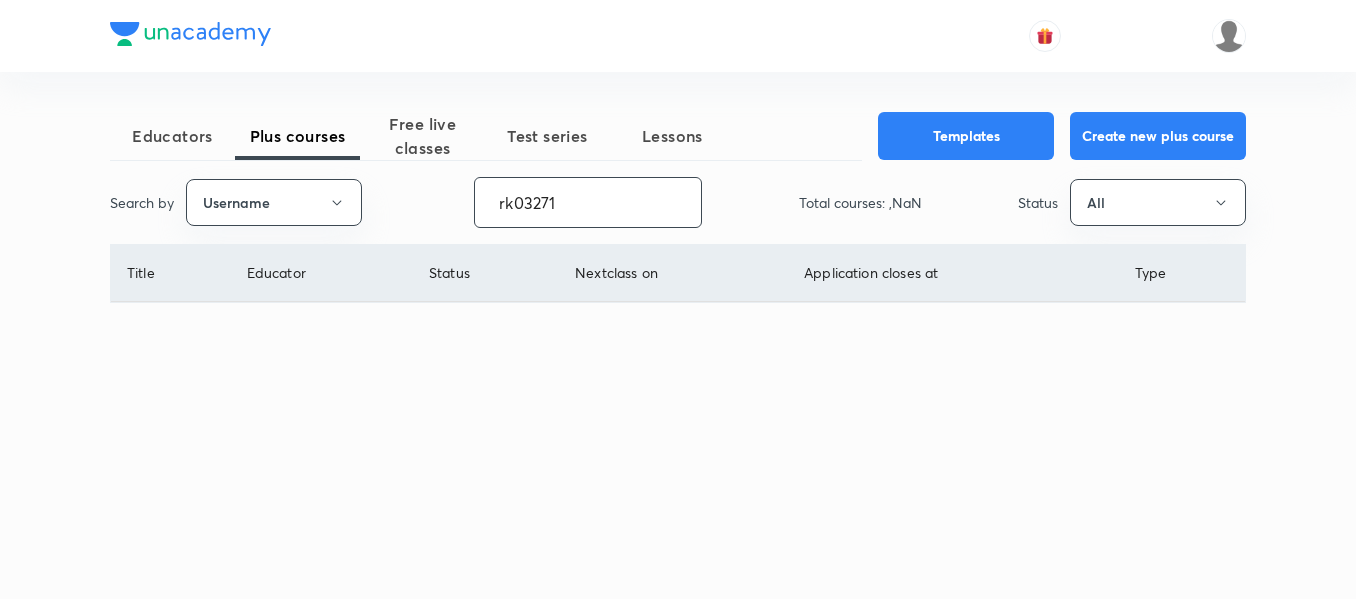 scroll, scrollTop: 0, scrollLeft: 0, axis: both 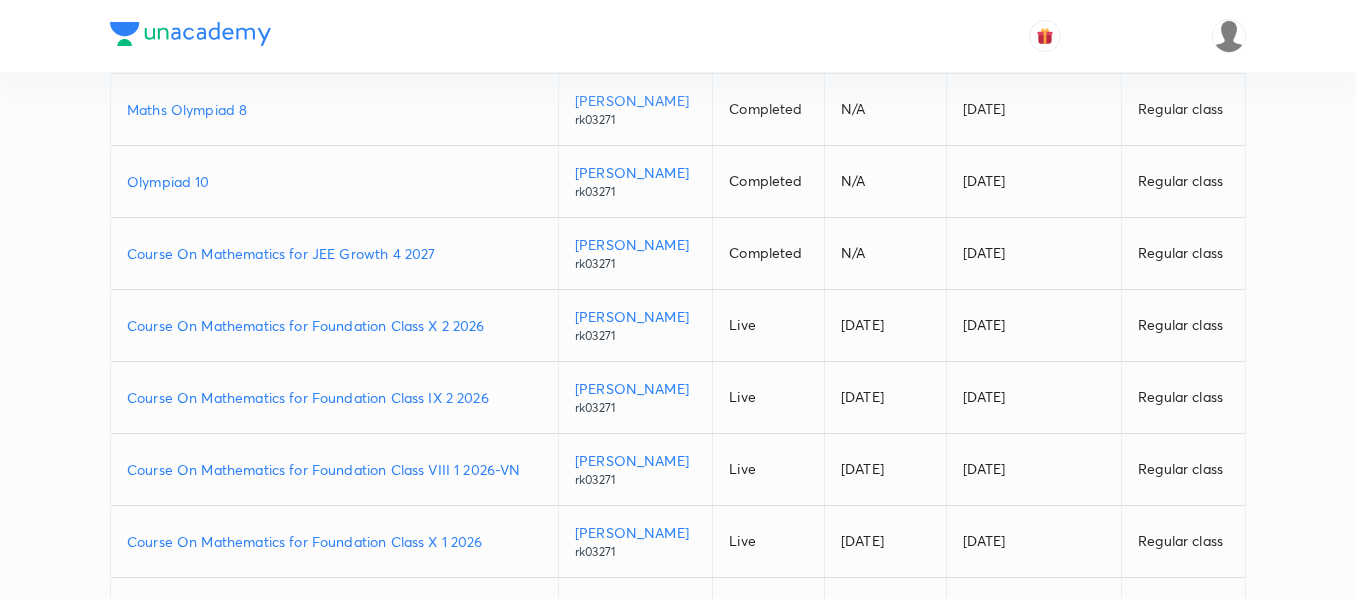 click on "Course On Mathematics for Foundation Class IX 2 2026" at bounding box center [334, 397] 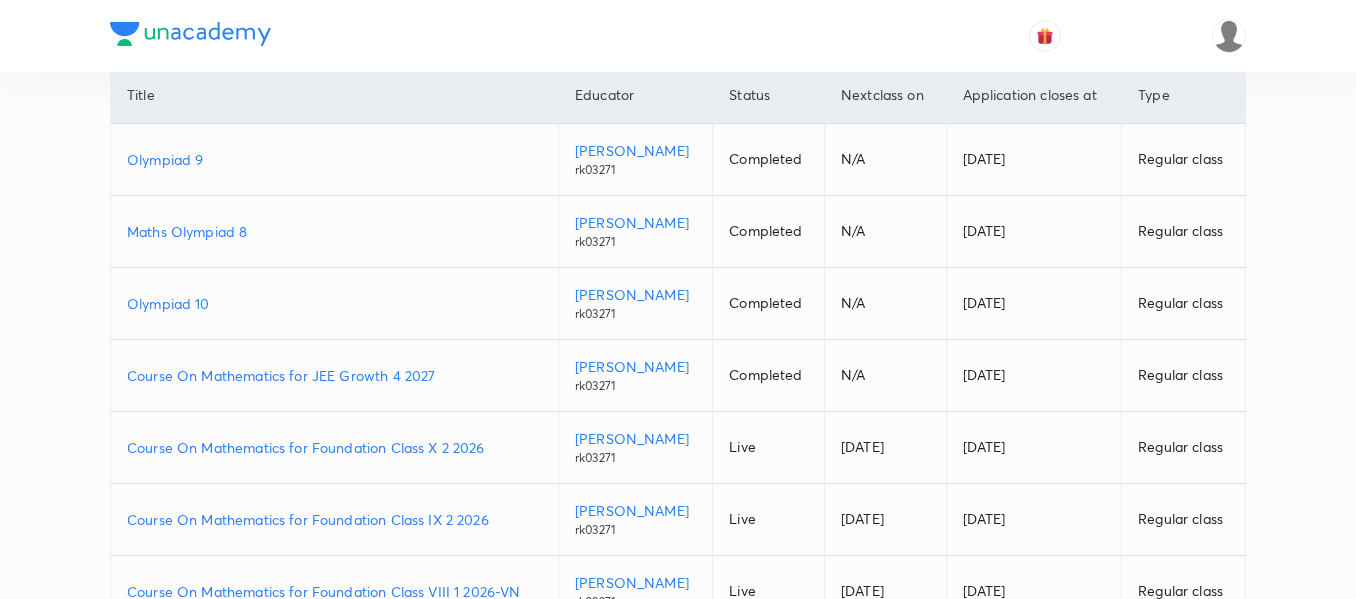 scroll, scrollTop: 0, scrollLeft: 0, axis: both 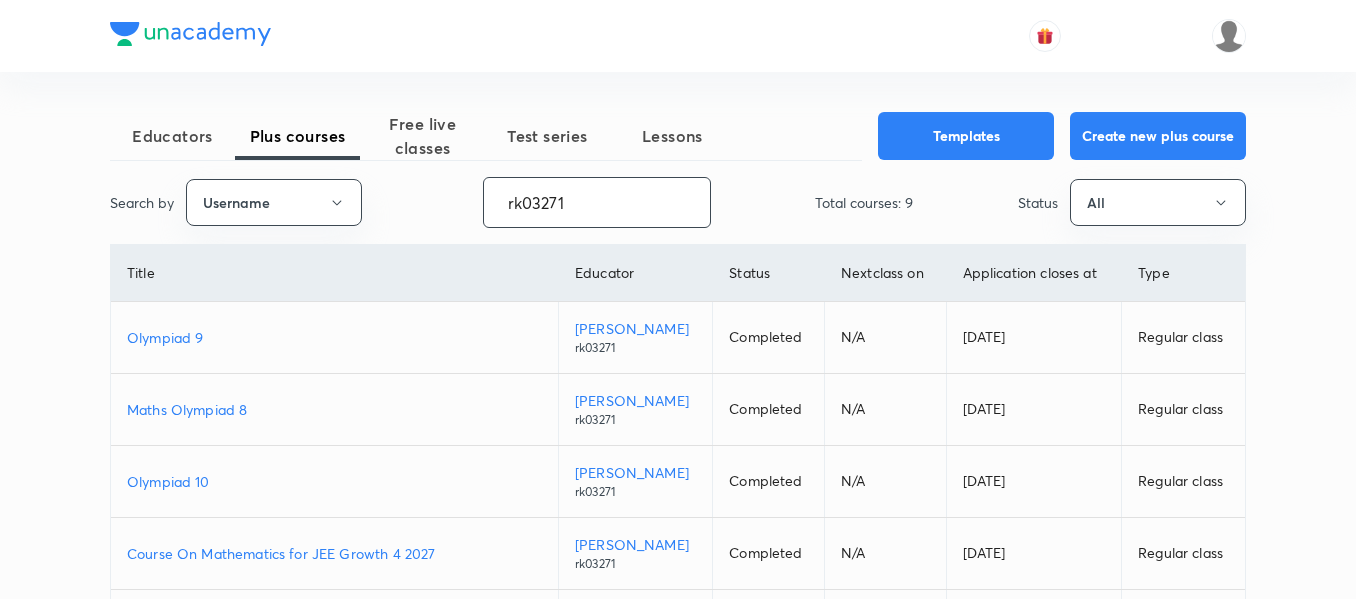 drag, startPoint x: 596, startPoint y: 199, endPoint x: 430, endPoint y: 224, distance: 167.87198 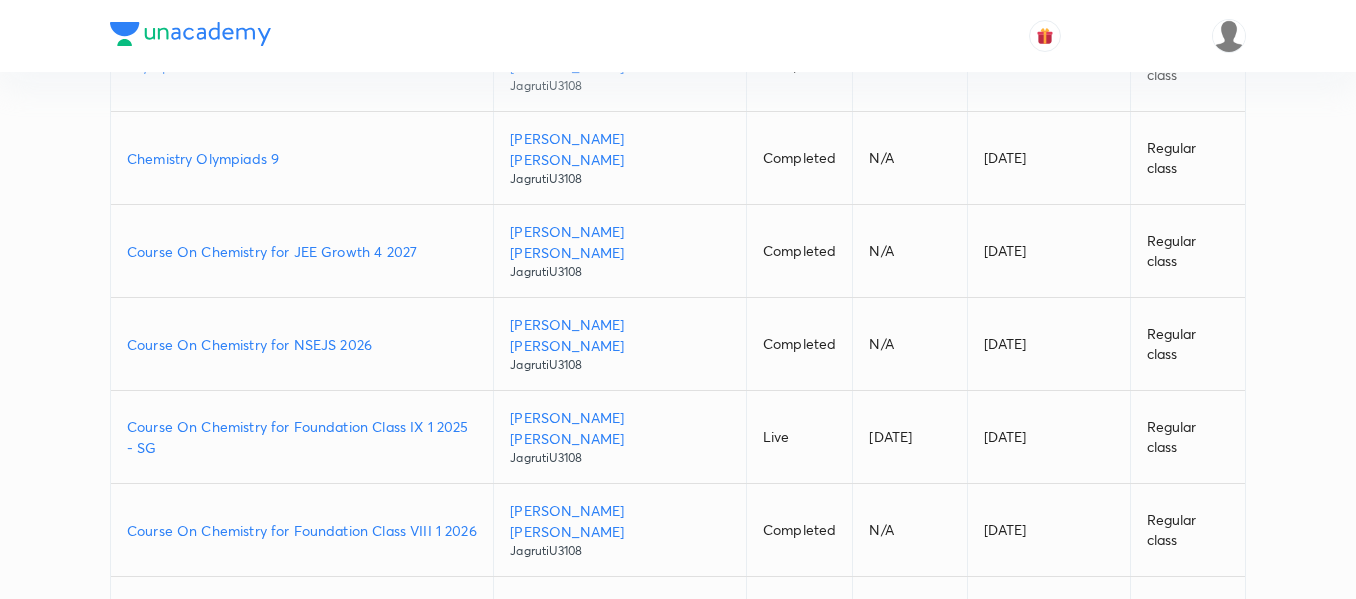 scroll, scrollTop: 500, scrollLeft: 0, axis: vertical 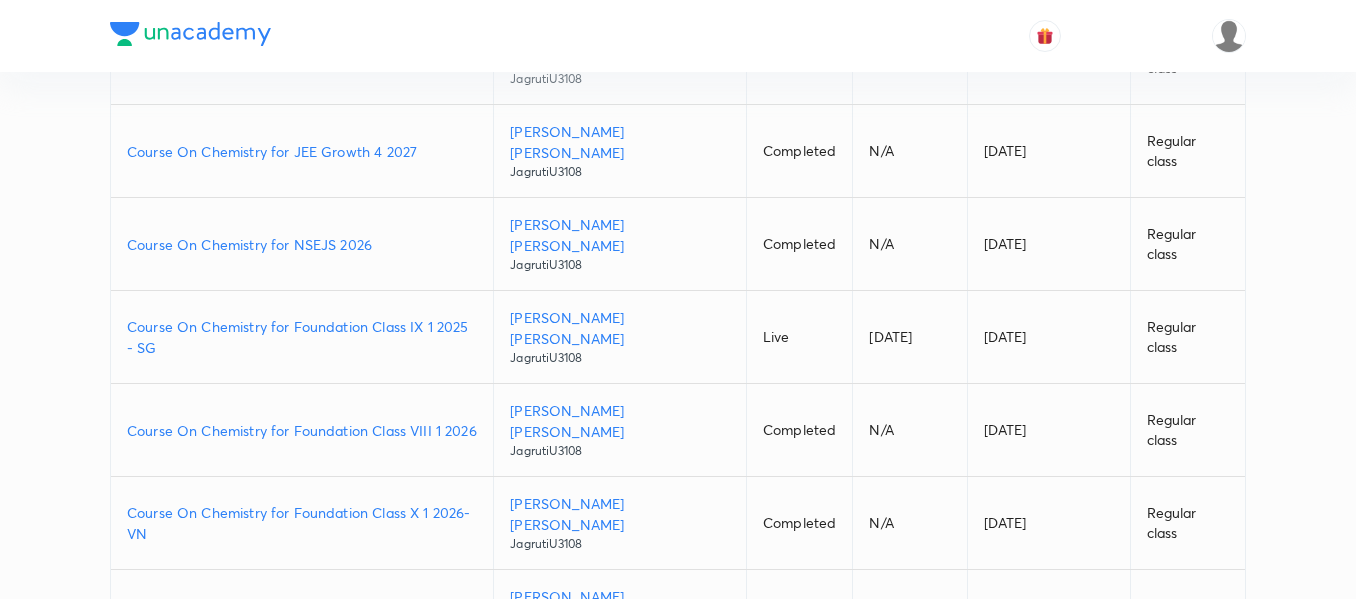 click on "Load more" at bounding box center [198, 795] 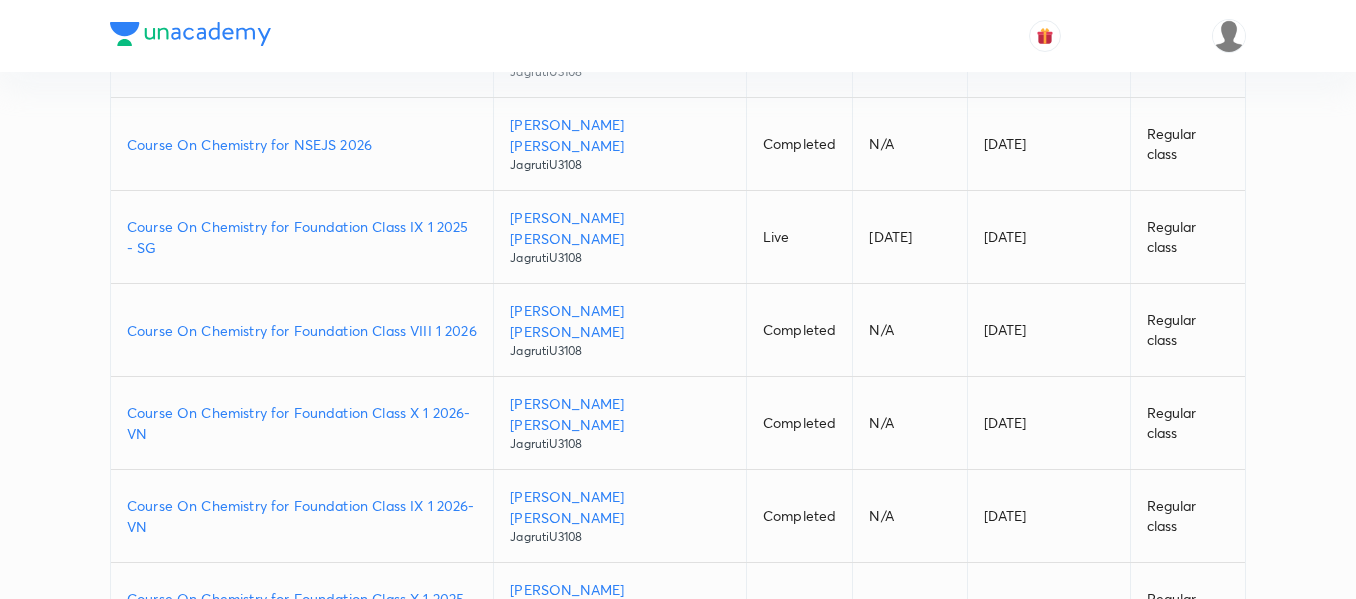 scroll, scrollTop: 740, scrollLeft: 0, axis: vertical 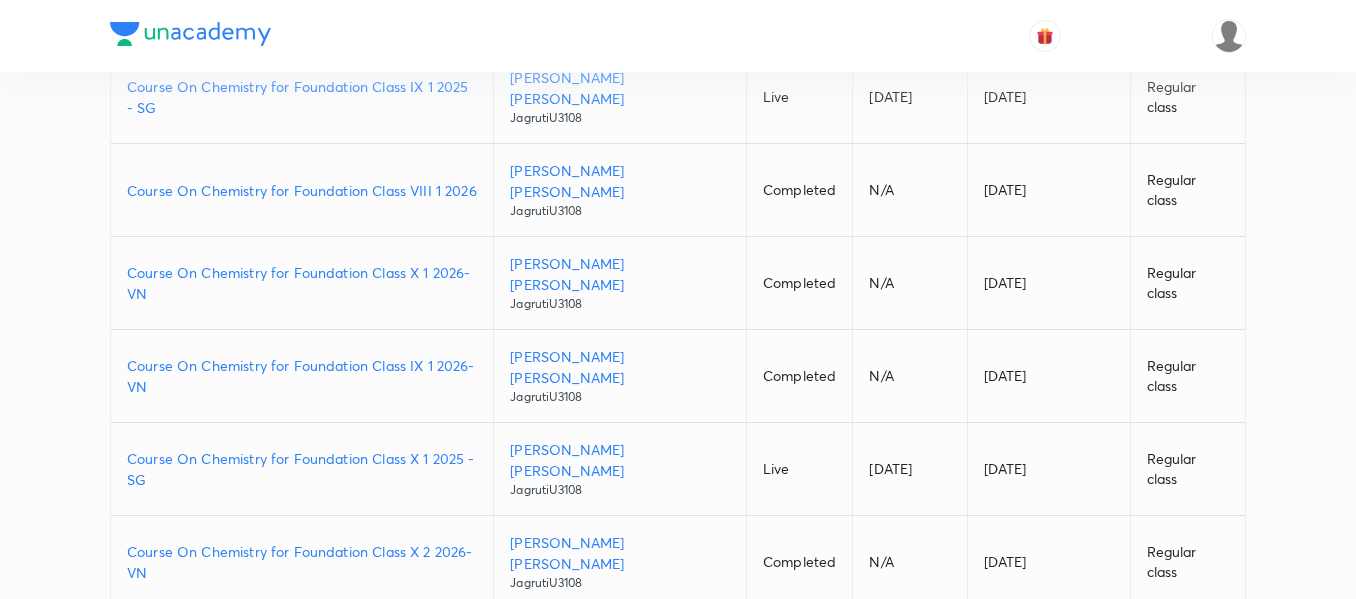 click on "Course On Chemistry for Foundation Class IX 2 2026-VN" at bounding box center (302, 655) 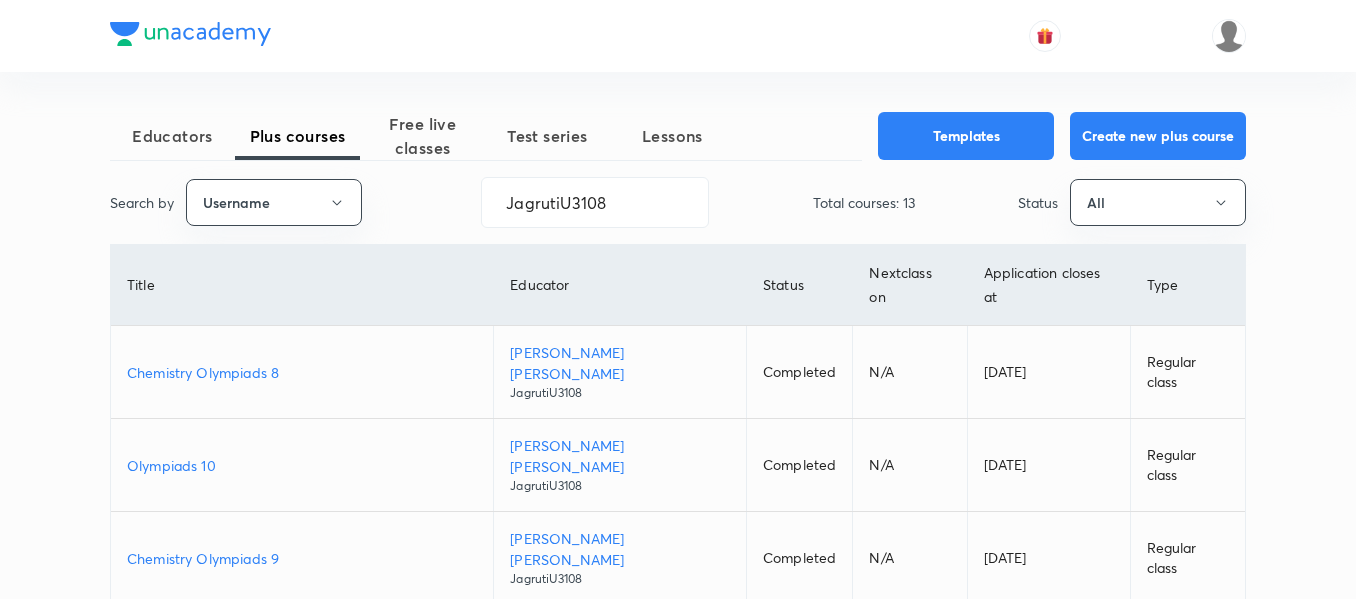 scroll, scrollTop: 0, scrollLeft: 0, axis: both 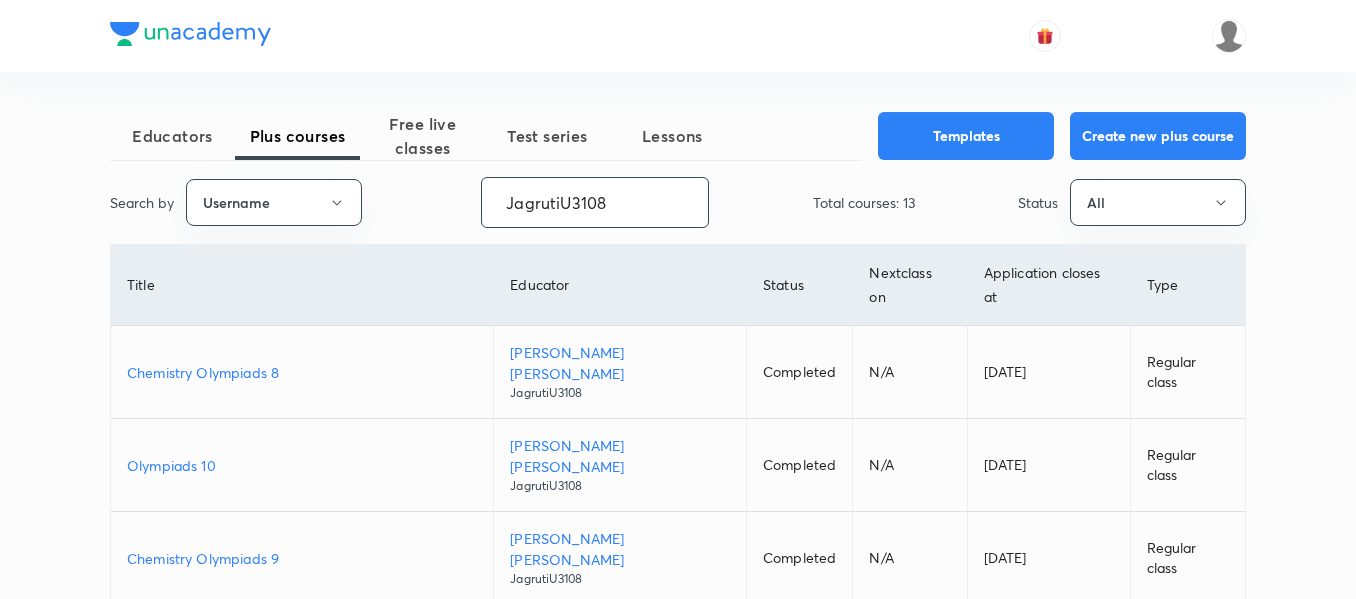 drag, startPoint x: 630, startPoint y: 195, endPoint x: 416, endPoint y: 206, distance: 214.28252 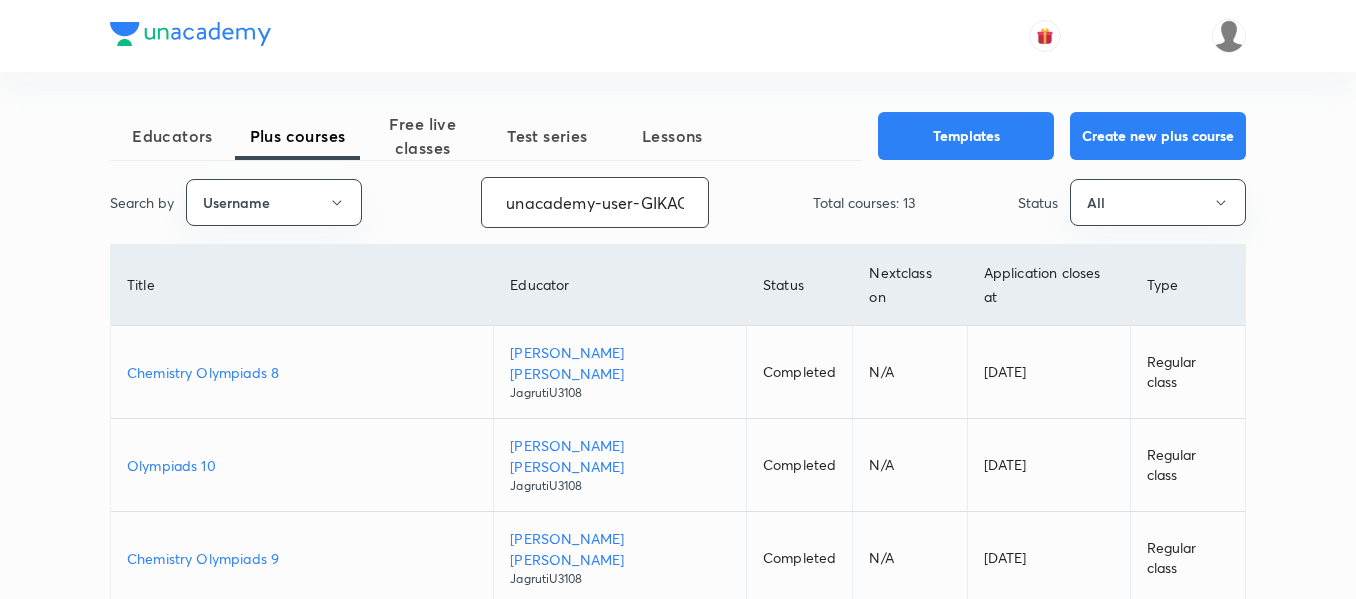 scroll, scrollTop: 0, scrollLeft: 87, axis: horizontal 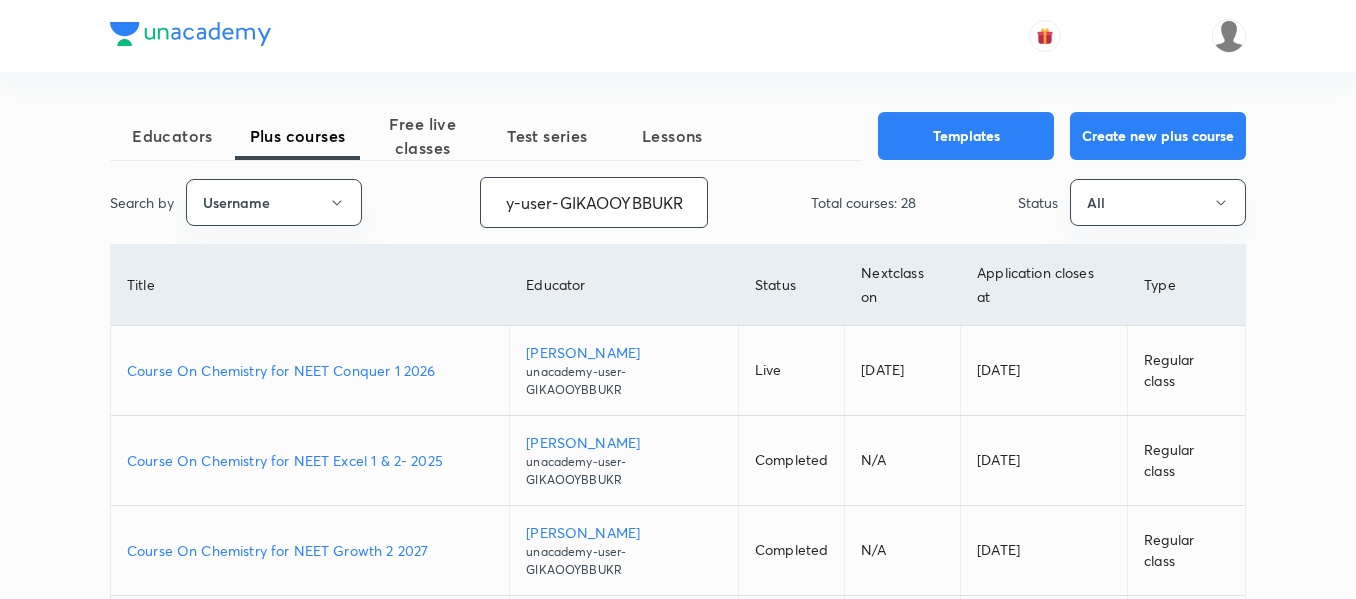 type on "unacademy-user-GIKAOOYBBUKR" 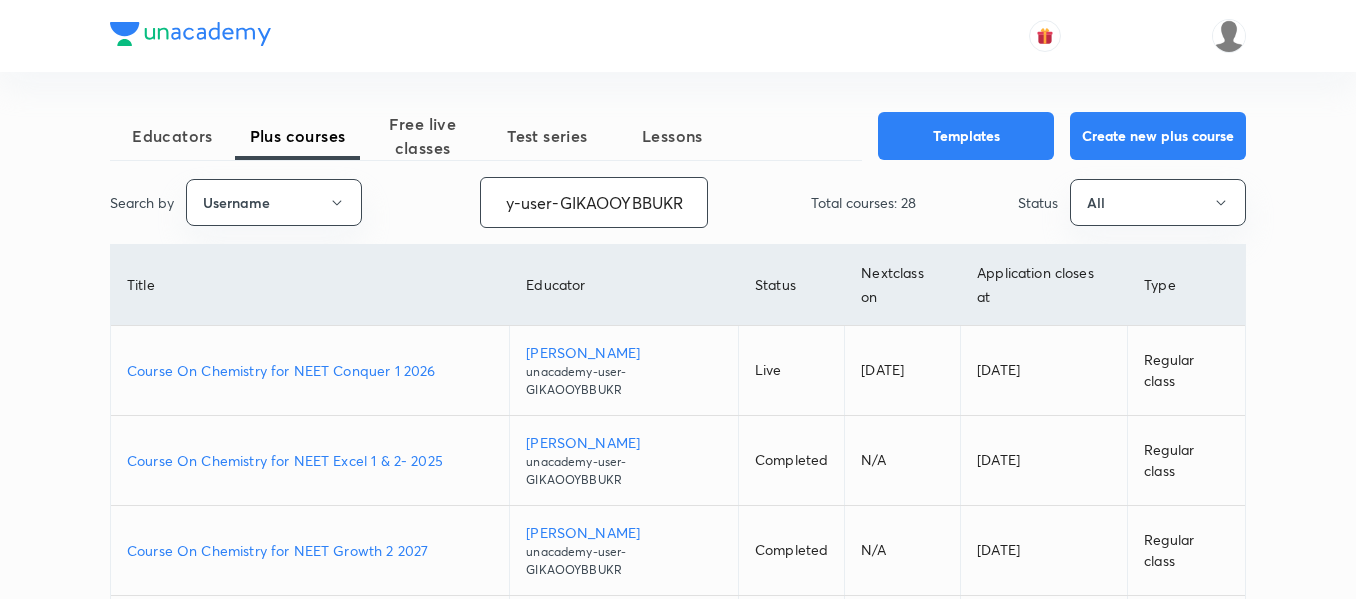 scroll, scrollTop: 0, scrollLeft: 0, axis: both 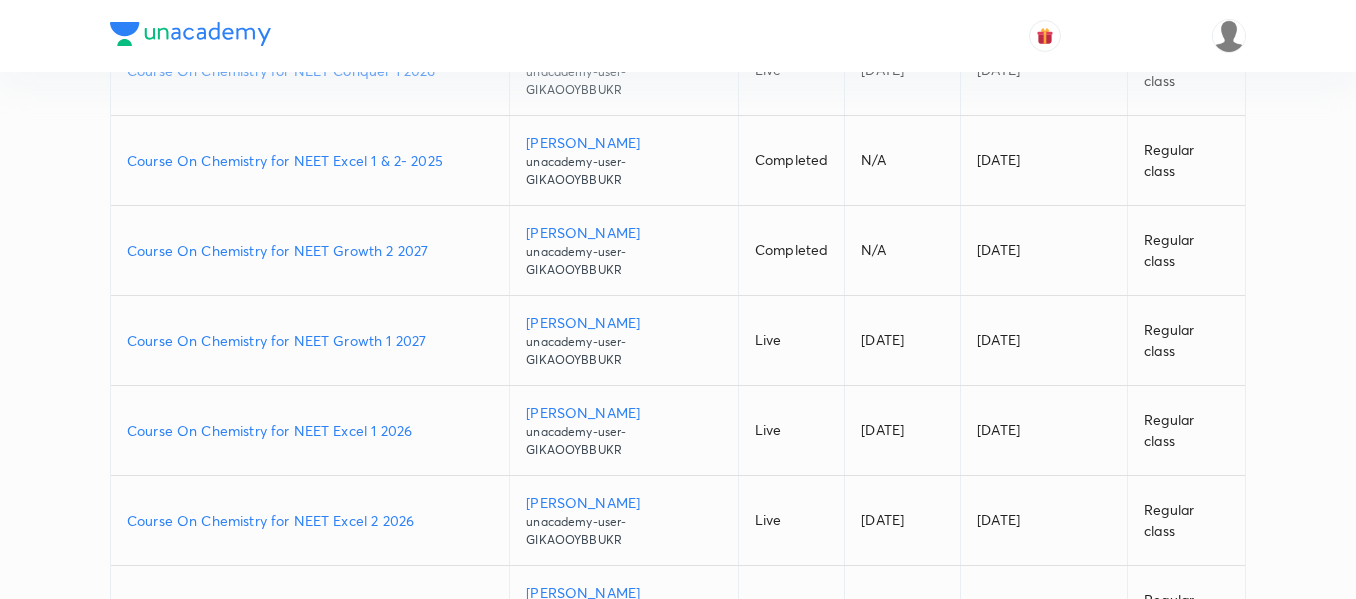 click on "Course On Chemistry for NEET Growth 1 2027" at bounding box center (310, 340) 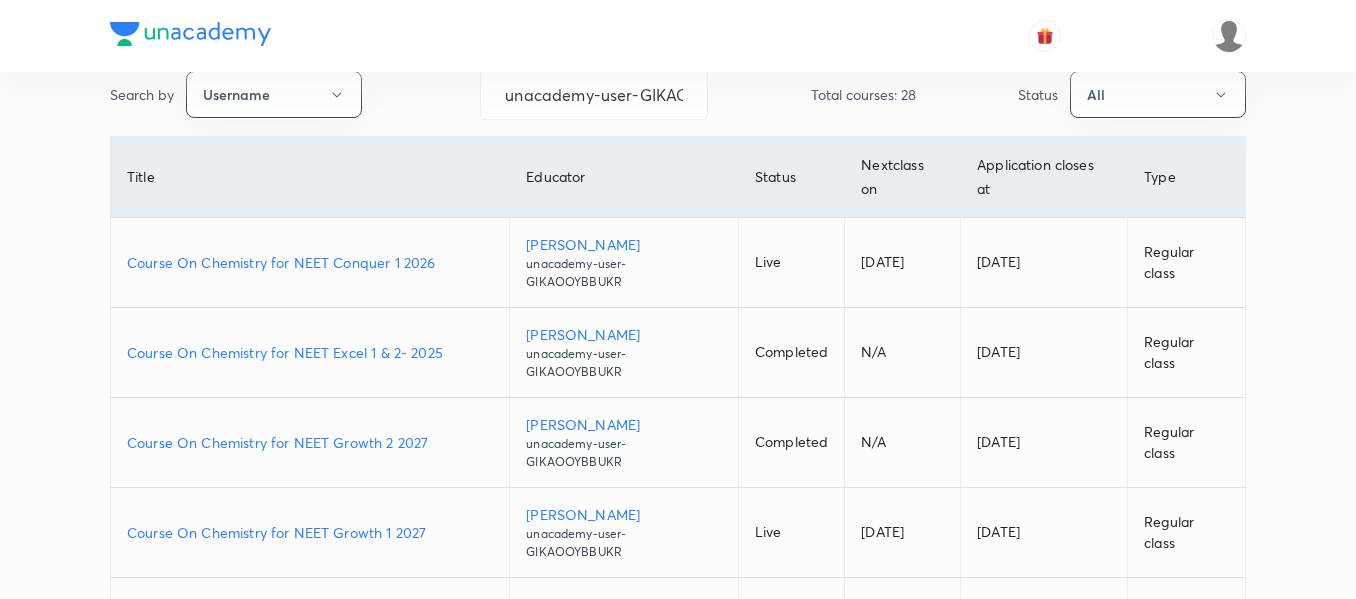 scroll, scrollTop: 100, scrollLeft: 0, axis: vertical 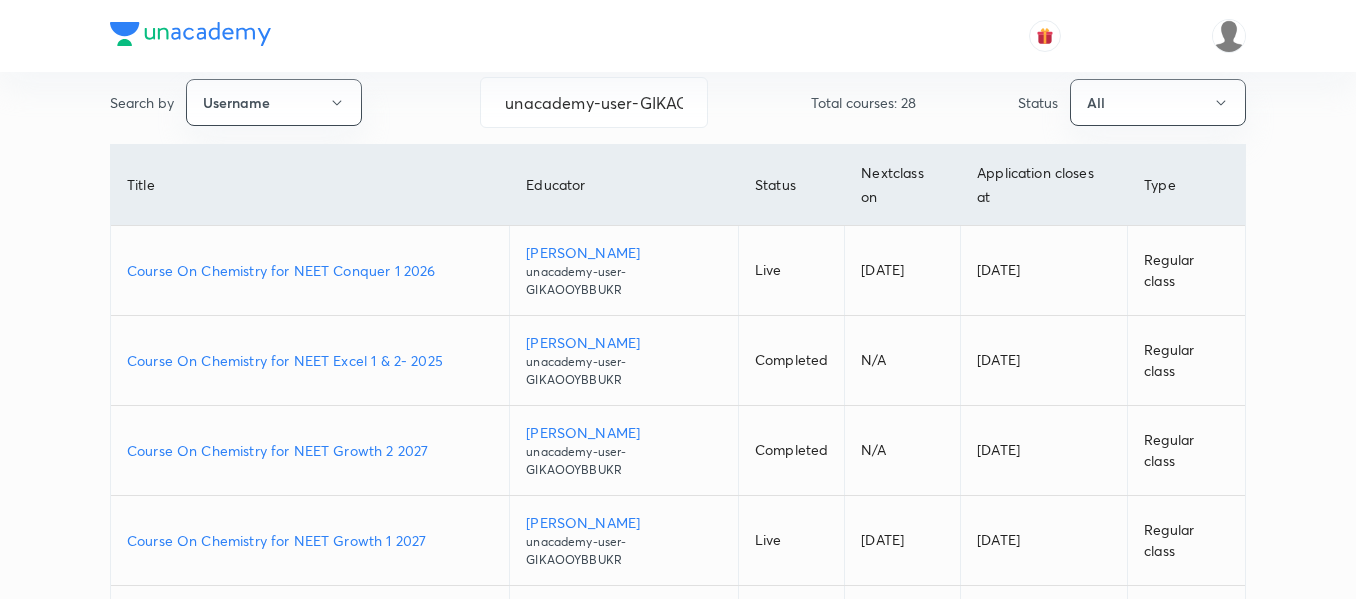 click on "Course On Chemistry for NEET Conquer 1 2026" at bounding box center (310, 270) 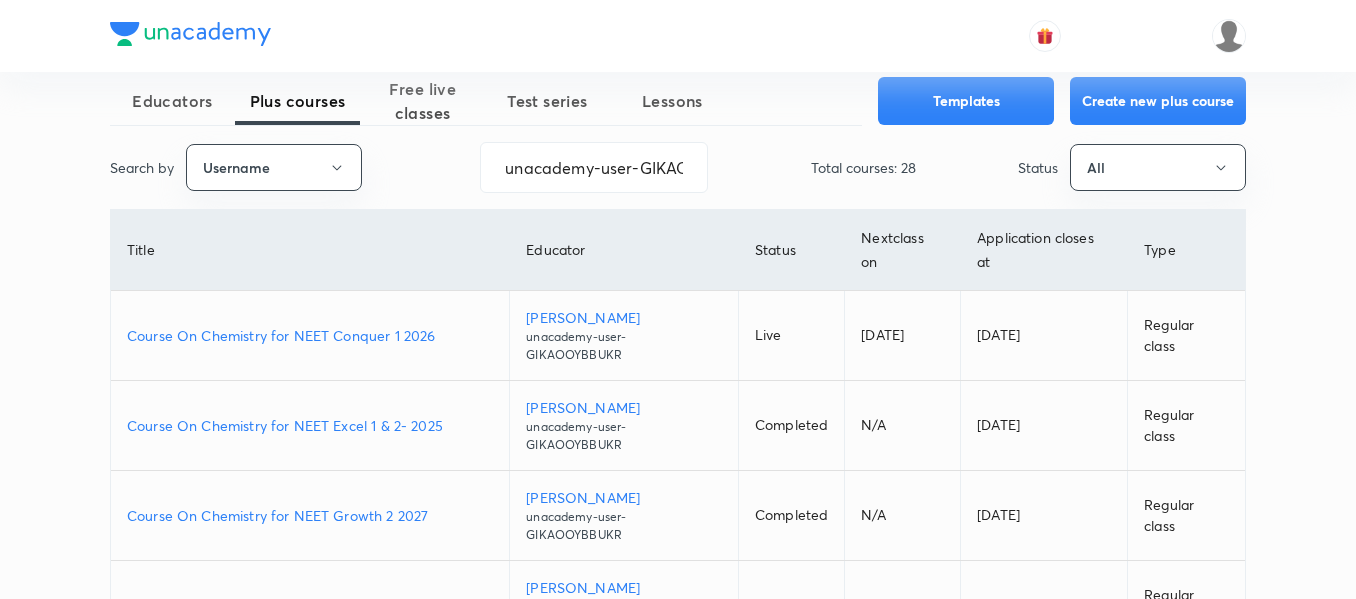 scroll, scrollTop: 0, scrollLeft: 0, axis: both 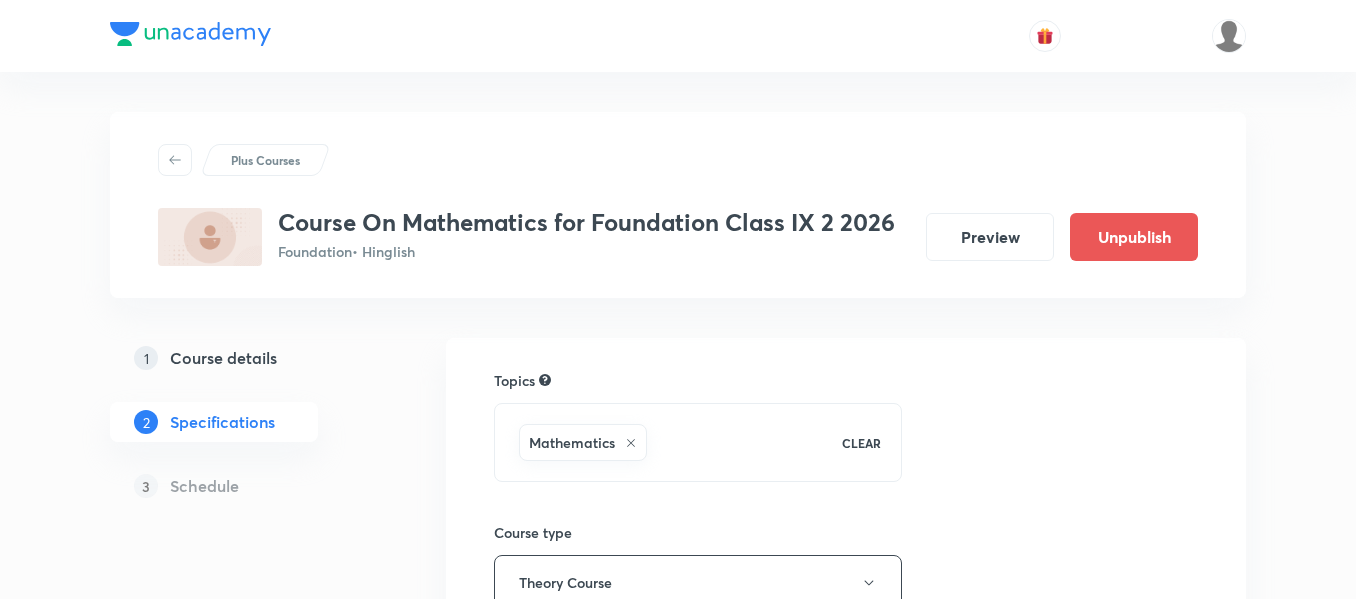 drag, startPoint x: 0, startPoint y: 0, endPoint x: 247, endPoint y: 337, distance: 417.82532 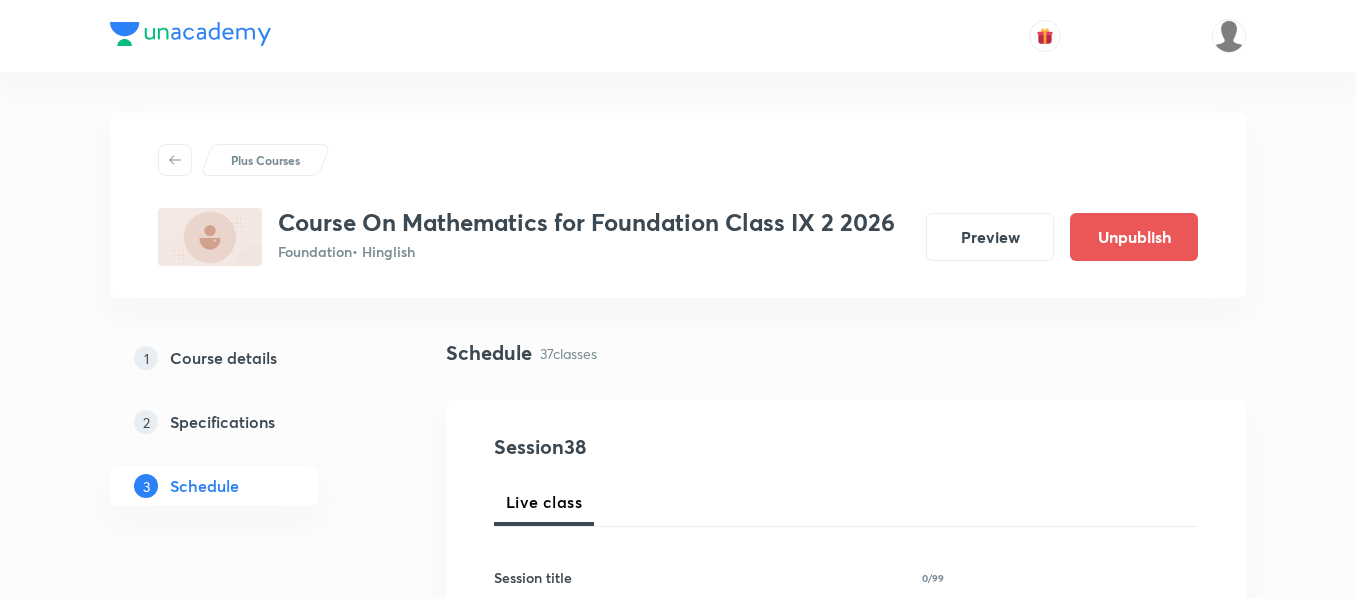 scroll, scrollTop: 1447, scrollLeft: 0, axis: vertical 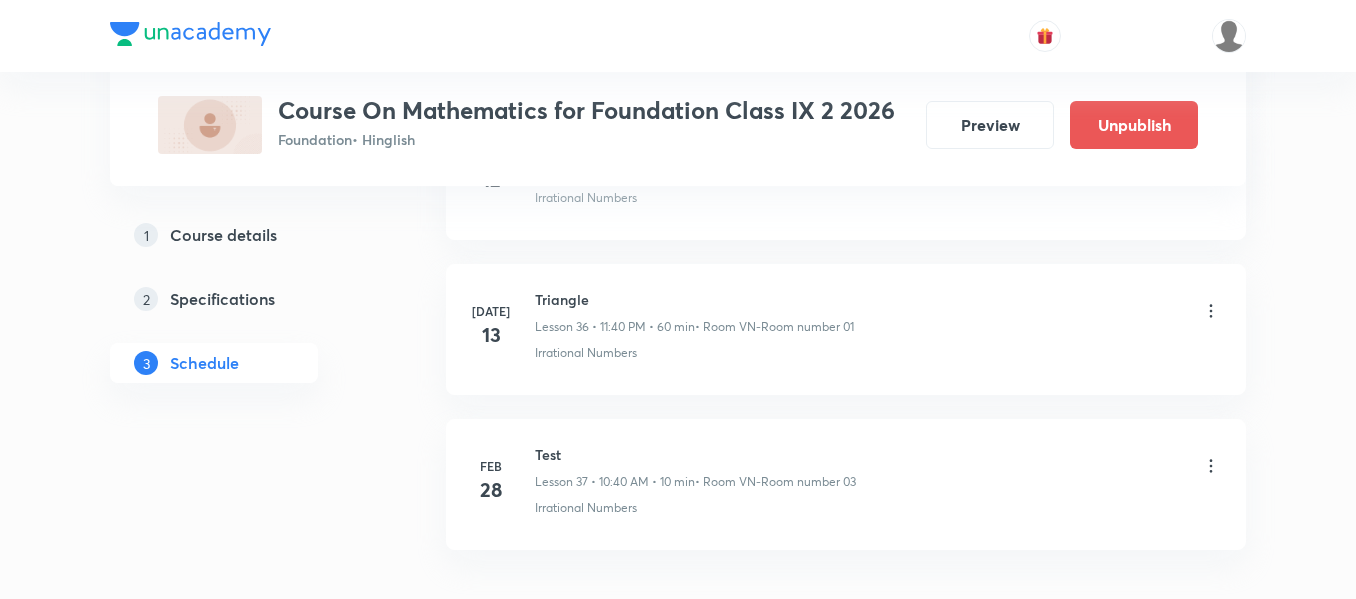 click 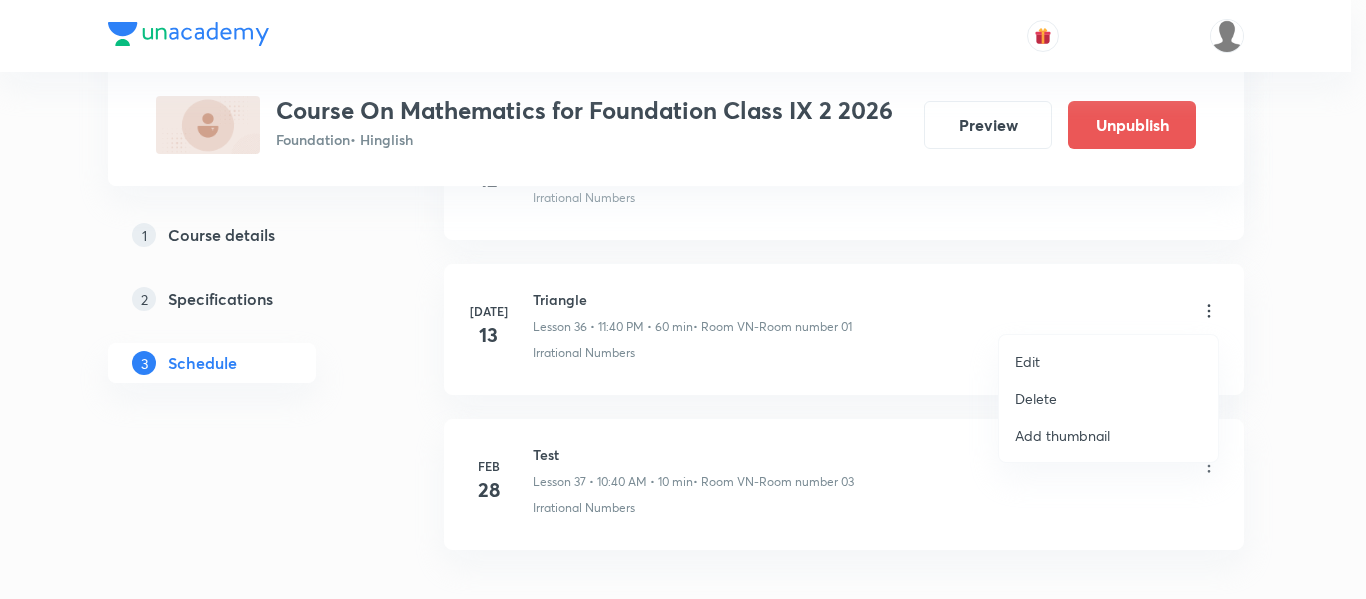 click on "Edit" at bounding box center [1108, 361] 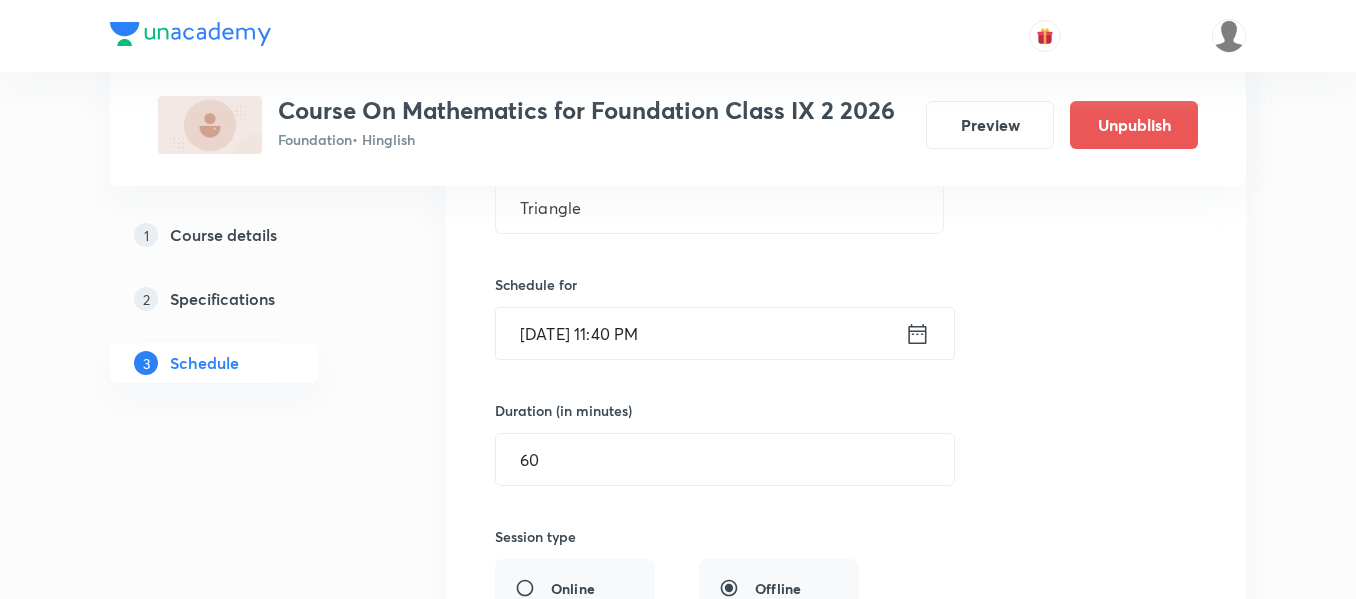 scroll, scrollTop: 5789, scrollLeft: 0, axis: vertical 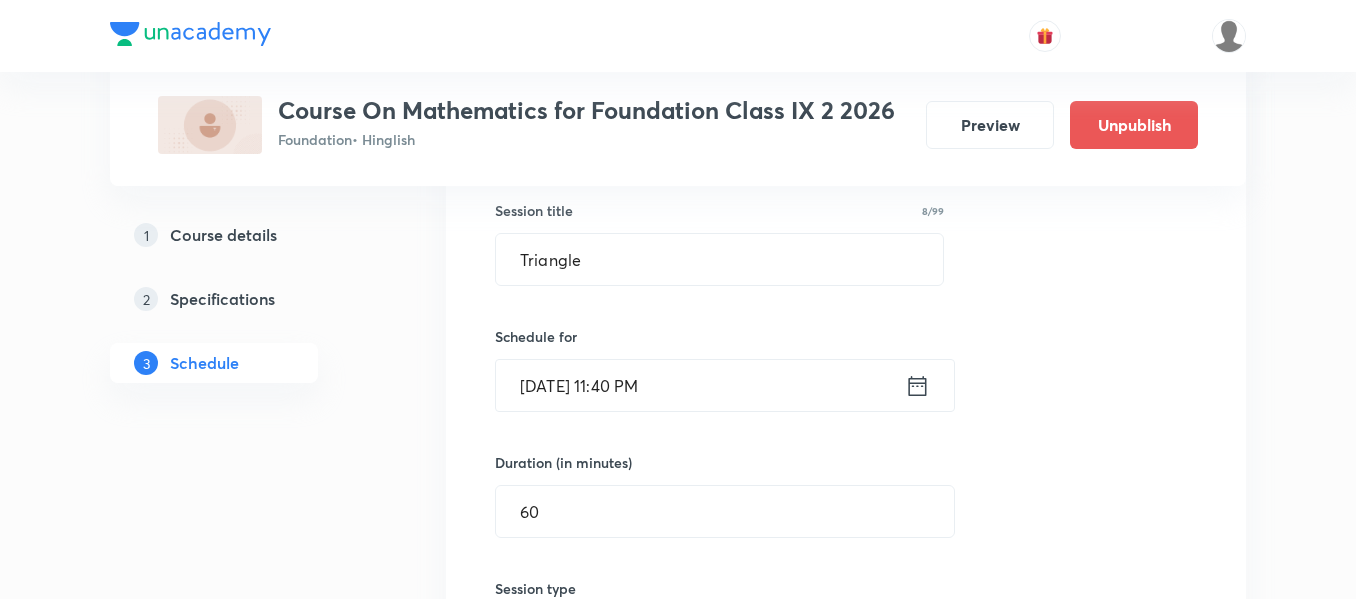 click 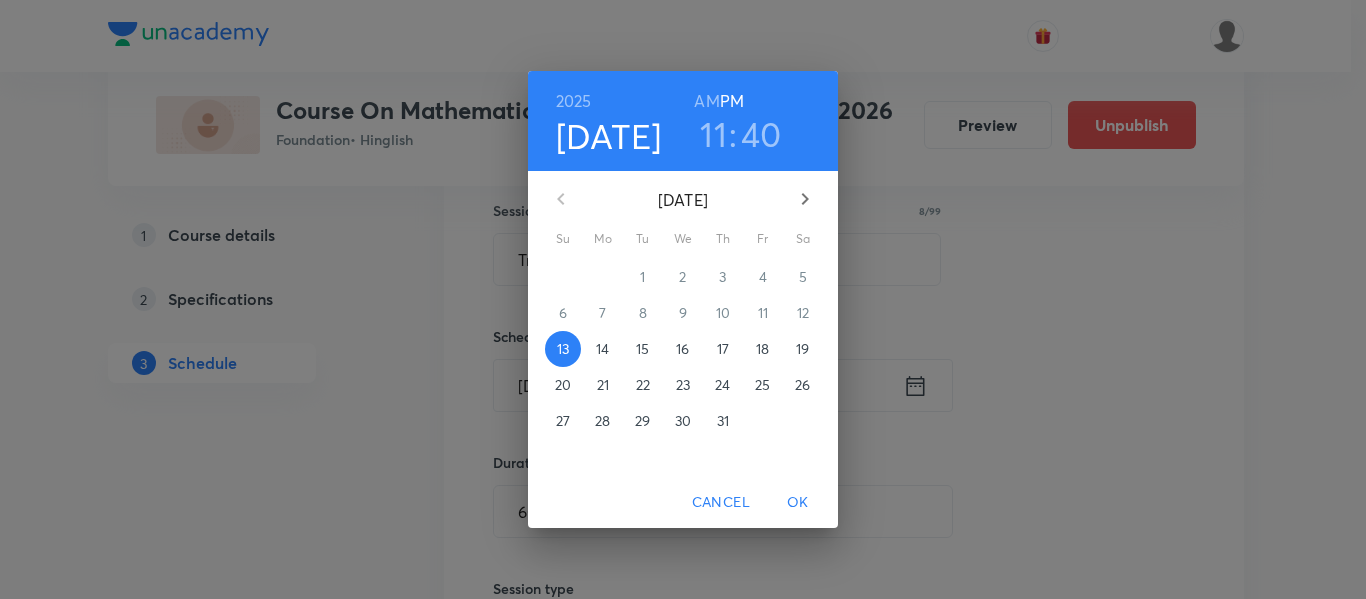 click on "AM" at bounding box center [706, 101] 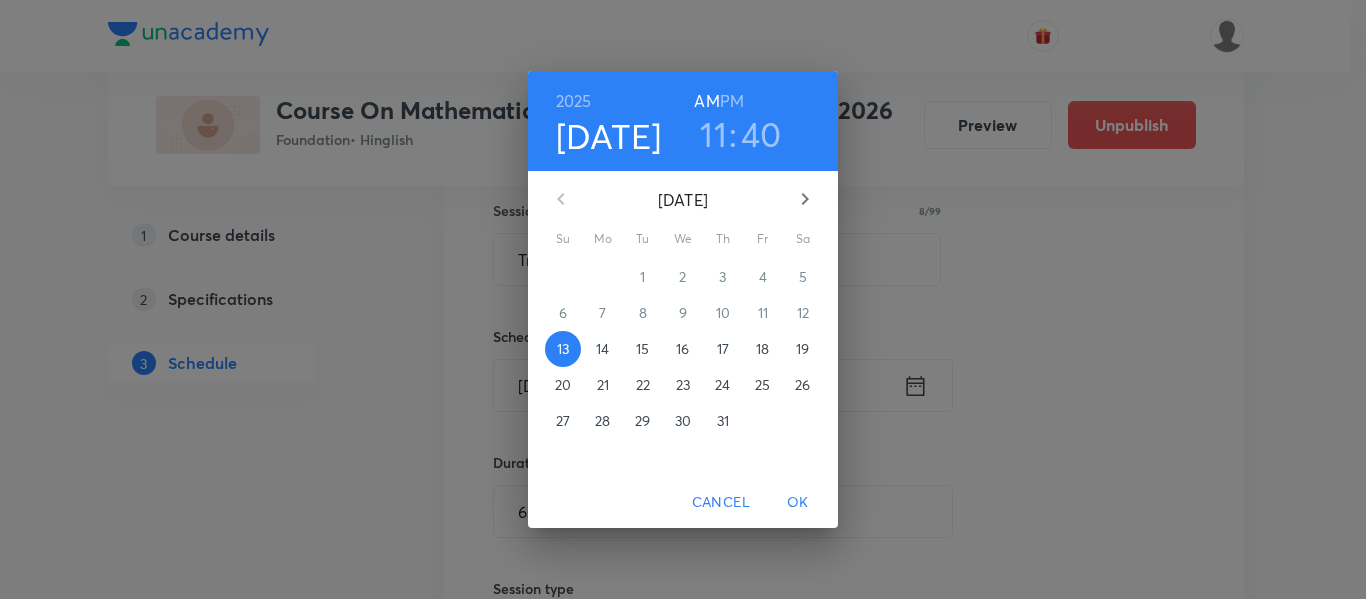 click on "40" at bounding box center (761, 134) 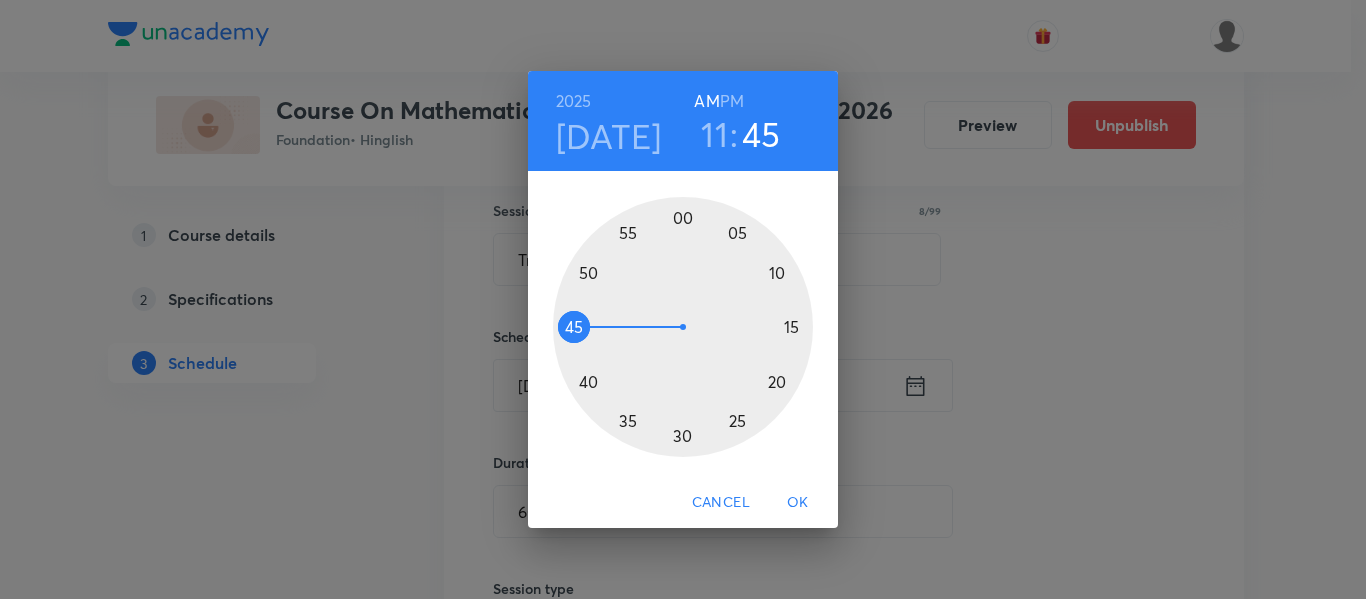 drag, startPoint x: 591, startPoint y: 375, endPoint x: 573, endPoint y: 325, distance: 53.14132 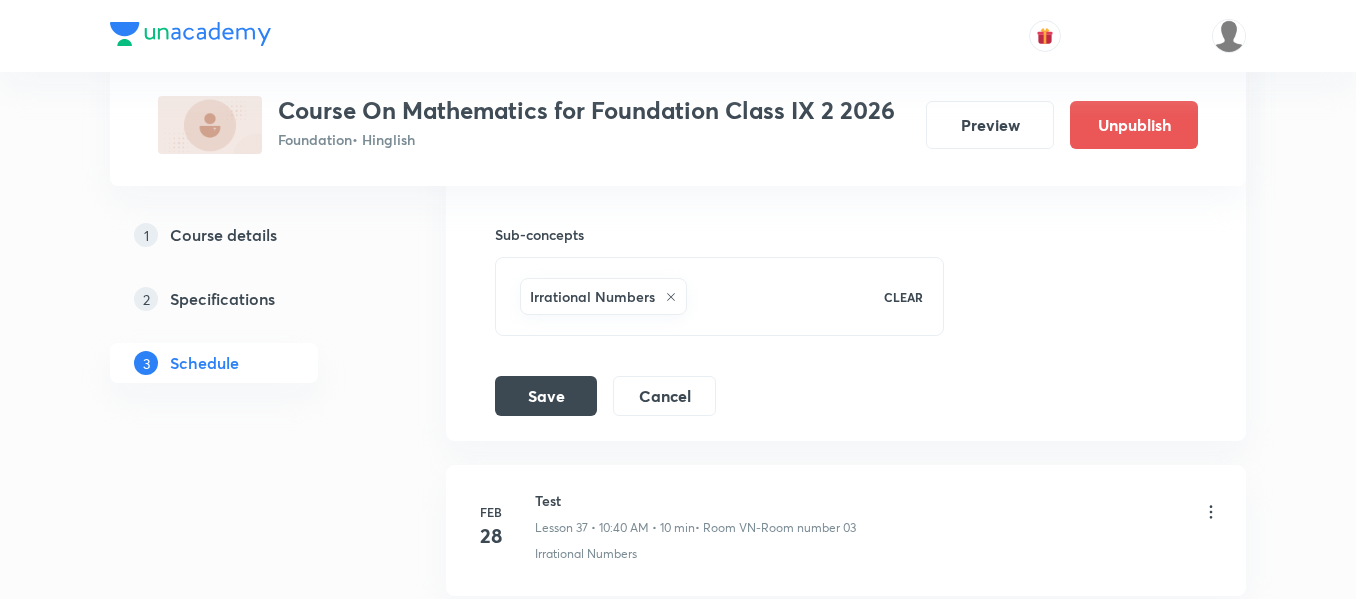 scroll, scrollTop: 6489, scrollLeft: 0, axis: vertical 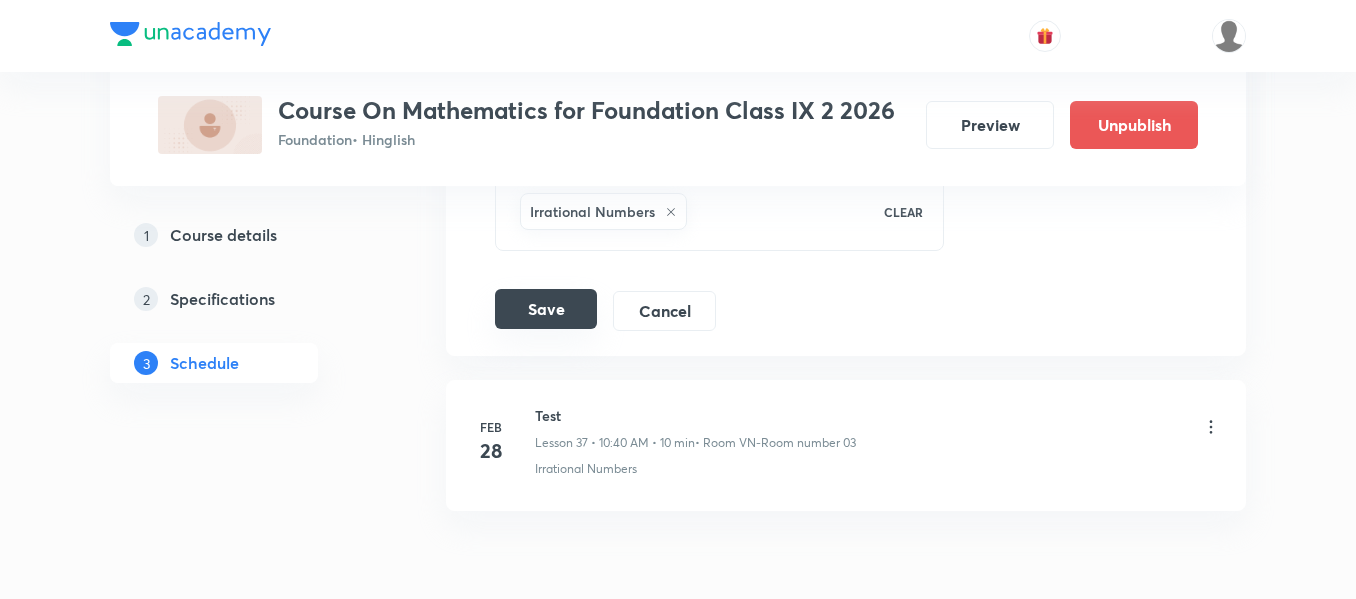 click on "Save" at bounding box center [546, 309] 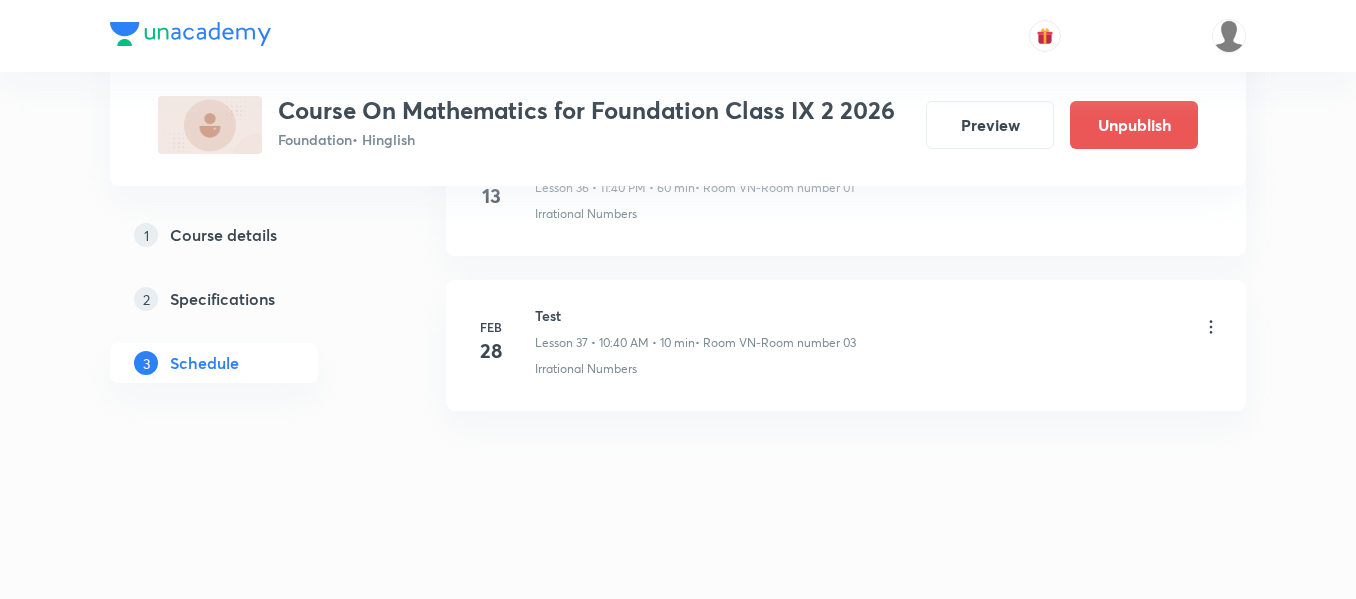 scroll, scrollTop: 5820, scrollLeft: 0, axis: vertical 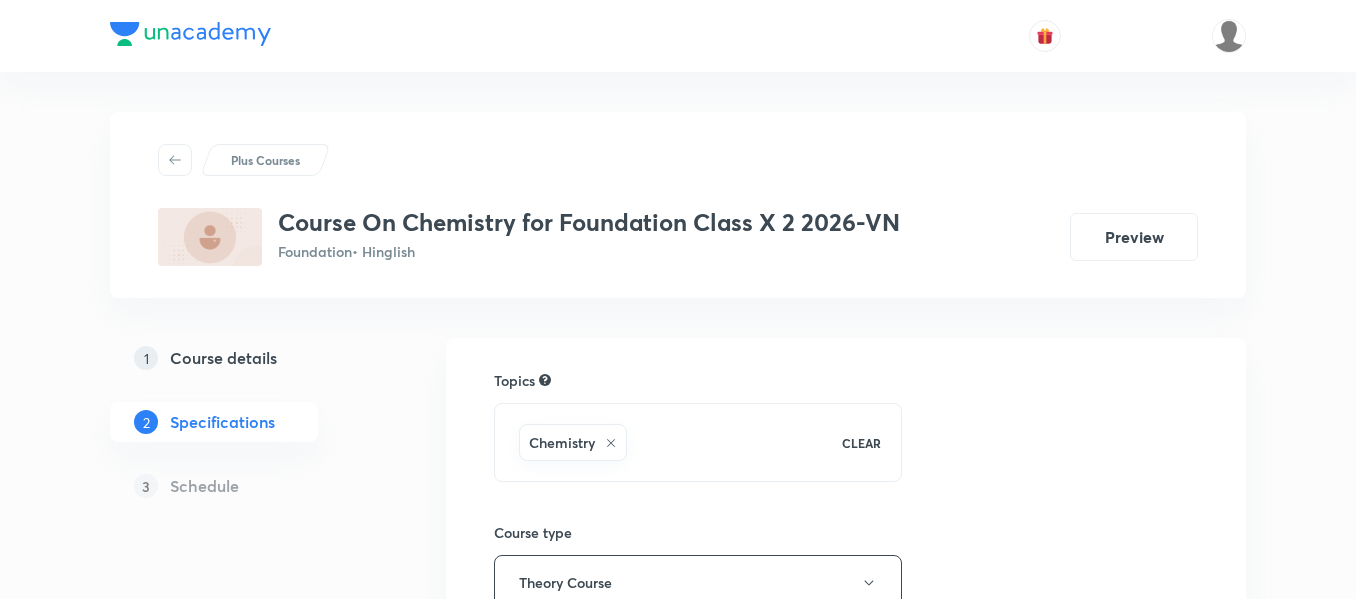 click on "Course details" at bounding box center [223, 358] 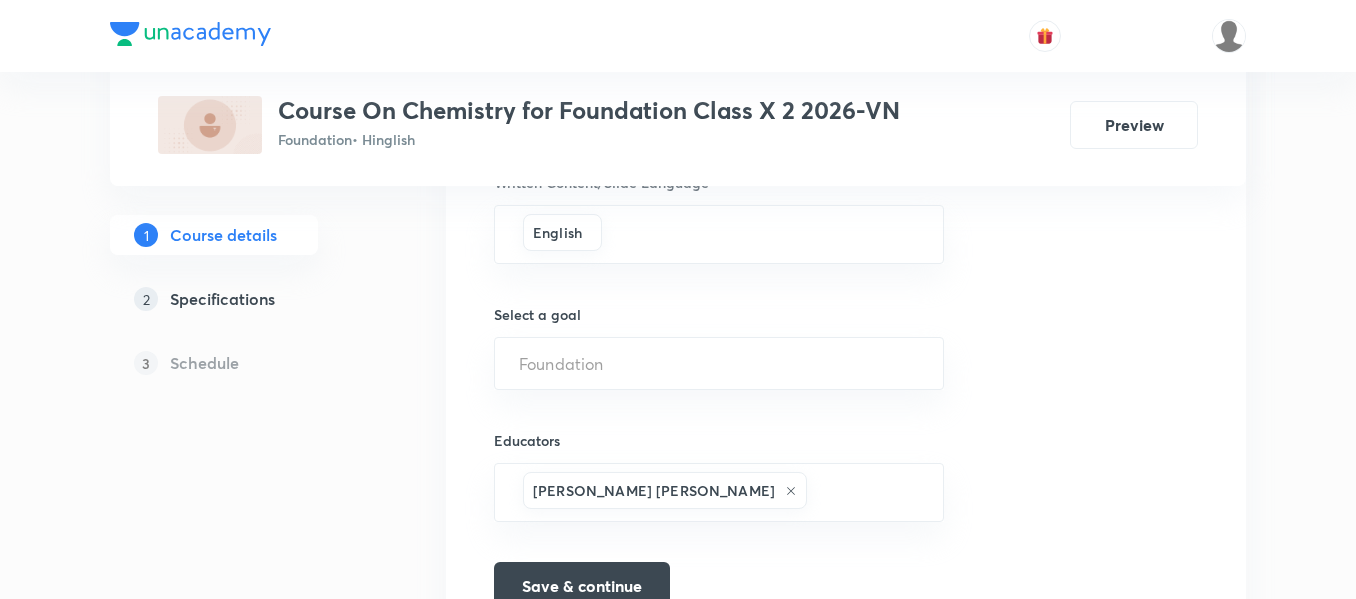 scroll, scrollTop: 1381, scrollLeft: 0, axis: vertical 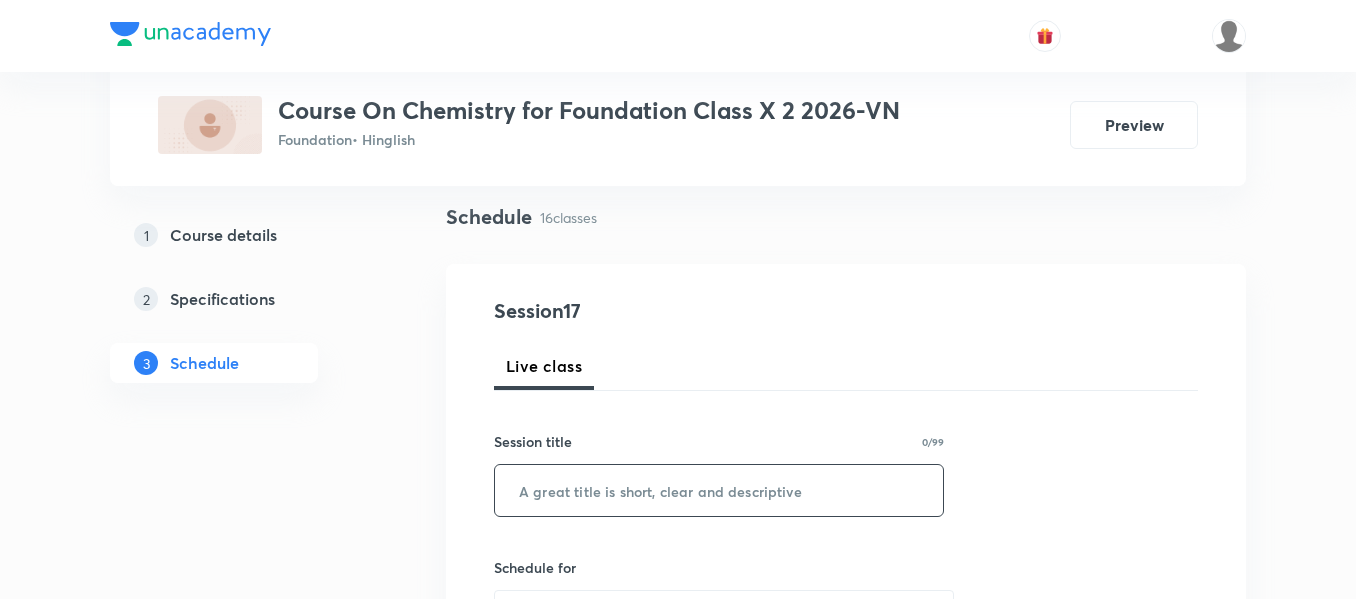 click at bounding box center (719, 490) 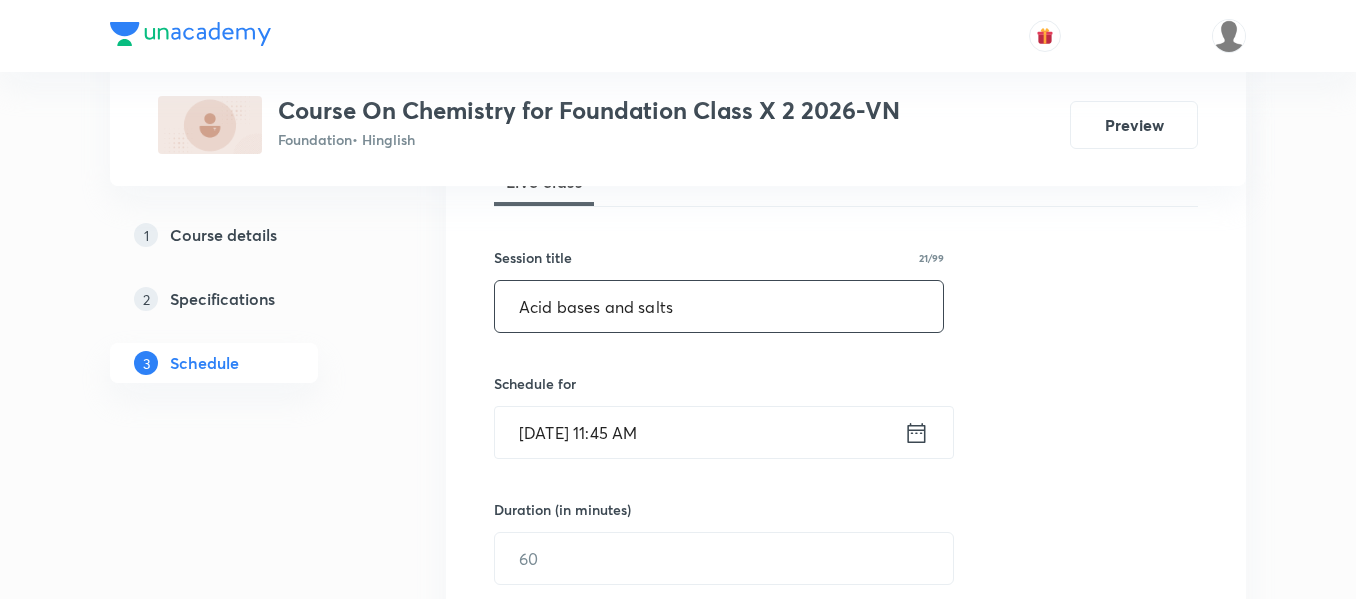 scroll, scrollTop: 336, scrollLeft: 0, axis: vertical 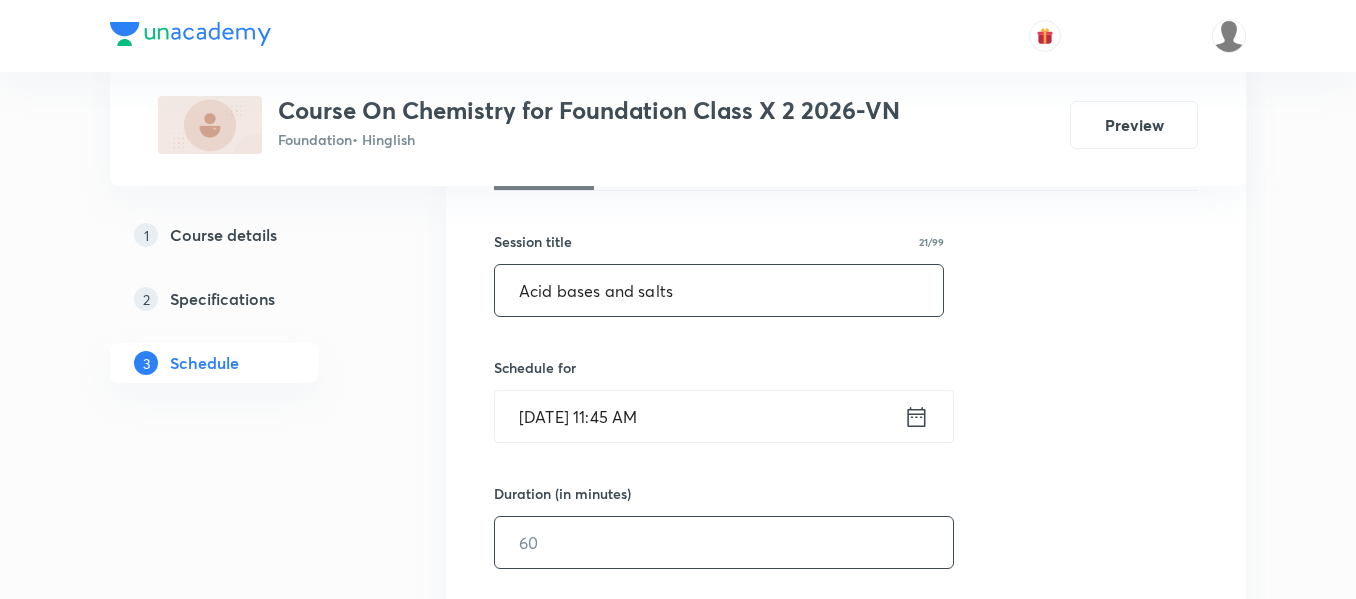 type on "Acid bases and salts" 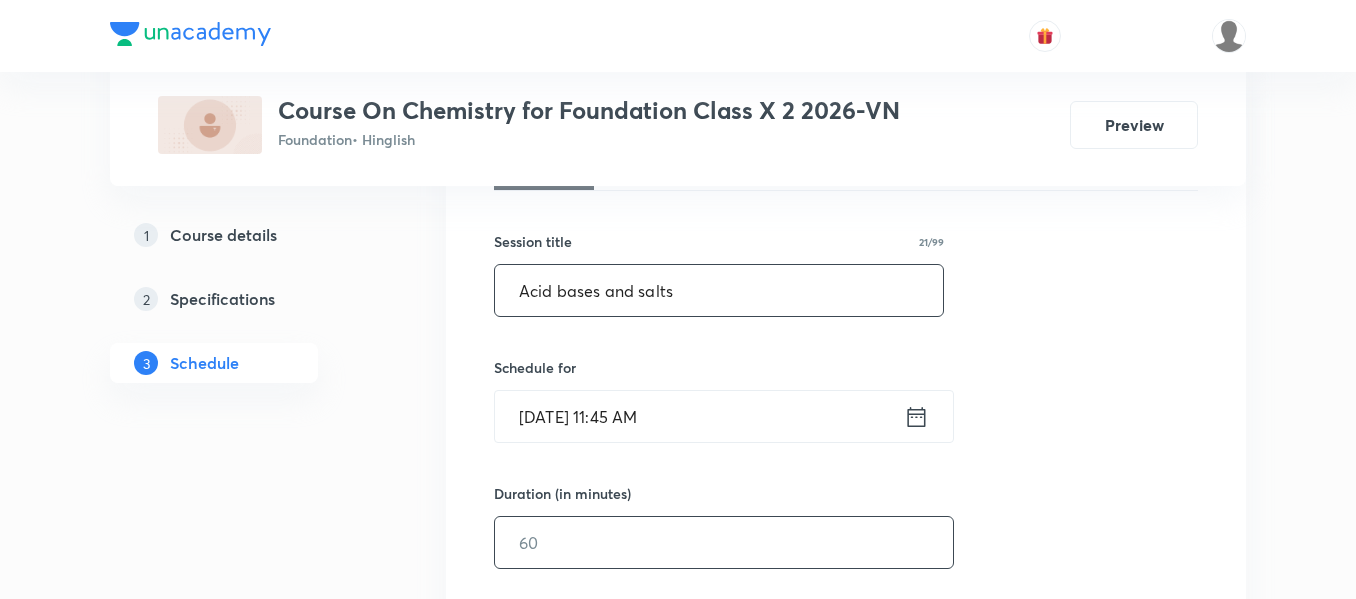 click at bounding box center [724, 542] 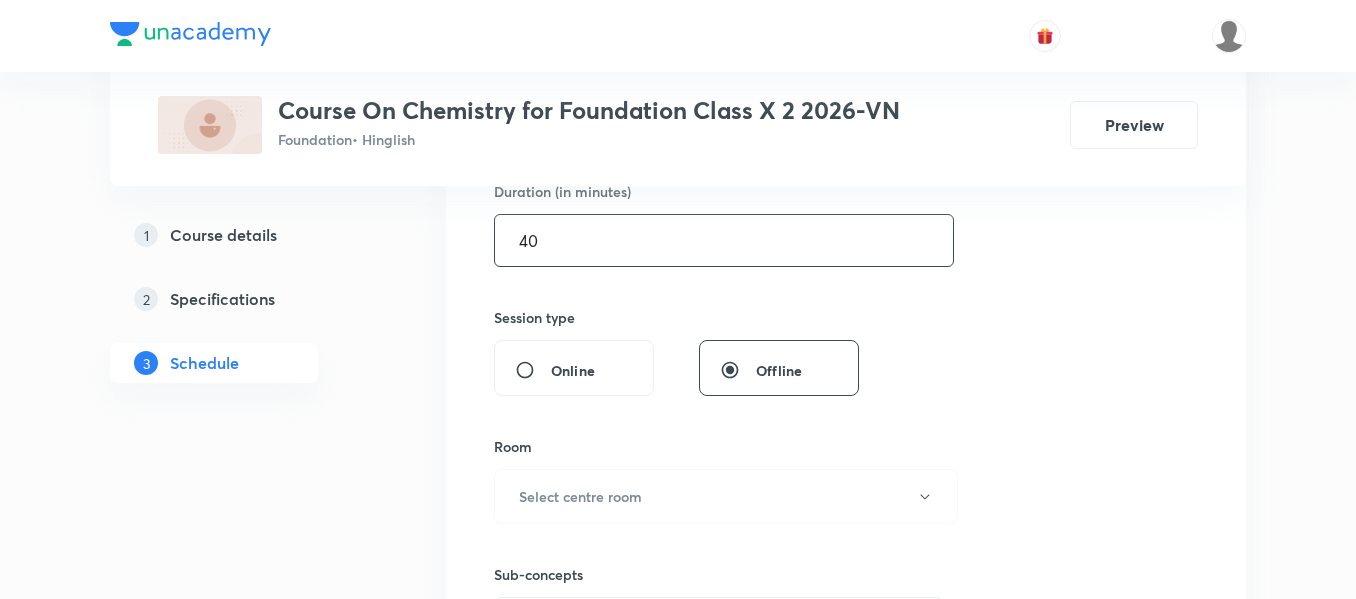 scroll, scrollTop: 736, scrollLeft: 0, axis: vertical 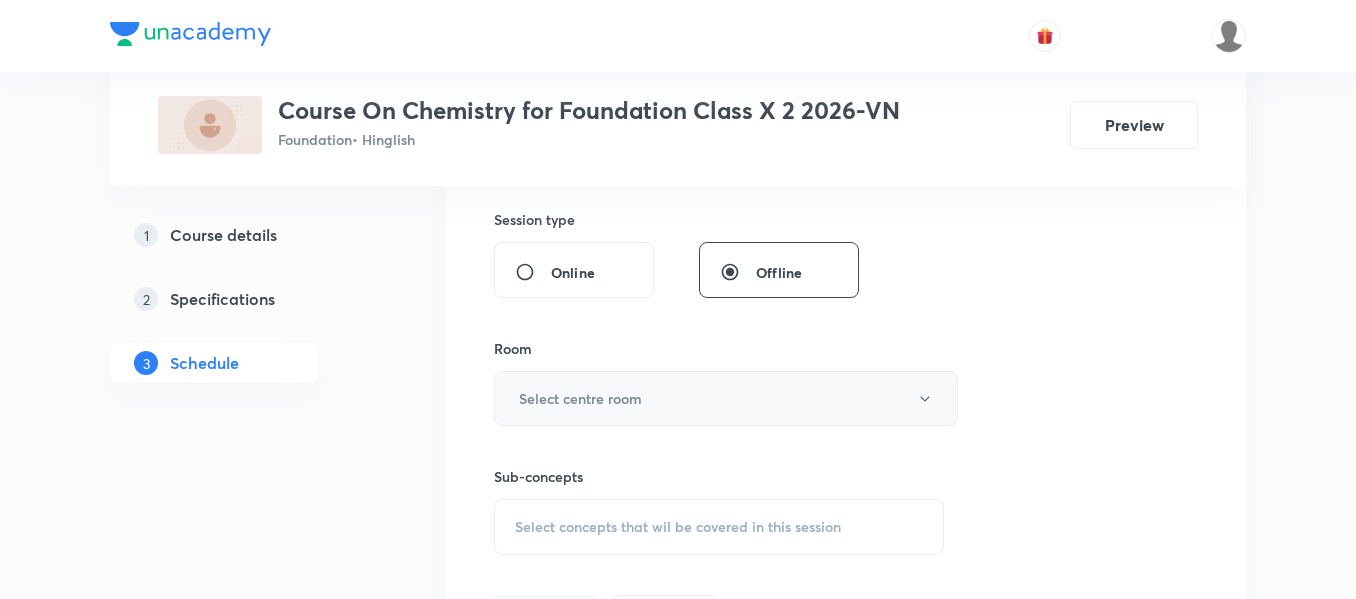 type on "40" 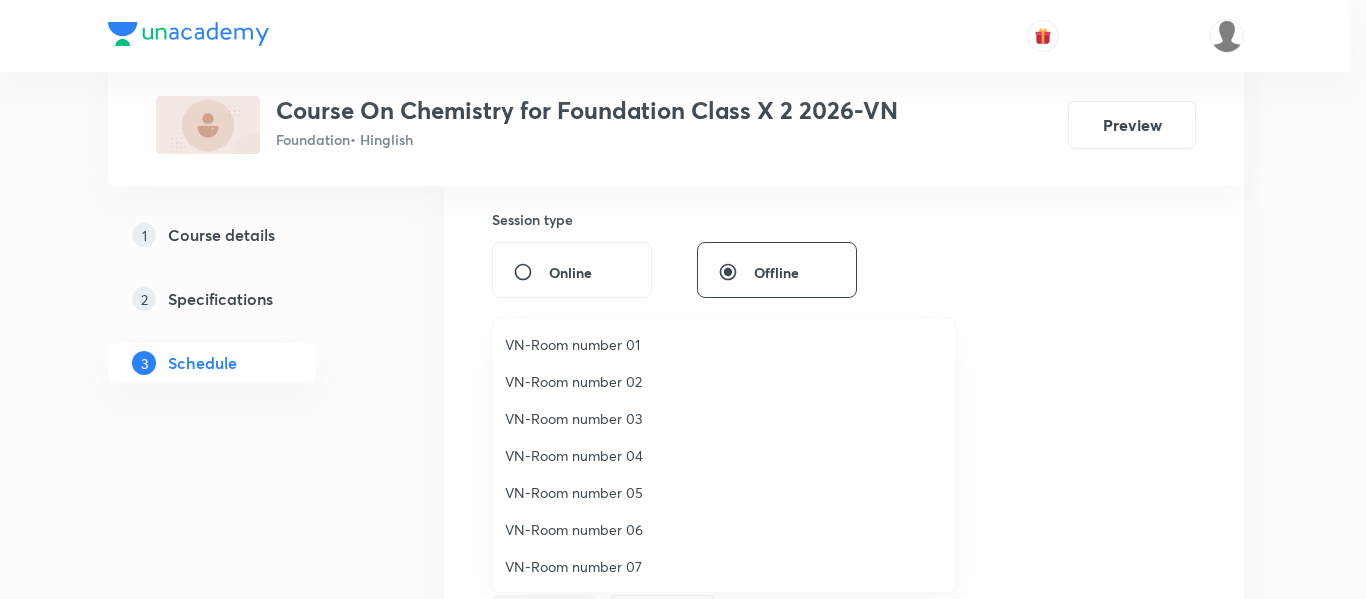 click on "VN-Room number 01" at bounding box center [724, 344] 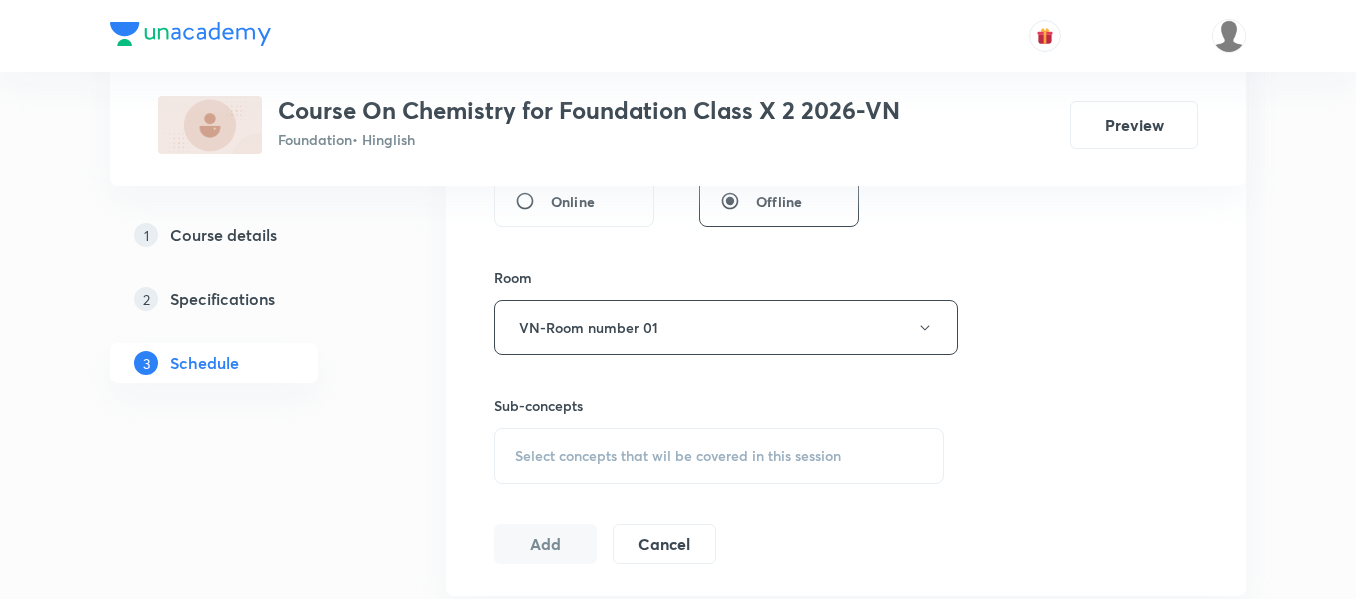 scroll, scrollTop: 936, scrollLeft: 0, axis: vertical 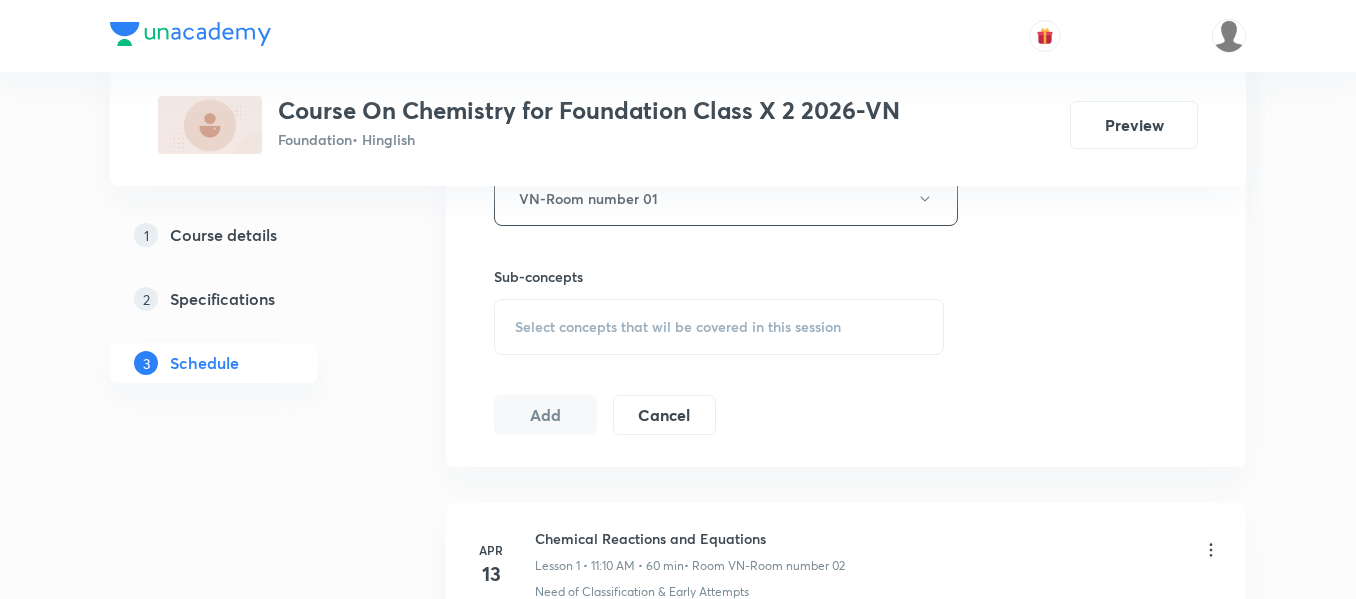 click on "Select concepts that wil be covered in this session" at bounding box center (678, 327) 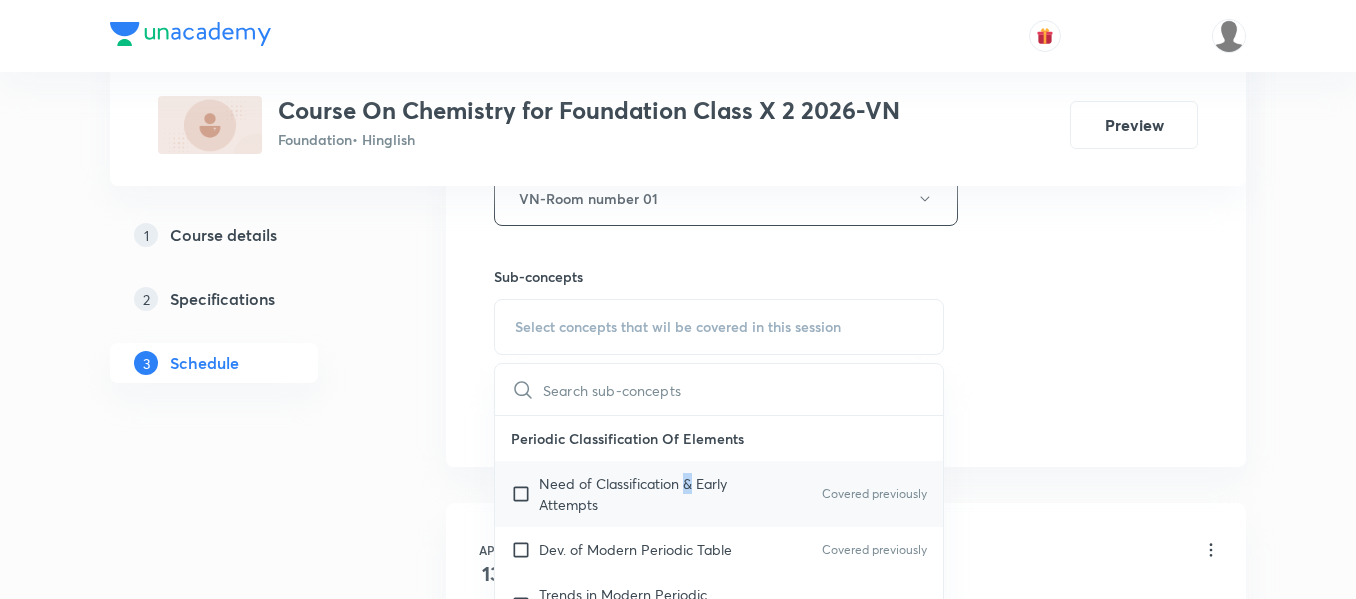 click on "Need of Classification & Early Attempts" at bounding box center (640, 494) 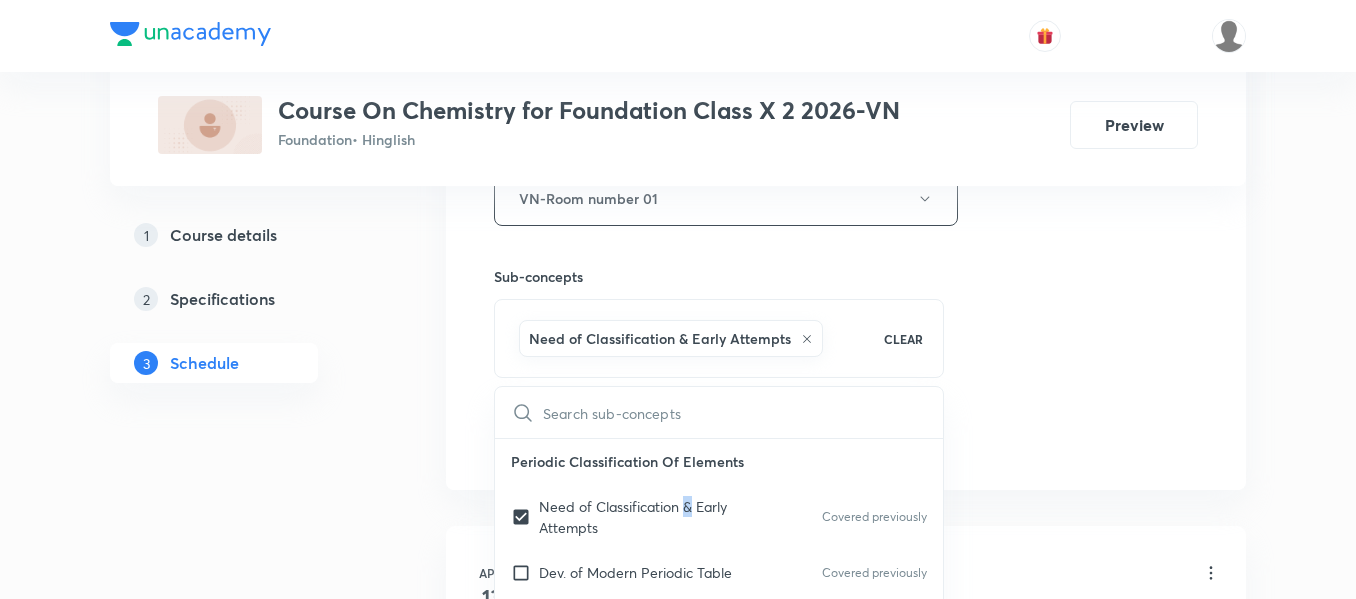 click on "Session  17 Live class Session title 21/99 Acid bases and salts ​ Schedule for Jul 13, 2025, 11:45 AM ​ Duration (in minutes) 40 ​   Session type Online Offline Room VN-Room number 01 Sub-concepts Need of Classification & Early Attempts CLEAR ​ Periodic Classification Of Elements Need of Classification & Early Attempts Covered previously Dev. of Modern Periodic Table Covered previously Trends in Modern Periodic Table Covered previously Reaction of Metal Carbonates and Bicarbonates with Acids Covered previously Carbon and Its Compounds Introduction Carbon Unique Properties Covered previously Covalent Bonding Covered previously Organic Compound Representation Covered previously Concept of Hydrocarbons Functional Group Nomenclature Chemical Properties of Hydrocarbons Important Organic Compounds Soaps and Detergent Covered previously Metals And Non Metals Physical Properties of Metal & Nonmetals Chemical Properties Of Metal & Metal Oxides Reaction of Metal With Non Metal Extraction Of Metals(Metallurgy)" at bounding box center [846, -23] 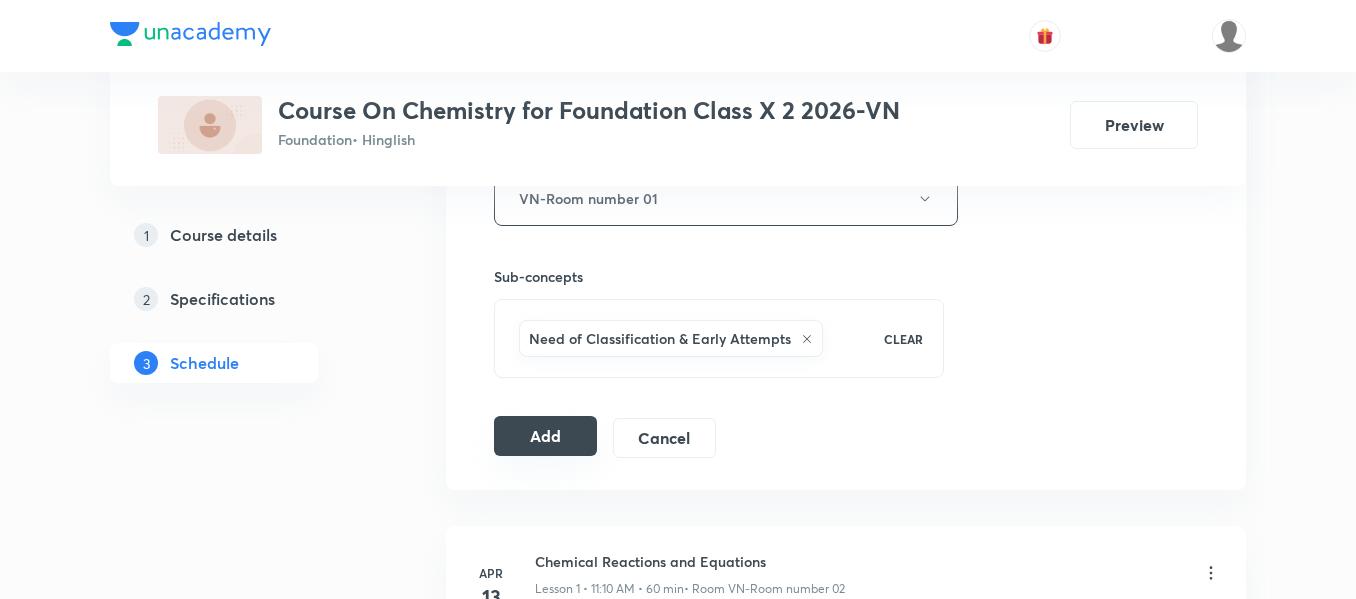 click on "Add" at bounding box center [545, 436] 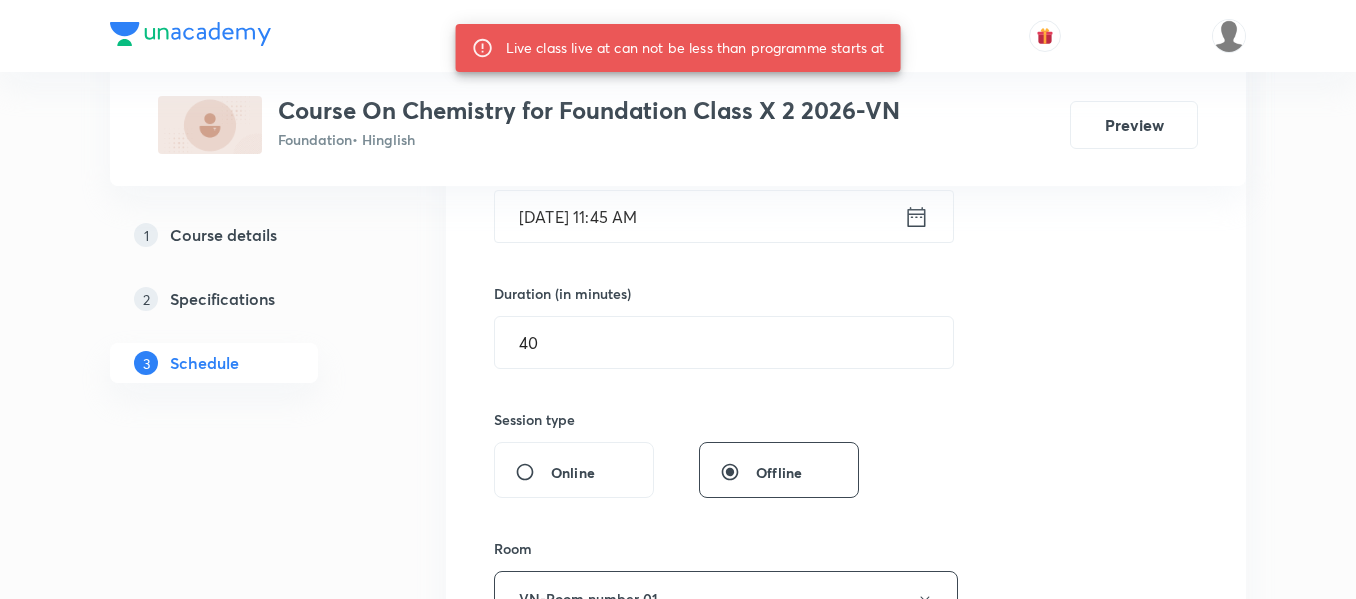 scroll, scrollTop: 436, scrollLeft: 0, axis: vertical 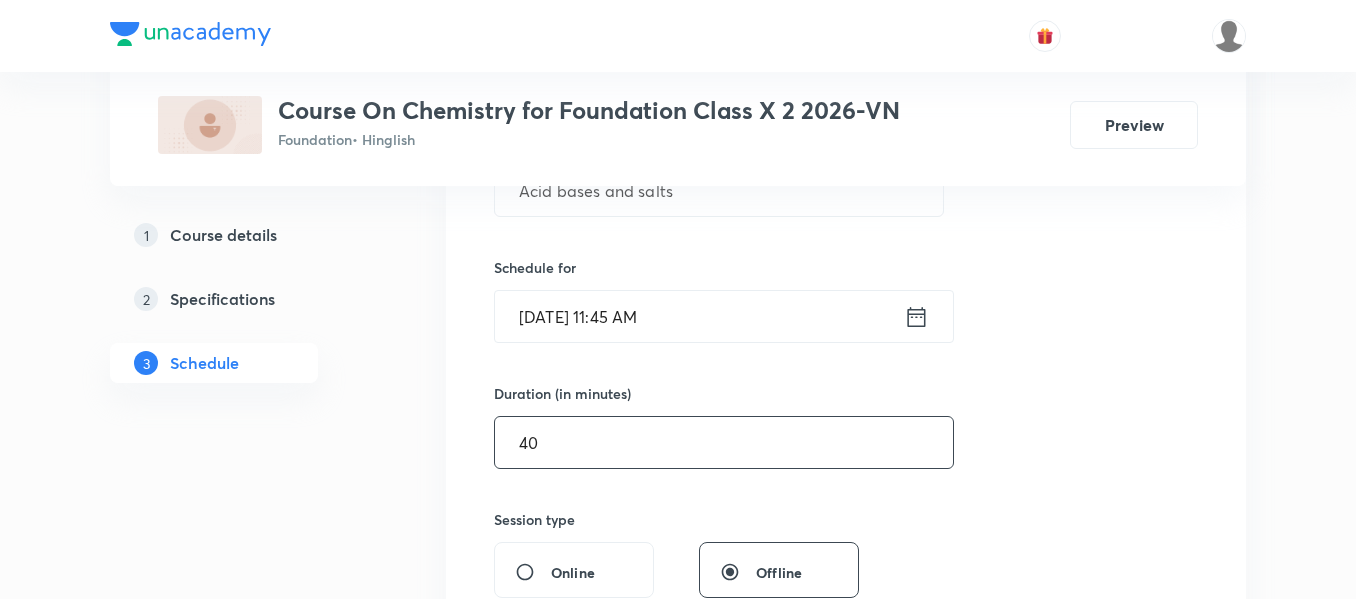 drag, startPoint x: 560, startPoint y: 442, endPoint x: 438, endPoint y: 472, distance: 125.63439 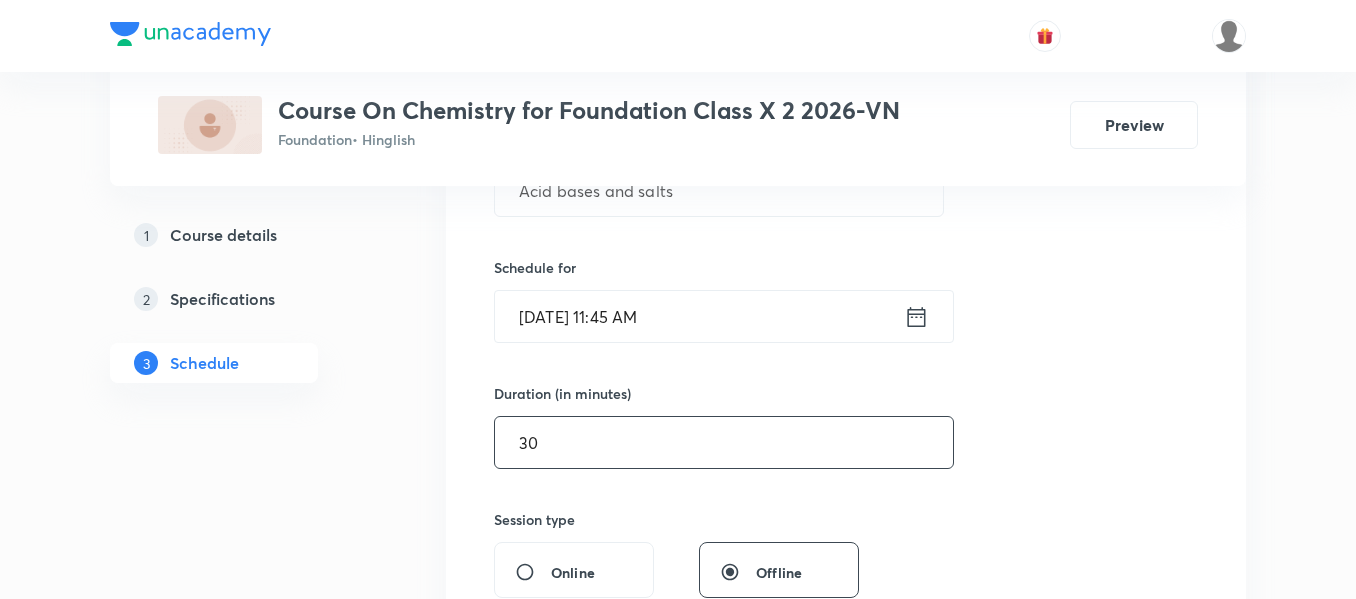 type on "30" 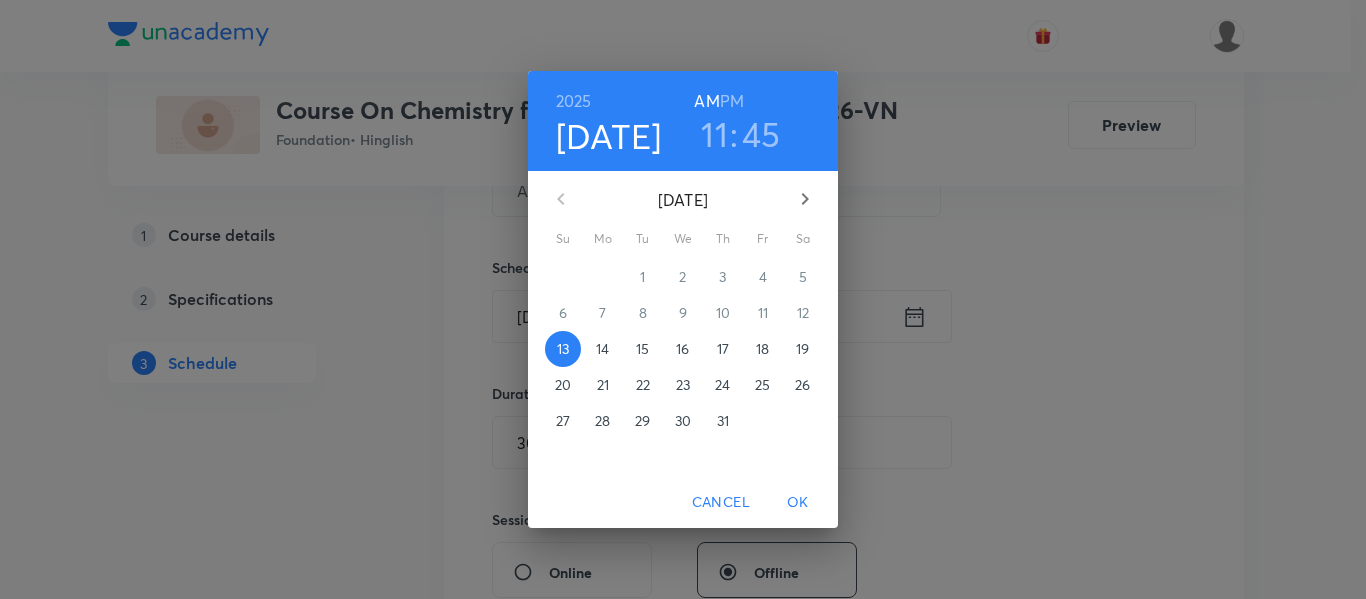 click on "45" at bounding box center [761, 134] 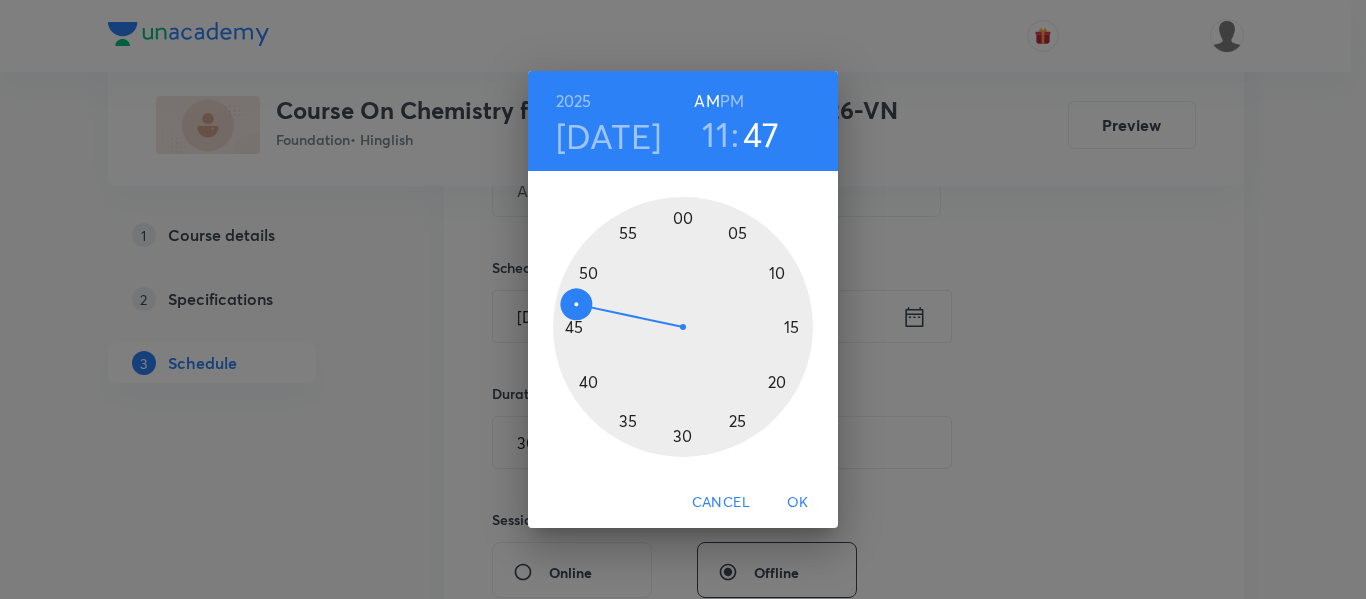 drag, startPoint x: 571, startPoint y: 330, endPoint x: 572, endPoint y: 309, distance: 21.023796 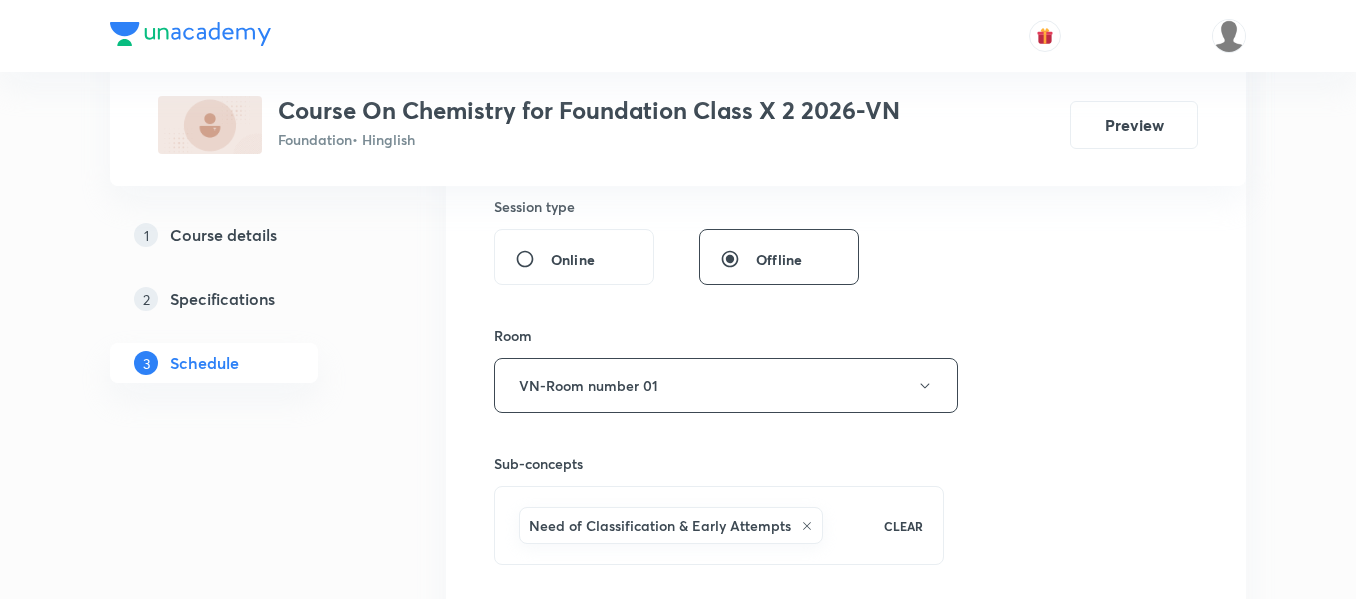 scroll, scrollTop: 836, scrollLeft: 0, axis: vertical 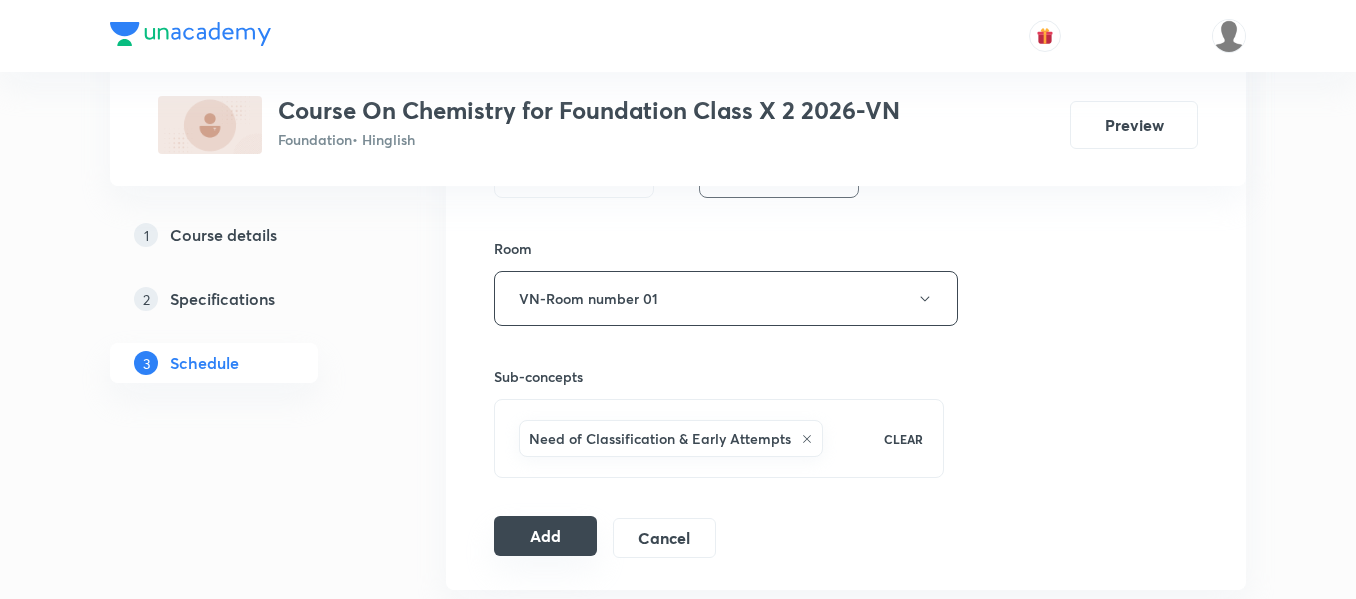 click on "Add" at bounding box center (545, 536) 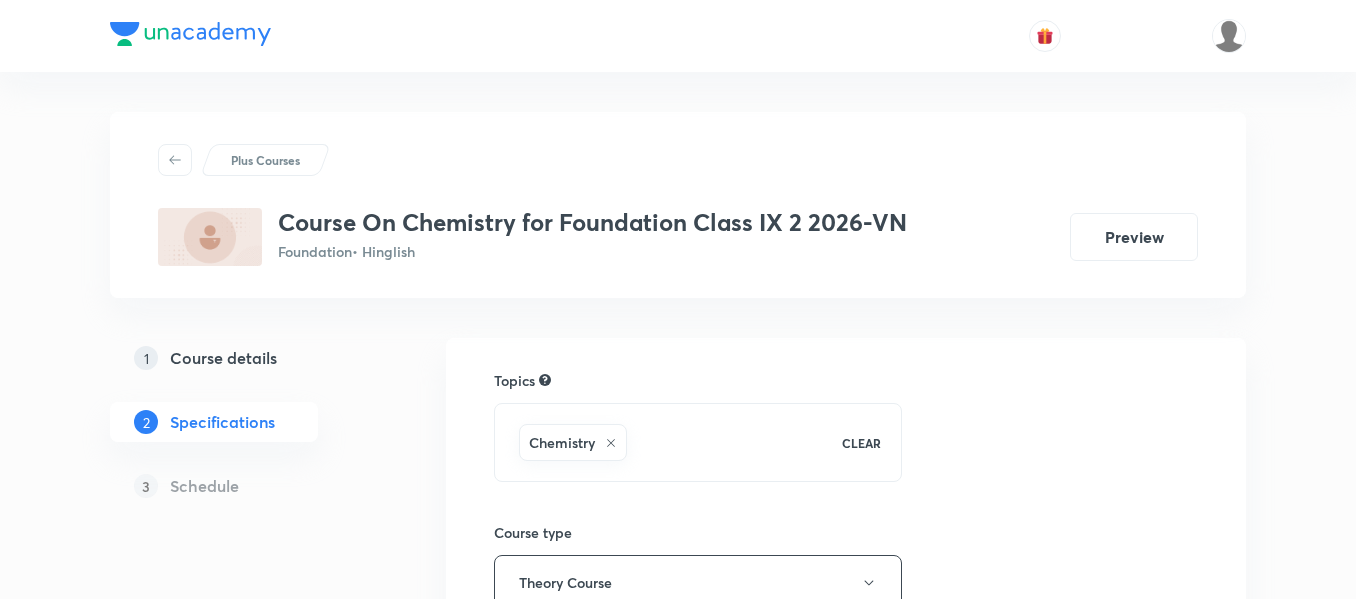 scroll, scrollTop: 0, scrollLeft: 0, axis: both 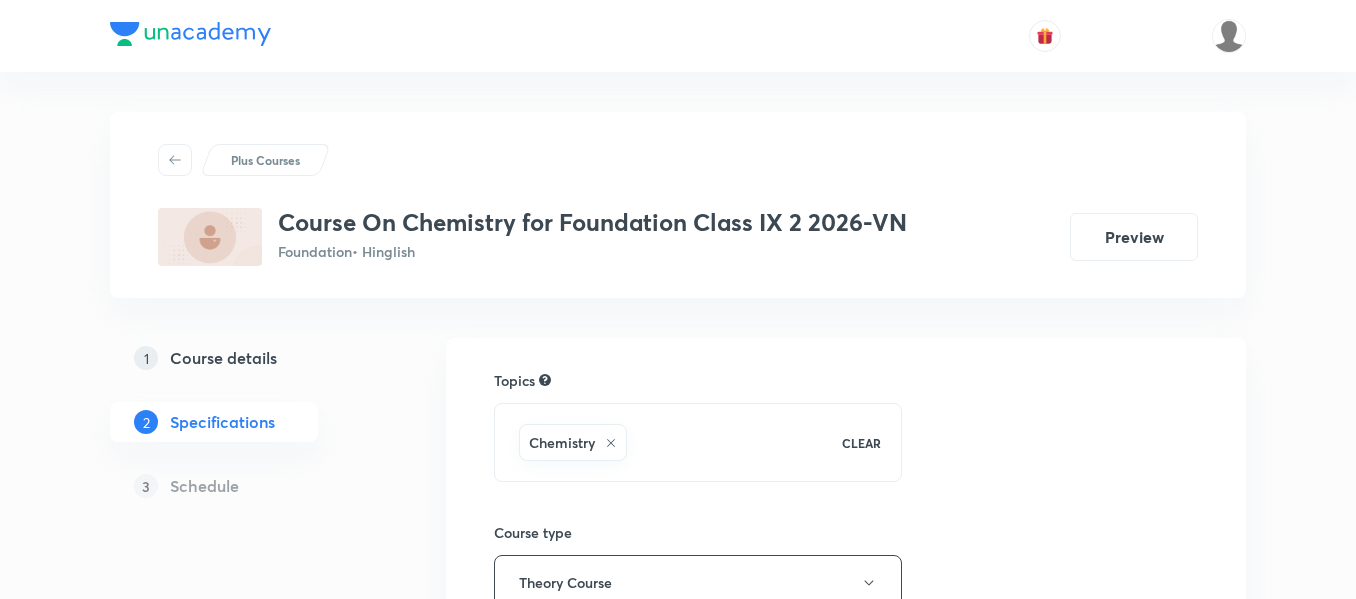 click on "Course details" at bounding box center [223, 358] 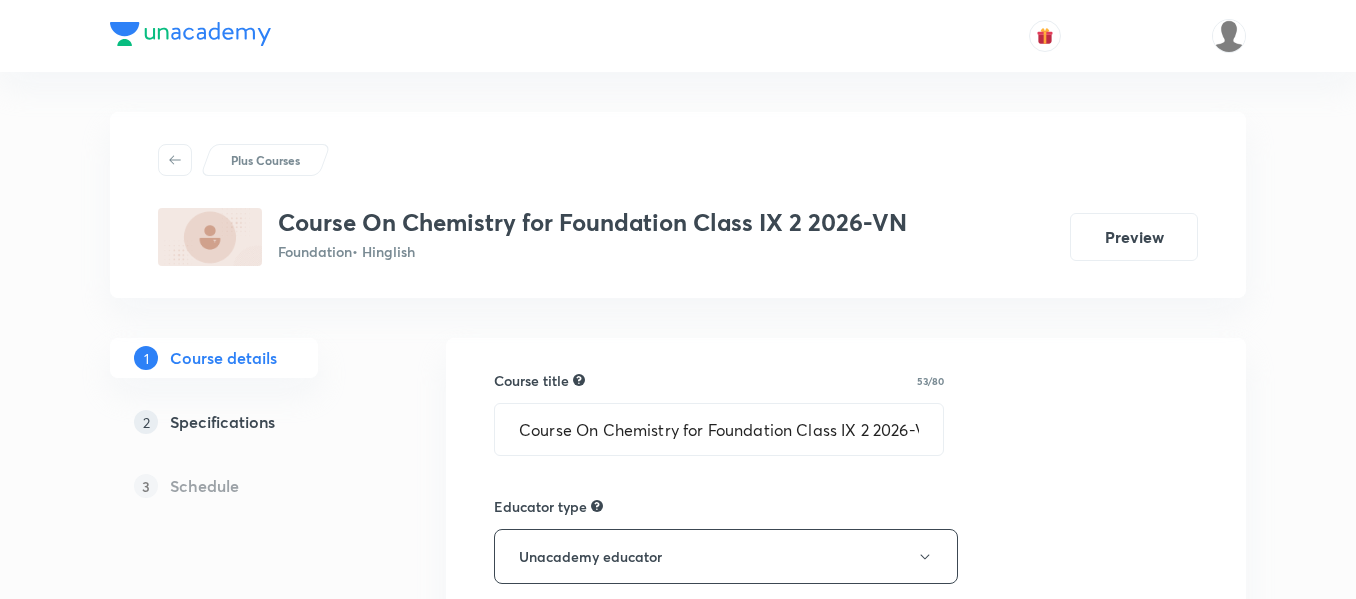 click on "Specifications" at bounding box center [222, 422] 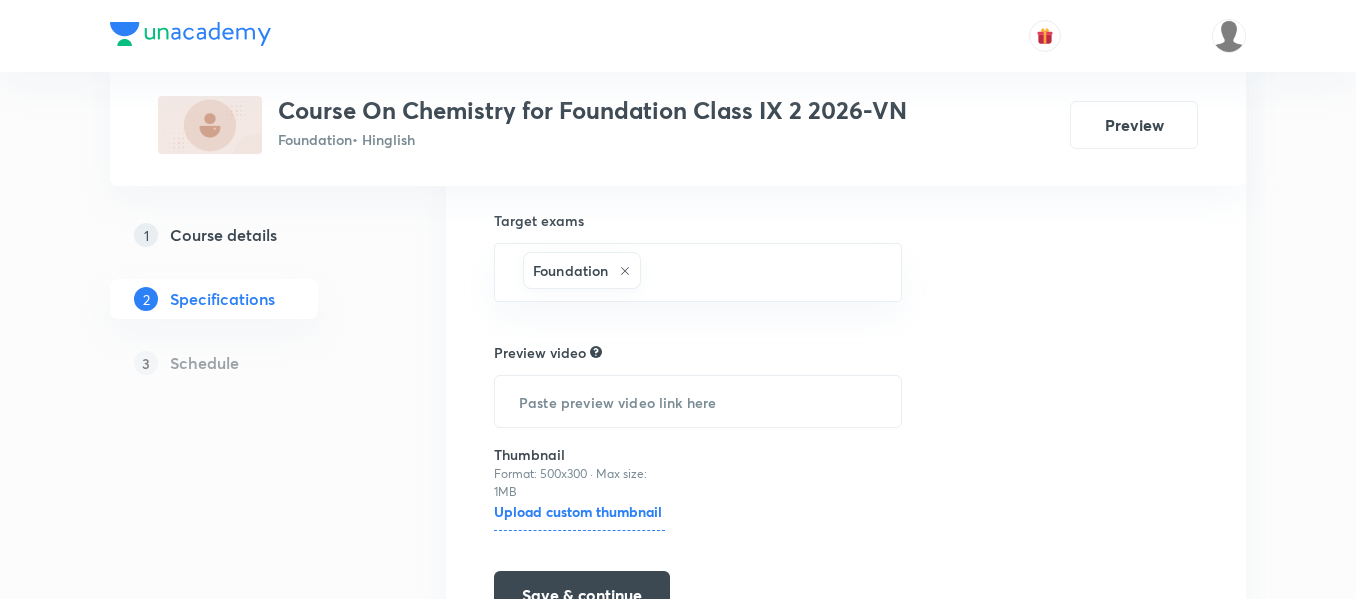 scroll, scrollTop: 556, scrollLeft: 0, axis: vertical 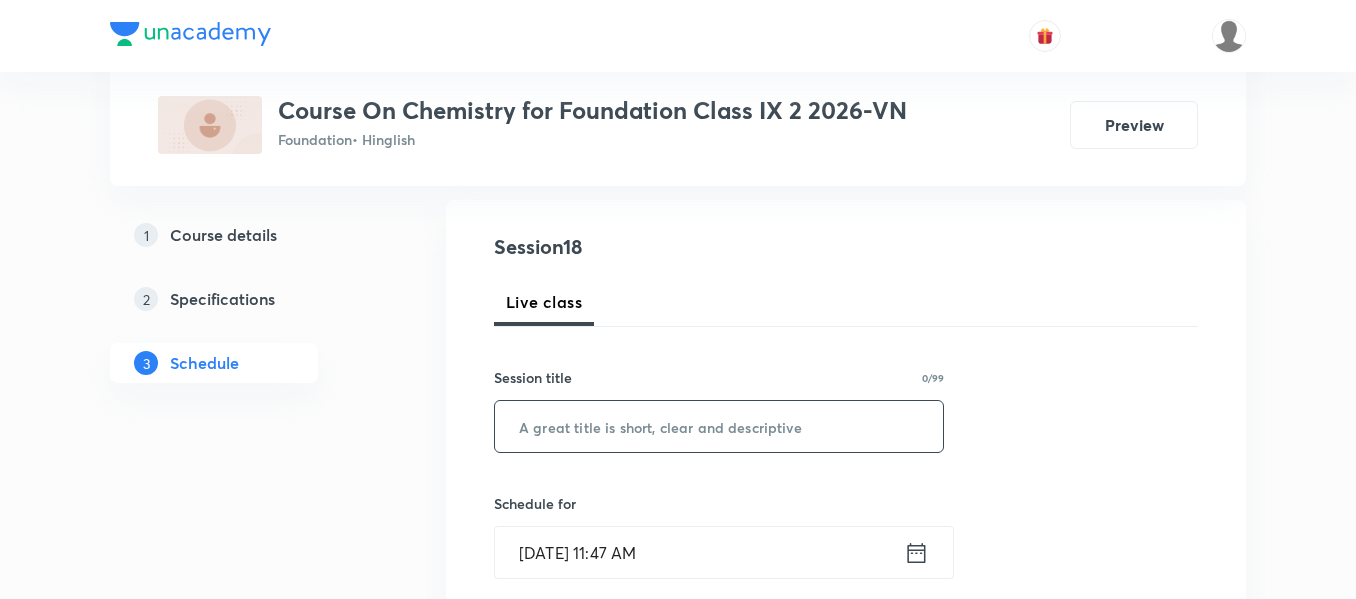drag, startPoint x: 661, startPoint y: 428, endPoint x: 672, endPoint y: 446, distance: 21.095022 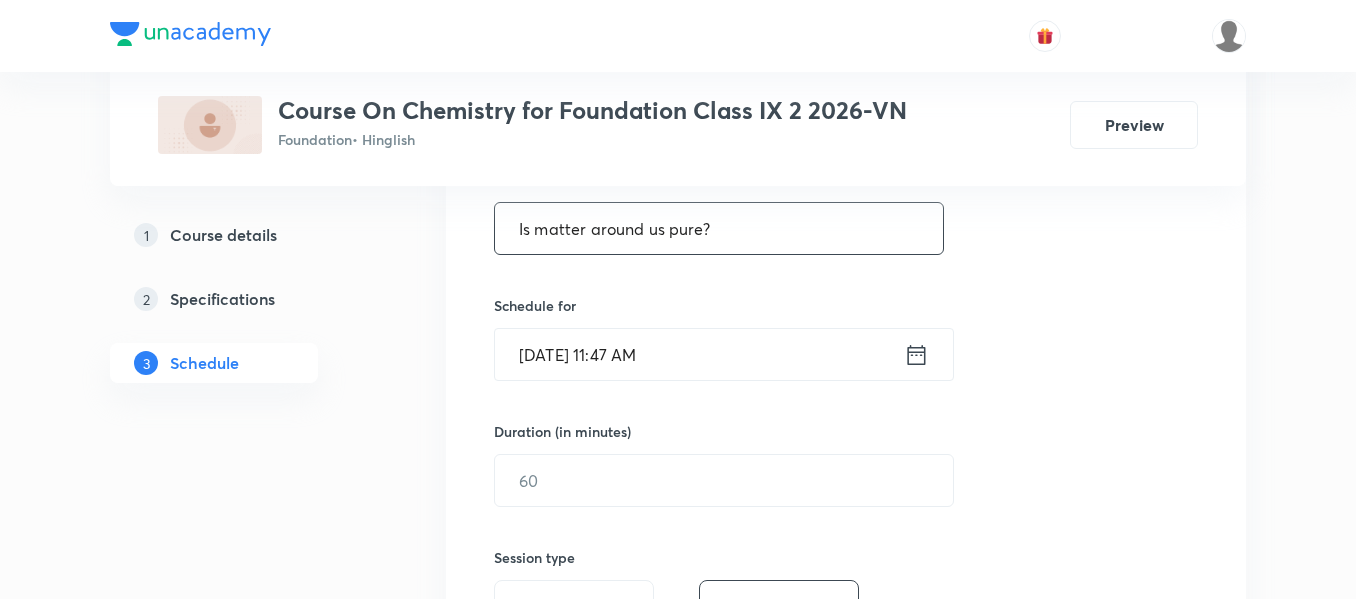 scroll, scrollTop: 400, scrollLeft: 0, axis: vertical 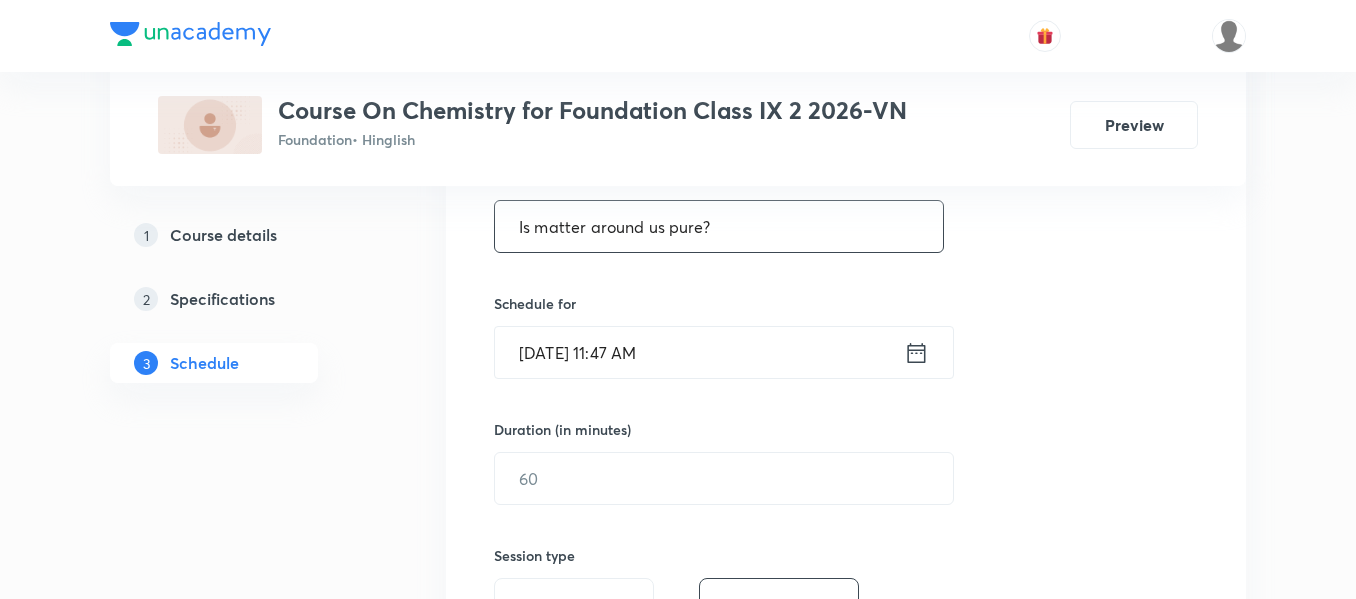 type on "Is matter around us pure?" 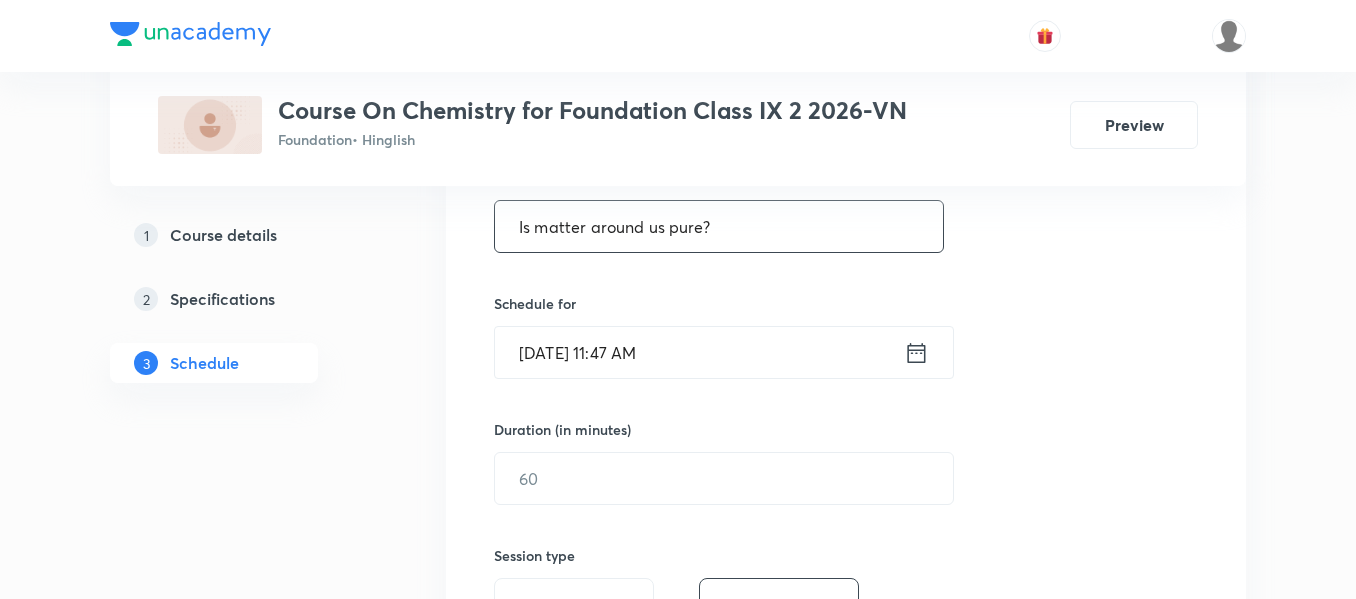 click 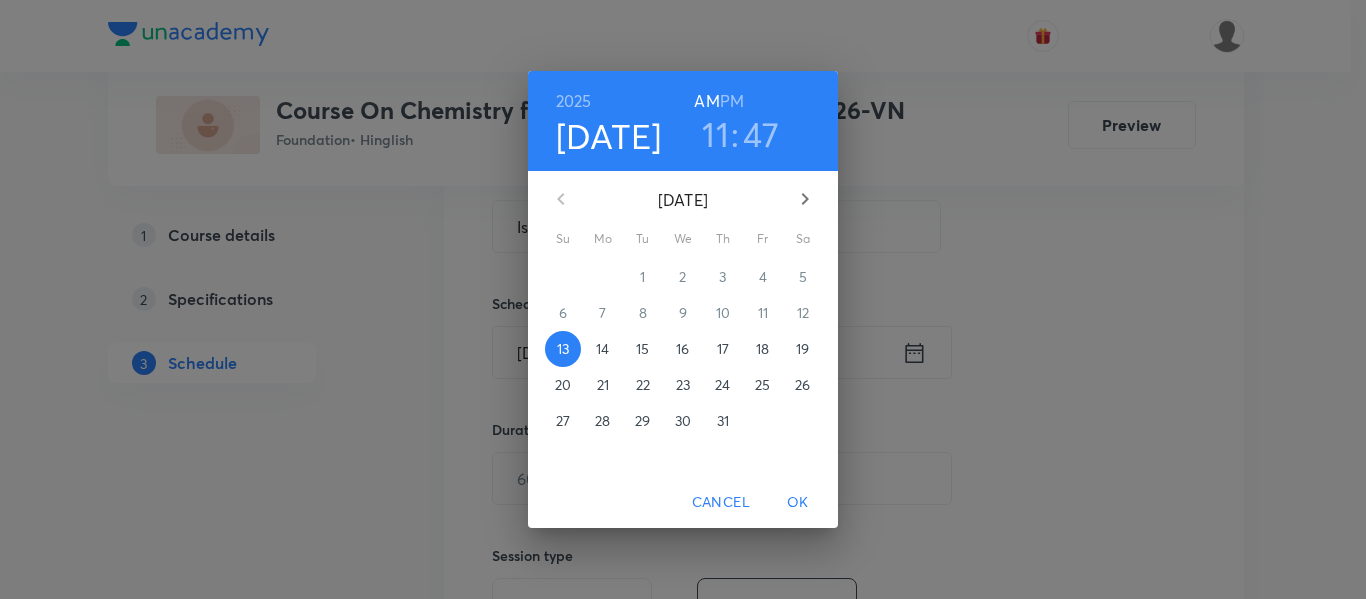 click on "11" at bounding box center (715, 134) 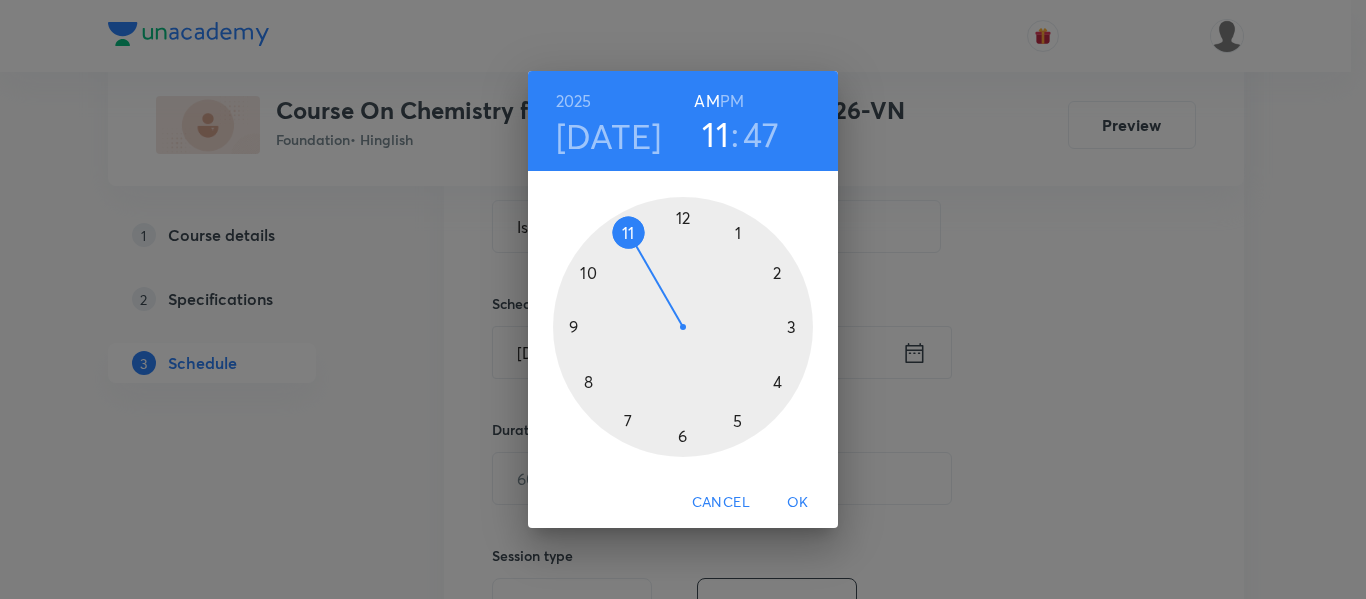 click on "PM" at bounding box center (732, 101) 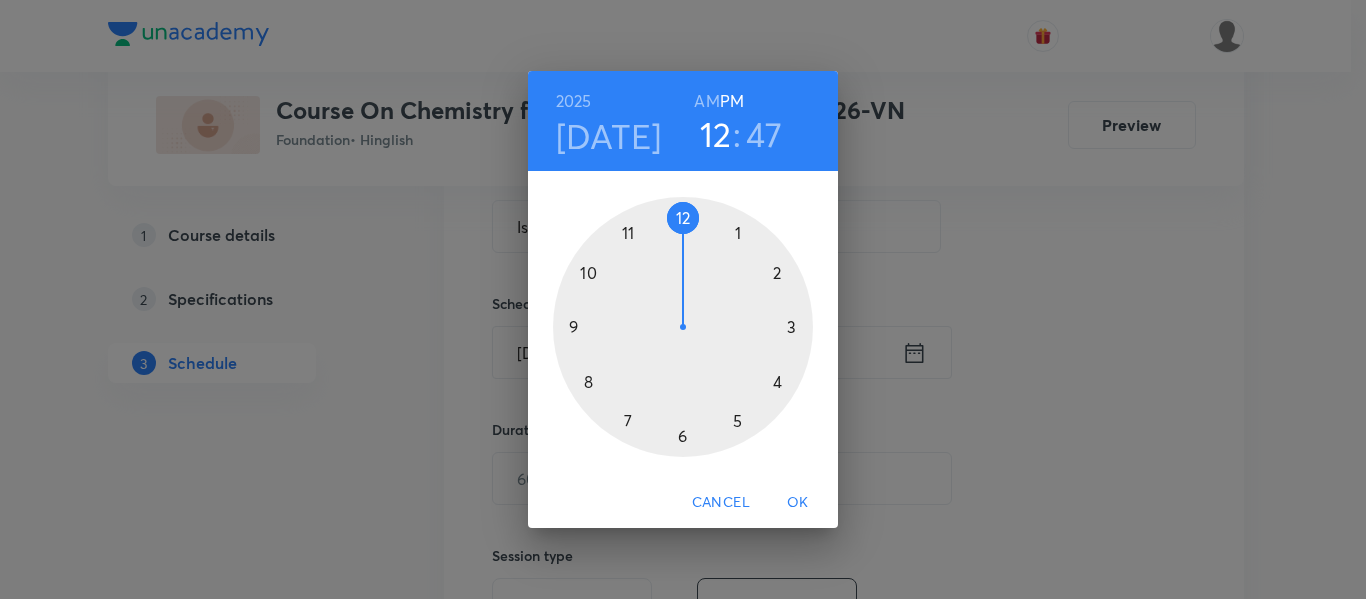 drag, startPoint x: 628, startPoint y: 229, endPoint x: 684, endPoint y: 238, distance: 56.718605 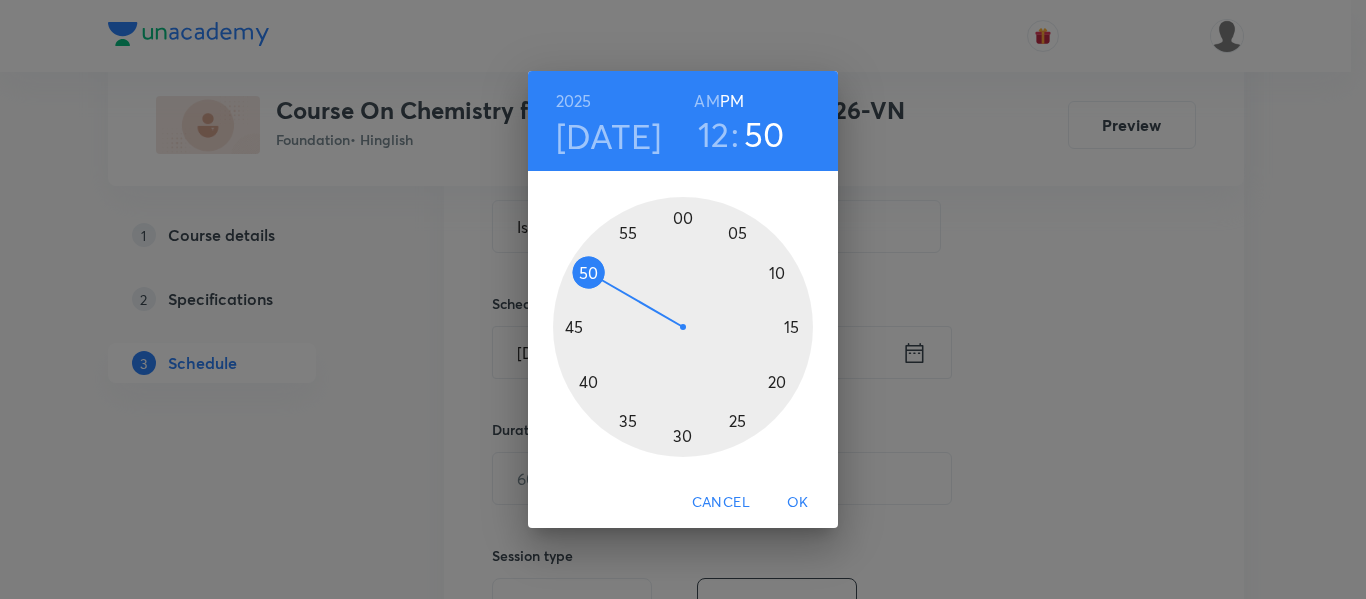drag, startPoint x: 567, startPoint y: 294, endPoint x: 590, endPoint y: 275, distance: 29.832869 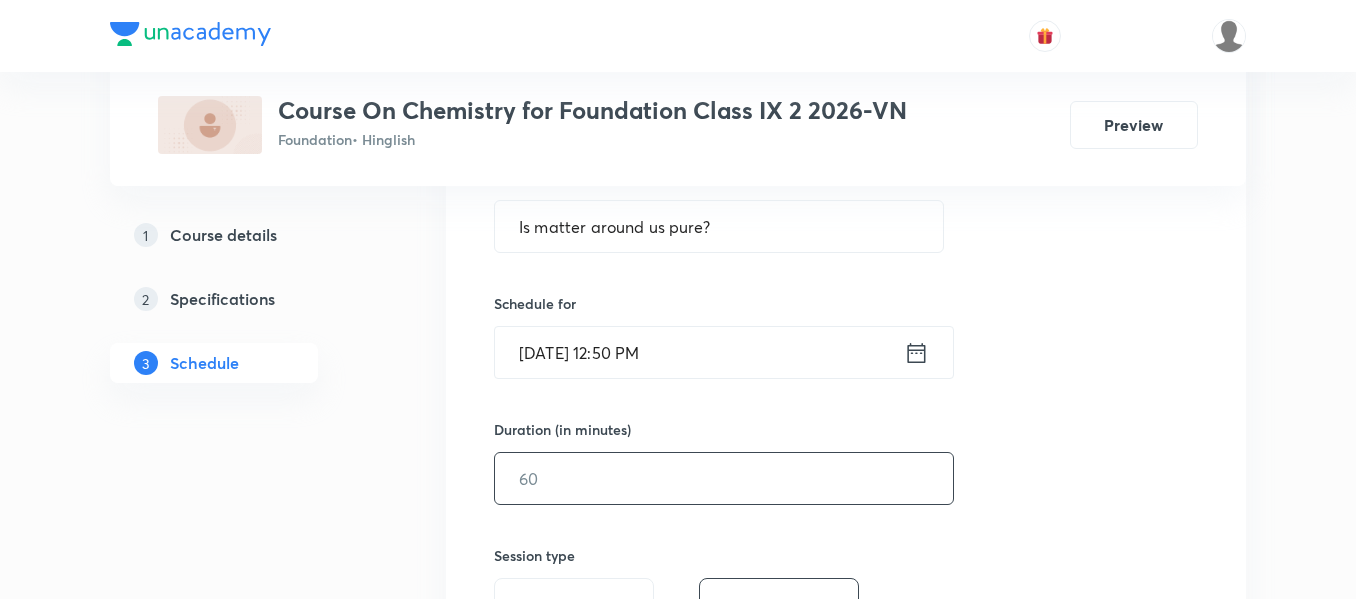click at bounding box center (724, 478) 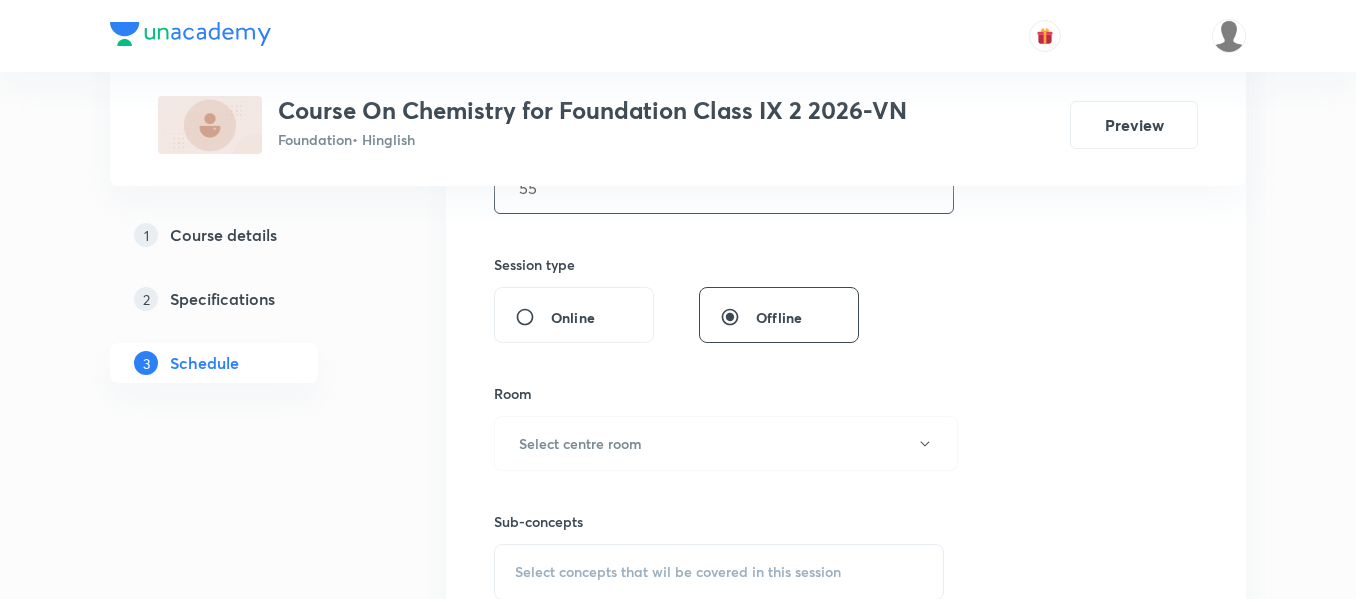 scroll, scrollTop: 700, scrollLeft: 0, axis: vertical 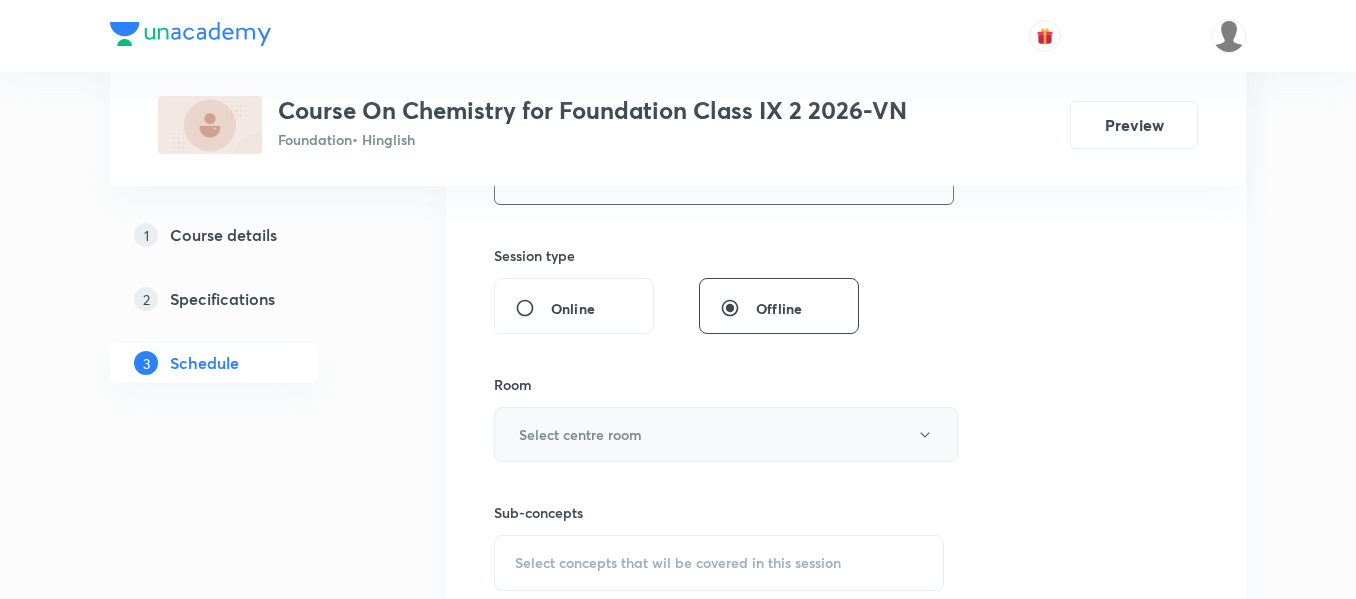 type on "55" 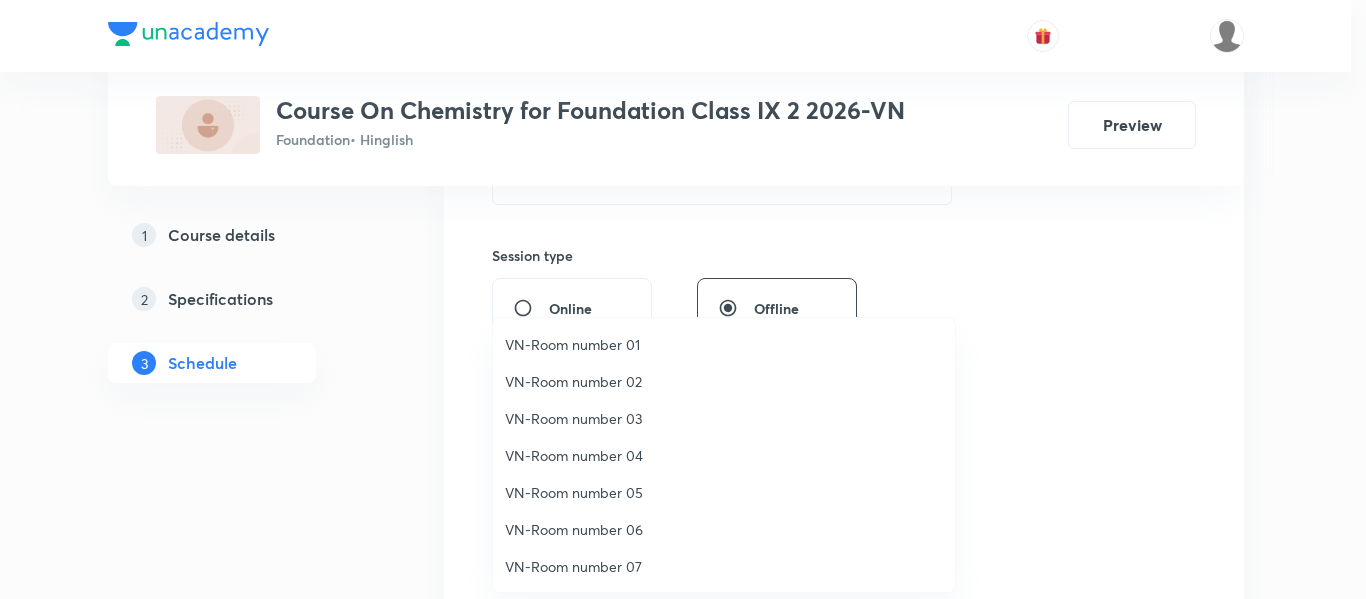 click on "VN-Room number 01" at bounding box center [724, 344] 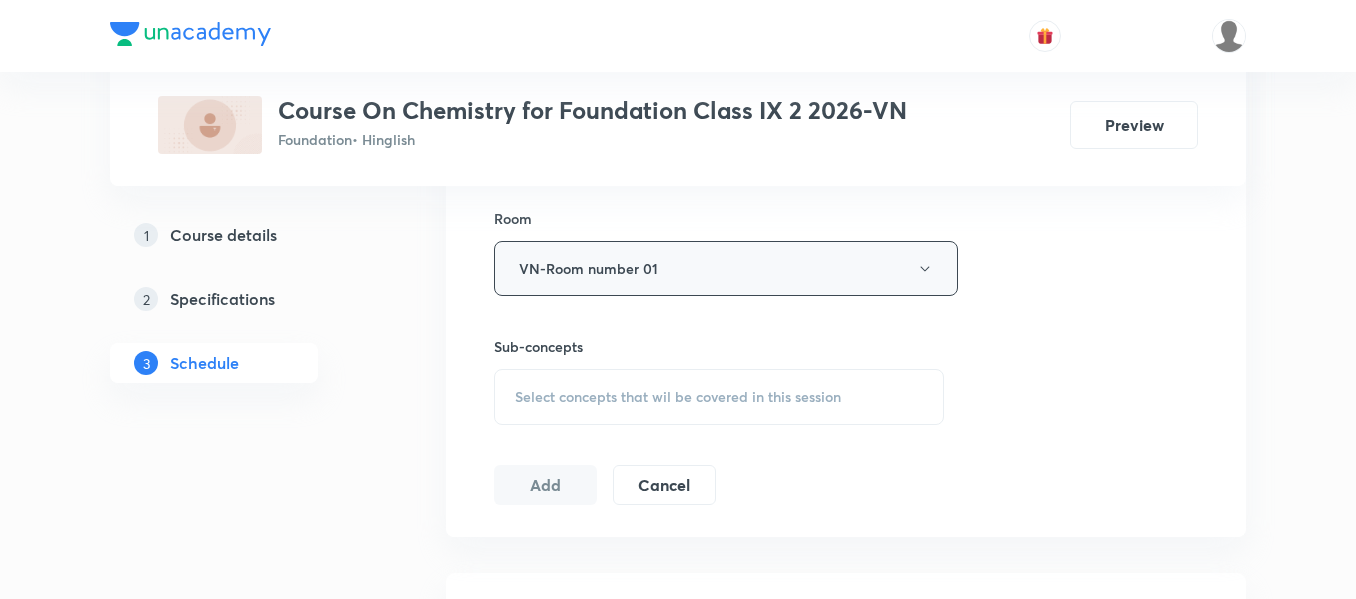 scroll, scrollTop: 900, scrollLeft: 0, axis: vertical 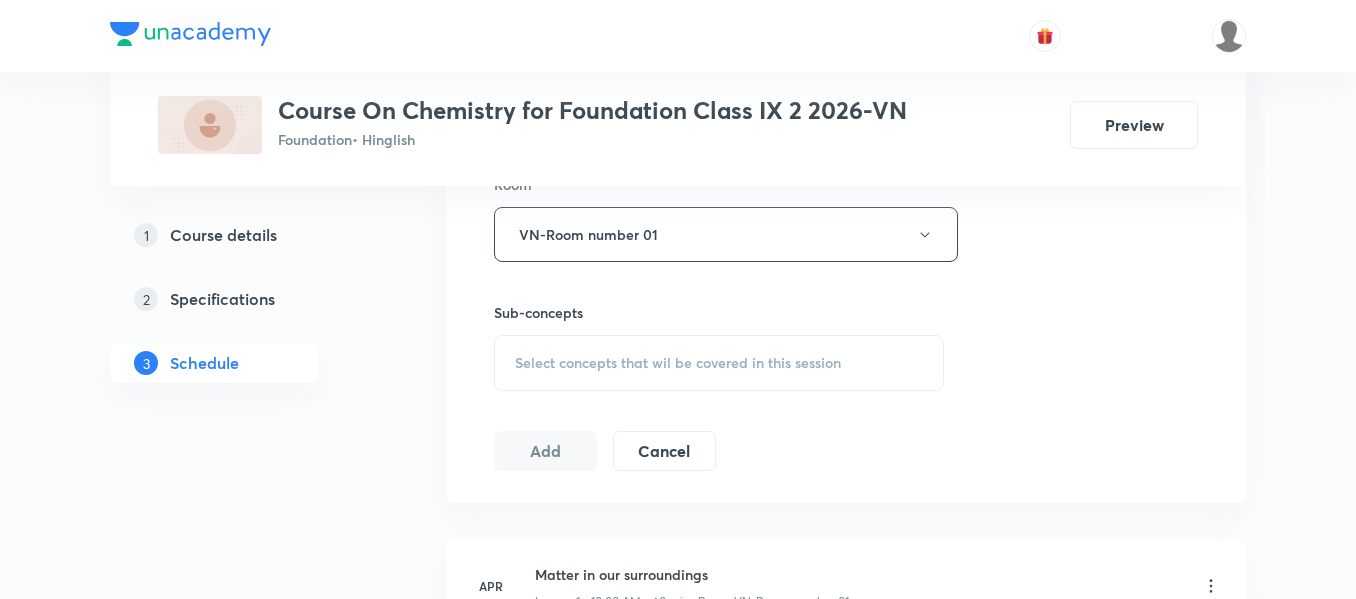 click on "Select concepts that wil be covered in this session" at bounding box center [678, 363] 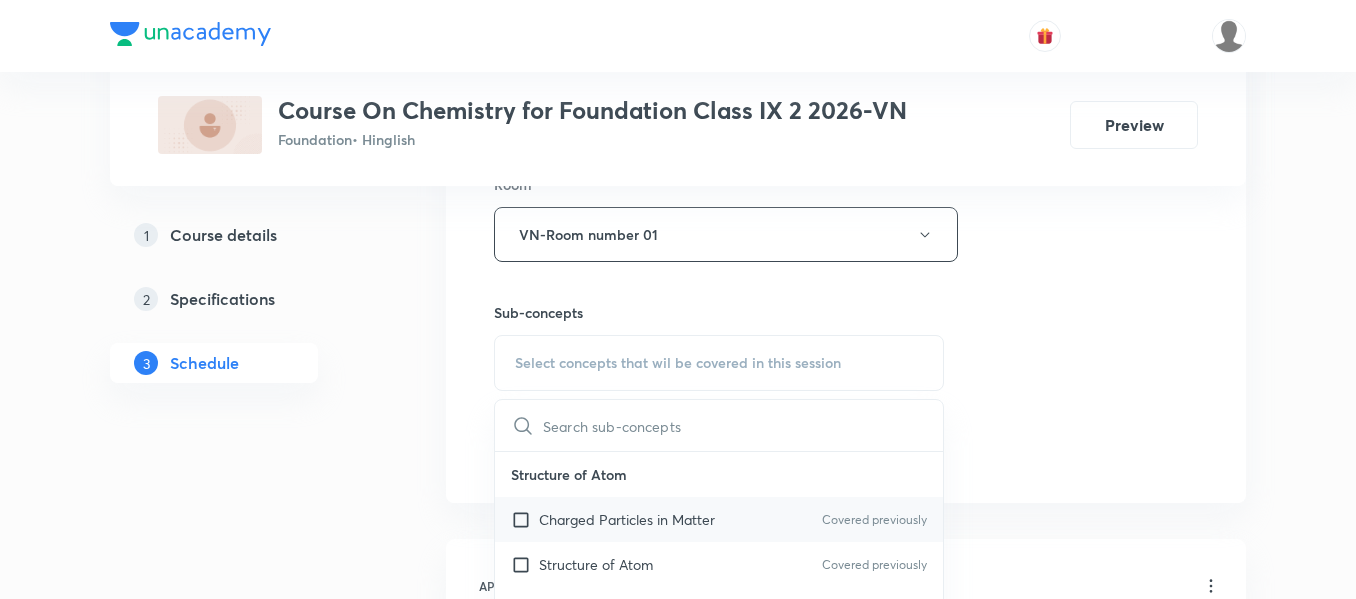 click on "Charged Particles in Matter" at bounding box center [627, 519] 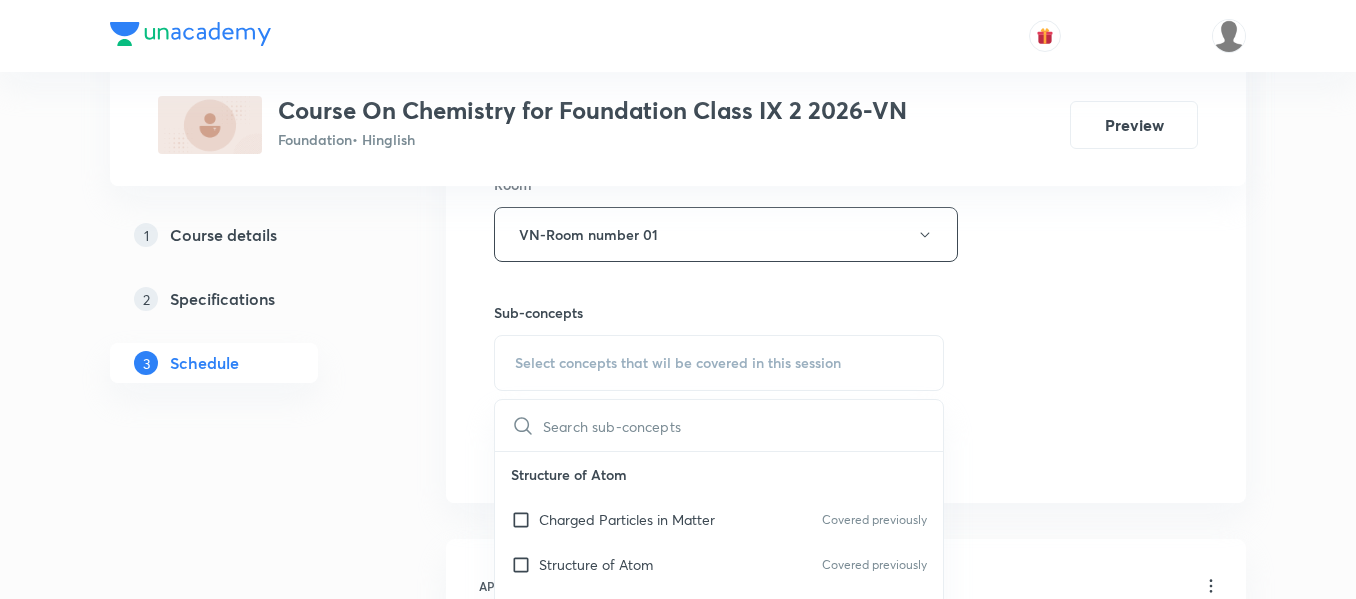 checkbox on "true" 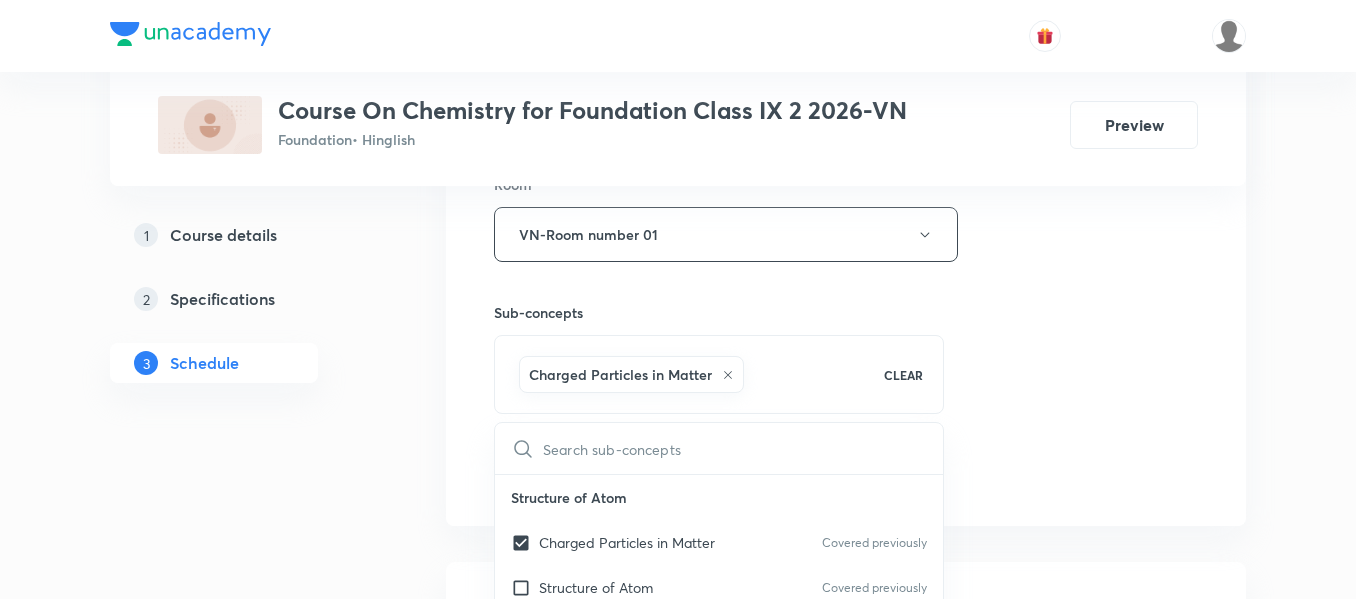 click on "Session  18 Live class Session title 26/99 Is matter around us pure? ​ Schedule for Jul 13, 2025, 12:50 PM ​ Duration (in minutes) 55 ​   Session type Online Offline Room VN-Room number 01 Sub-concepts Charged Particles in Matter CLEAR ​ Structure of Atom Charged Particles in Matter Covered previously Structure of Atom Covered previously Neutrons Covered previously Bohr Bury Rule Covered previously General Introduction Covered previously Atoms and Molecules Laws of Chemical Combination Atomic Mass Atom Molecule Ions Writing Chemical Formulae Molecular Mass Covered previously Mole Concept Covered previously Is Matter Around Us Pure Pure and Impure Matter Covered previously Mixture Solution Suspension Colloidal Solution Separating the Components of a Mixture Pure Substances Matter in Our Surroundings Physical Nature of Matter Characteristic of Particles of Matter States of Matter Change of State Atom Factors affecting evaporation Cause of evaporation Effect of Pressue on the gas Atmospheric Pollution" at bounding box center (846, 13) 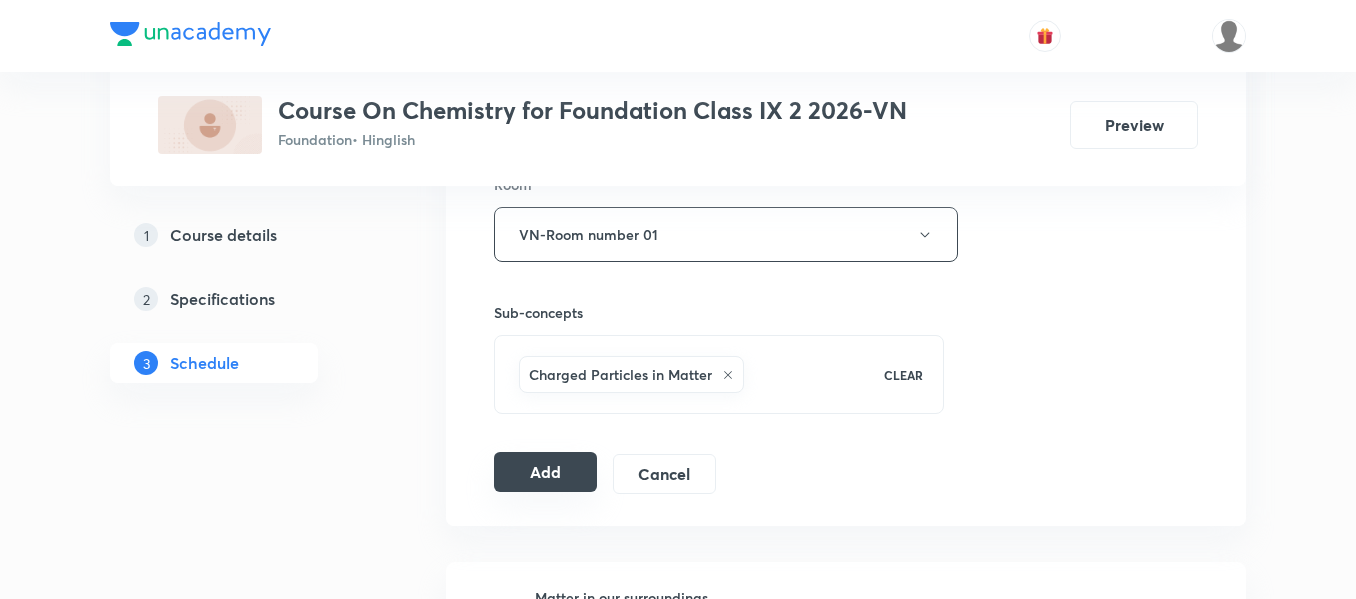 click on "Add" at bounding box center [545, 472] 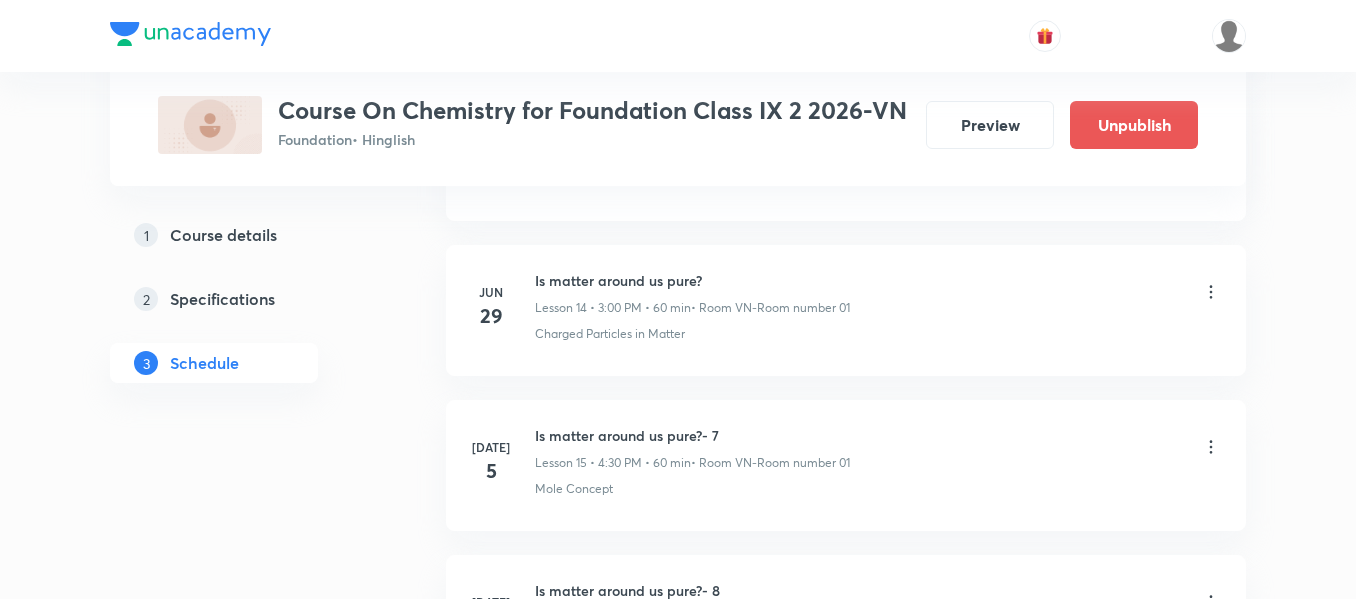 scroll, scrollTop: 2875, scrollLeft: 0, axis: vertical 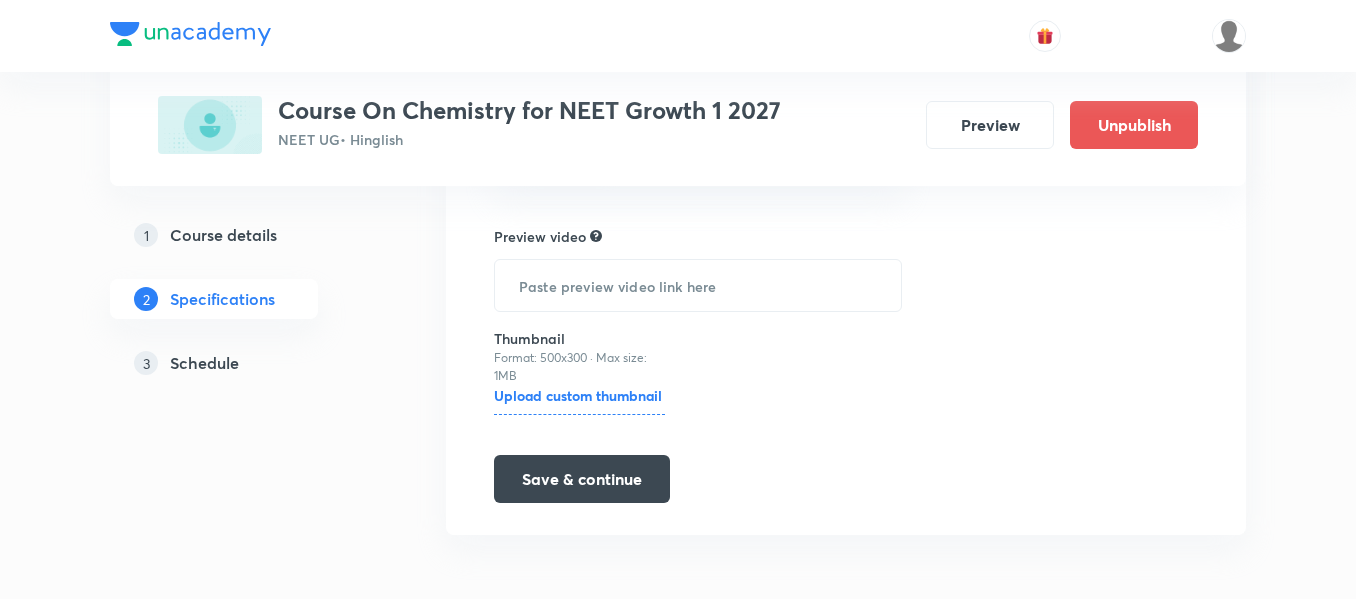 click on "Schedule" at bounding box center (204, 363) 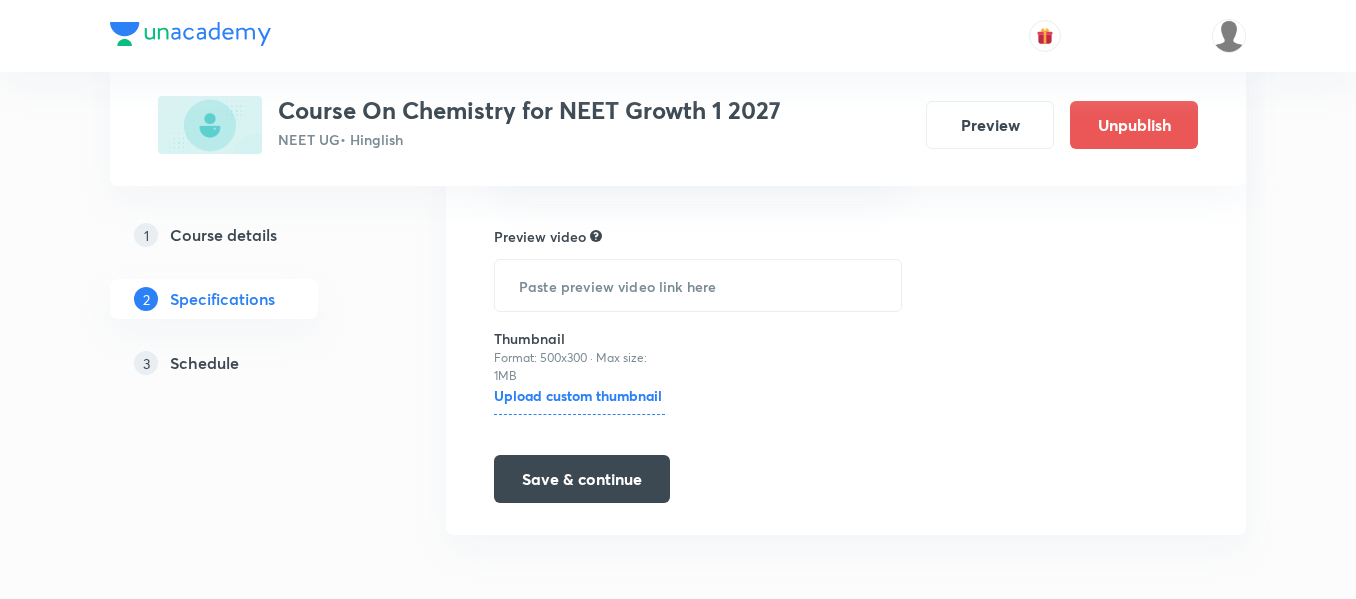 scroll, scrollTop: 0, scrollLeft: 0, axis: both 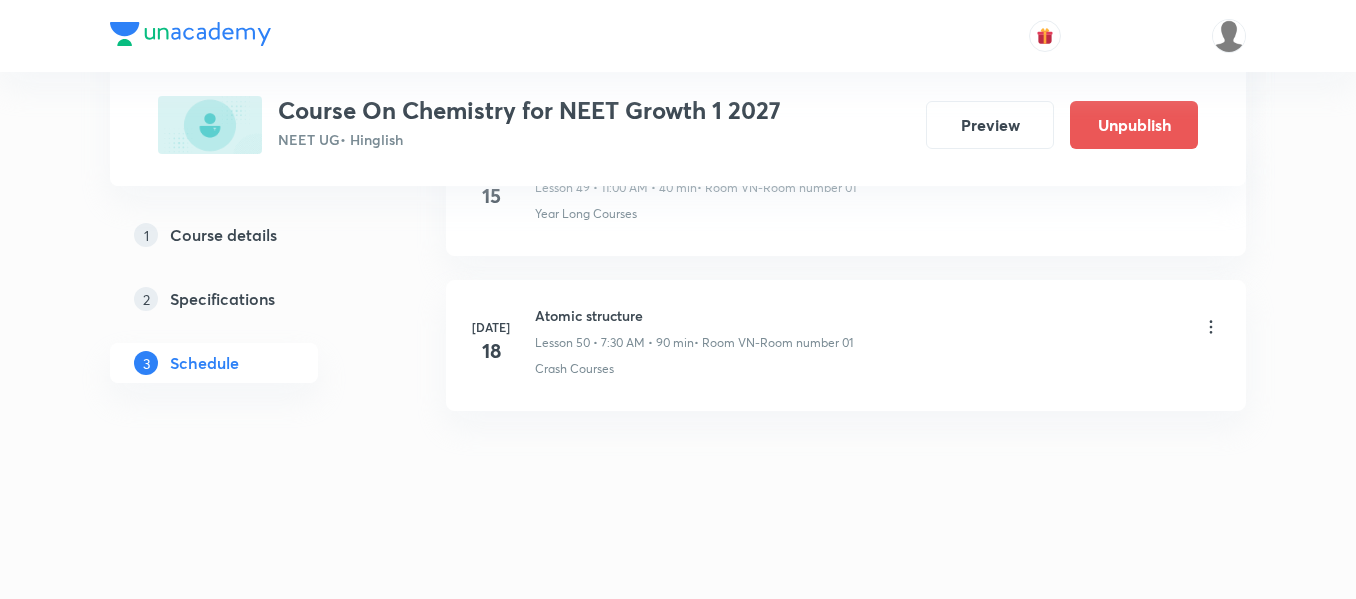 click on "Atomic structure" at bounding box center (694, 315) 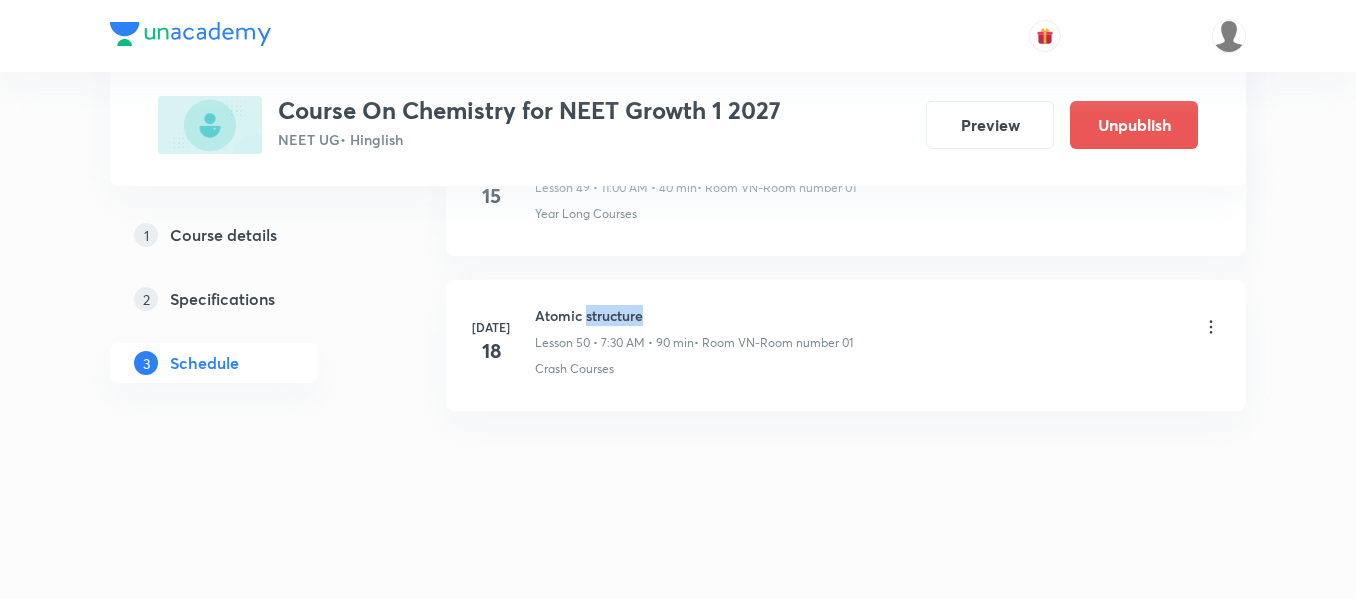 click on "Atomic structure" at bounding box center (694, 315) 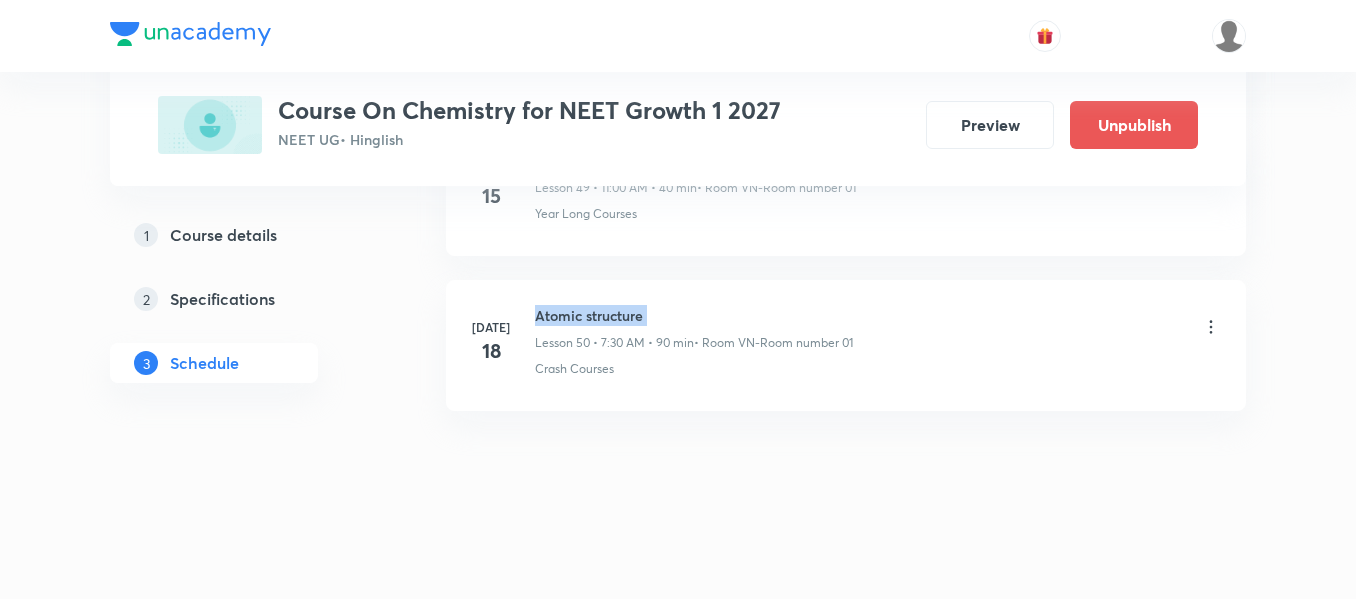click on "Atomic structure" at bounding box center [694, 315] 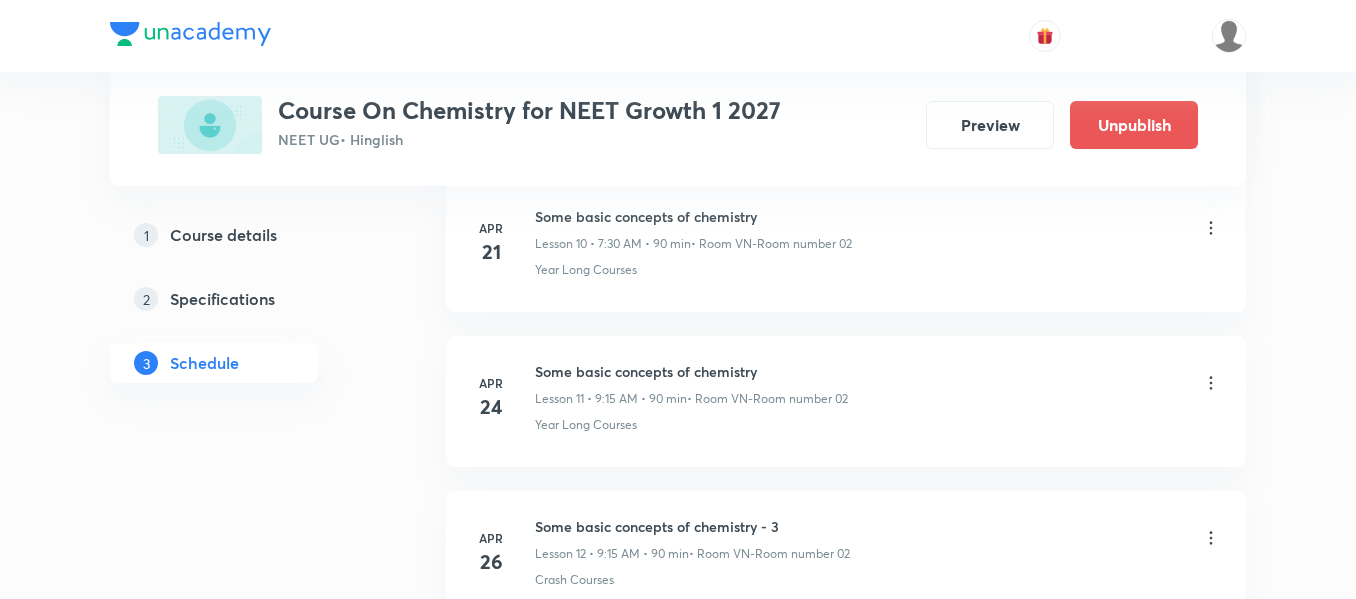 scroll, scrollTop: 0, scrollLeft: 0, axis: both 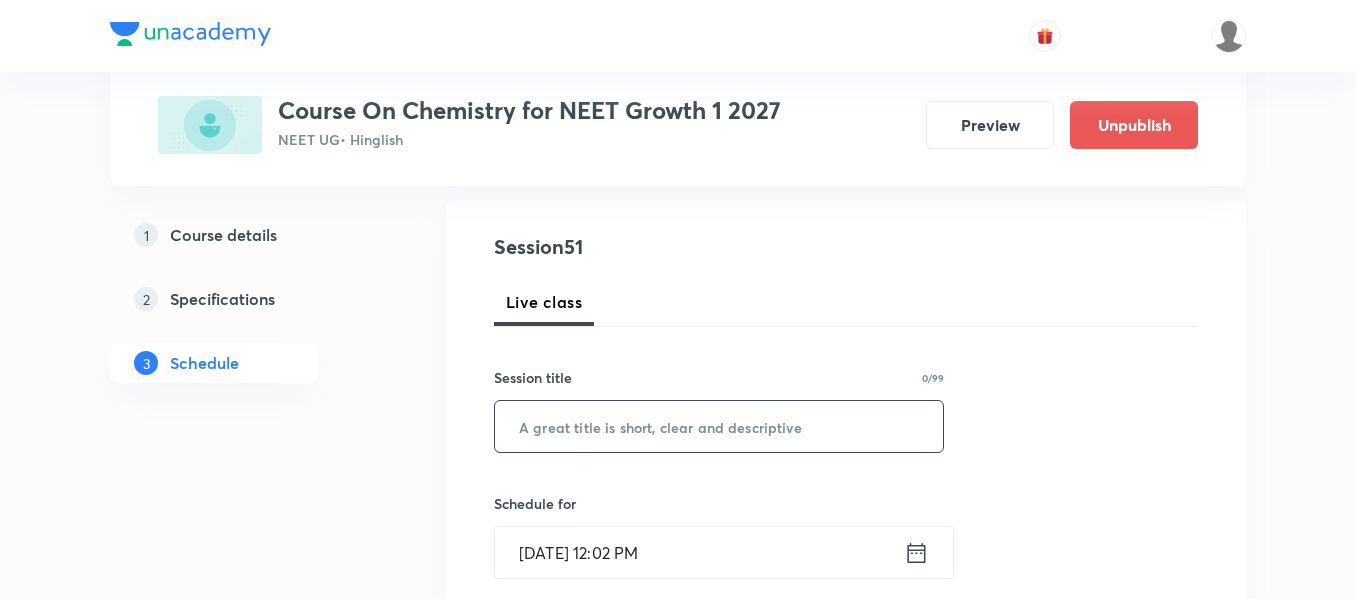 click at bounding box center (719, 426) 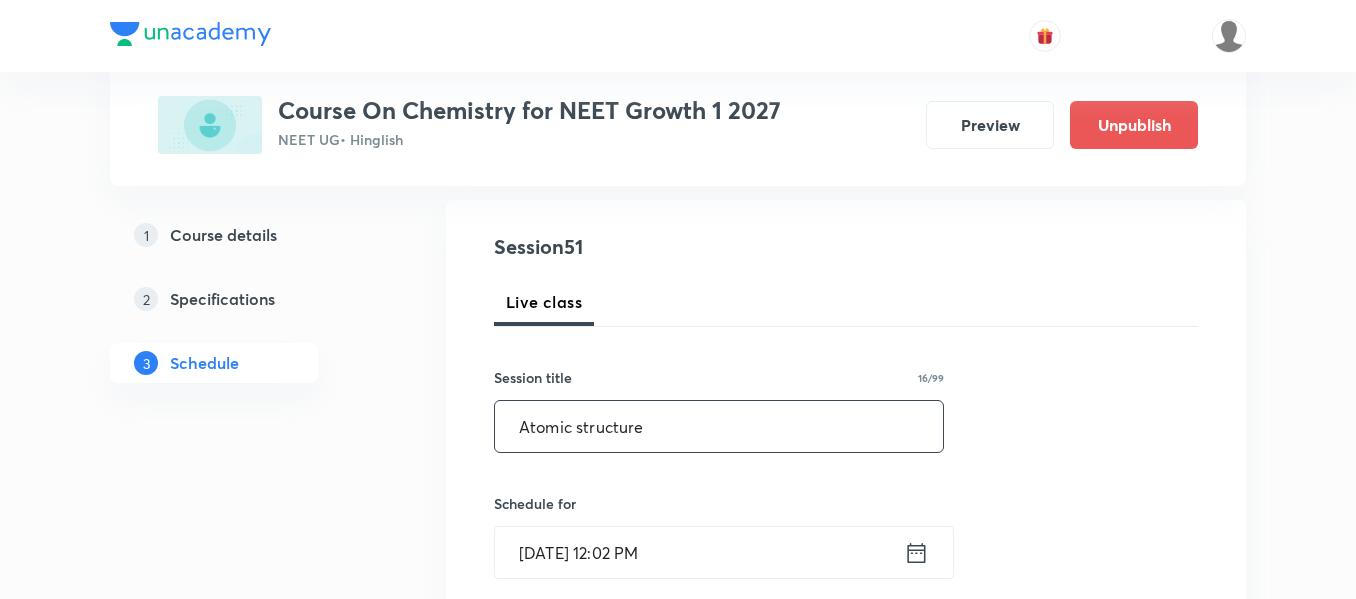 type on "Atomic structure" 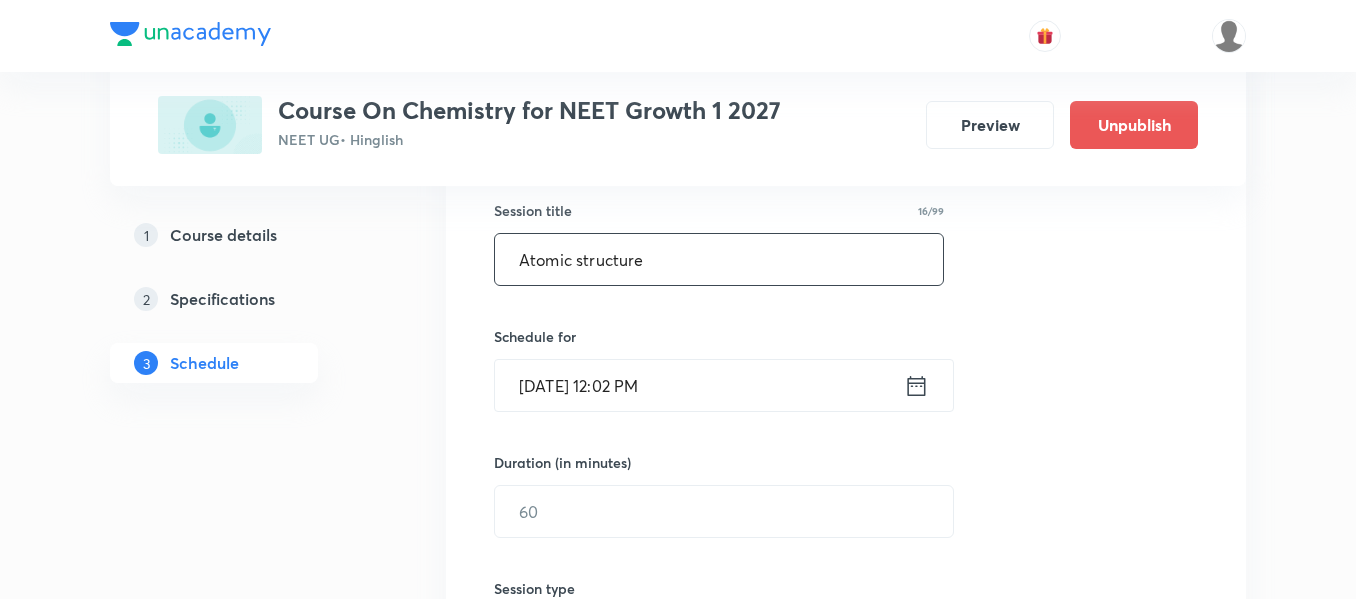 scroll, scrollTop: 400, scrollLeft: 0, axis: vertical 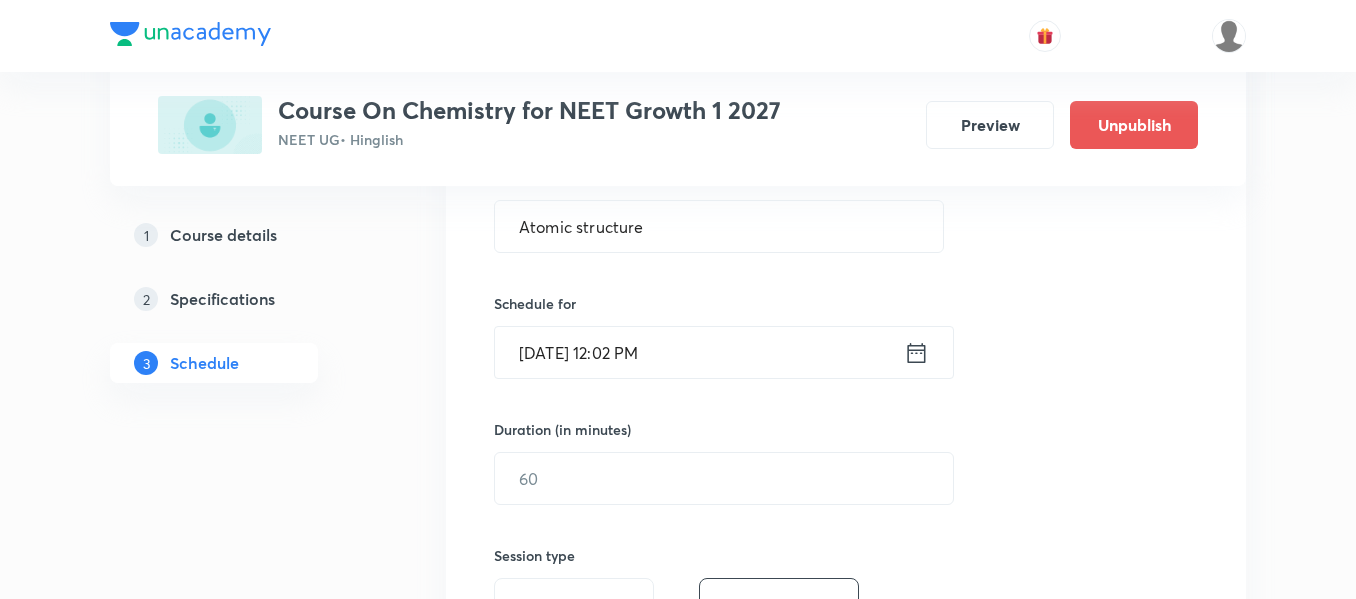 click 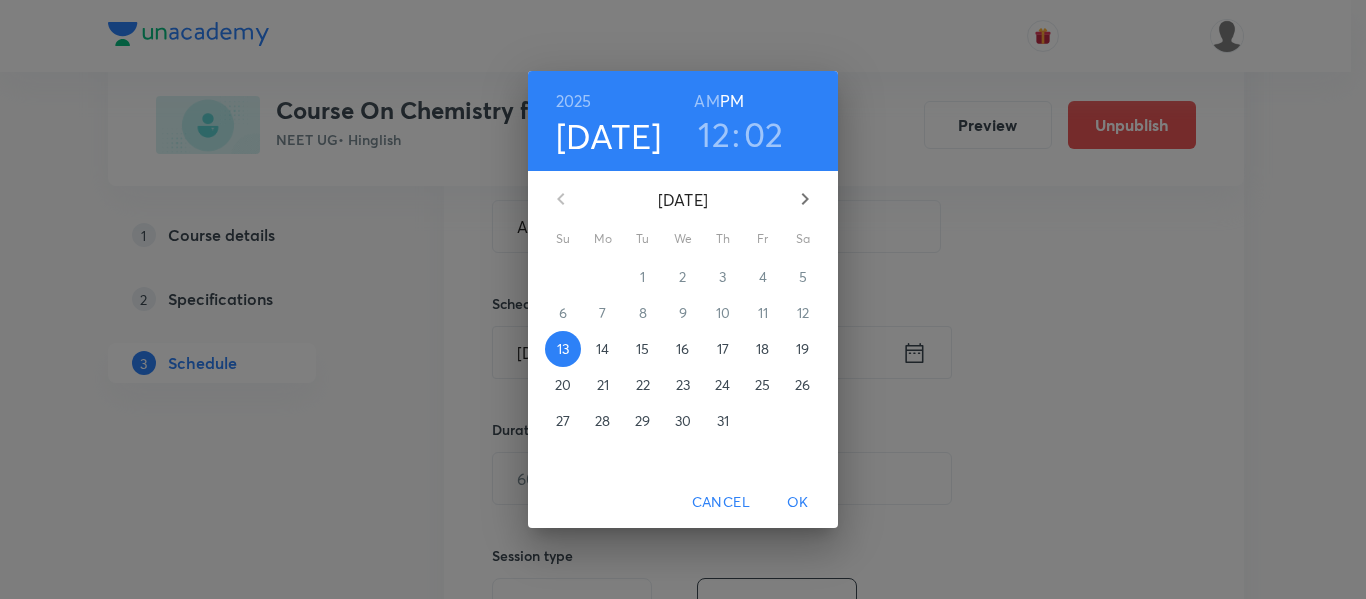 click on "19" at bounding box center [802, 349] 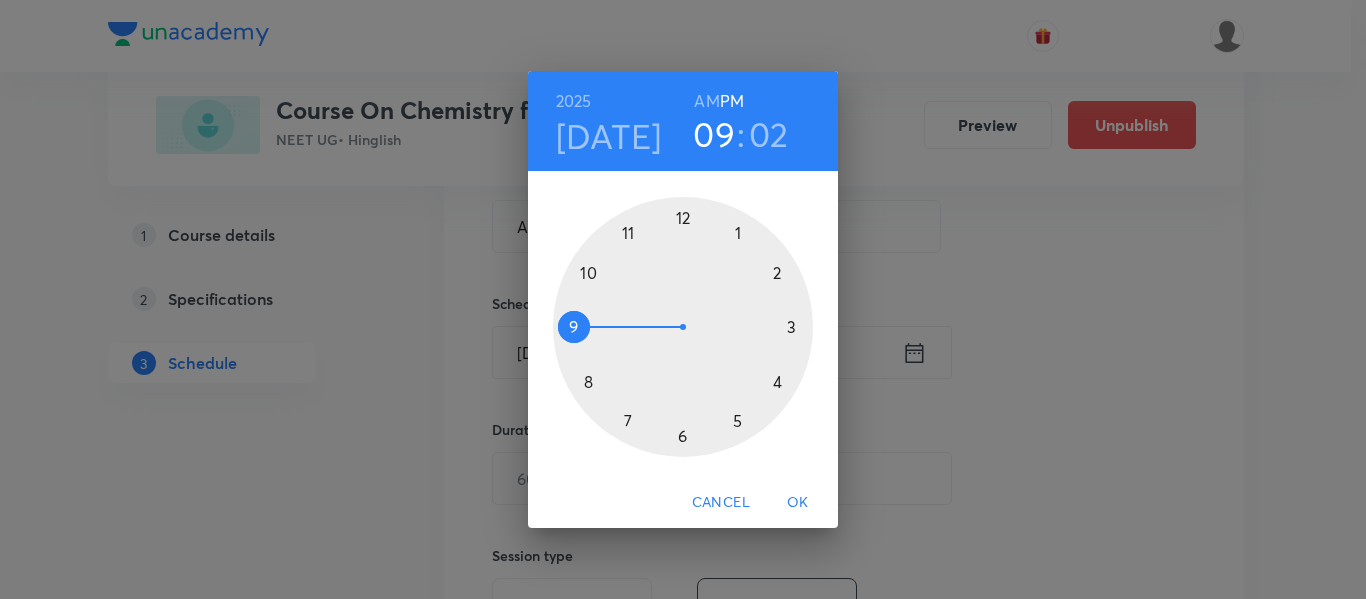 drag, startPoint x: 681, startPoint y: 216, endPoint x: 591, endPoint y: 321, distance: 138.29317 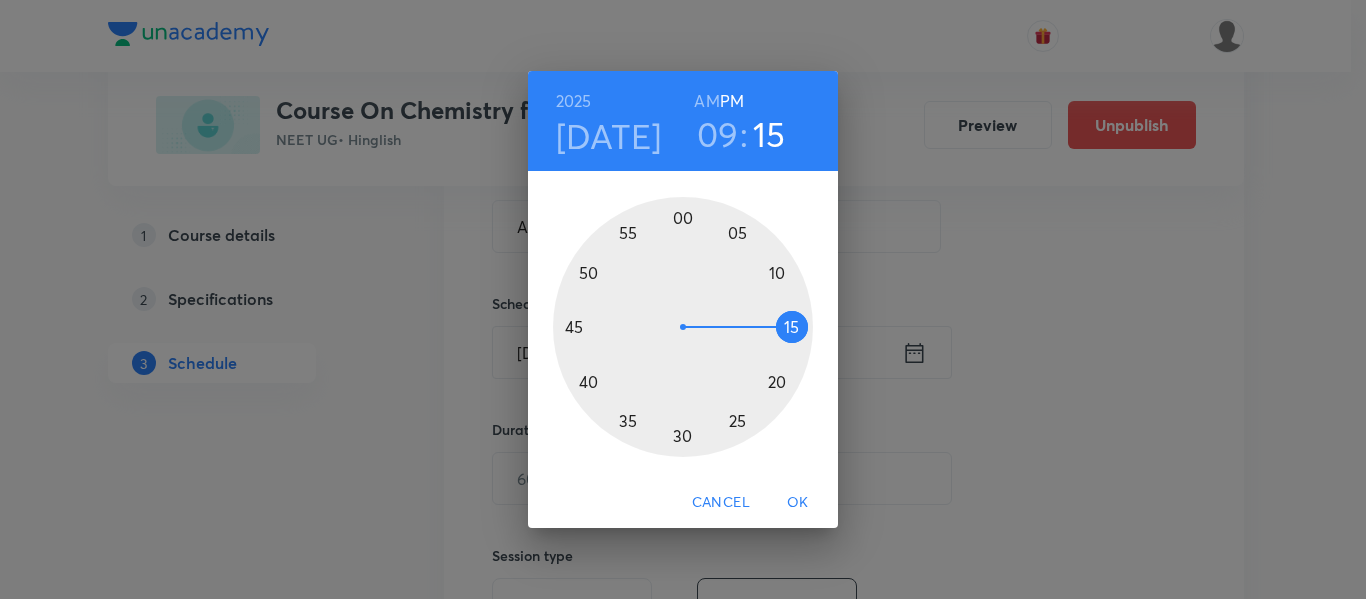 drag, startPoint x: 707, startPoint y: 213, endPoint x: 788, endPoint y: 329, distance: 141.48145 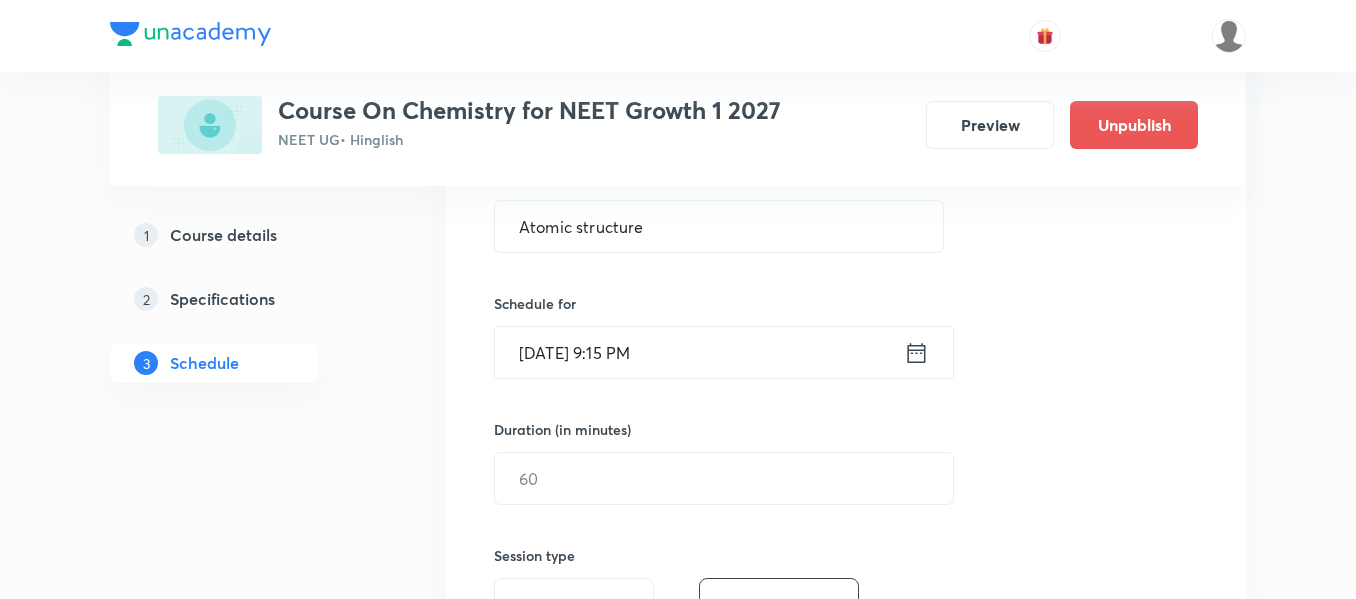 click 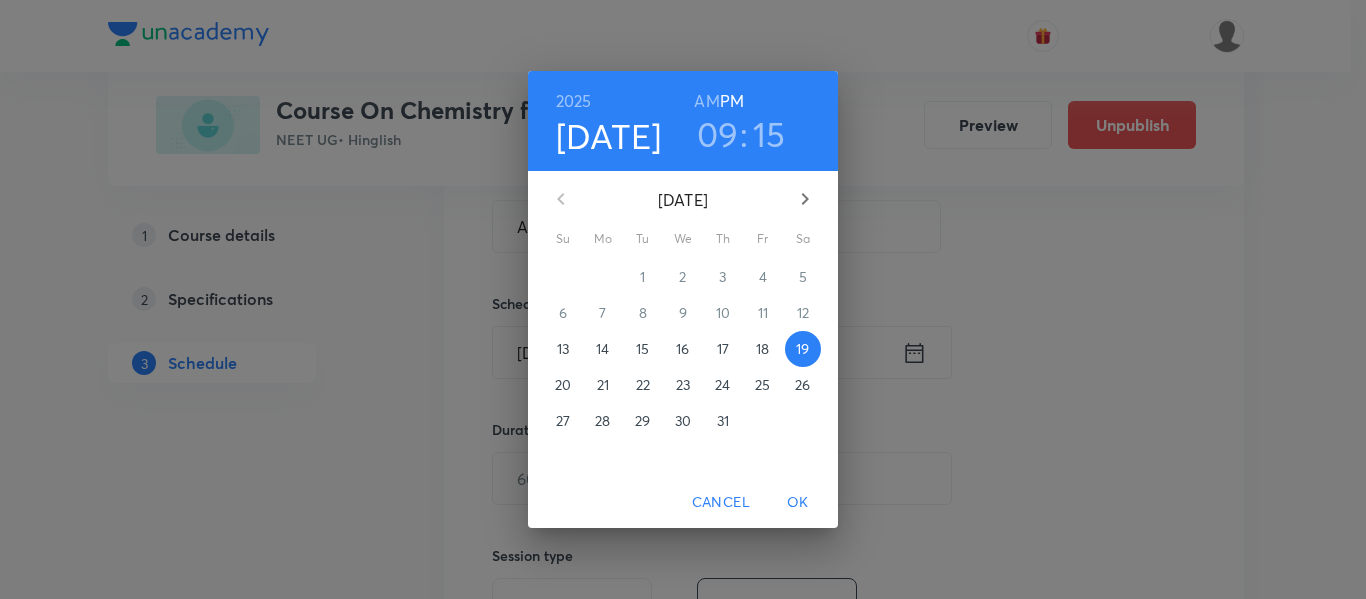 click on "09" at bounding box center (718, 134) 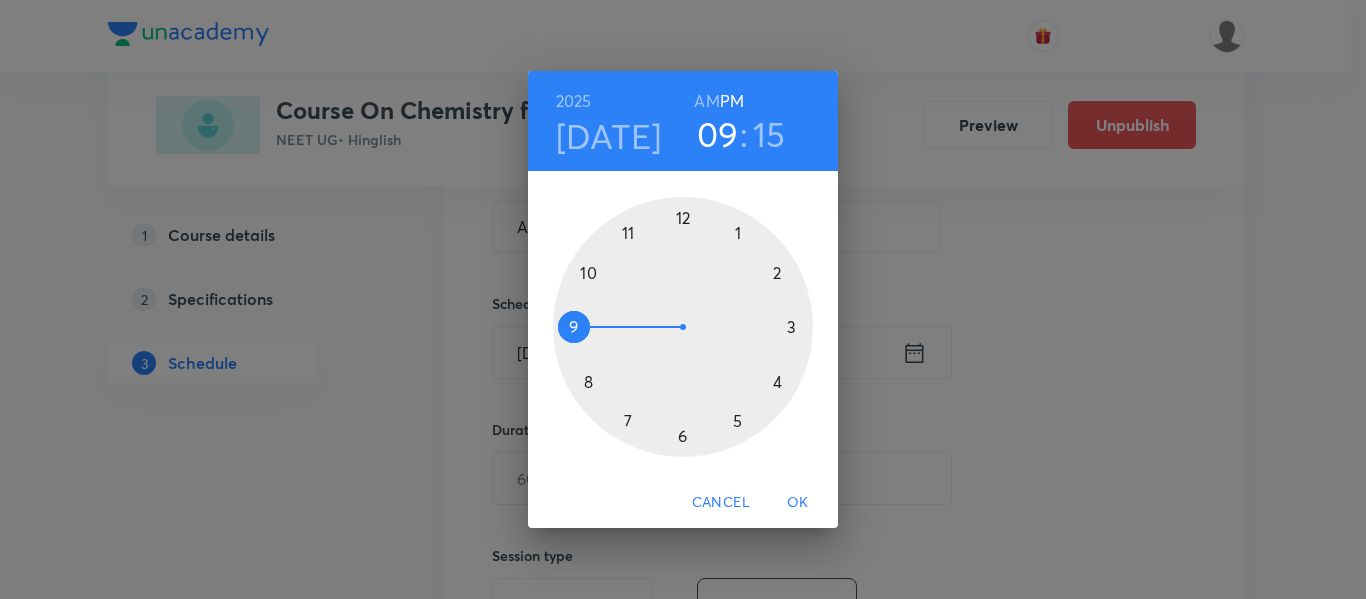 click on "AM" at bounding box center (706, 101) 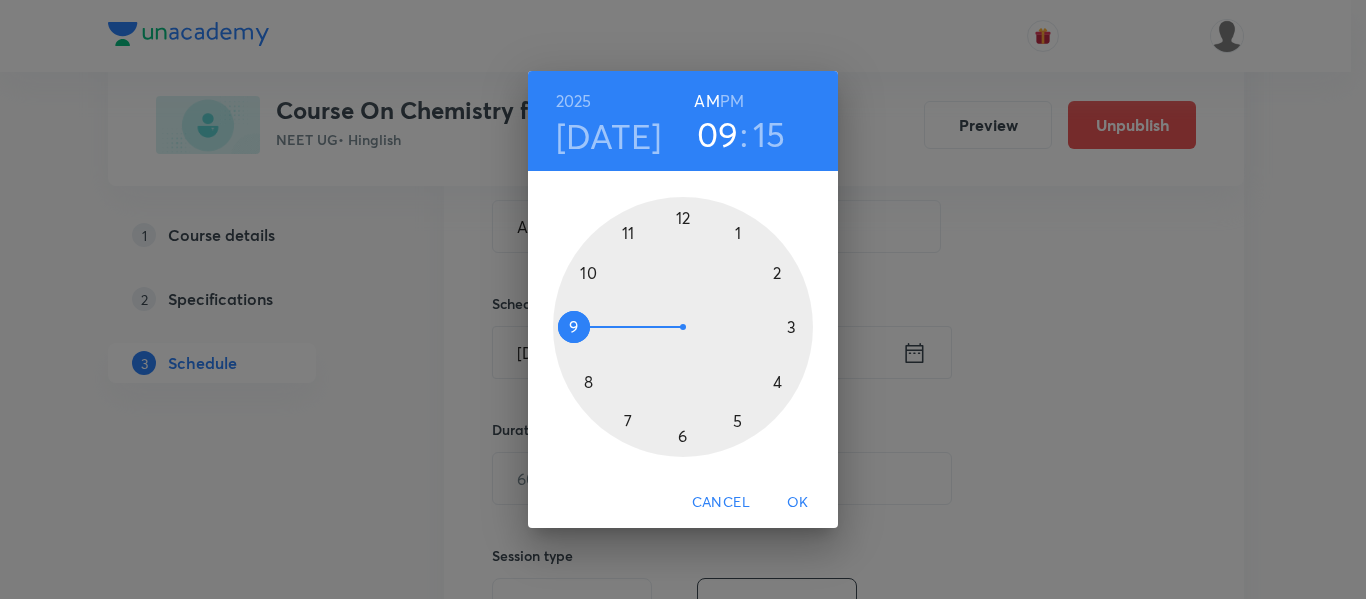 click on "OK" at bounding box center [798, 502] 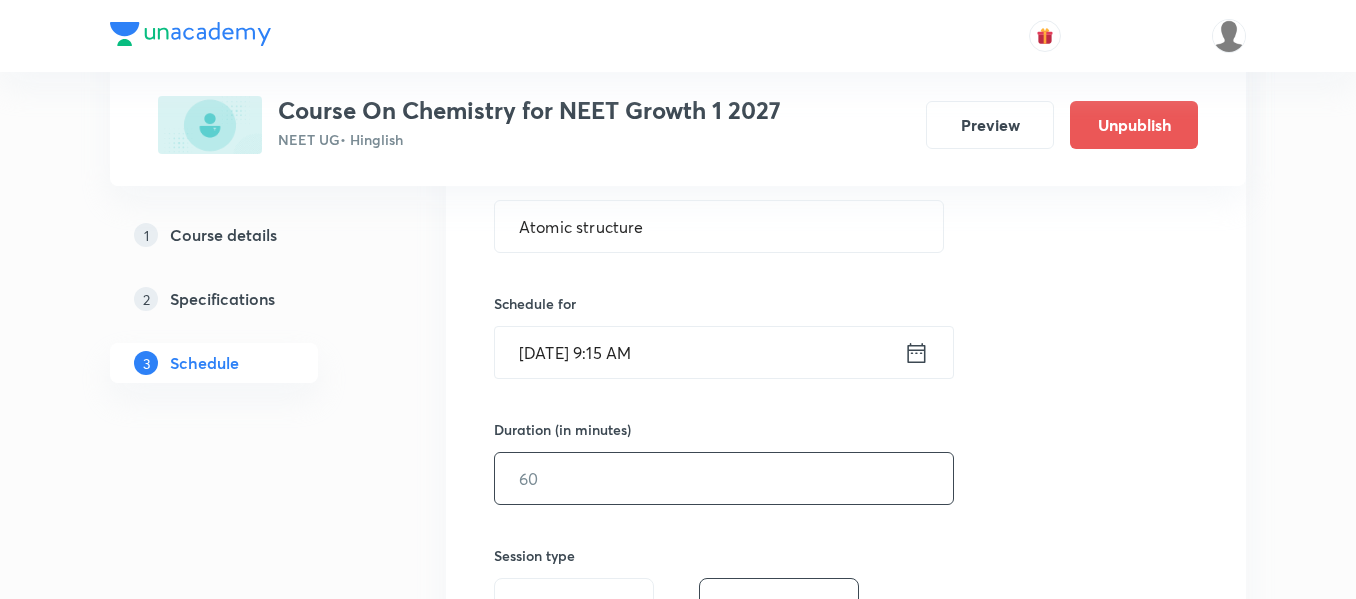scroll, scrollTop: 500, scrollLeft: 0, axis: vertical 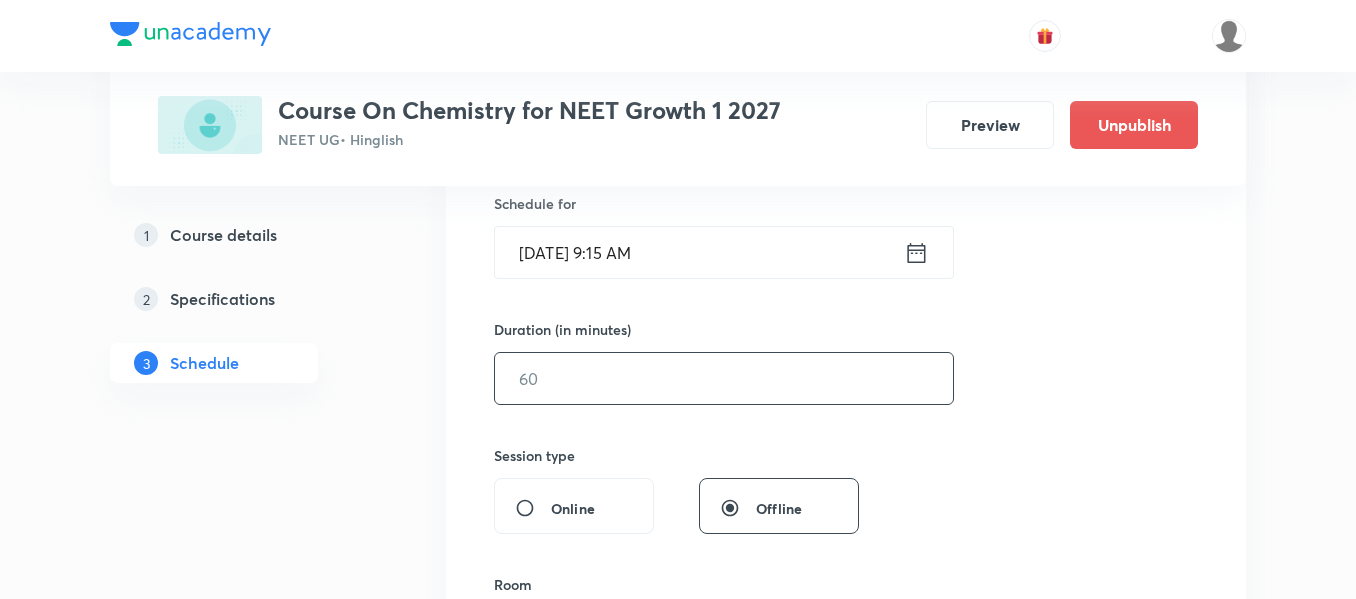 click at bounding box center (724, 378) 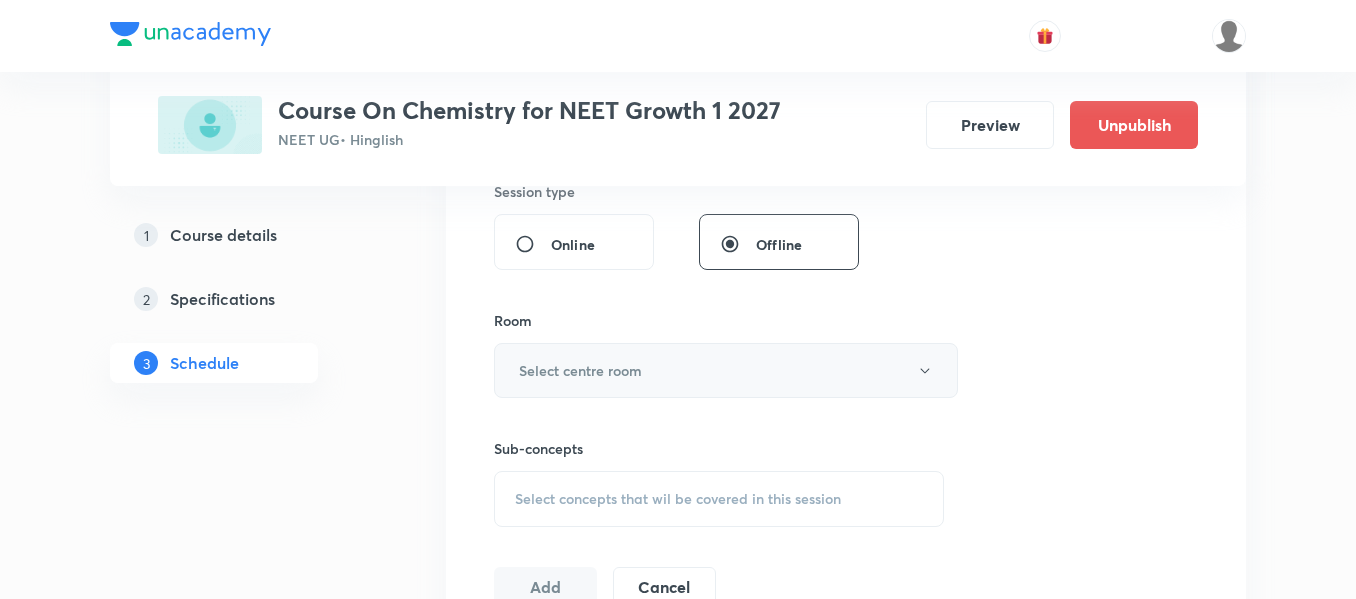 scroll, scrollTop: 800, scrollLeft: 0, axis: vertical 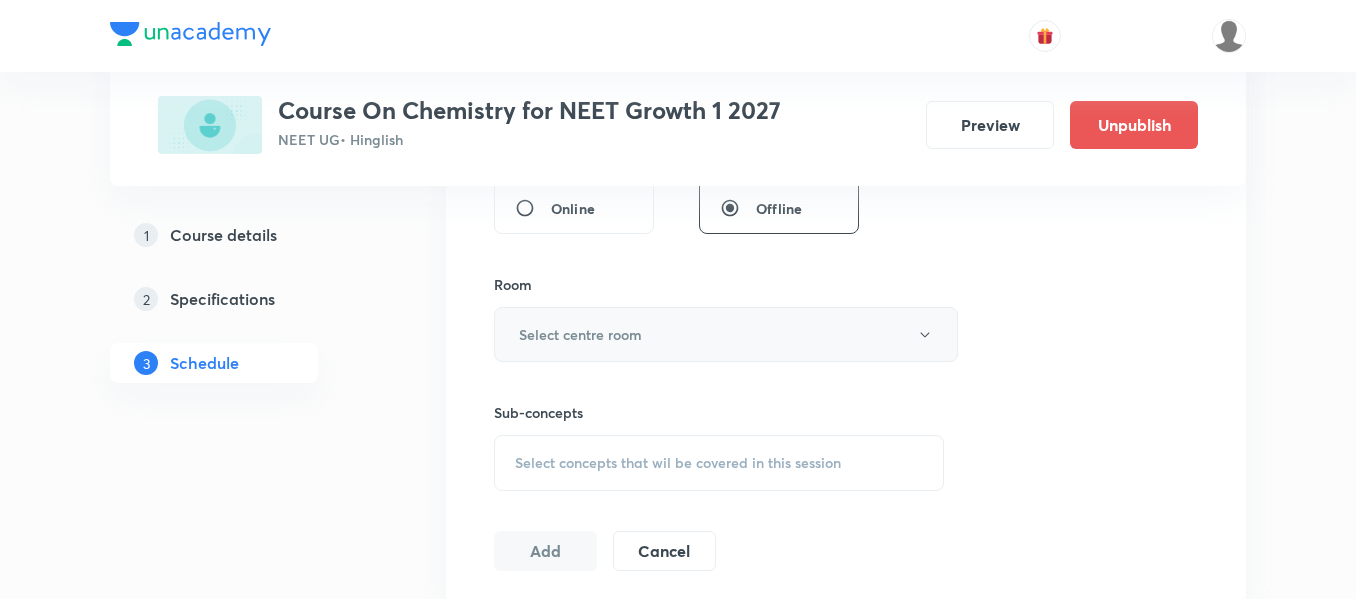 type on "90" 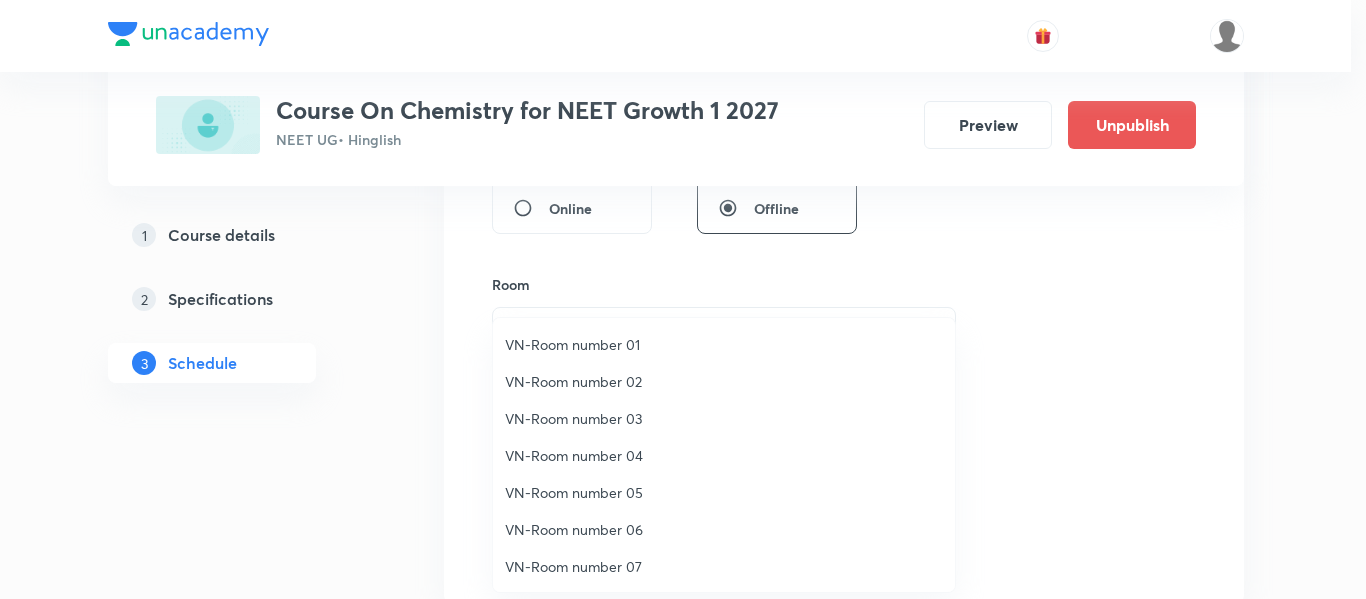 click on "VN-Room number 01" at bounding box center (724, 344) 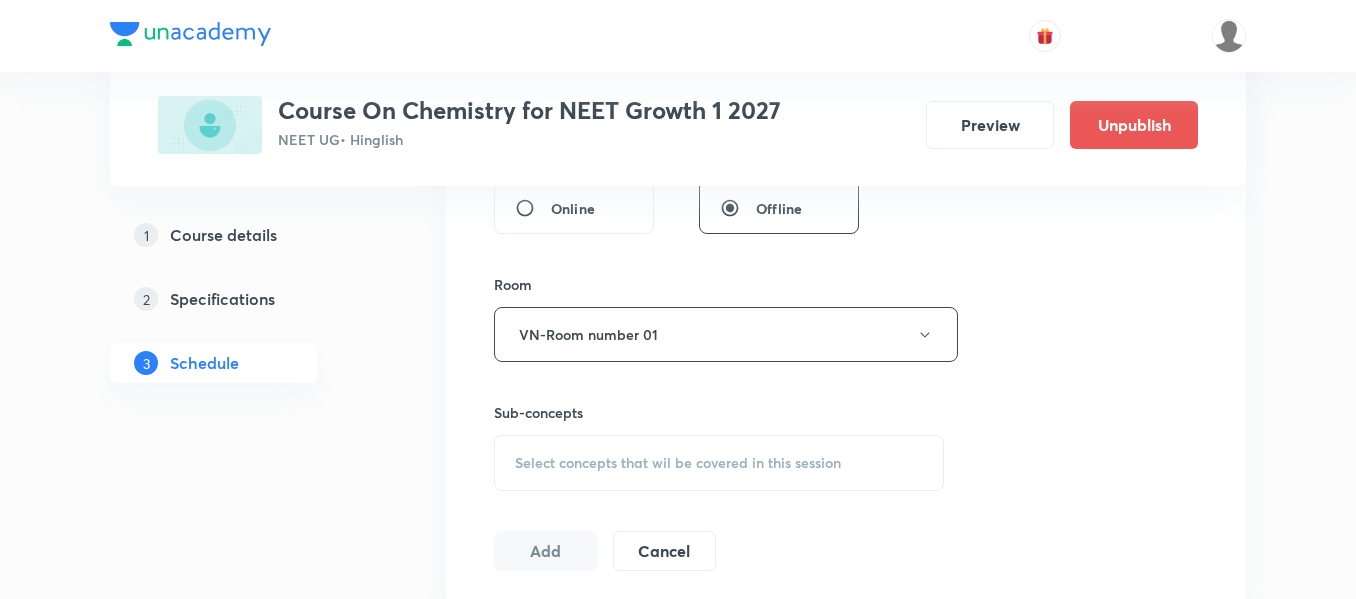 scroll, scrollTop: 900, scrollLeft: 0, axis: vertical 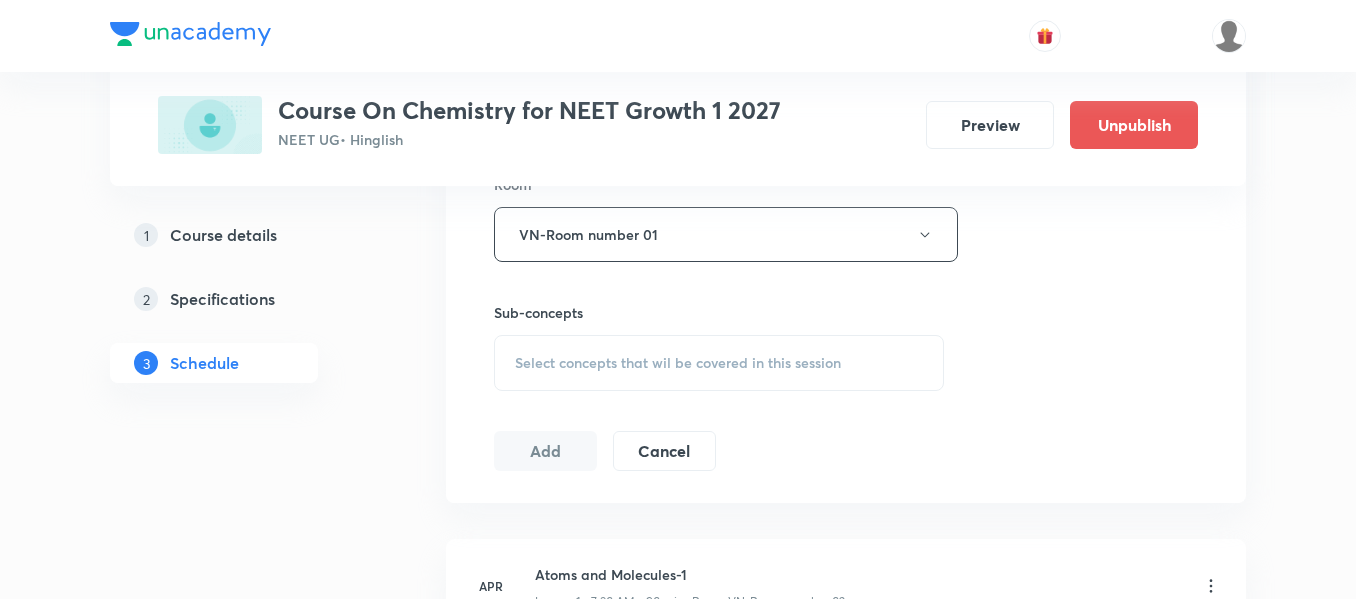 click on "Select concepts that wil be covered in this session" at bounding box center [719, 363] 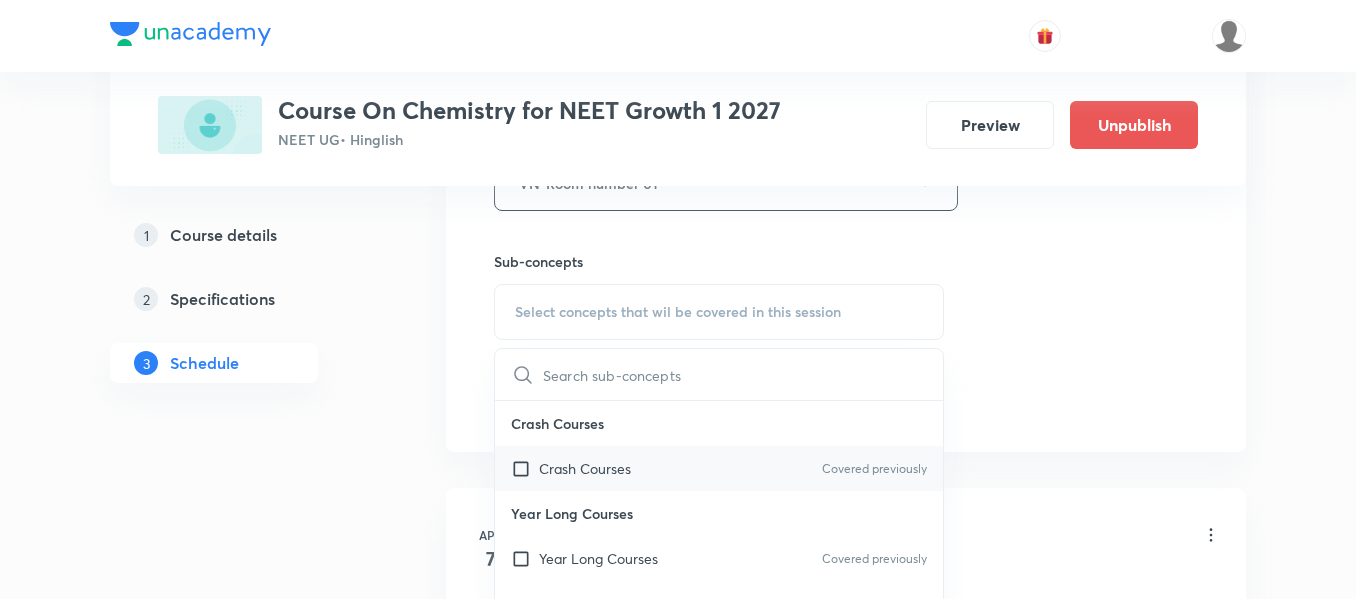 scroll, scrollTop: 1000, scrollLeft: 0, axis: vertical 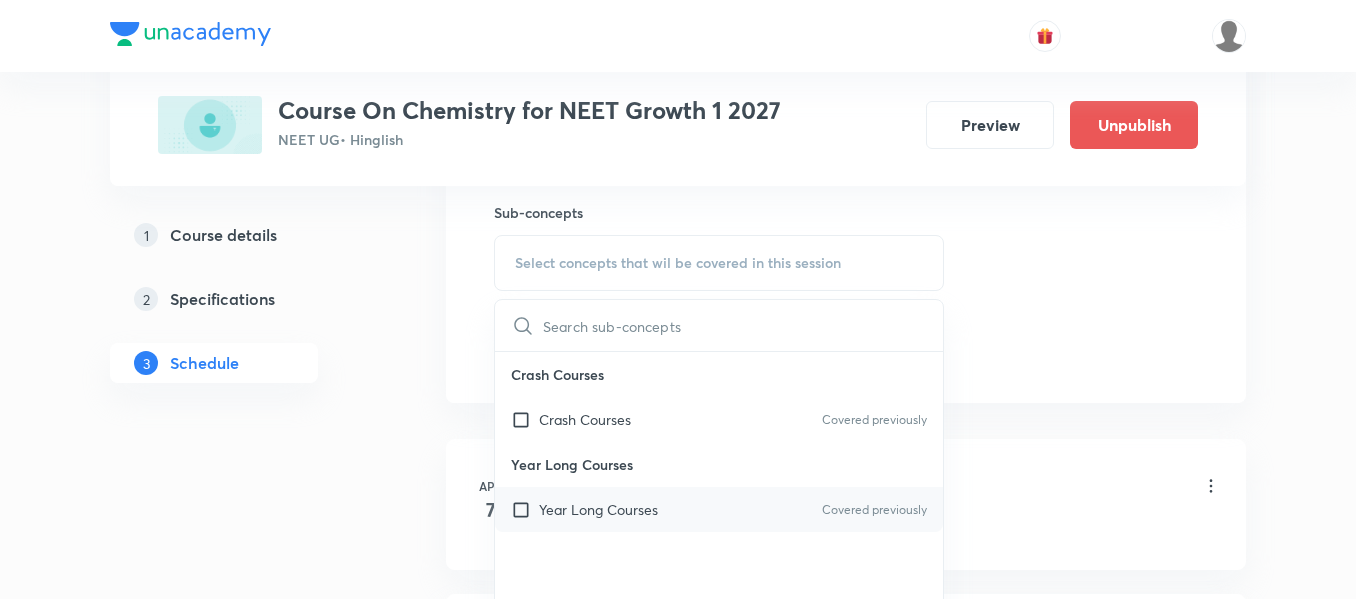 click on "Year Long Courses Covered previously" at bounding box center [719, 509] 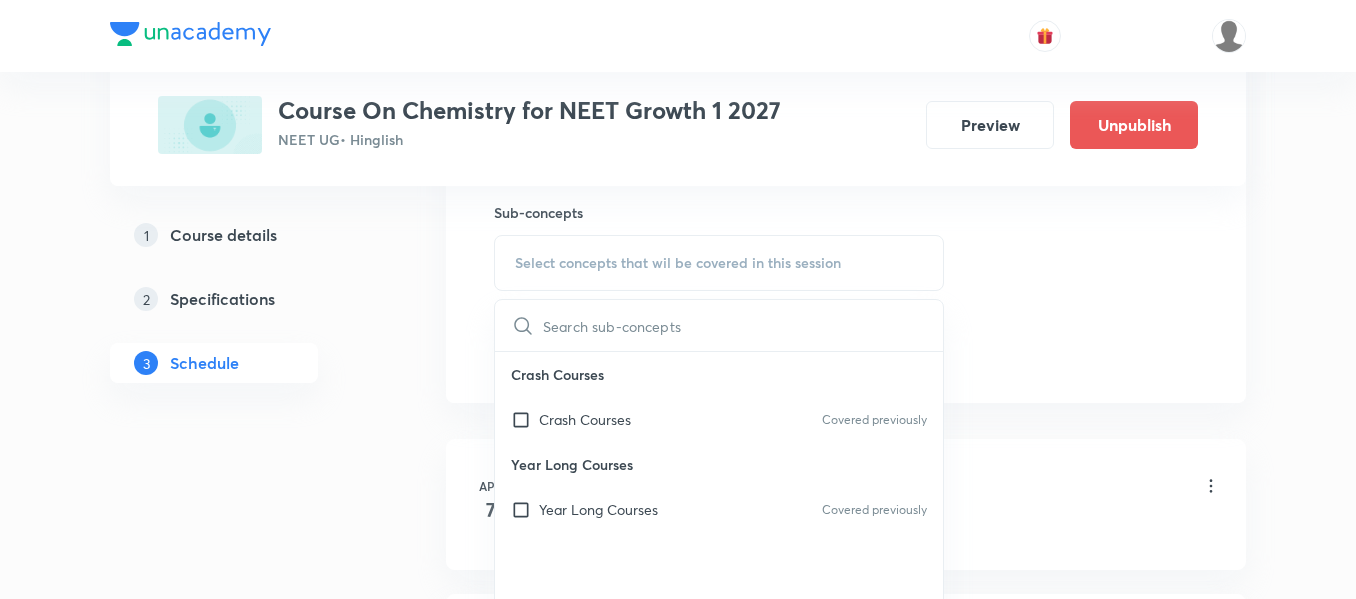 checkbox on "true" 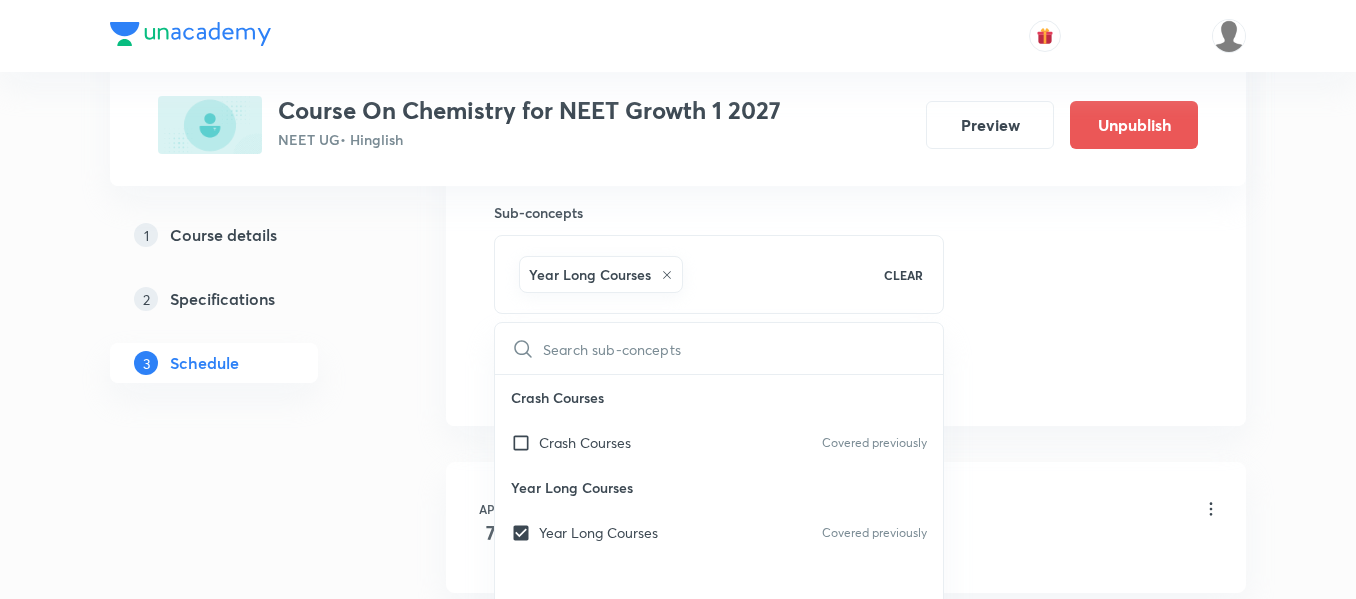 click on "Session  51 Live class Session title 16/99 Atomic structure ​ Schedule for Jul 19, 2025, 9:15 AM ​ Duration (in minutes) 90 ​   Session type Online Offline Room VN-Room number 01 Sub-concepts Year Long Courses CLEAR ​ Crash Courses Crash Courses Covered previously Year Long Courses Year Long Courses Covered previously Add Cancel" at bounding box center [846, -87] 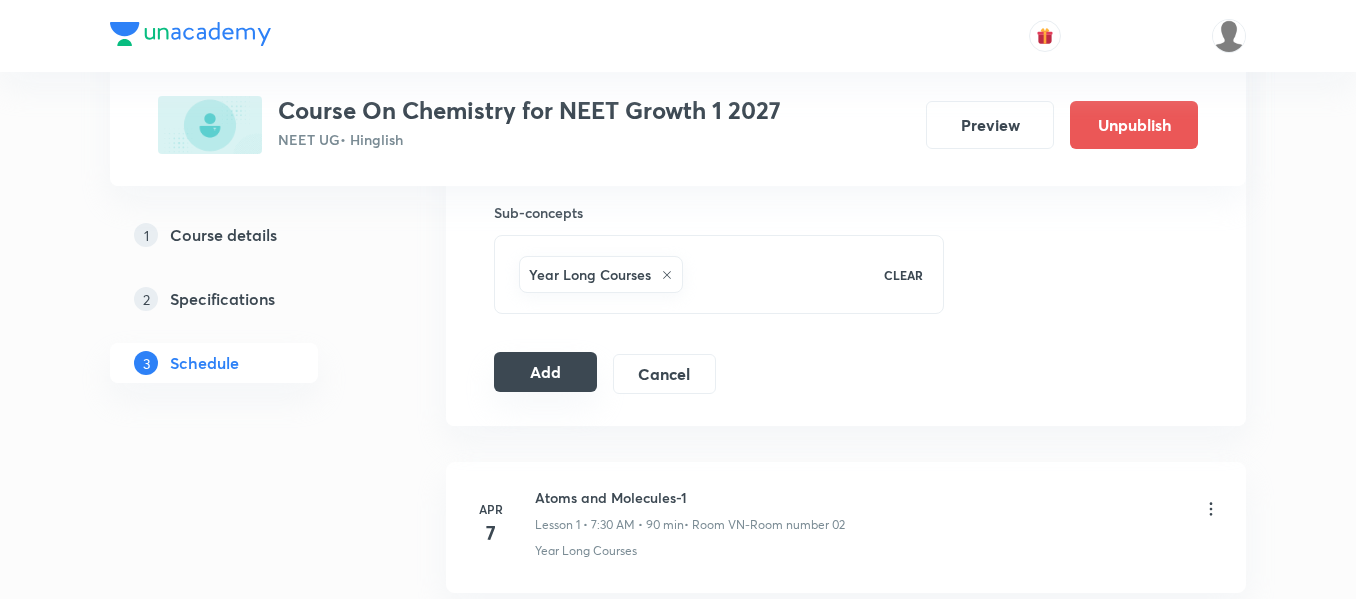 click on "Add" at bounding box center (545, 372) 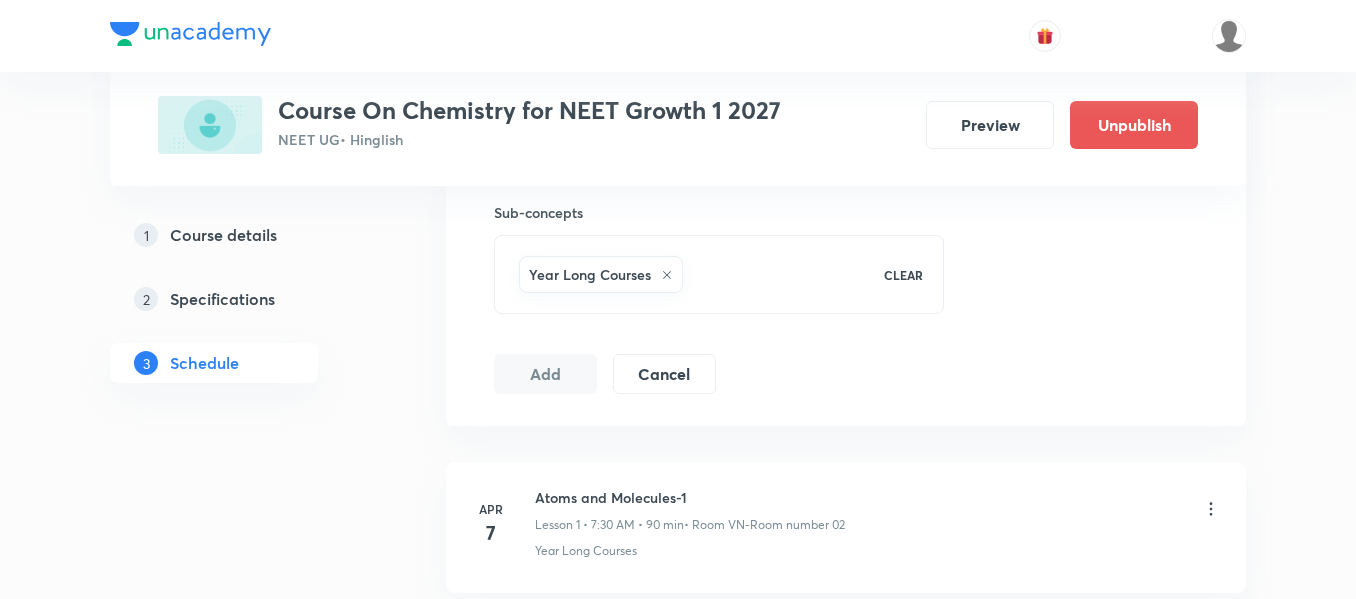 type 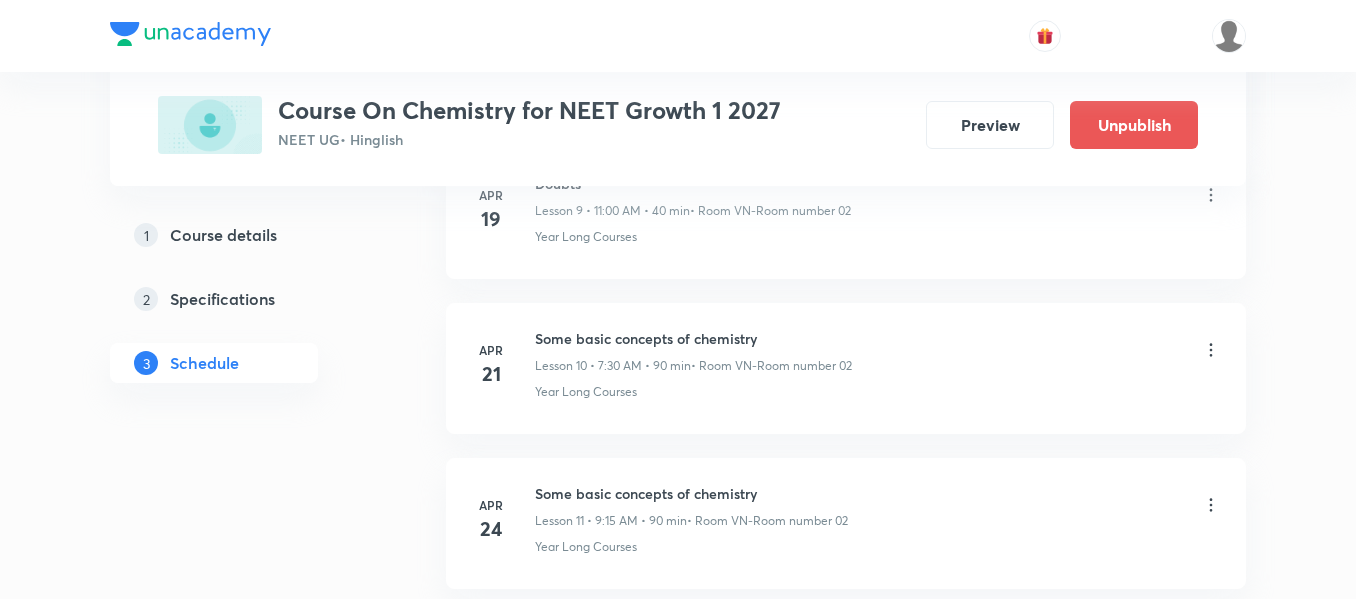 scroll, scrollTop: 1700, scrollLeft: 0, axis: vertical 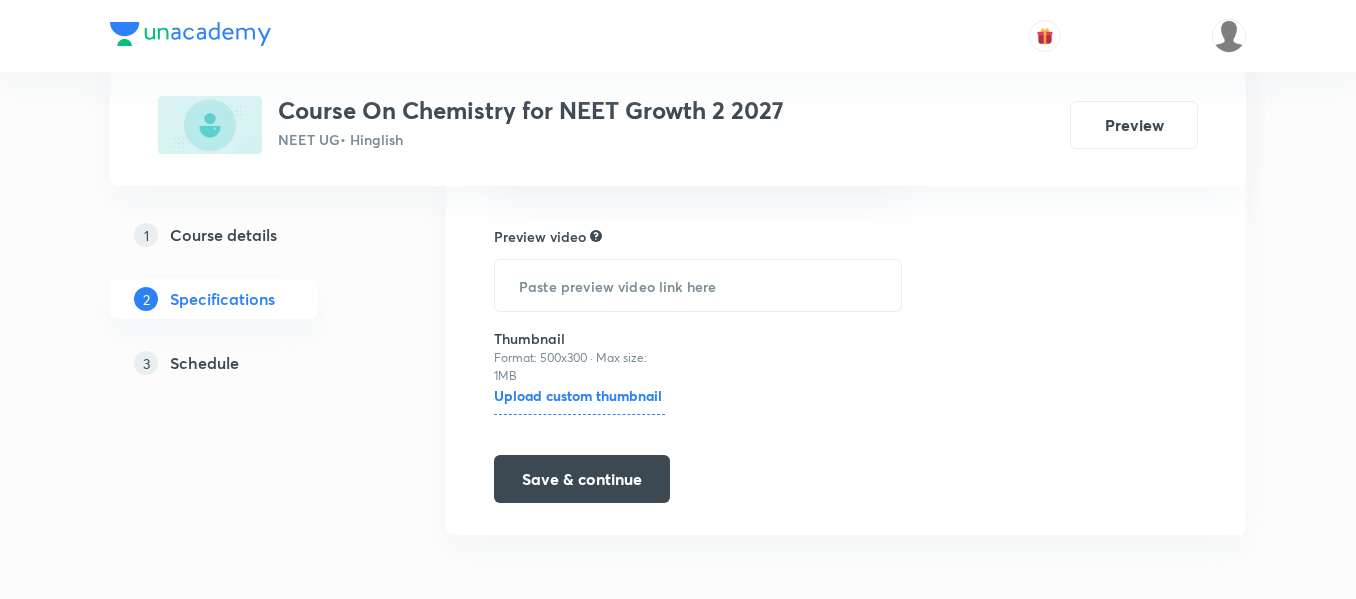 click on "Schedule" at bounding box center [204, 363] 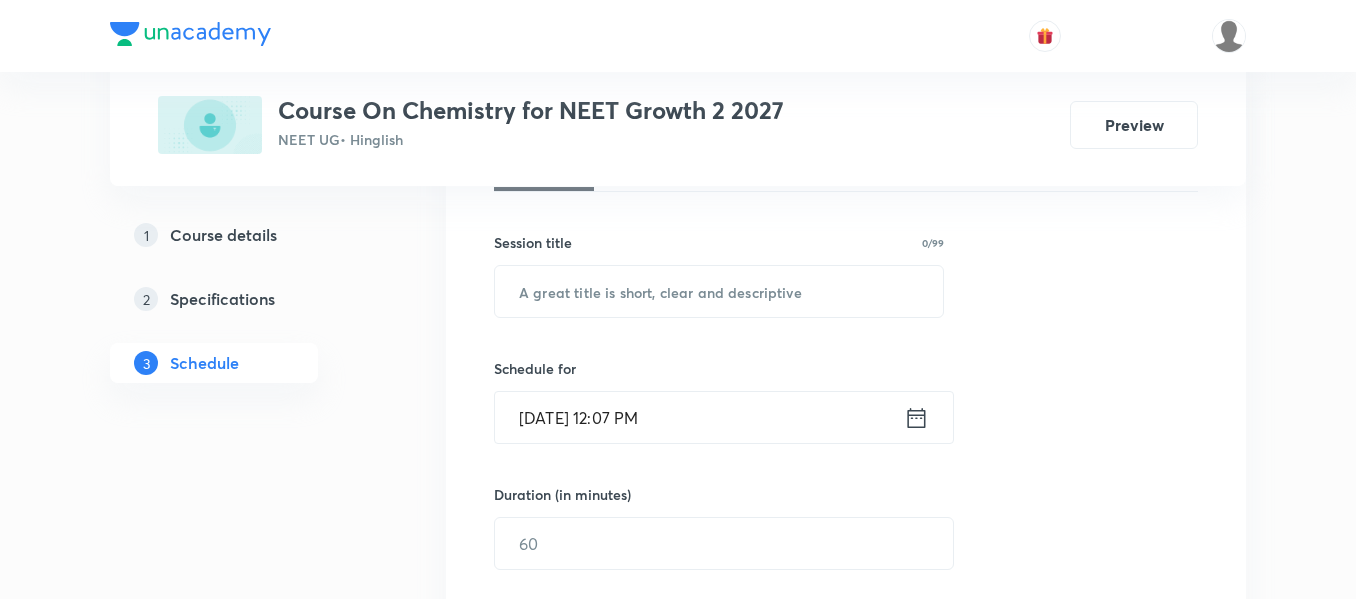scroll, scrollTop: 300, scrollLeft: 0, axis: vertical 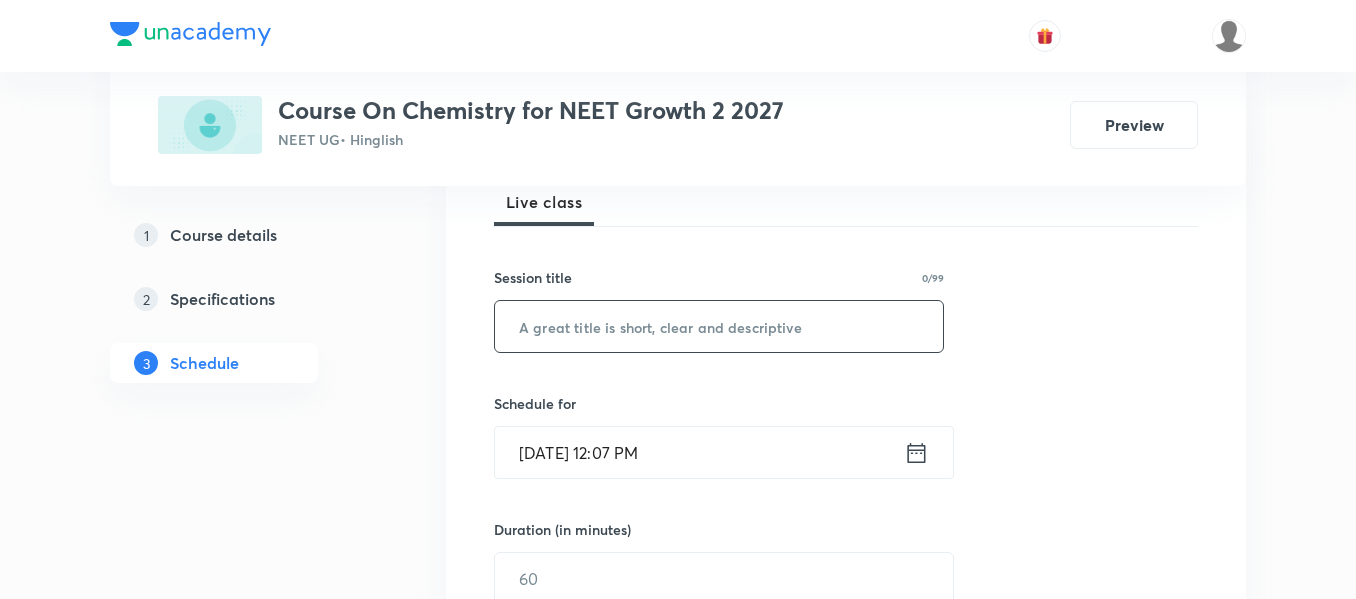 click at bounding box center [719, 326] 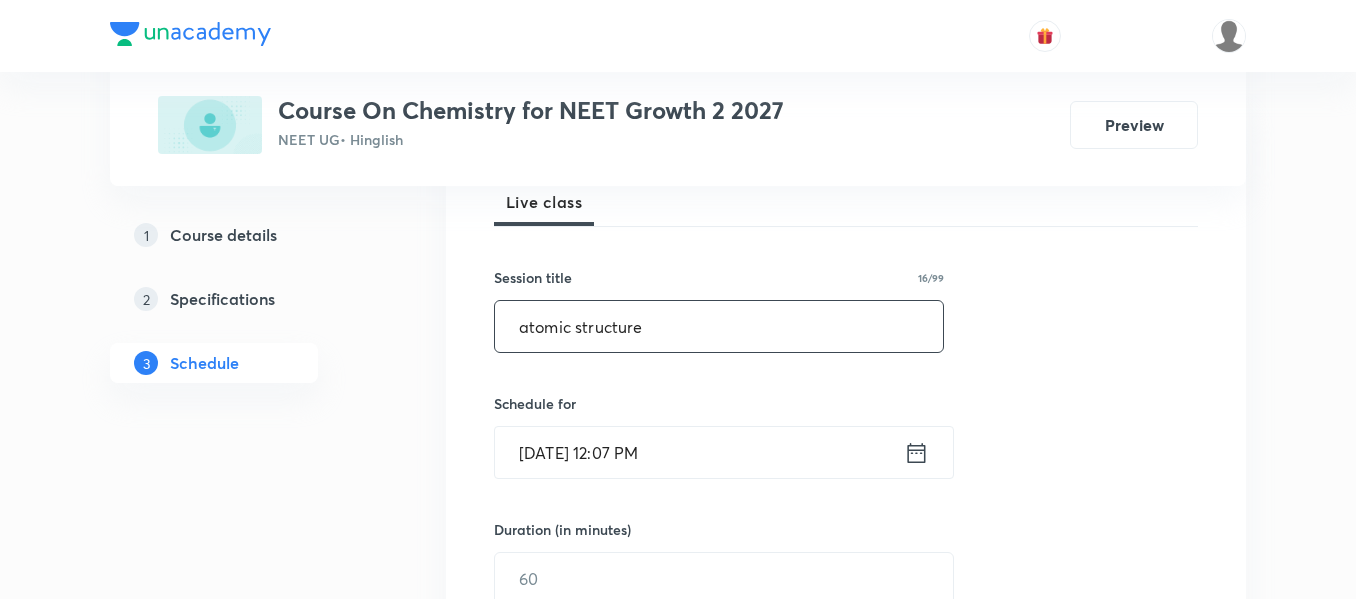 type on "atomic structure" 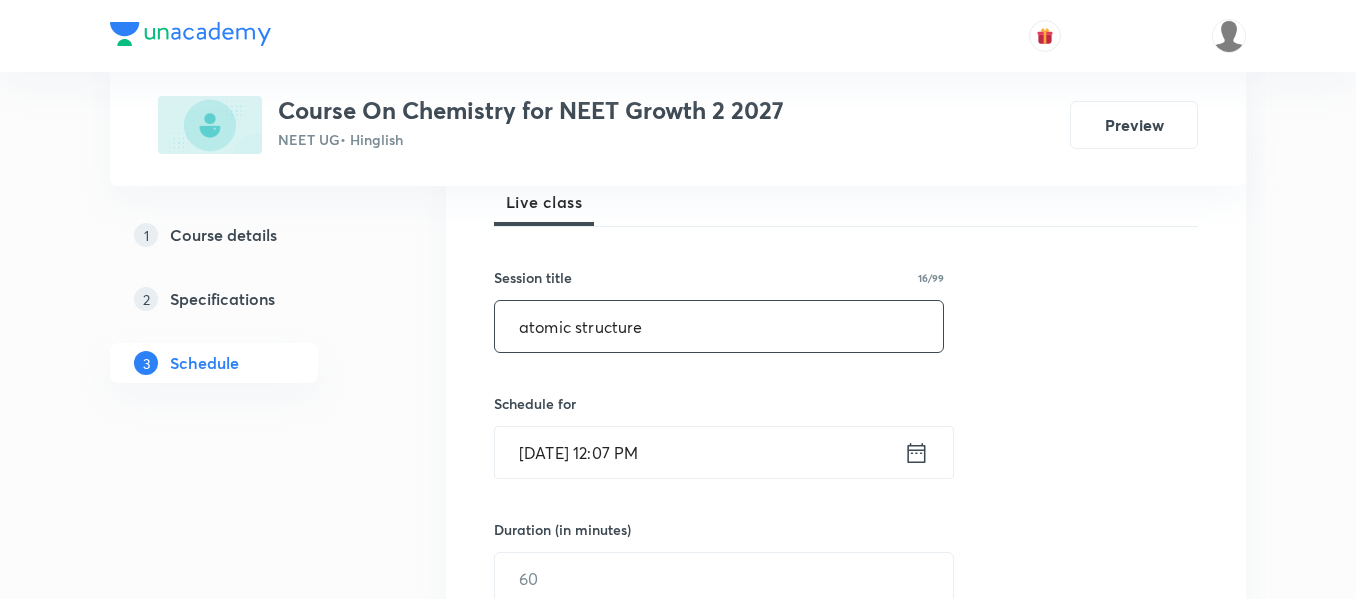 click 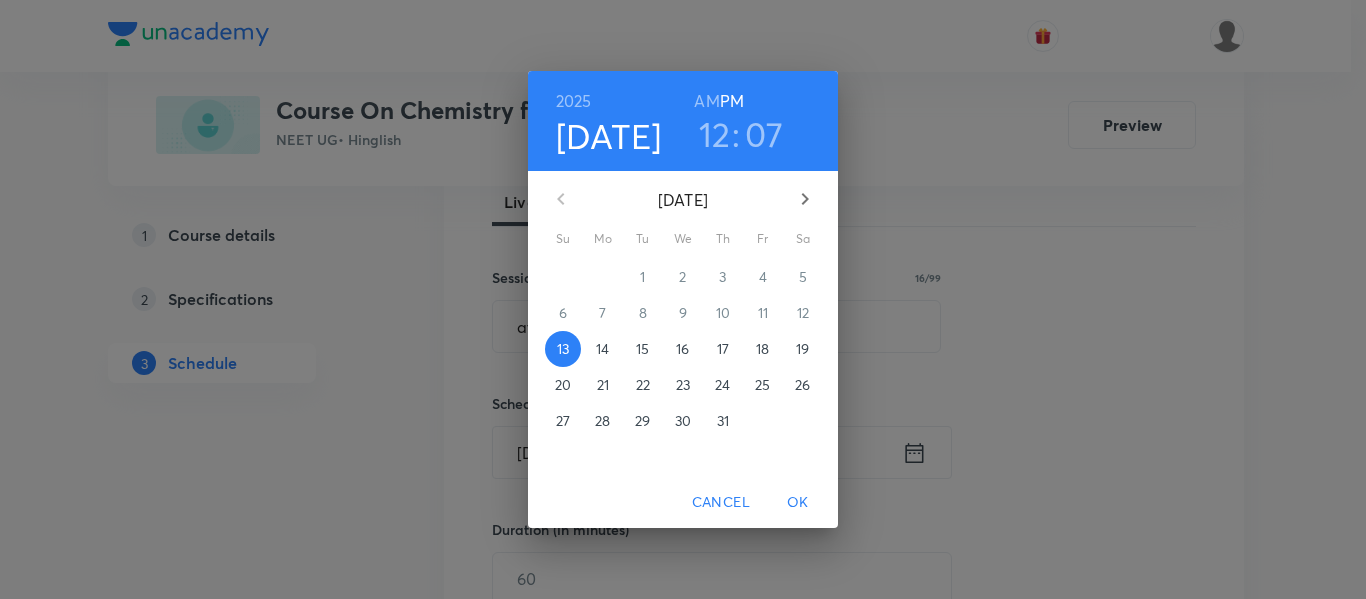 click on "14" at bounding box center (602, 349) 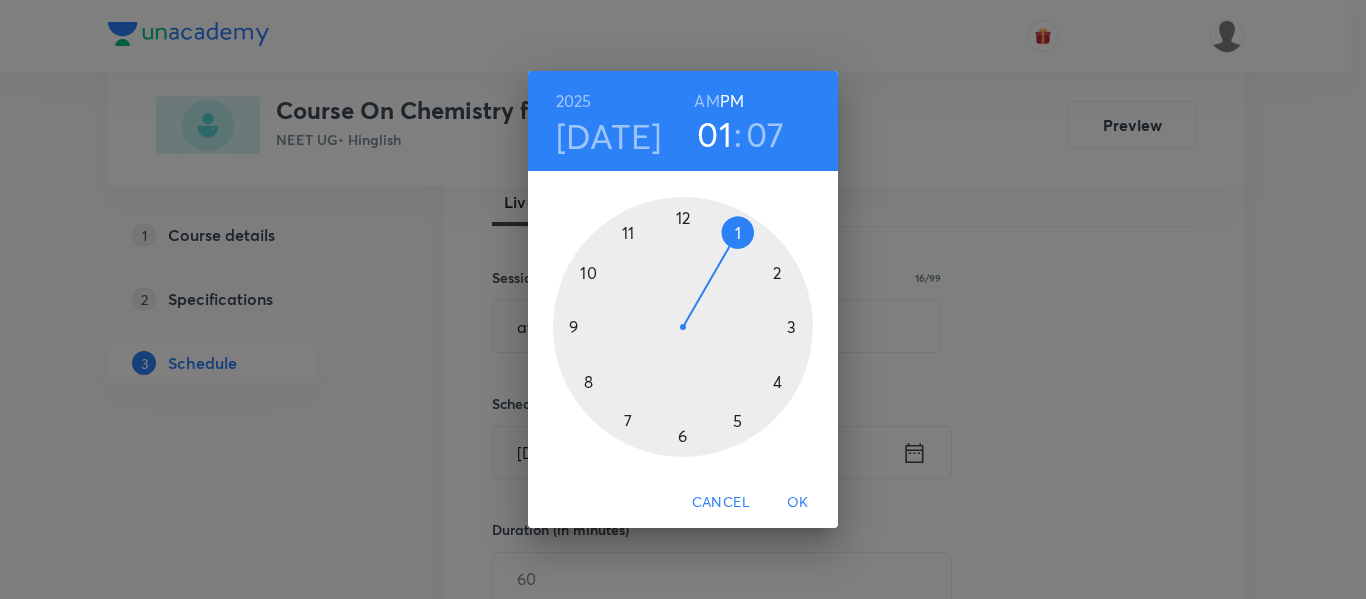 drag, startPoint x: 691, startPoint y: 209, endPoint x: 736, endPoint y: 218, distance: 45.891174 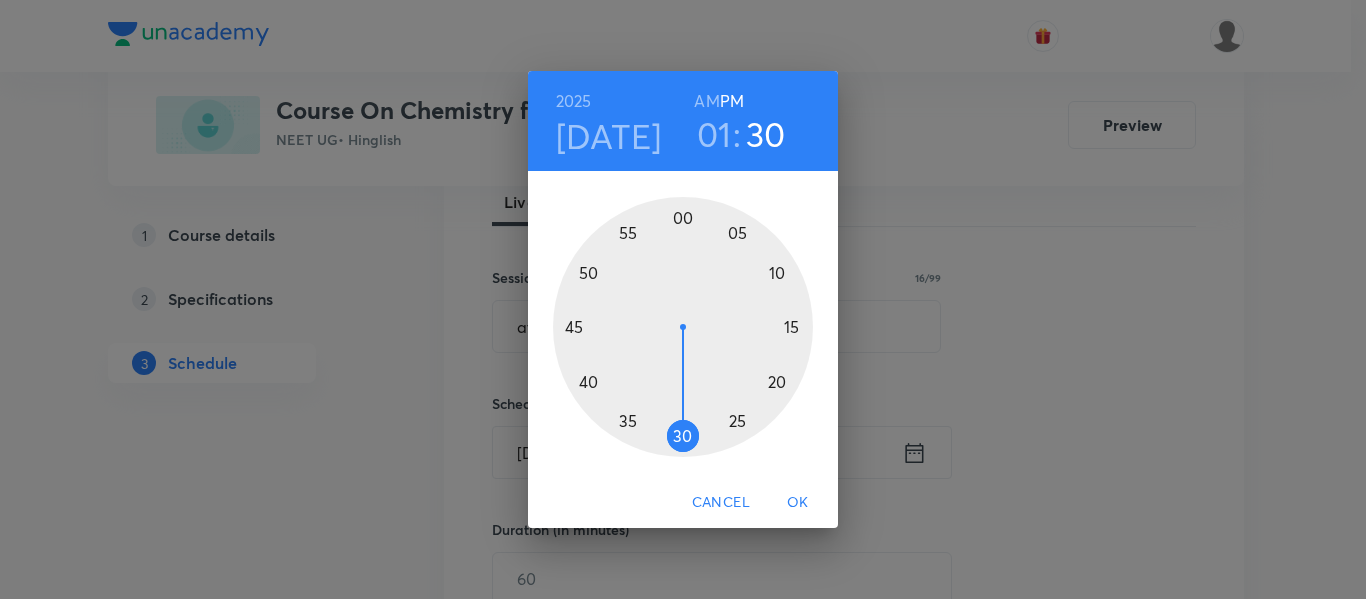 drag, startPoint x: 755, startPoint y: 257, endPoint x: 682, endPoint y: 424, distance: 182.25806 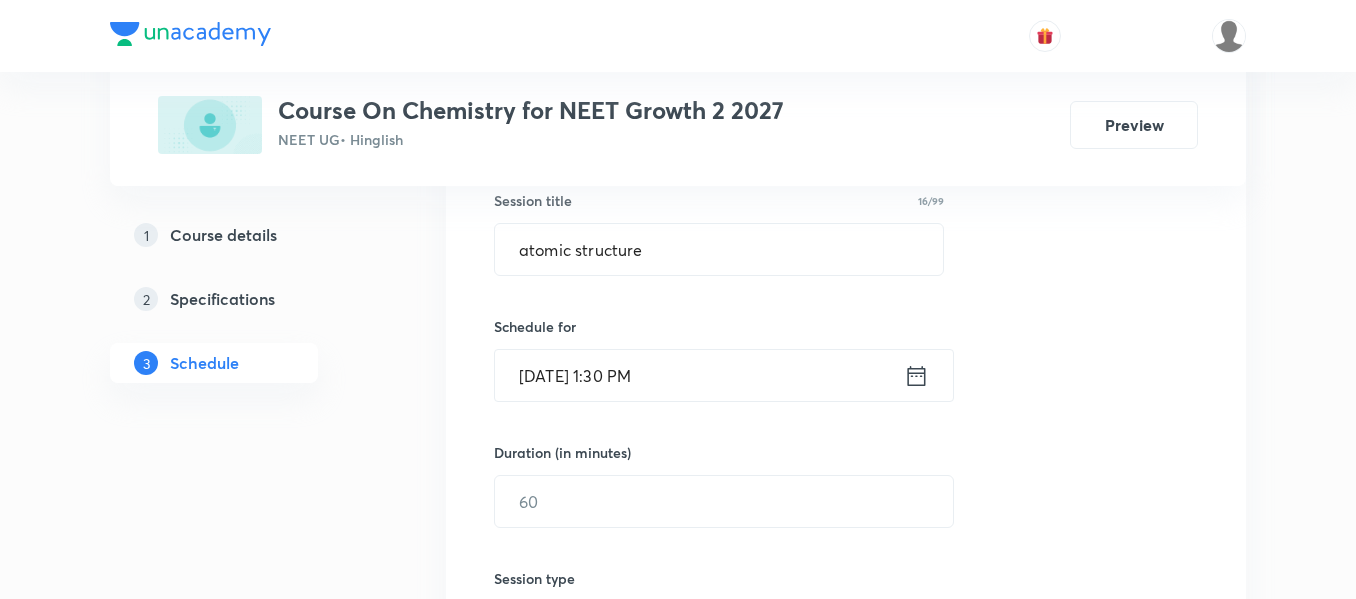 scroll, scrollTop: 400, scrollLeft: 0, axis: vertical 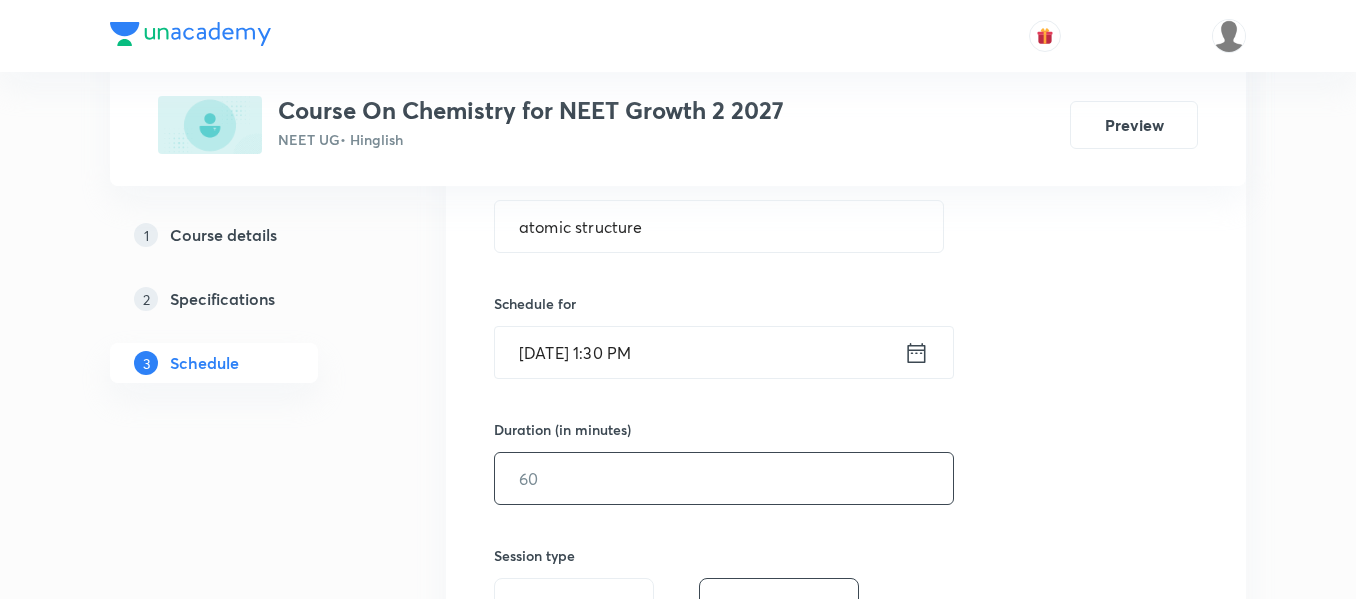 click at bounding box center (724, 478) 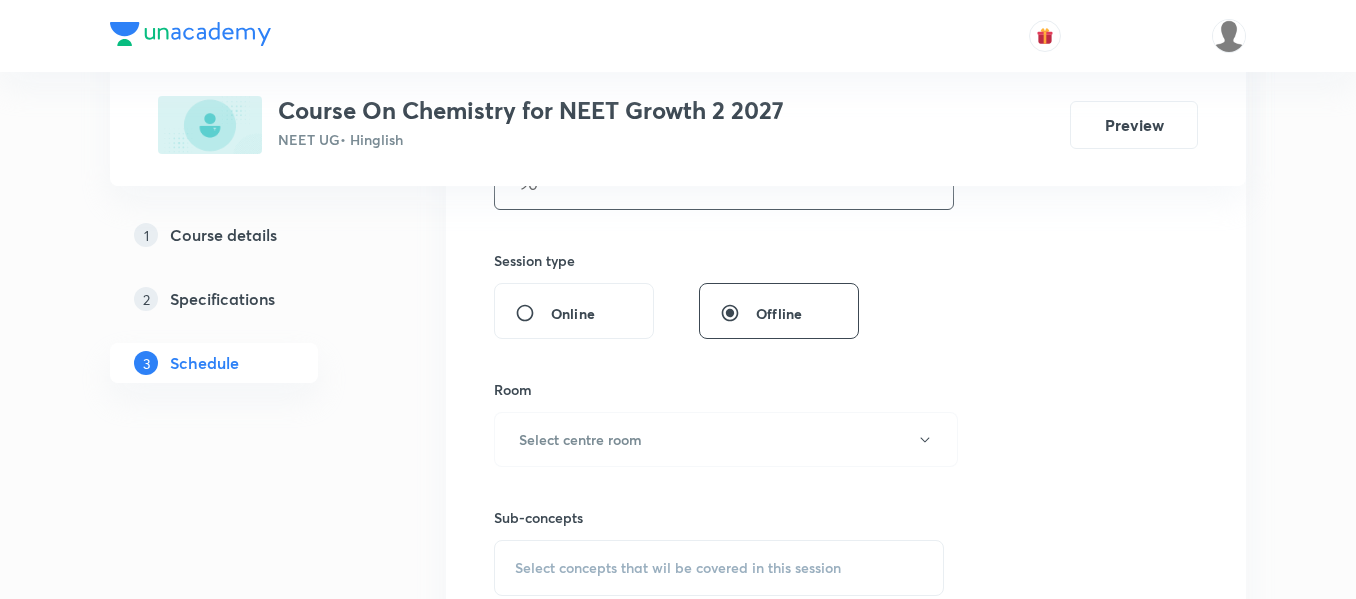 scroll, scrollTop: 700, scrollLeft: 0, axis: vertical 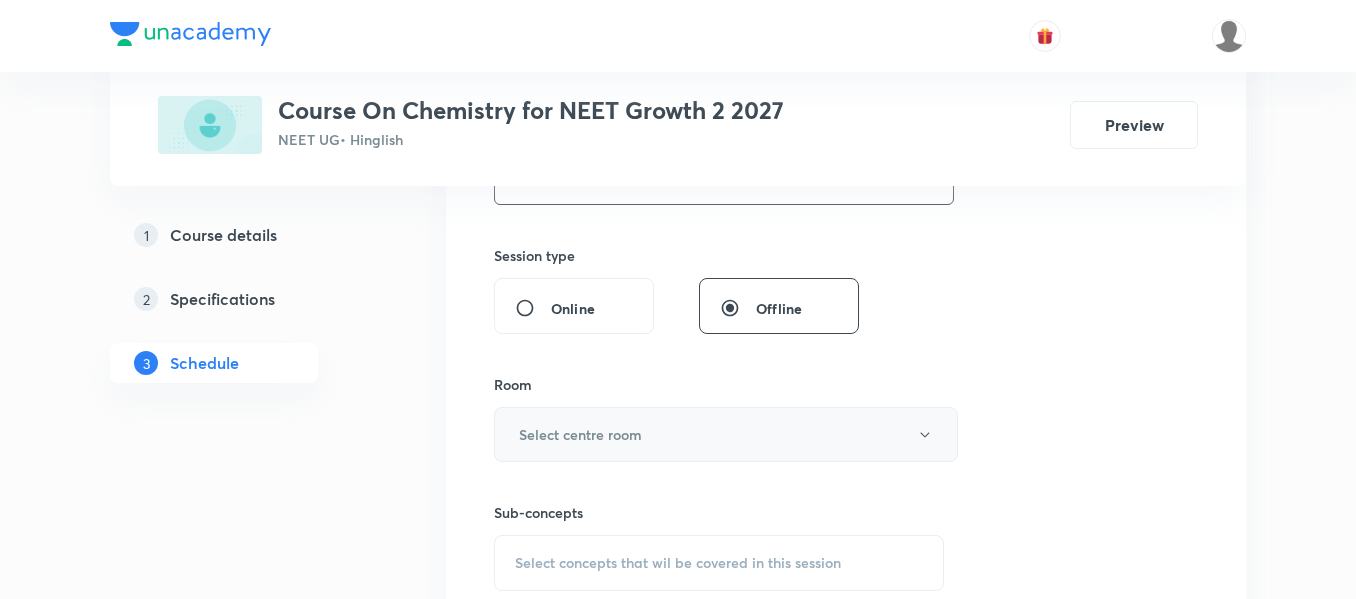 type on "90" 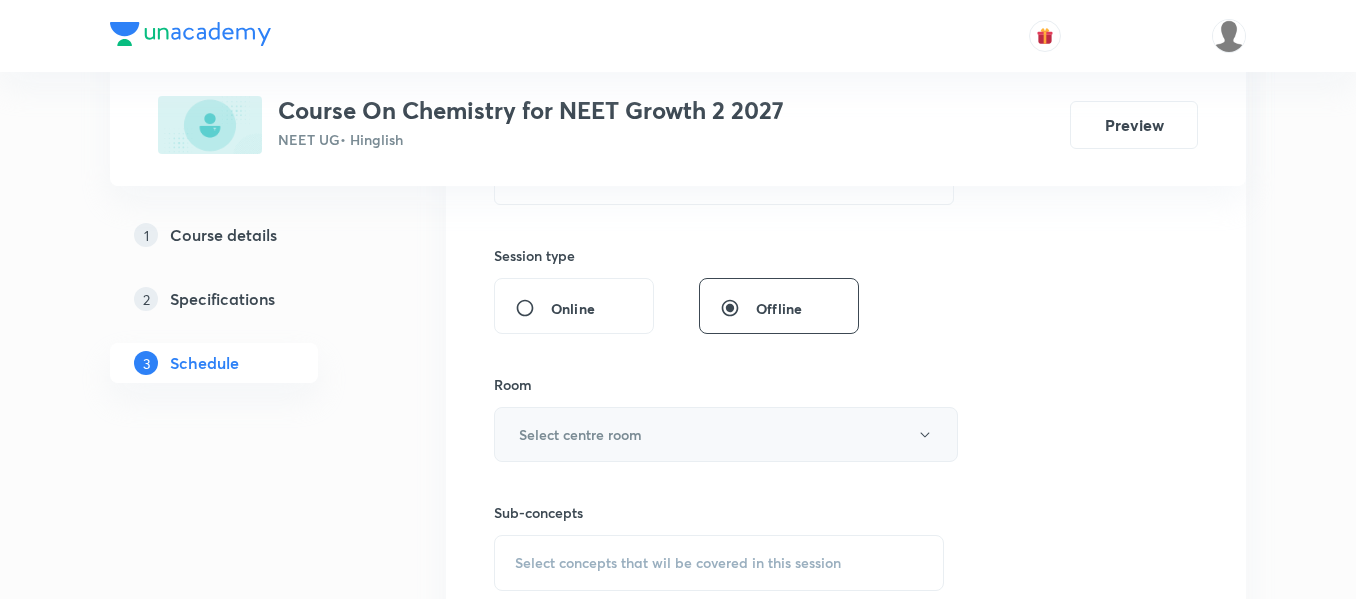 click on "Select centre room" at bounding box center [580, 434] 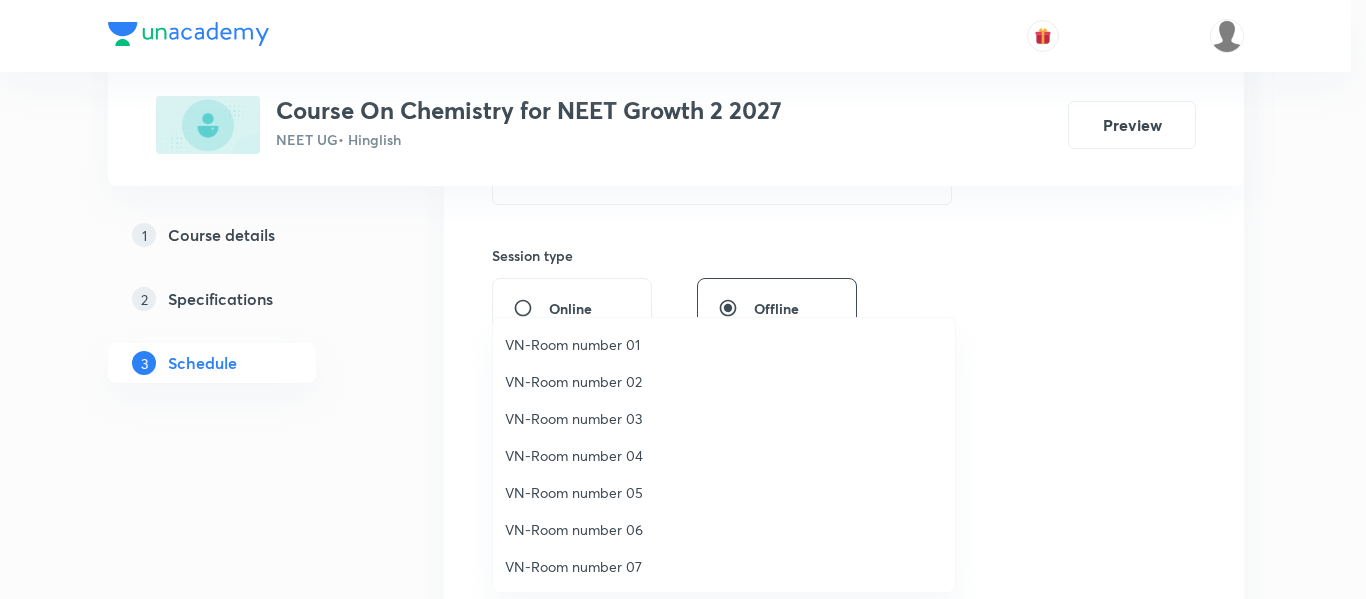 click on "VN-Room number 01" at bounding box center (724, 344) 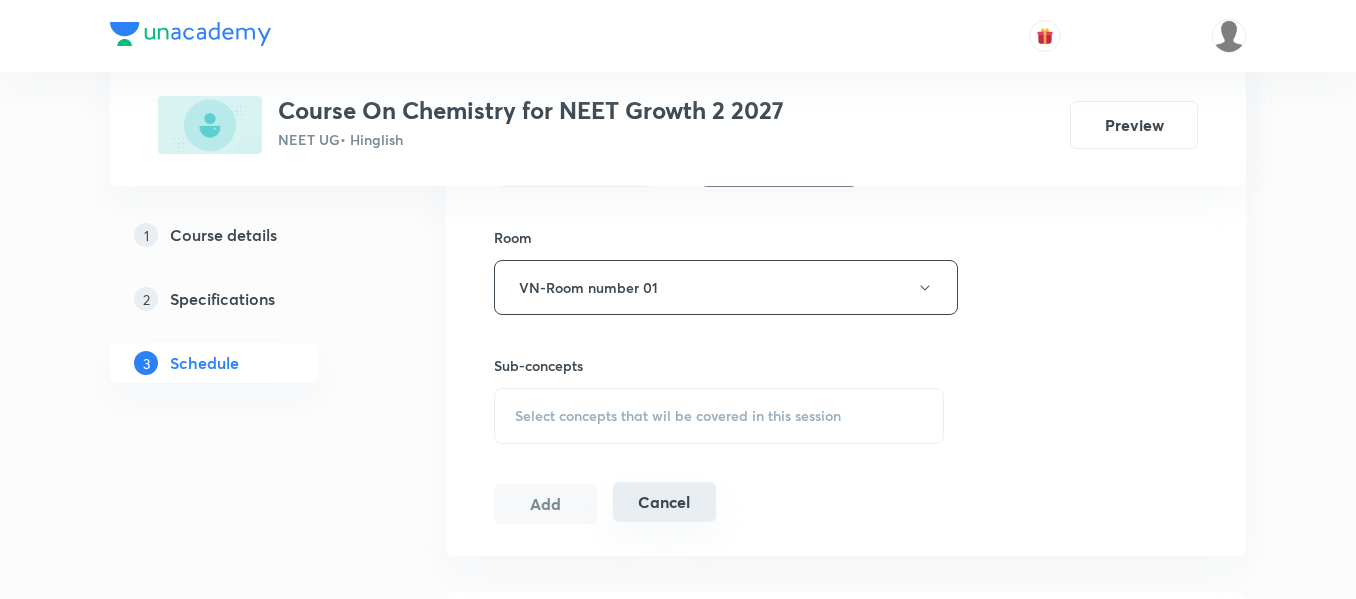 scroll, scrollTop: 900, scrollLeft: 0, axis: vertical 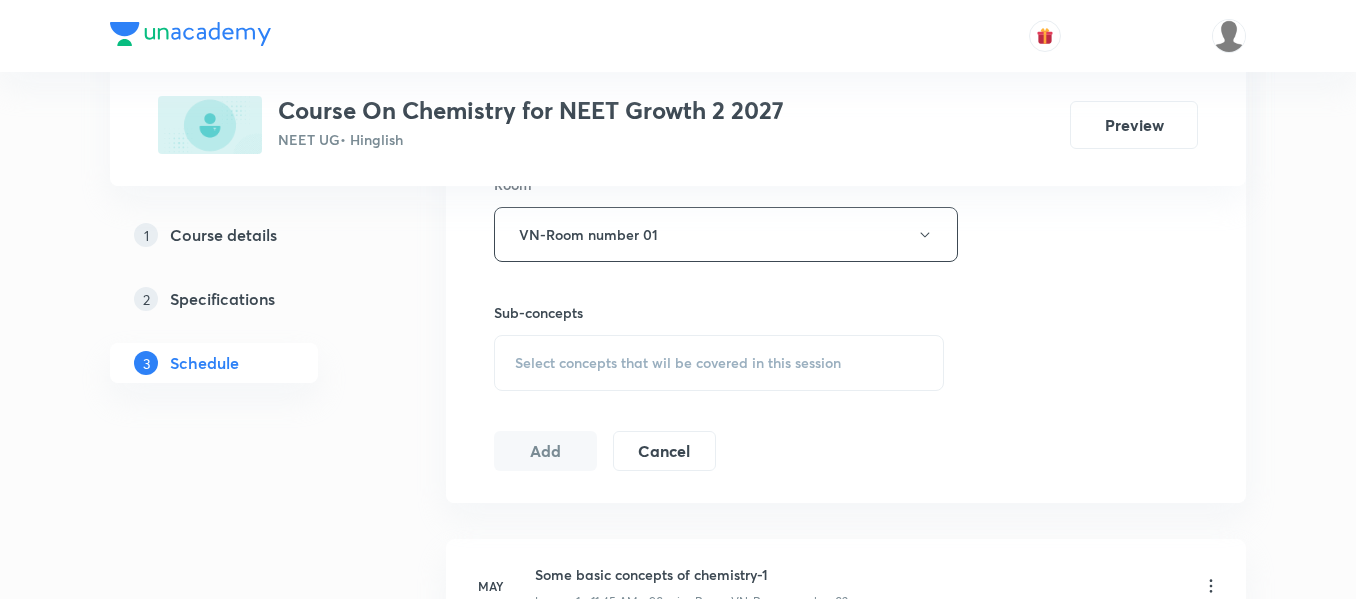 click on "Select concepts that wil be covered in this session" at bounding box center [678, 363] 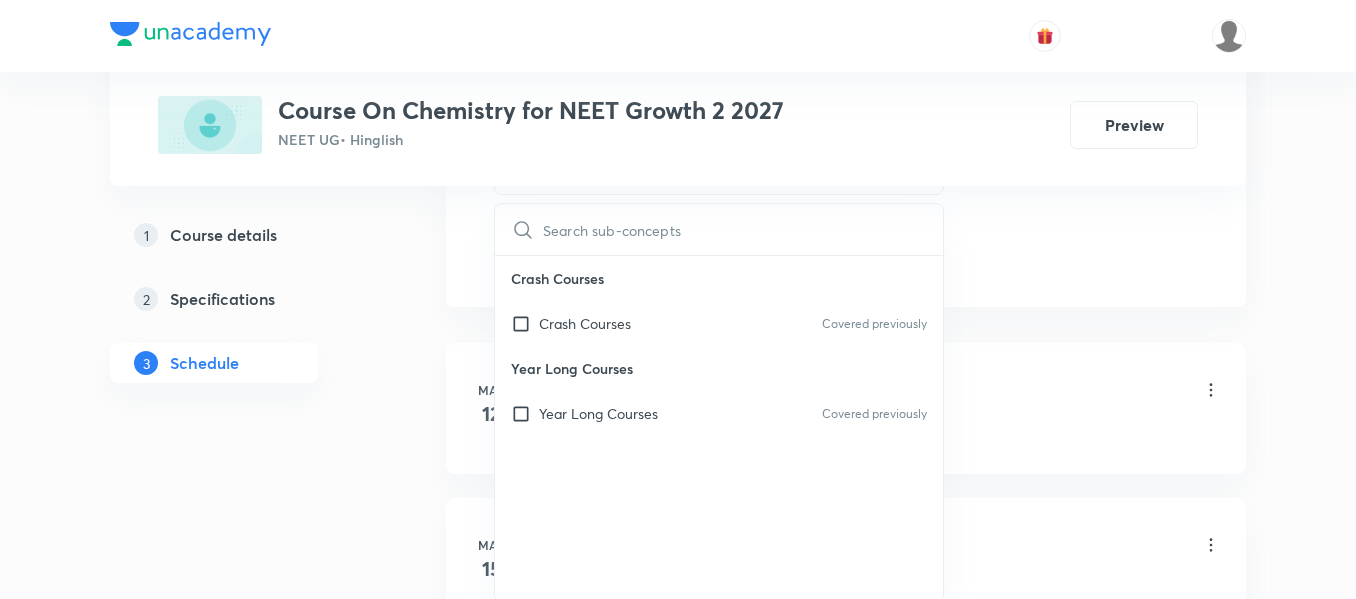 scroll, scrollTop: 1100, scrollLeft: 0, axis: vertical 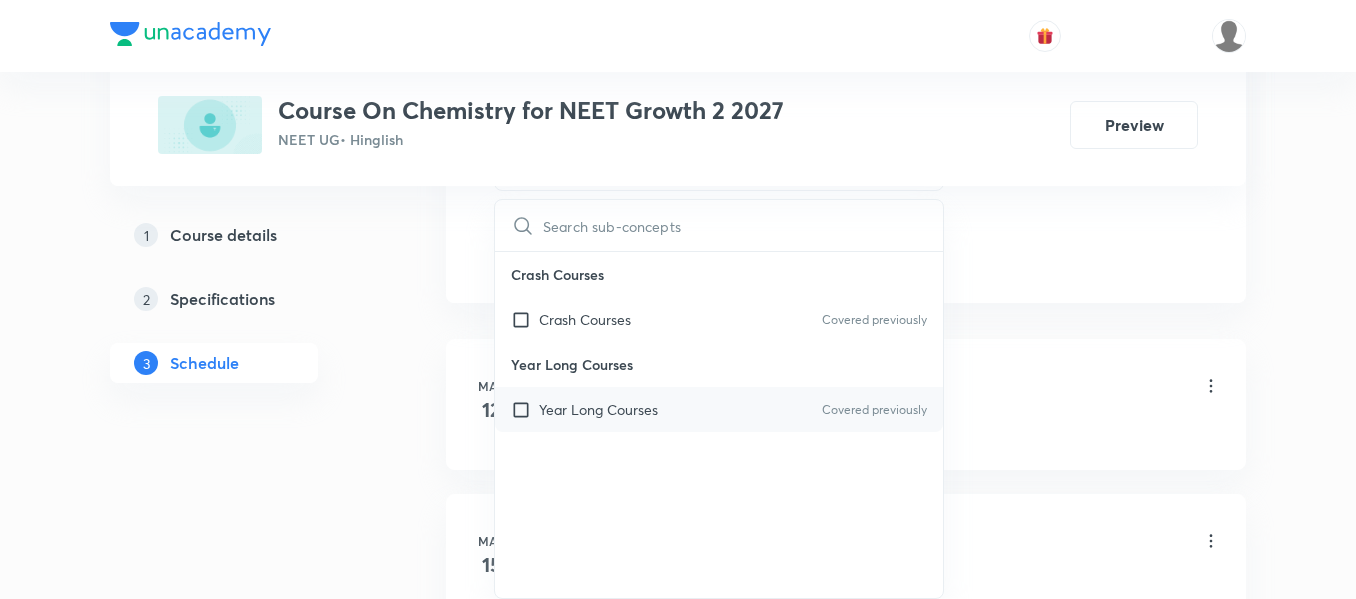 click on "Year Long Courses Covered previously" at bounding box center (719, 409) 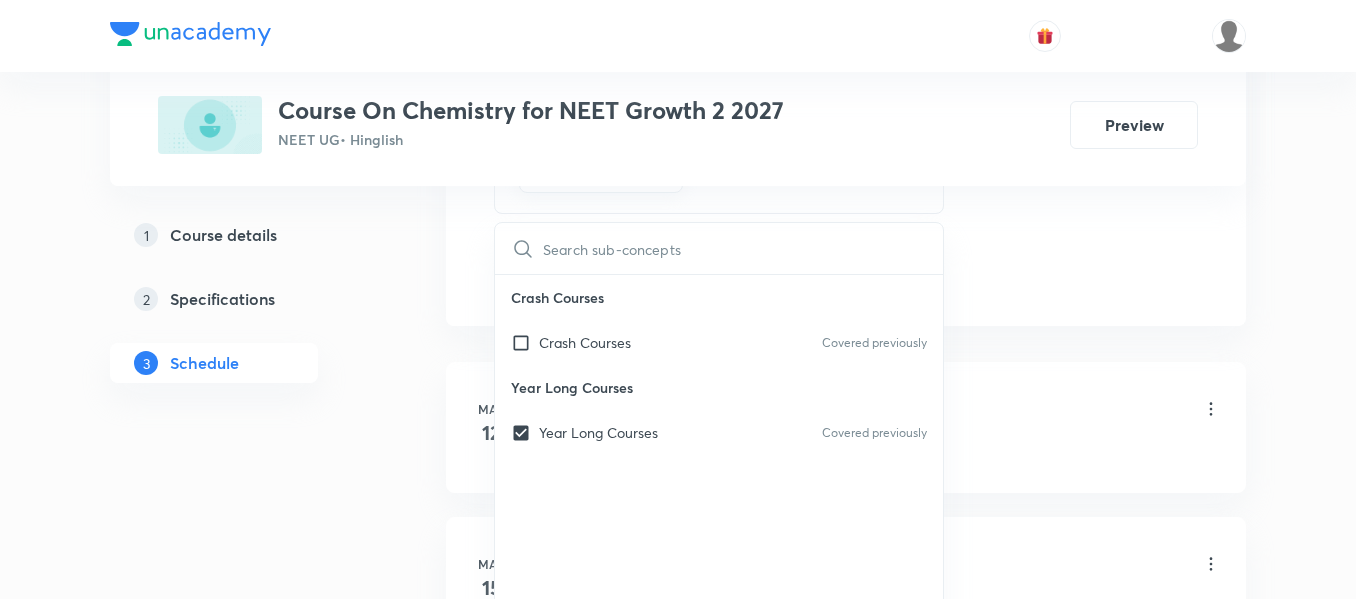 click on "Session  22 Live class Session title 16/99 atomic structure ​ Schedule for [DATE] 1:30 PM ​ Duration (in minutes) 90 ​   Session type Online Offline Room VN-Room number 01 Sub-concepts Year Long Courses CLEAR ​ Crash Courses Crash Courses Covered previously Year Long Courses Year Long Courses Covered previously Add Cancel" at bounding box center [846, -187] 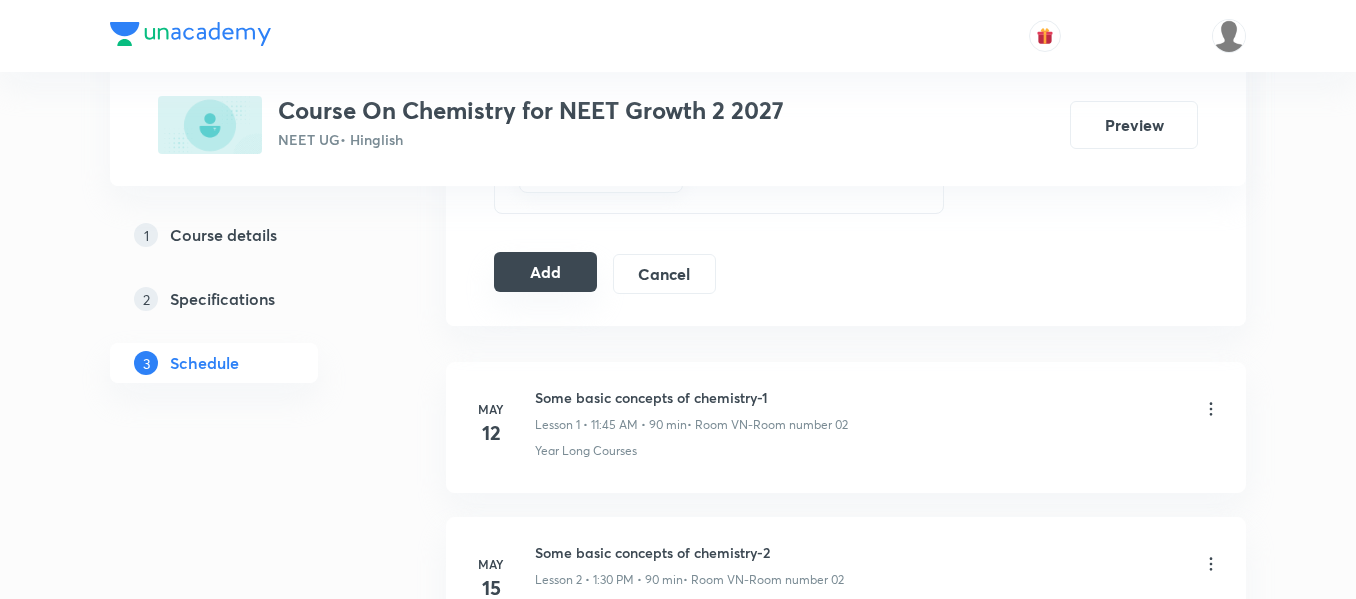 drag, startPoint x: 528, startPoint y: 242, endPoint x: 540, endPoint y: 265, distance: 25.942244 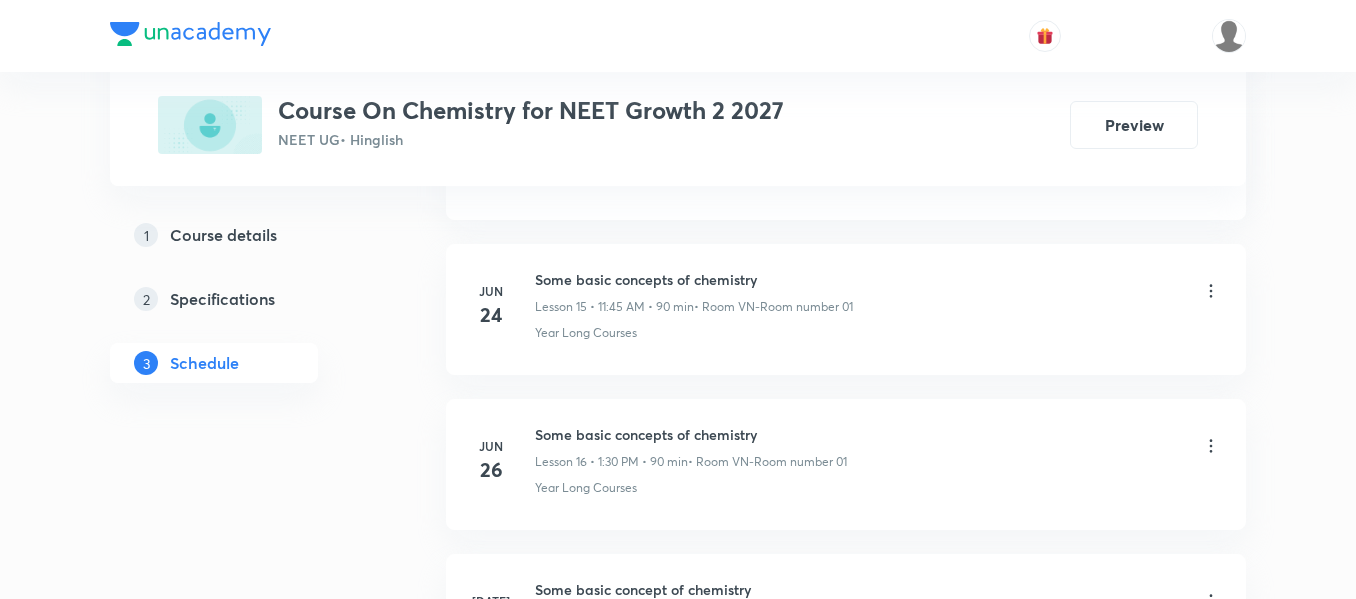 scroll, scrollTop: 3340, scrollLeft: 0, axis: vertical 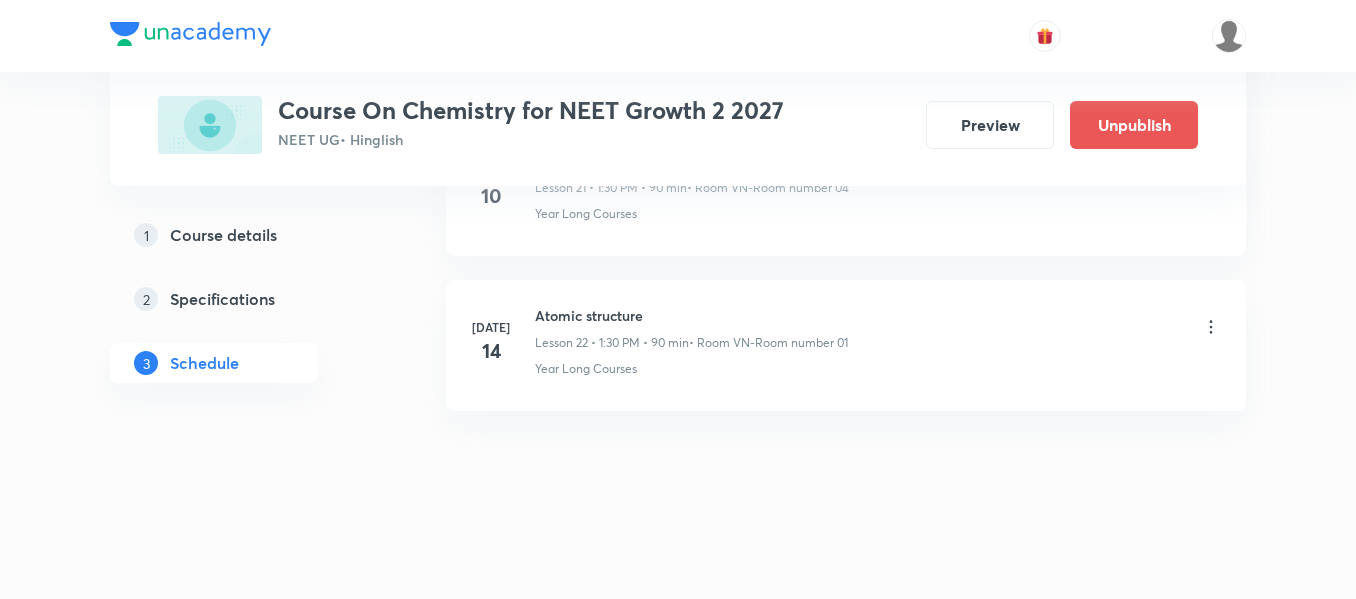 click on "Atomic structure" at bounding box center (691, 315) 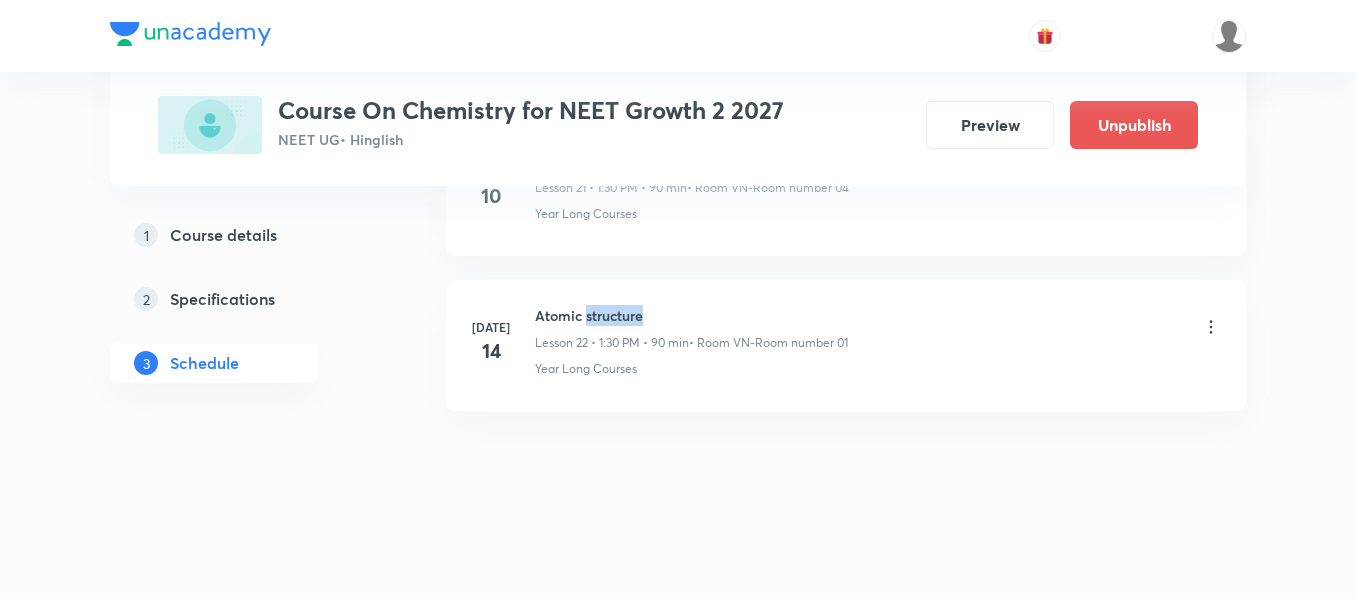 click on "Atomic structure" at bounding box center [691, 315] 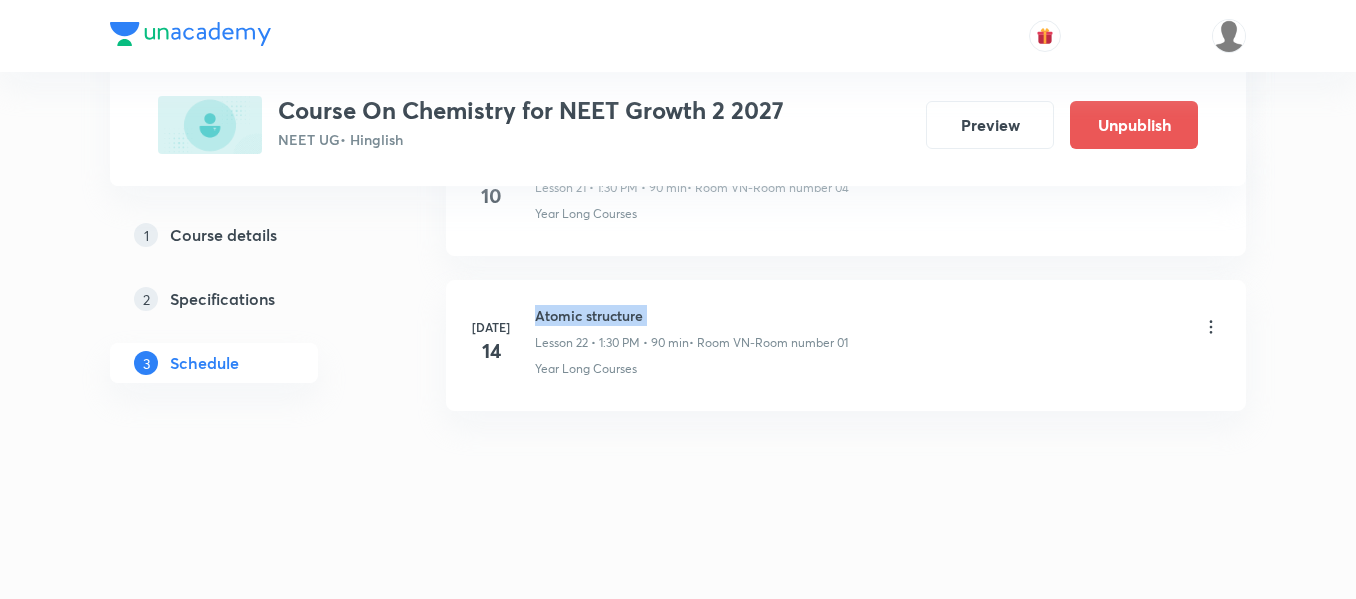 click on "Atomic structure" at bounding box center [691, 315] 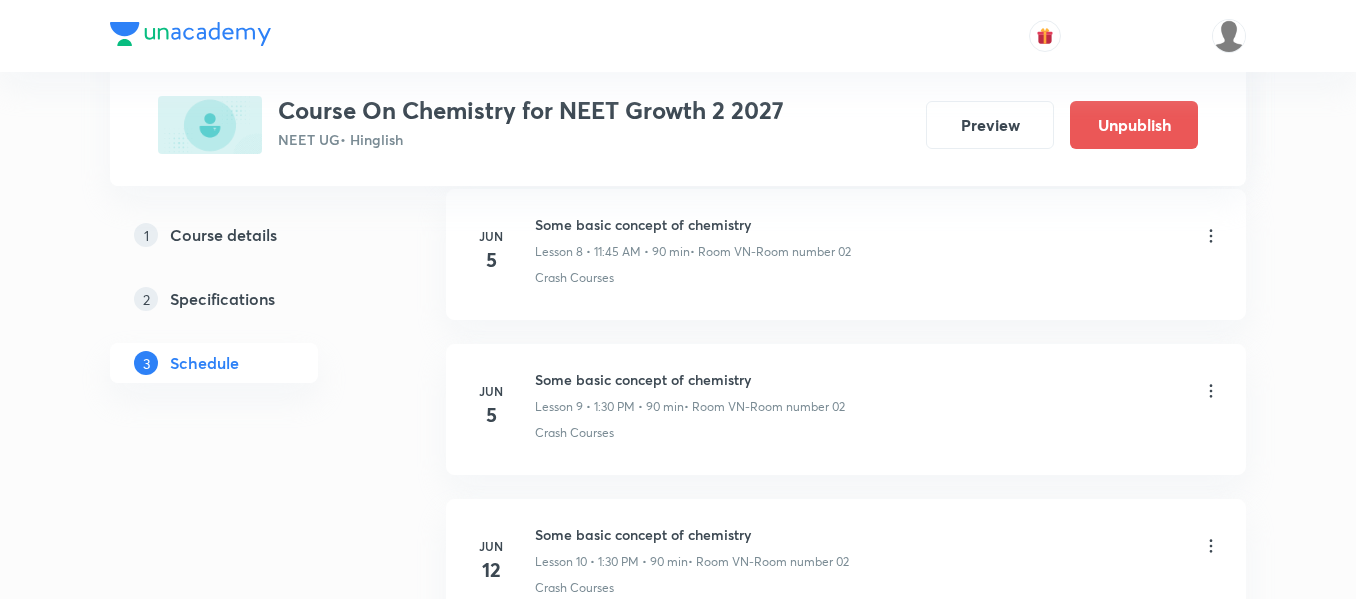 scroll, scrollTop: 0, scrollLeft: 0, axis: both 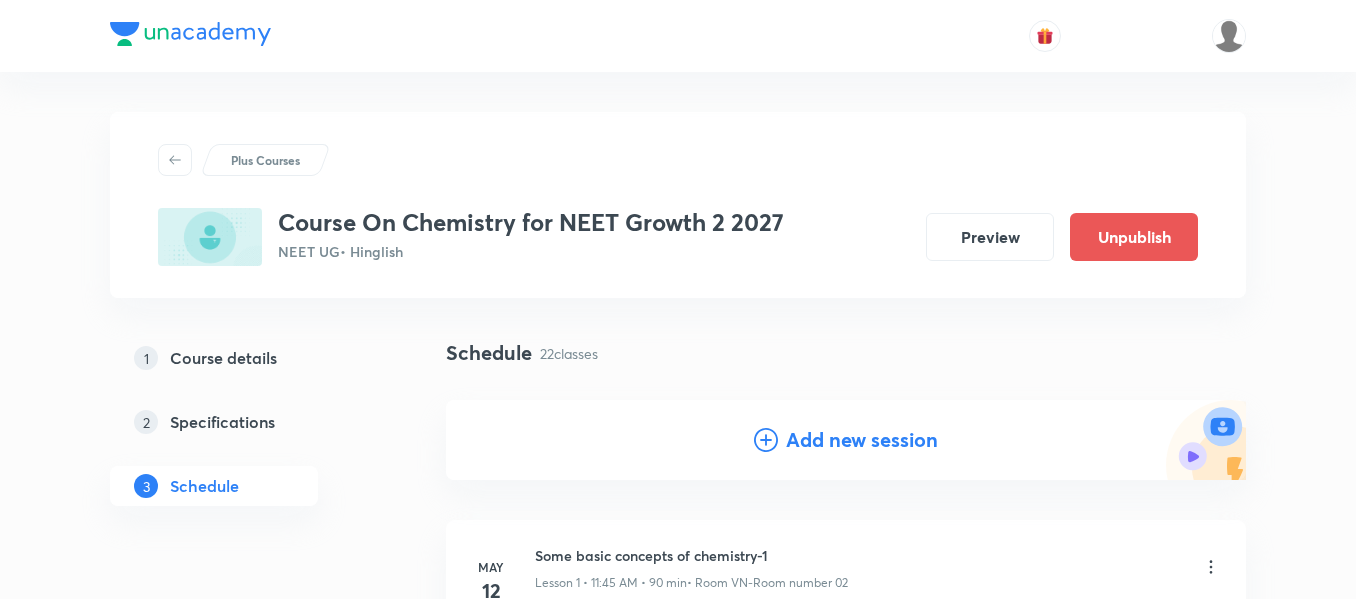click on "Add new session" at bounding box center (862, 440) 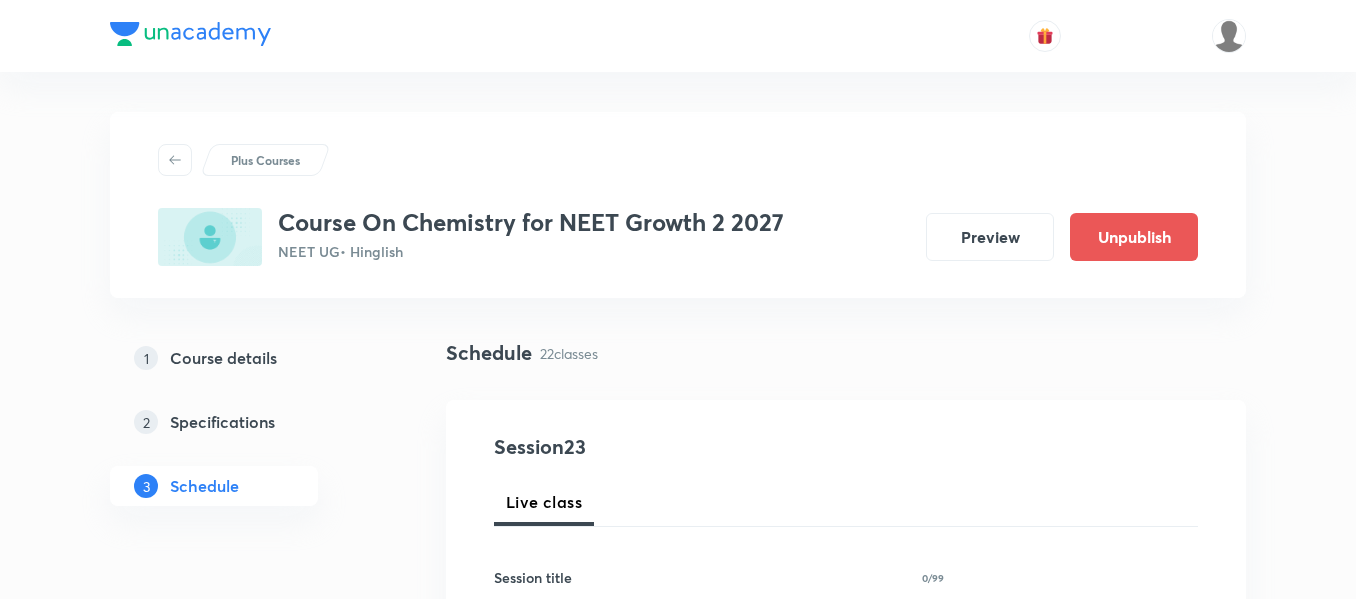 scroll, scrollTop: 300, scrollLeft: 0, axis: vertical 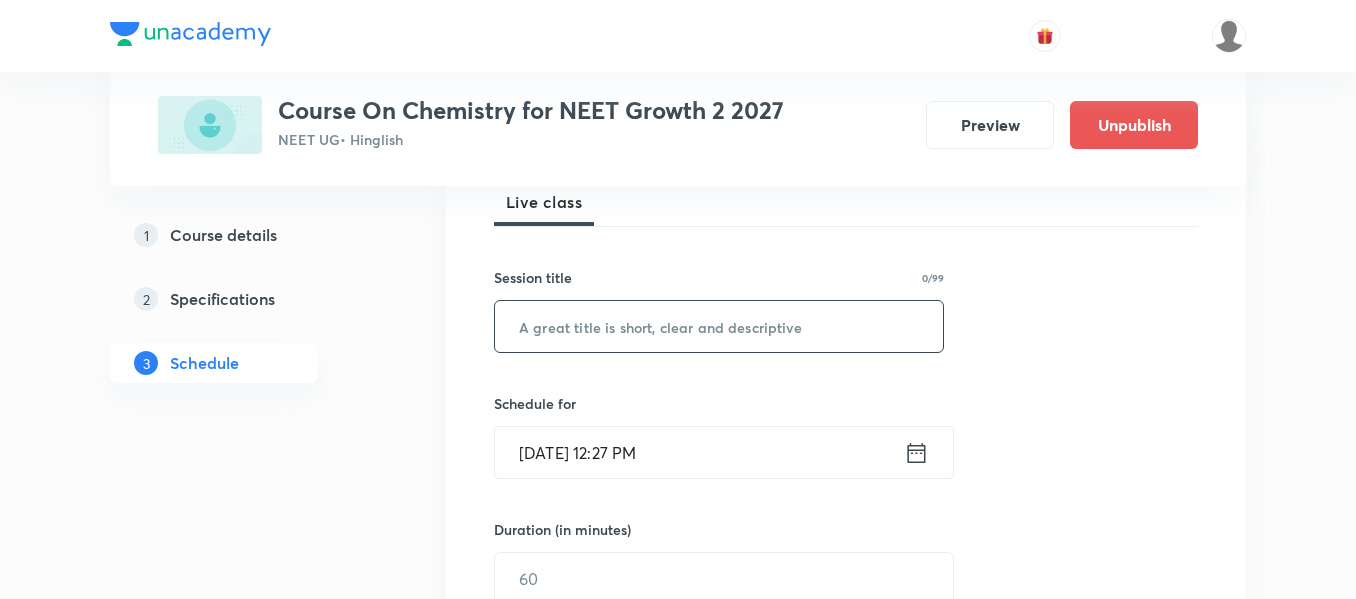 click at bounding box center (719, 326) 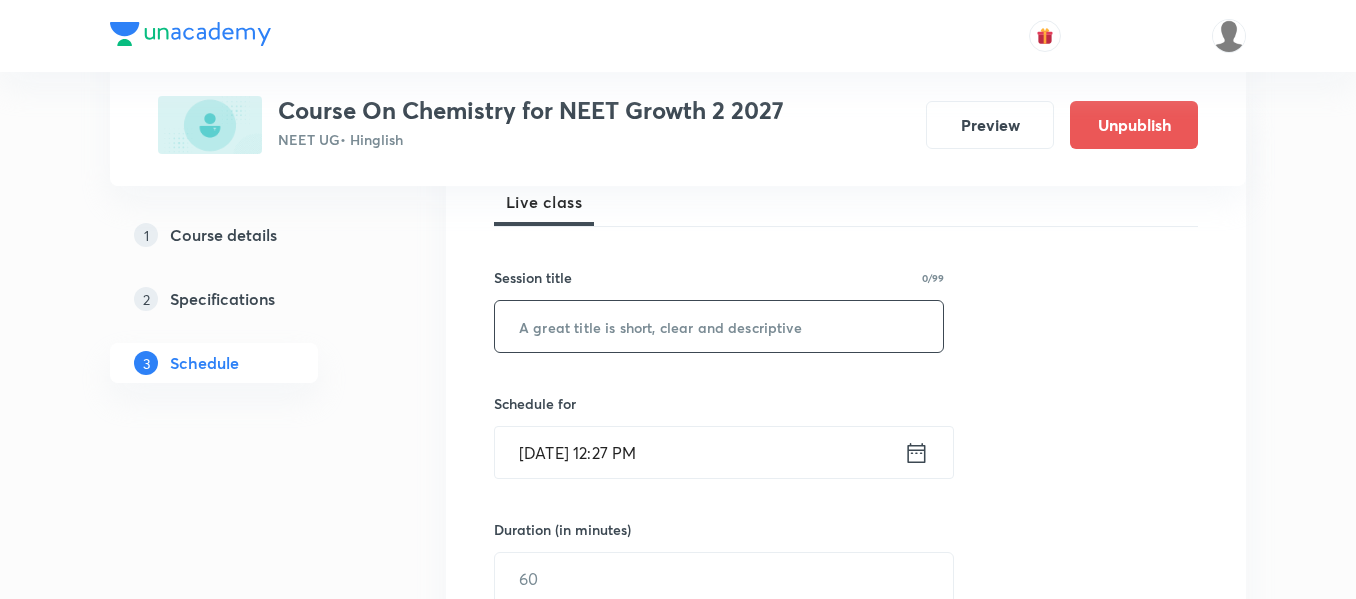 paste on "Atomic structure" 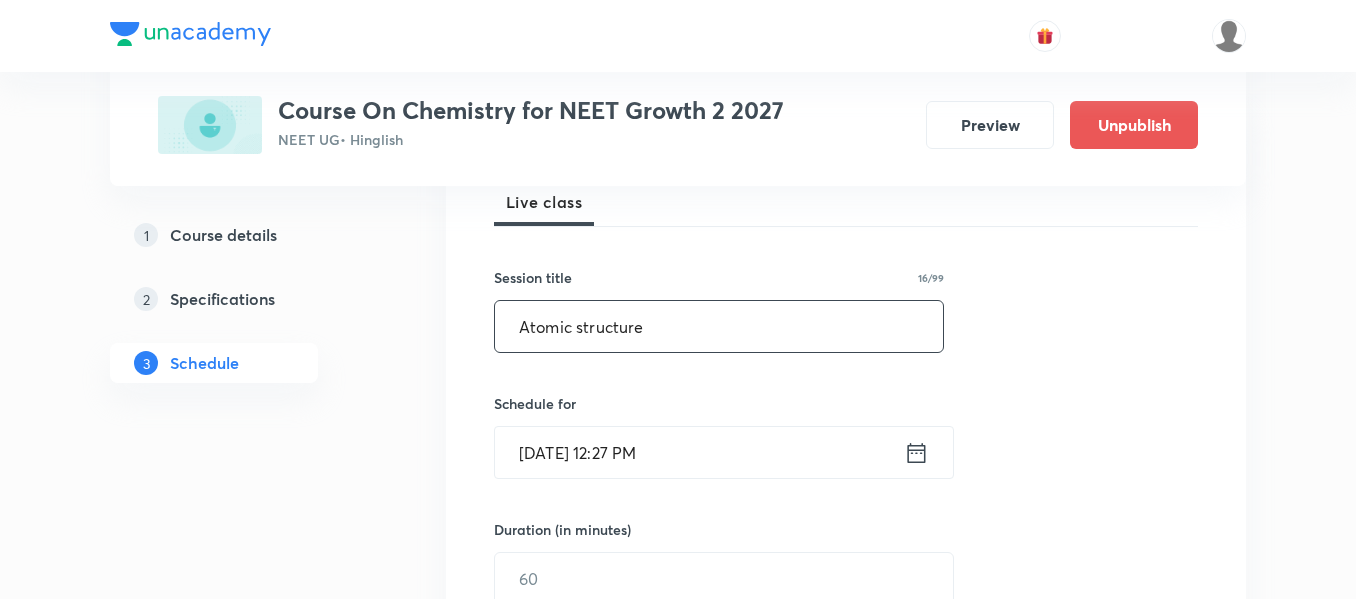 type on "Atomic structure" 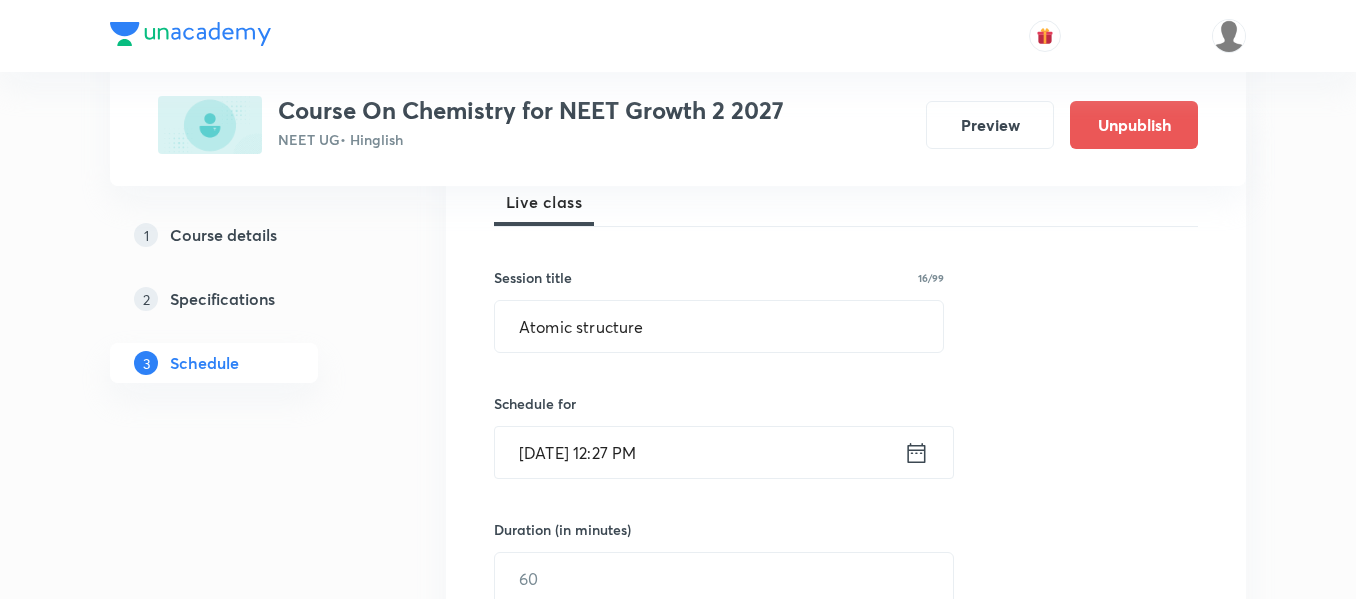 click on "Live class" at bounding box center [846, 202] 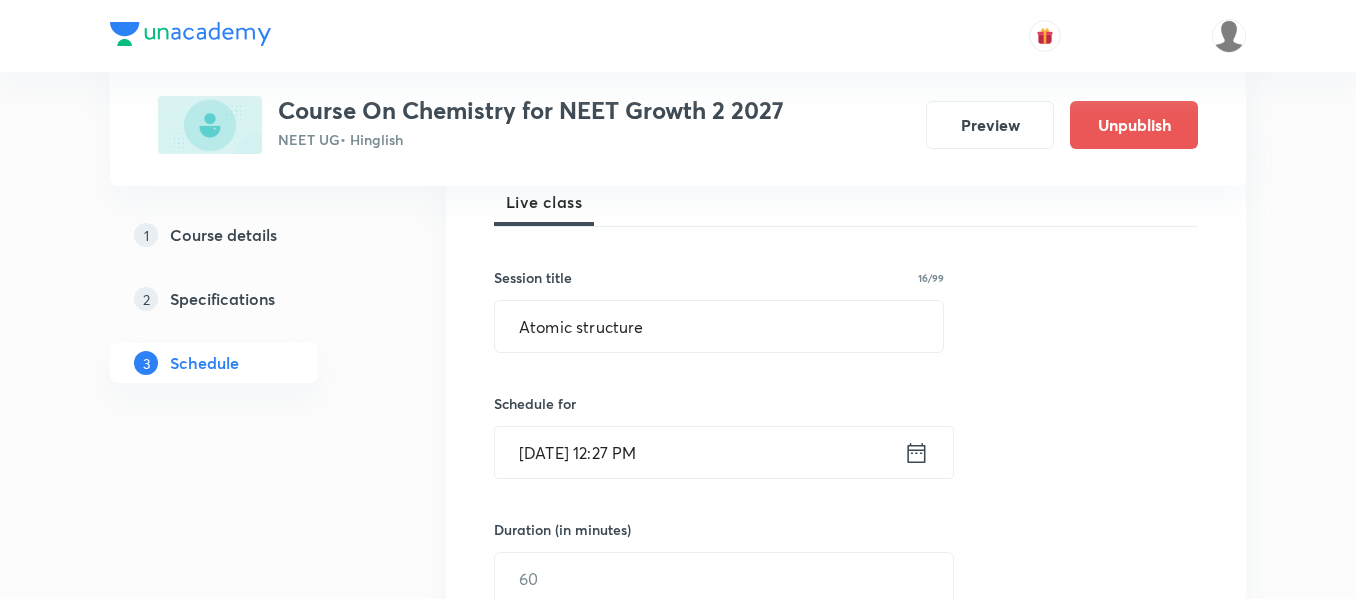 click 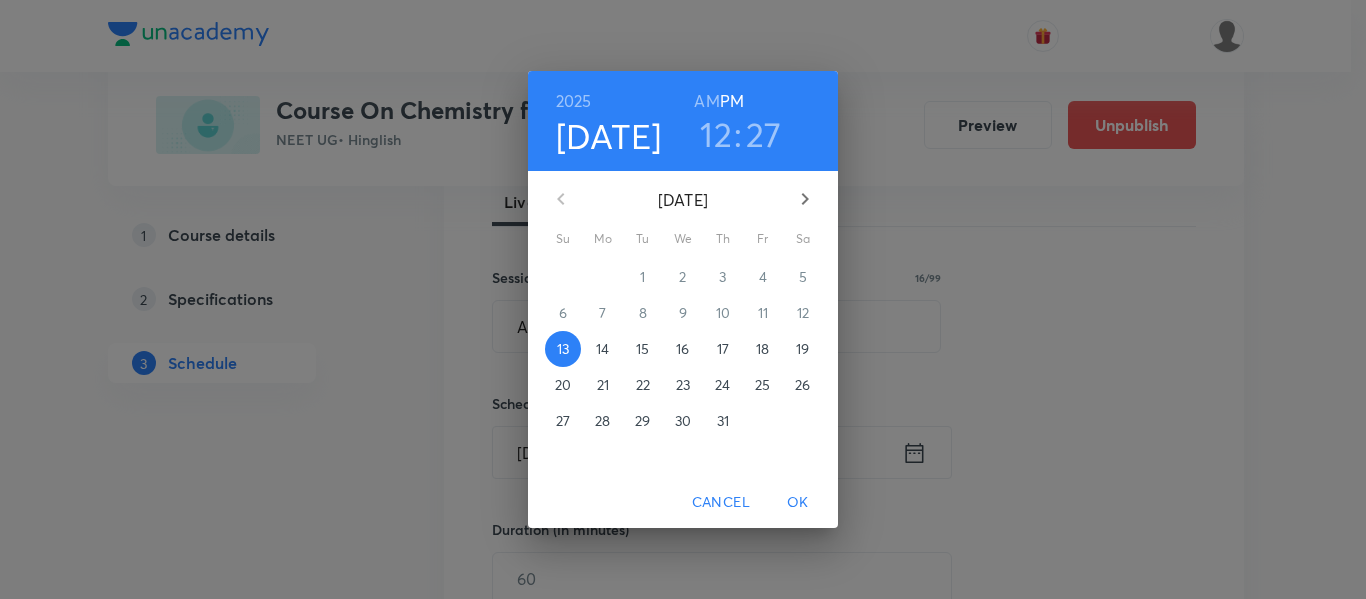 click on "15" at bounding box center [642, 349] 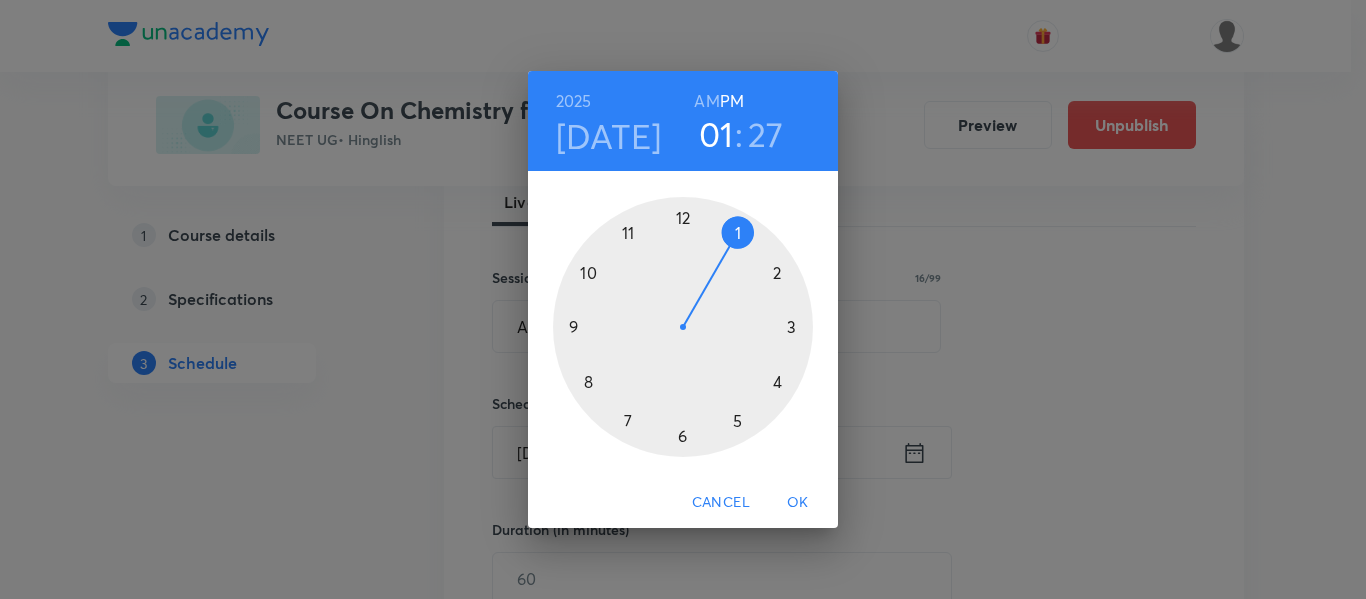 drag, startPoint x: 688, startPoint y: 219, endPoint x: 729, endPoint y: 231, distance: 42.72002 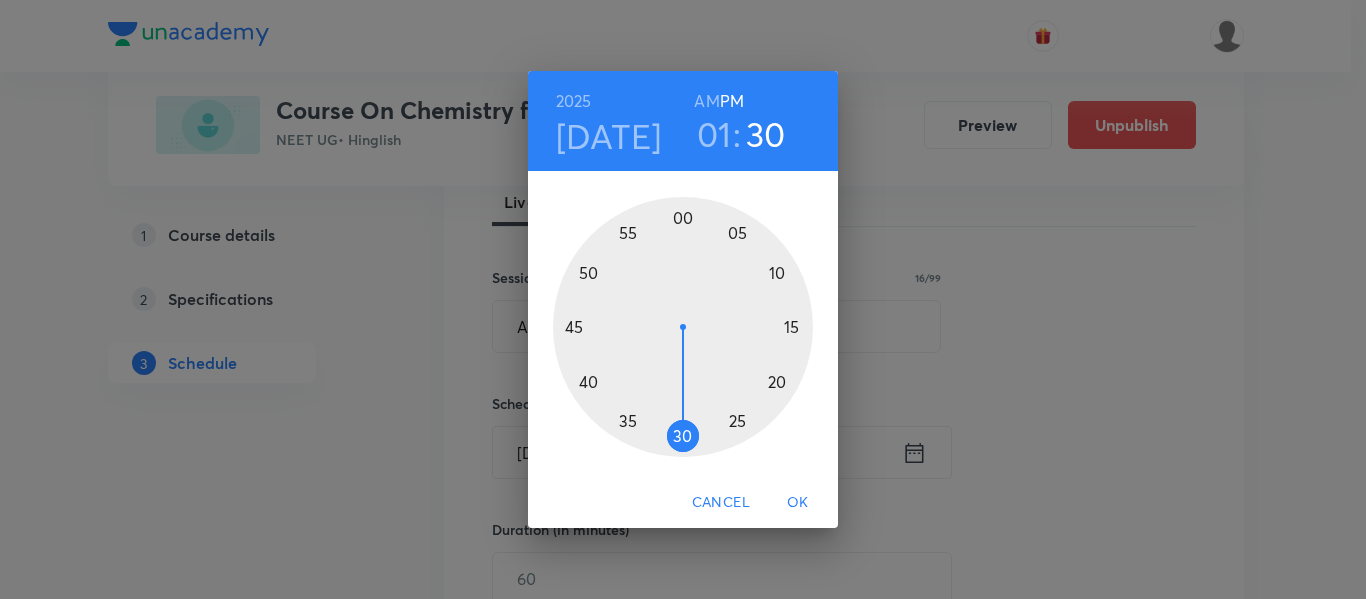drag, startPoint x: 706, startPoint y: 435, endPoint x: 680, endPoint y: 428, distance: 26.925823 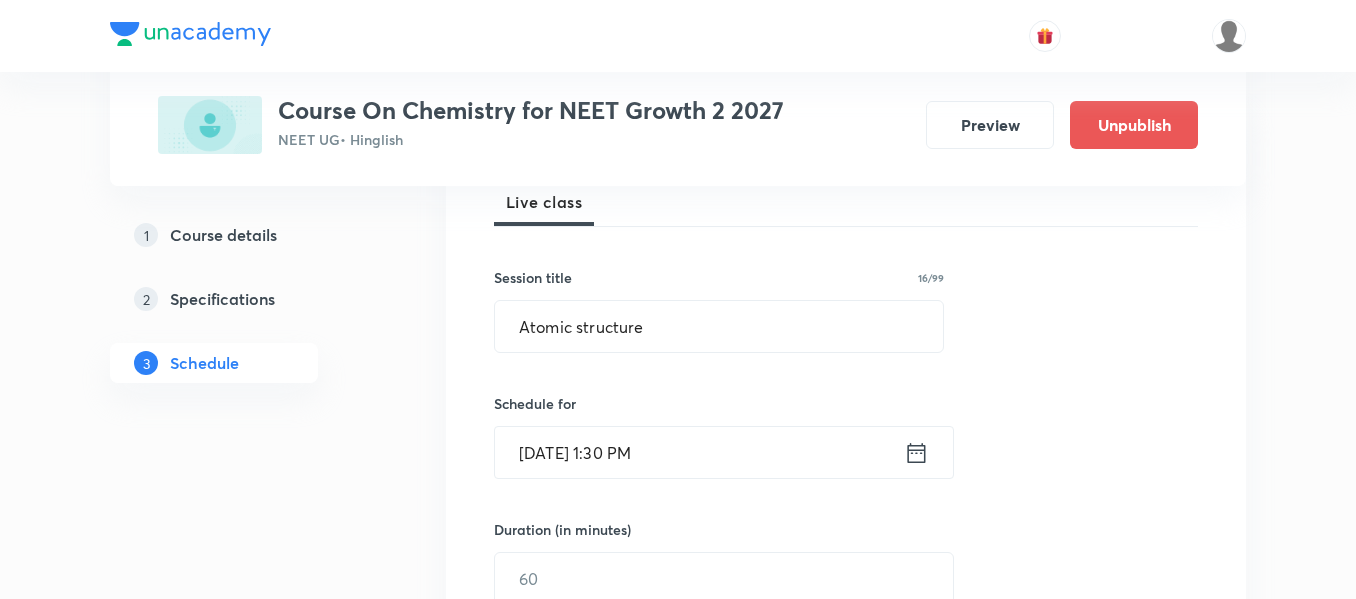 scroll, scrollTop: 500, scrollLeft: 0, axis: vertical 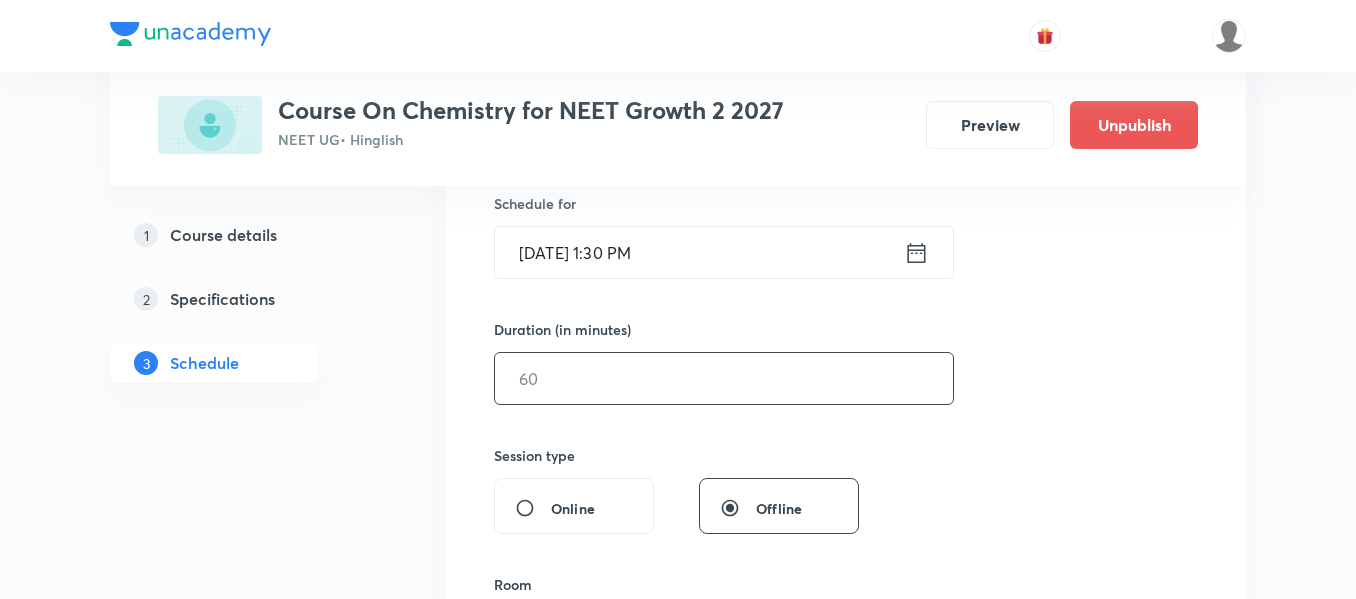 click at bounding box center (724, 378) 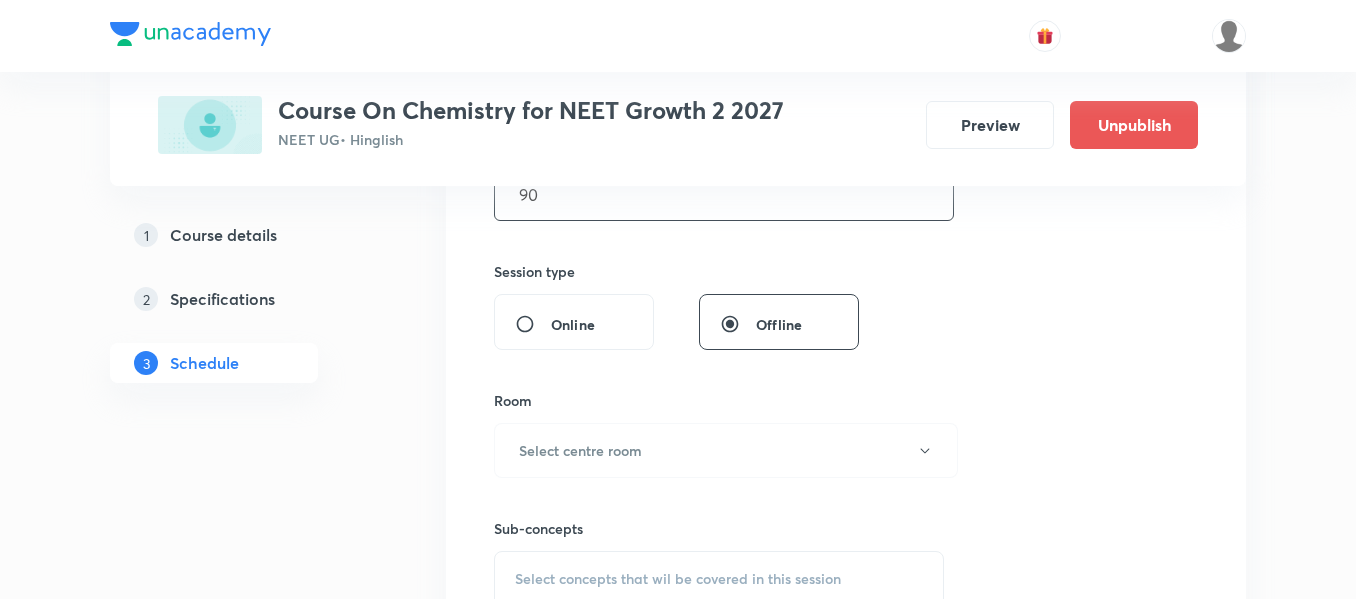 scroll, scrollTop: 800, scrollLeft: 0, axis: vertical 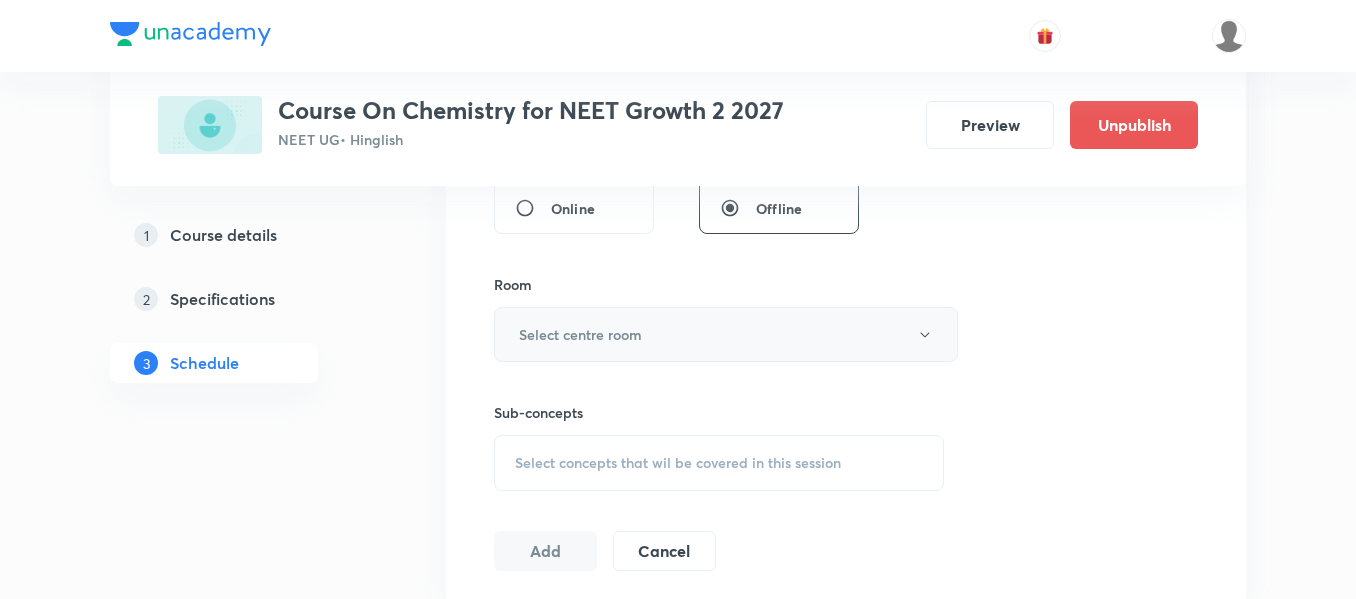 type on "90" 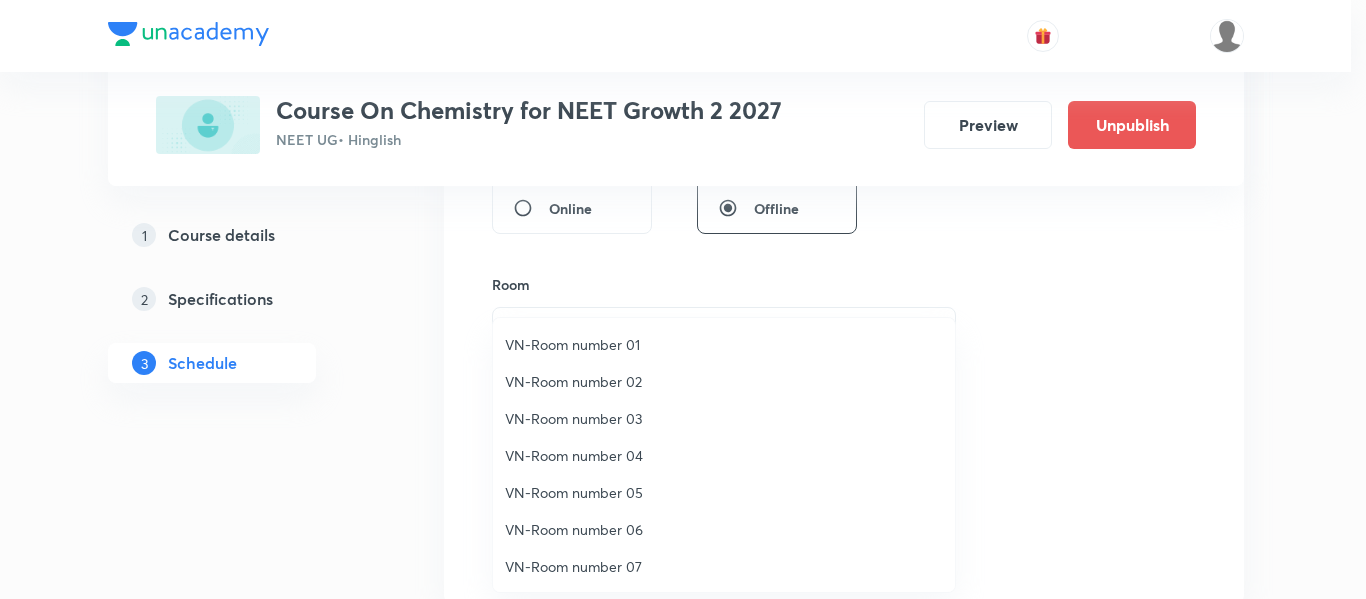 click on "VN-Room number 01" at bounding box center [724, 344] 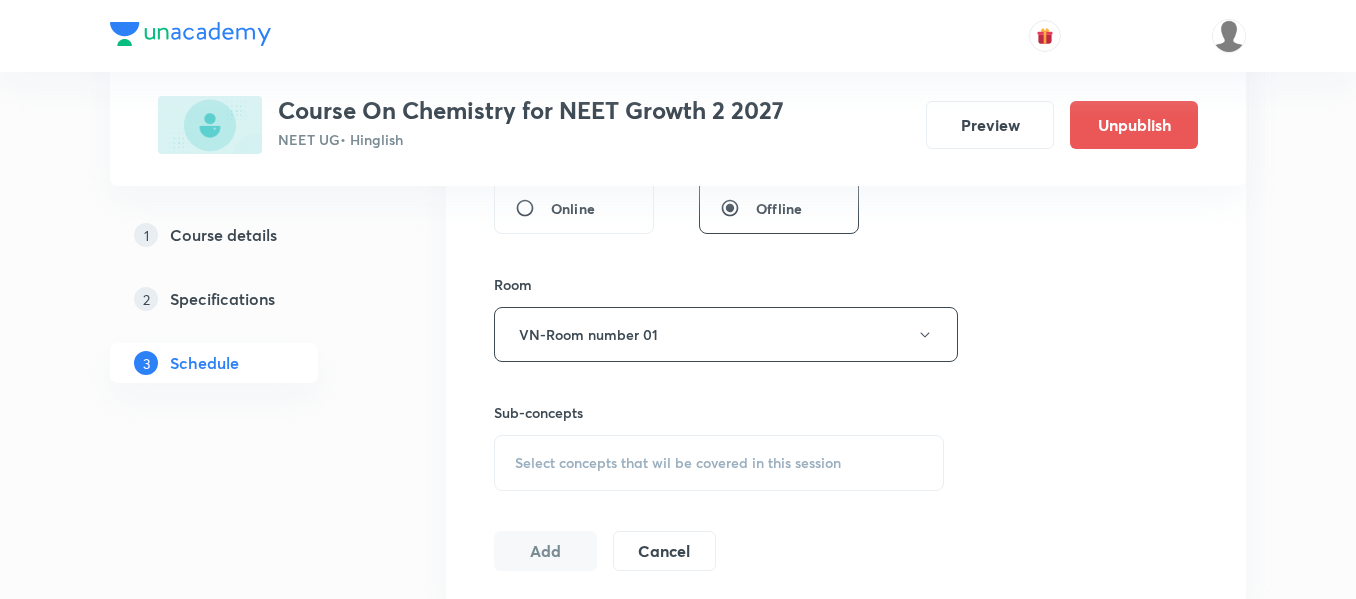 scroll, scrollTop: 900, scrollLeft: 0, axis: vertical 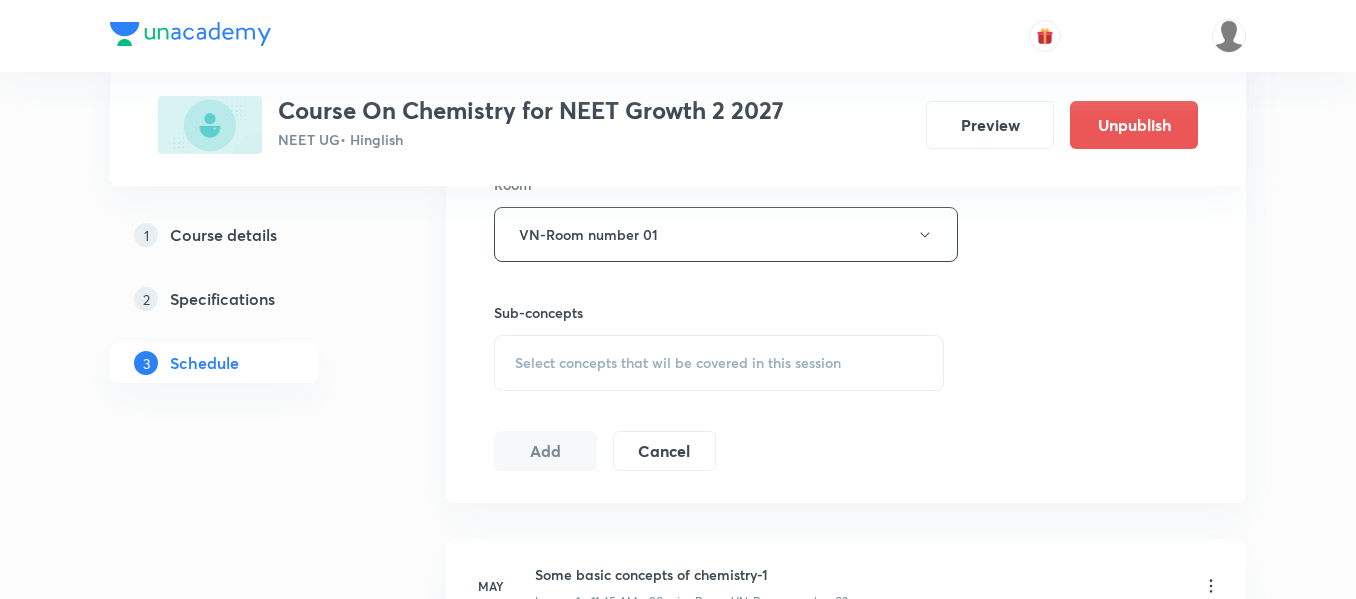 click on "Select concepts that wil be covered in this session" at bounding box center [678, 363] 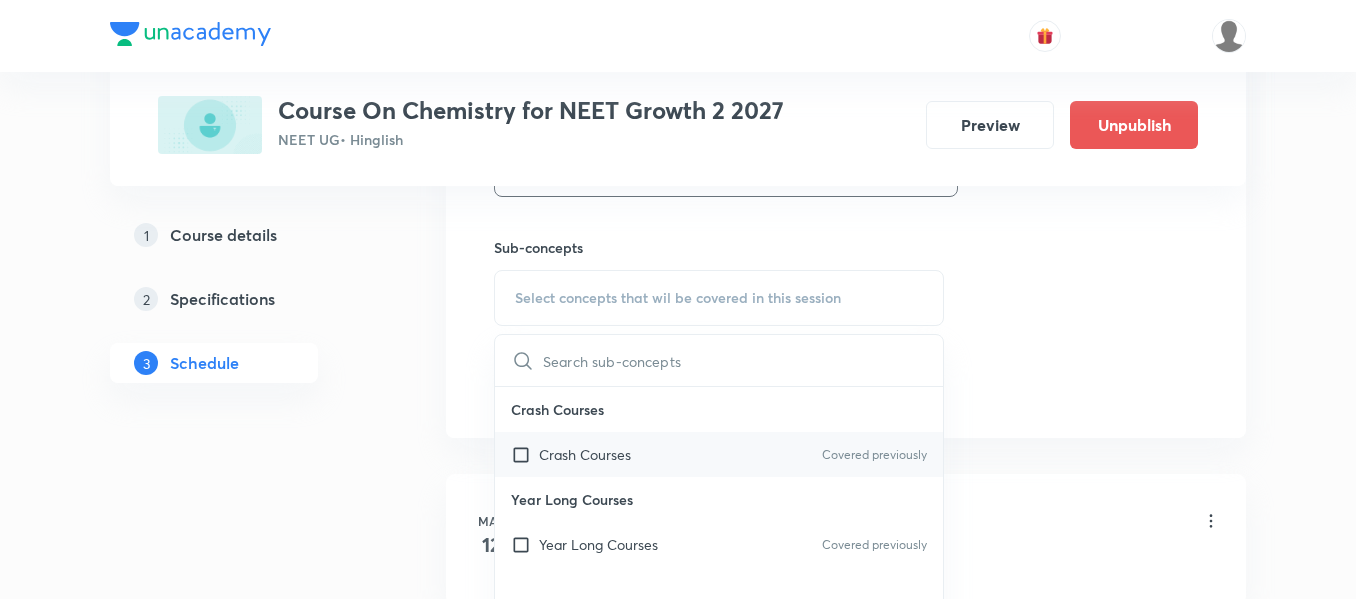 scroll, scrollTop: 1000, scrollLeft: 0, axis: vertical 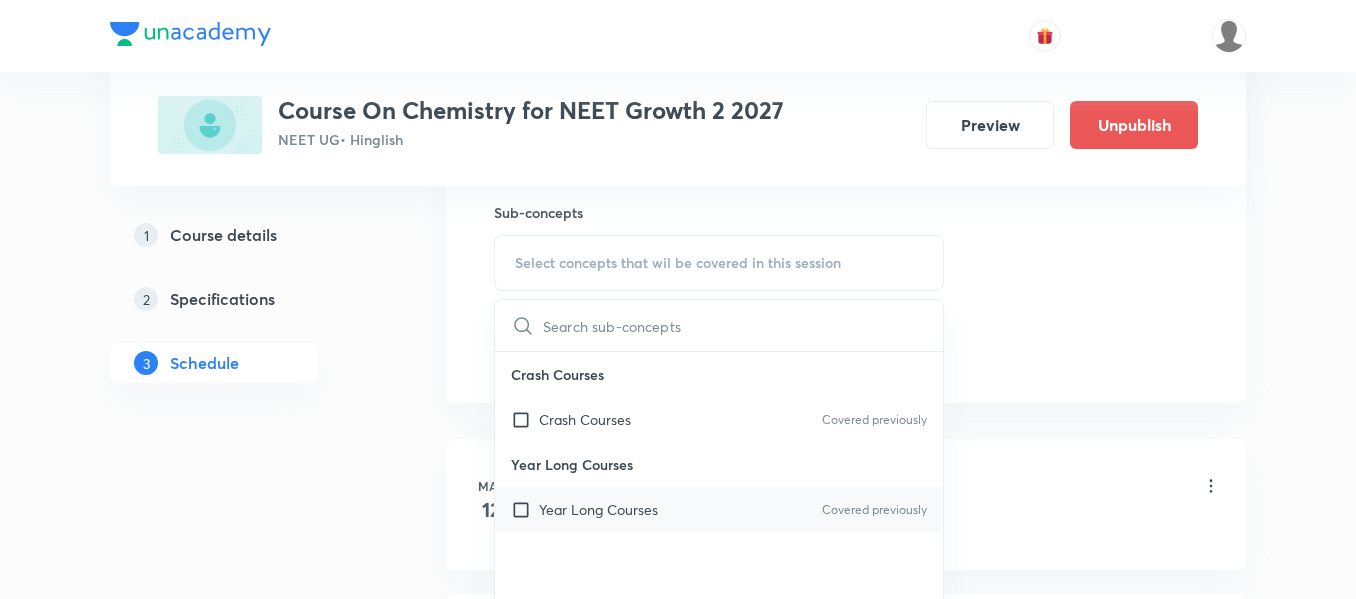 click on "Year Long Courses Covered previously" at bounding box center (719, 509) 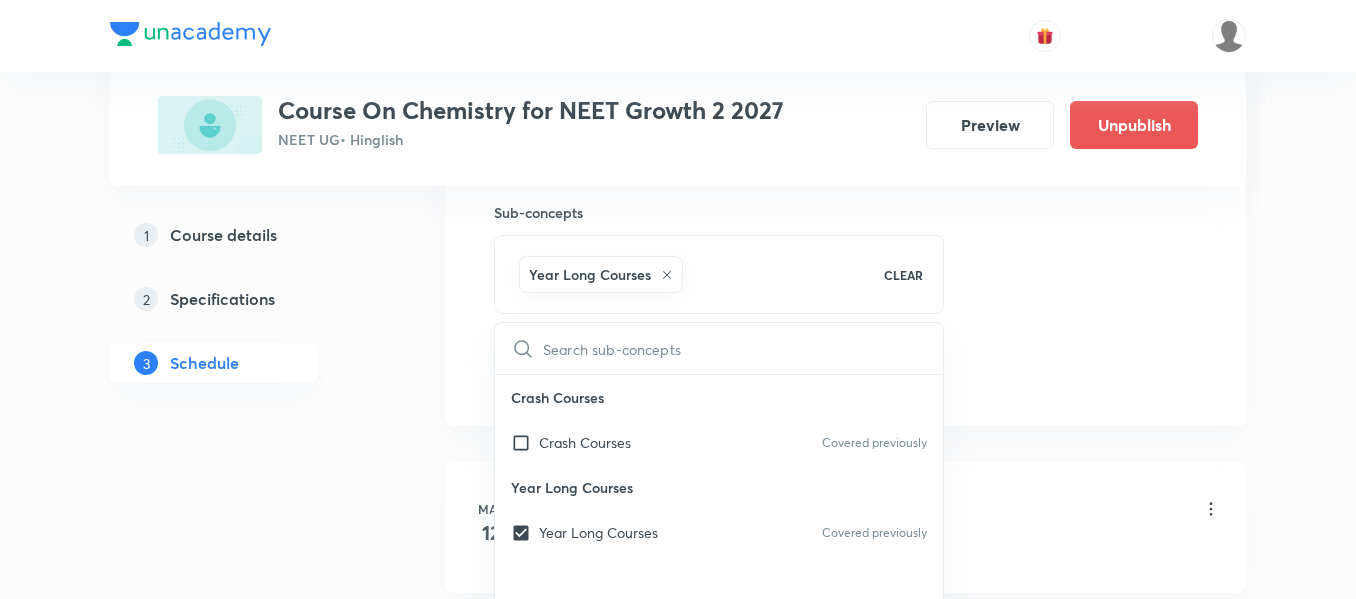 click on "Session  23 Live class Session title 16/99 Atomic structure ​ Schedule for Jul 15, 2025, 1:30 PM ​ Duration (in minutes) 90 ​   Session type Online Offline Room VN-Room number 01 Sub-concepts Year Long Courses CLEAR ​ Crash Courses Crash Courses Covered previously Year Long Courses Year Long Courses Covered previously Add Cancel" at bounding box center [846, -87] 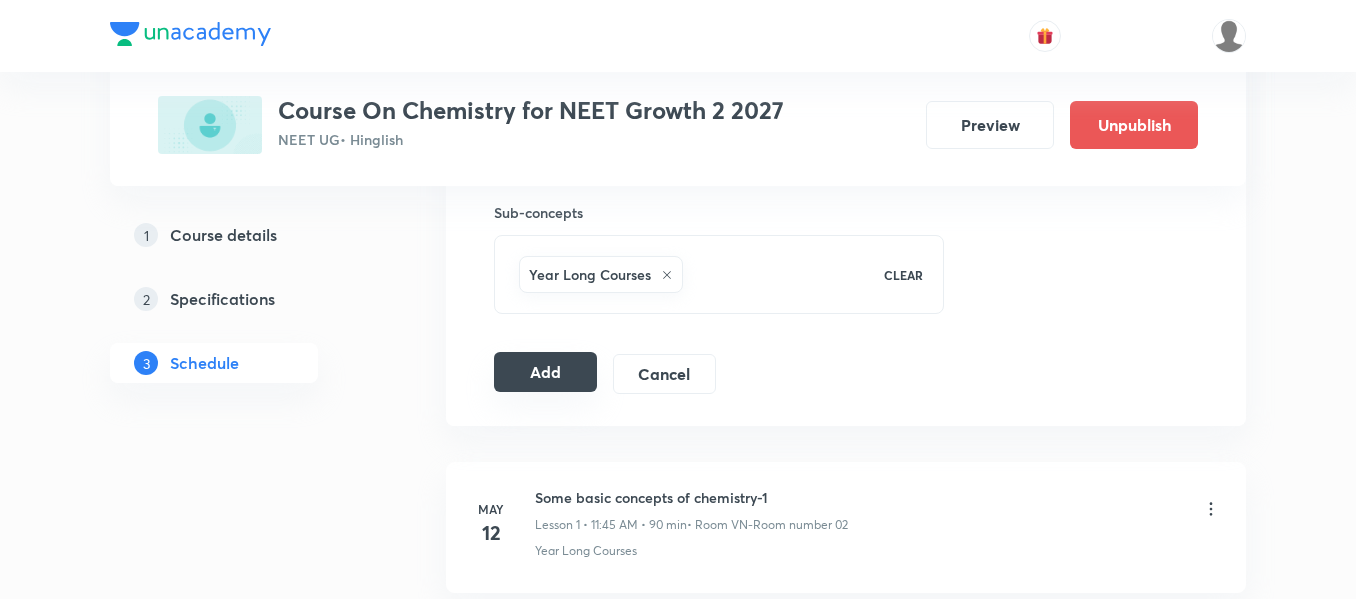 click on "Add" at bounding box center (545, 372) 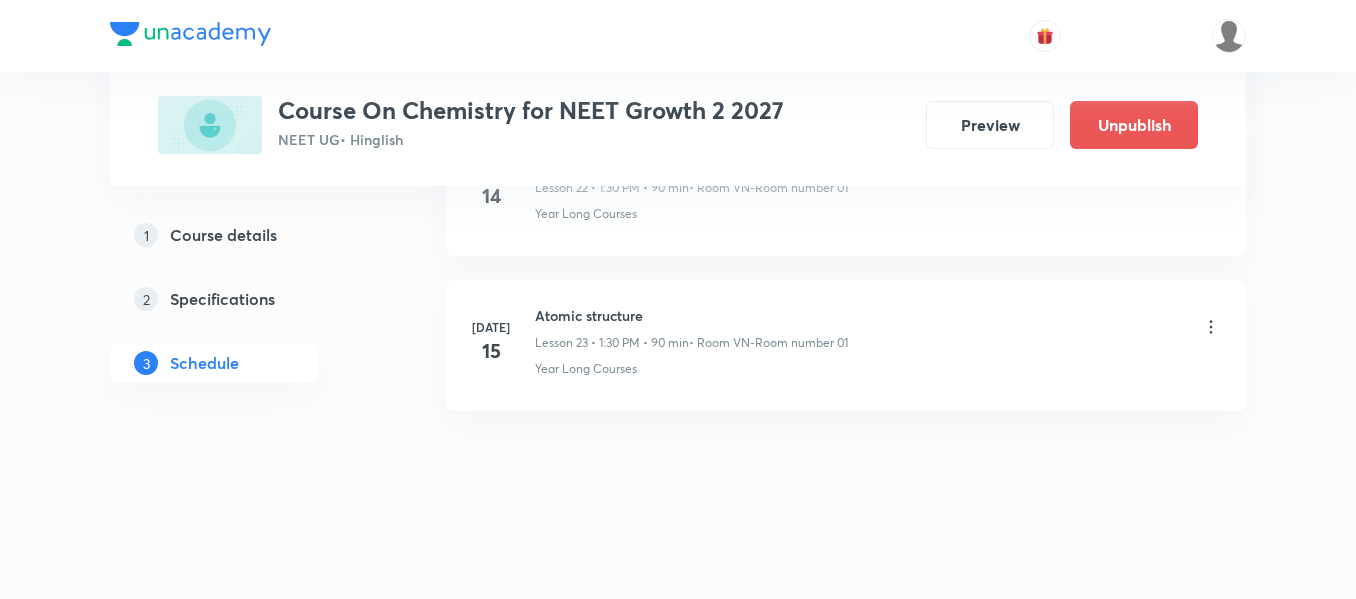 scroll, scrollTop: 3650, scrollLeft: 0, axis: vertical 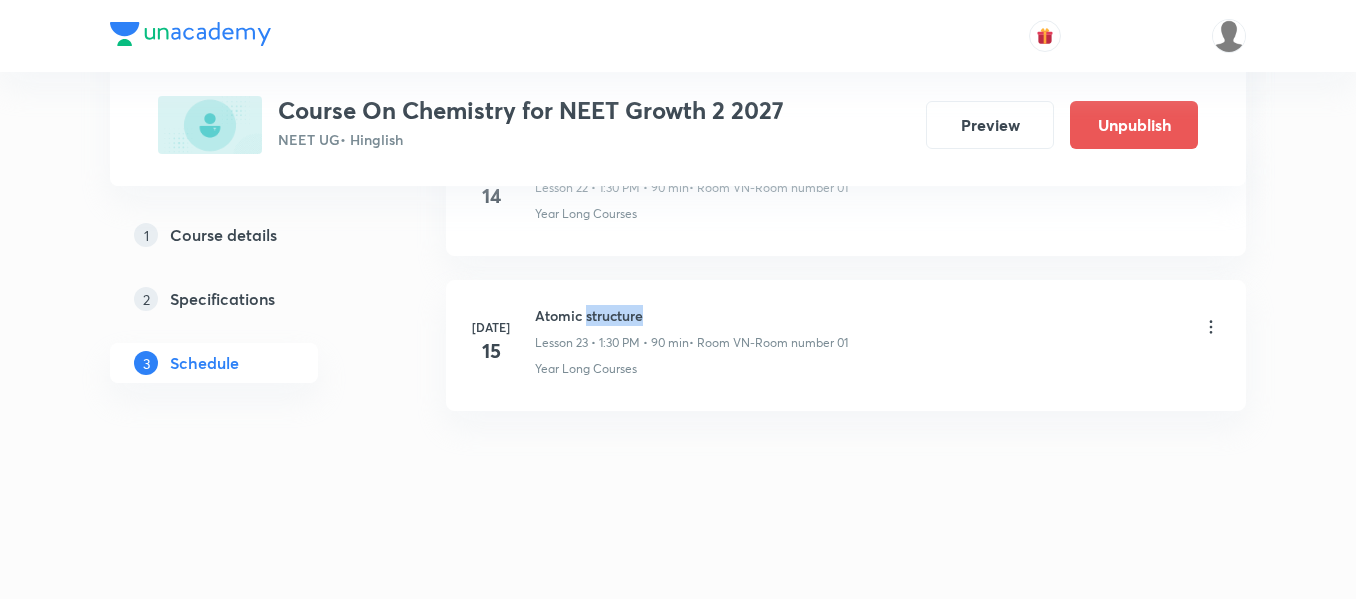 click on "Atomic structure" at bounding box center (691, 315) 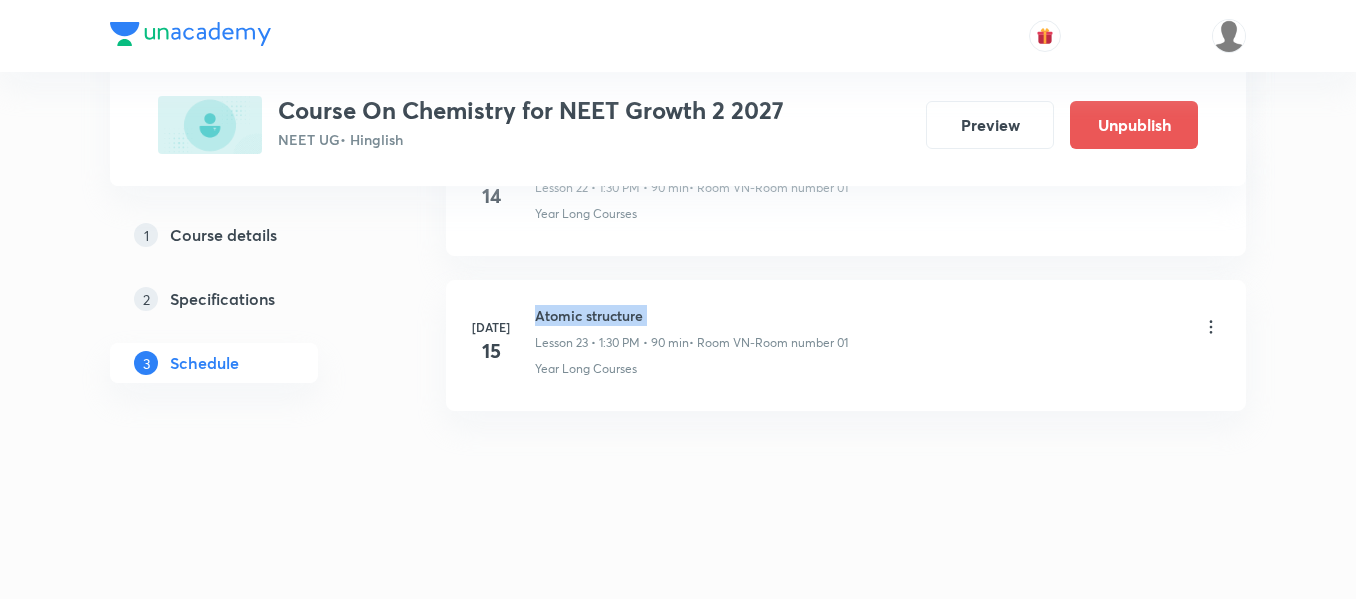 click on "Atomic structure" at bounding box center [691, 315] 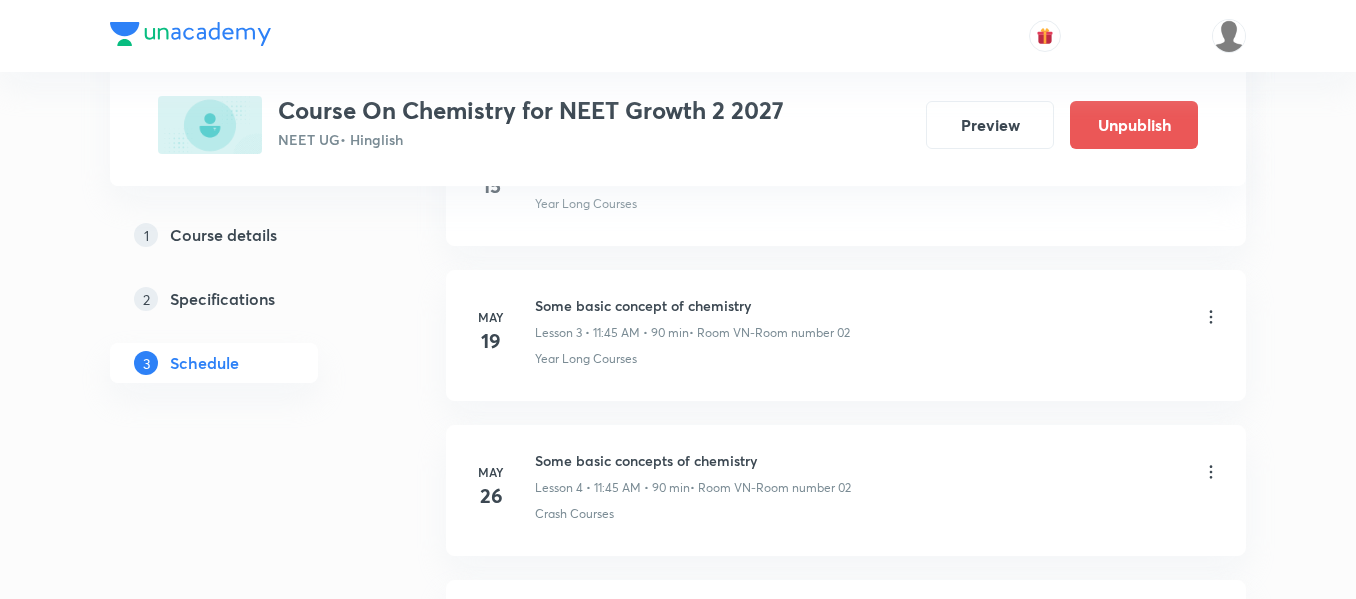 scroll, scrollTop: 340, scrollLeft: 0, axis: vertical 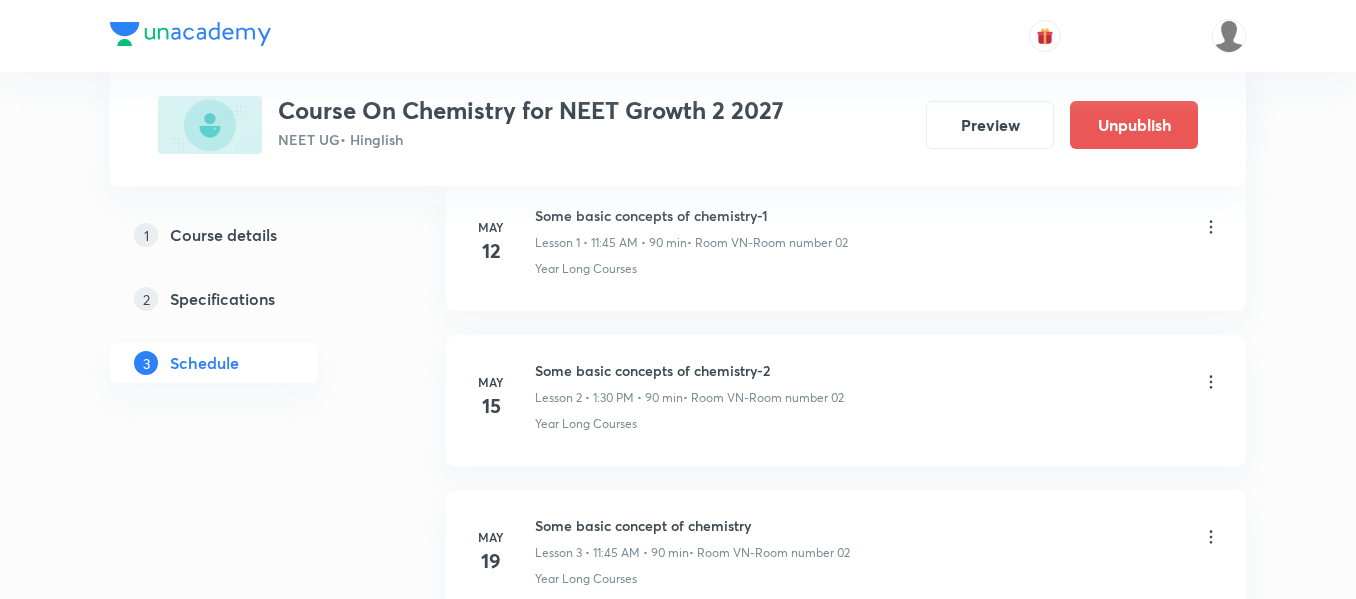 click at bounding box center (678, 36) 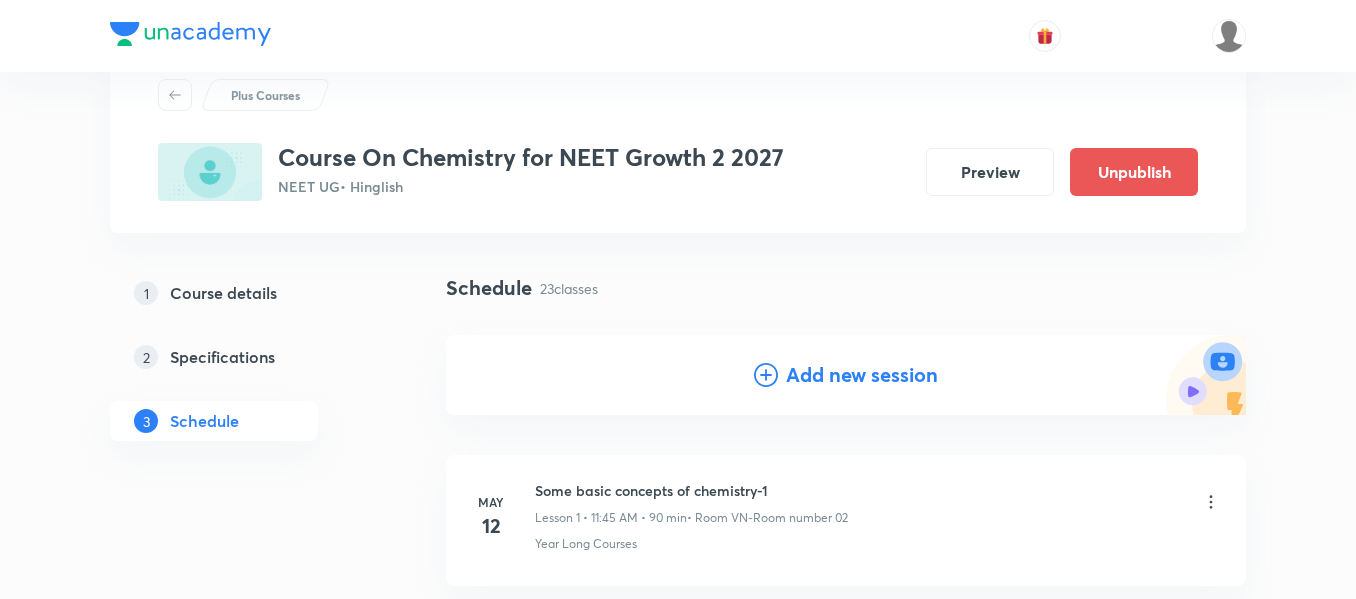 scroll, scrollTop: 100, scrollLeft: 0, axis: vertical 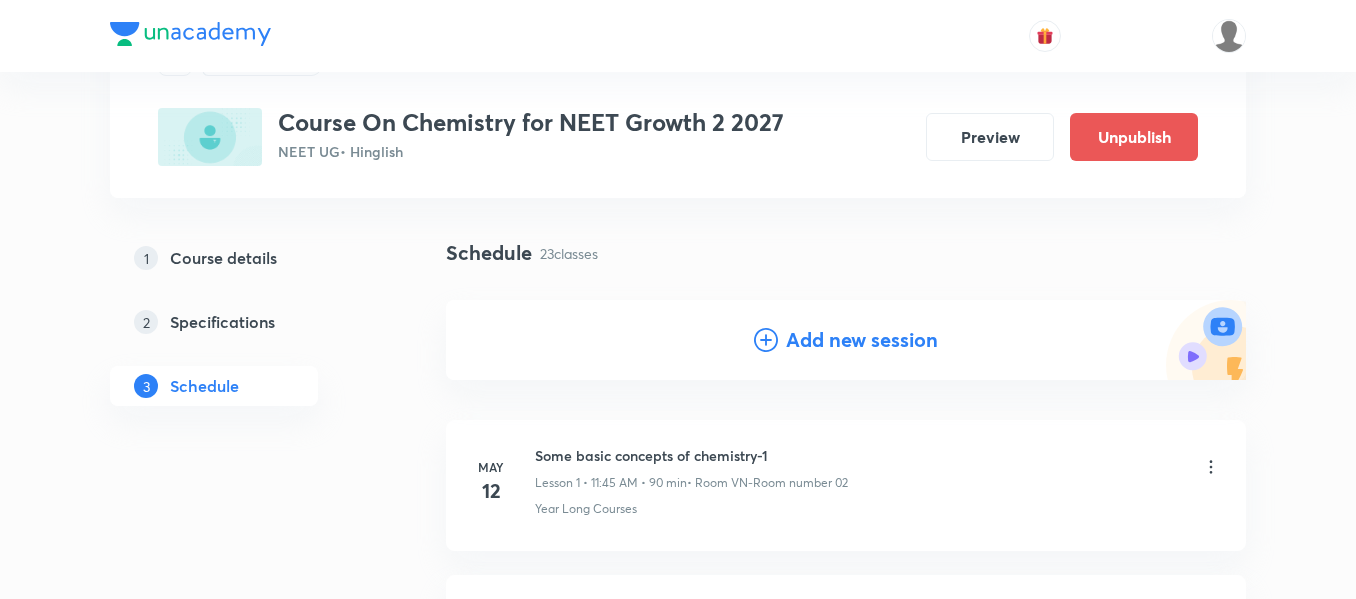 click on "Add new session" at bounding box center [862, 340] 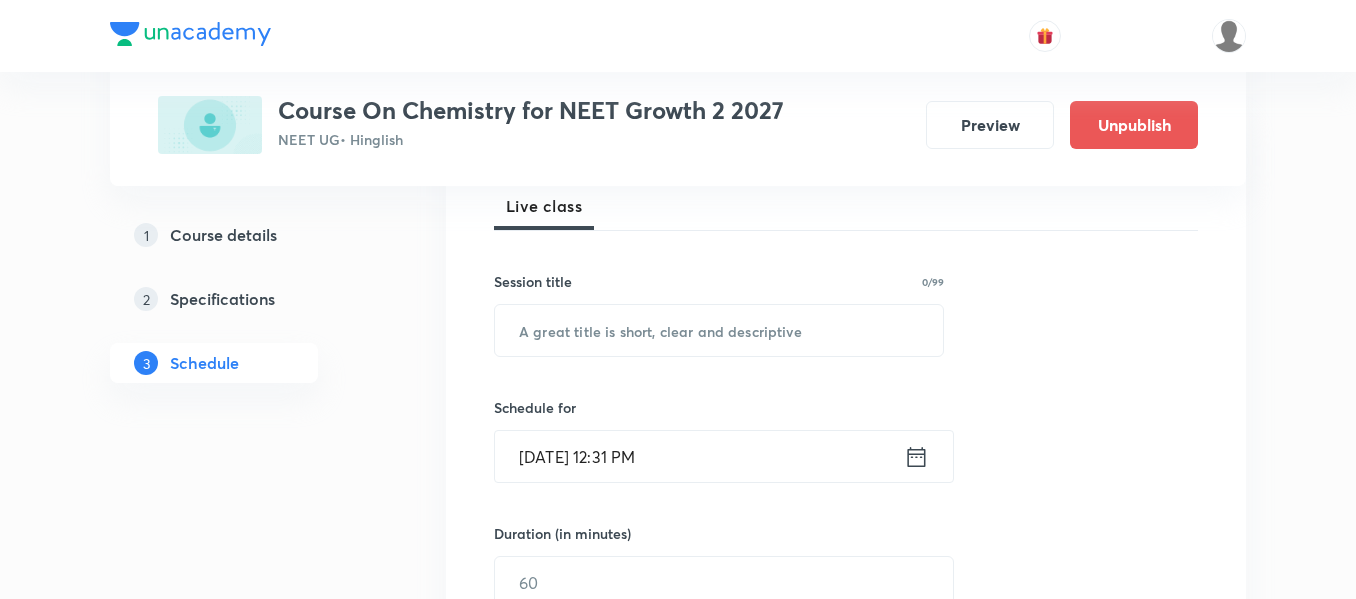 scroll, scrollTop: 300, scrollLeft: 0, axis: vertical 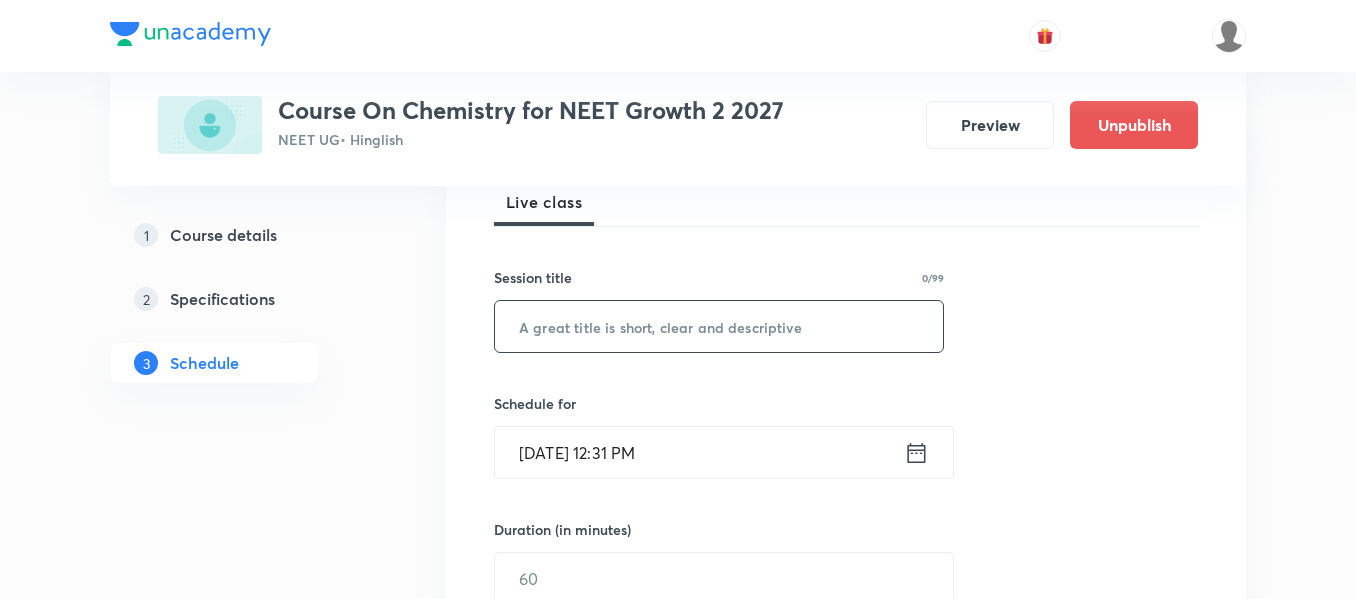click at bounding box center (719, 326) 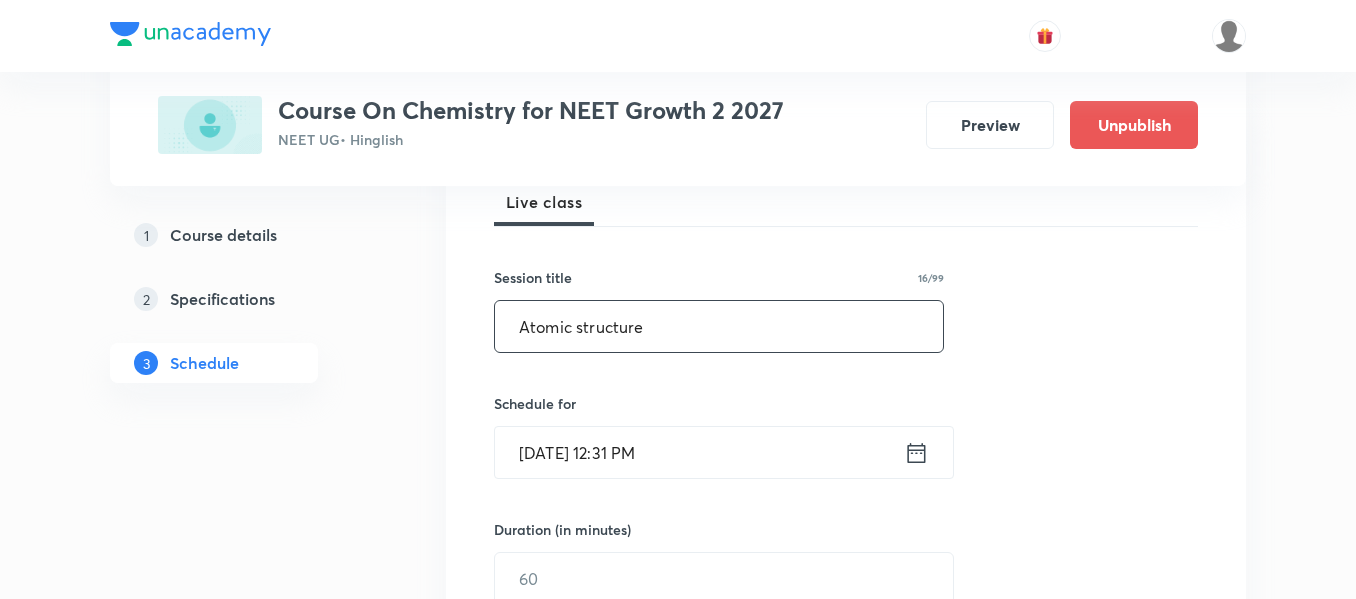 type on "Atomic structure" 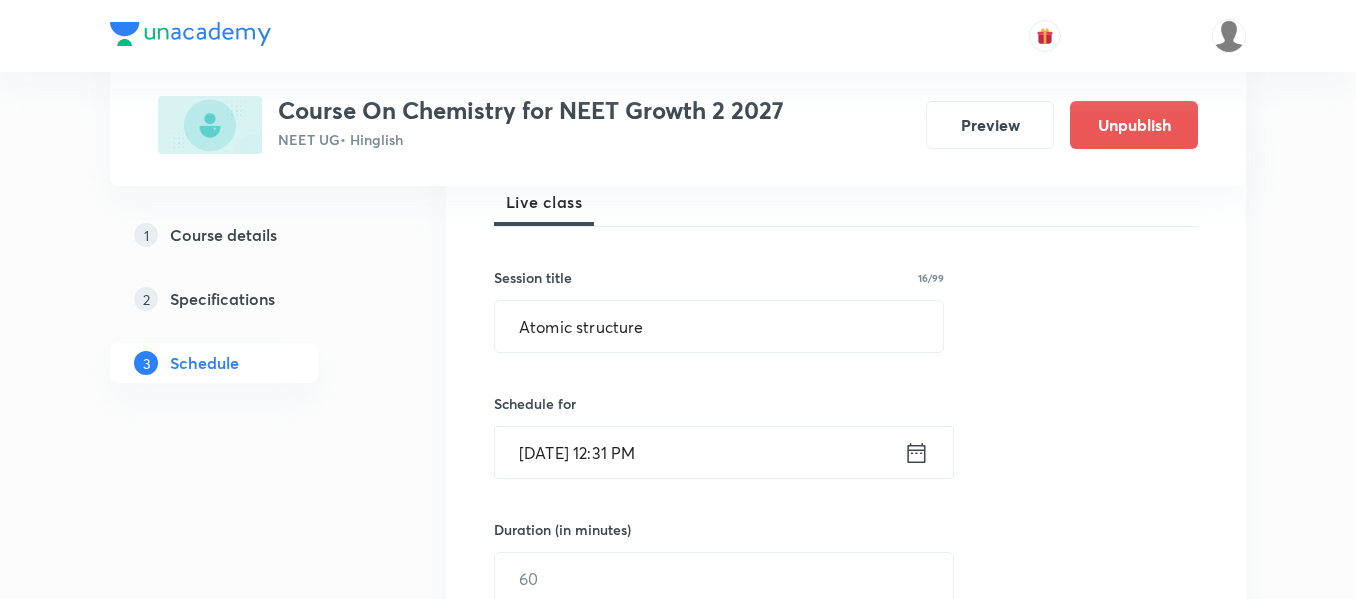 click 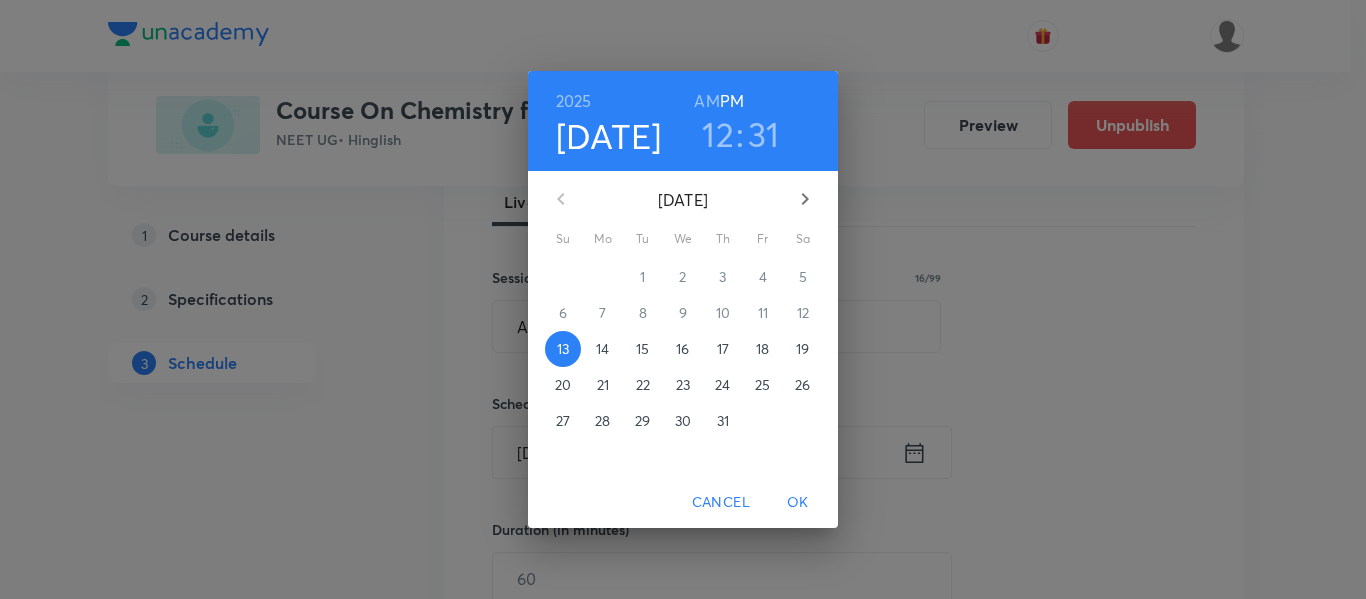 click on "19" at bounding box center [802, 349] 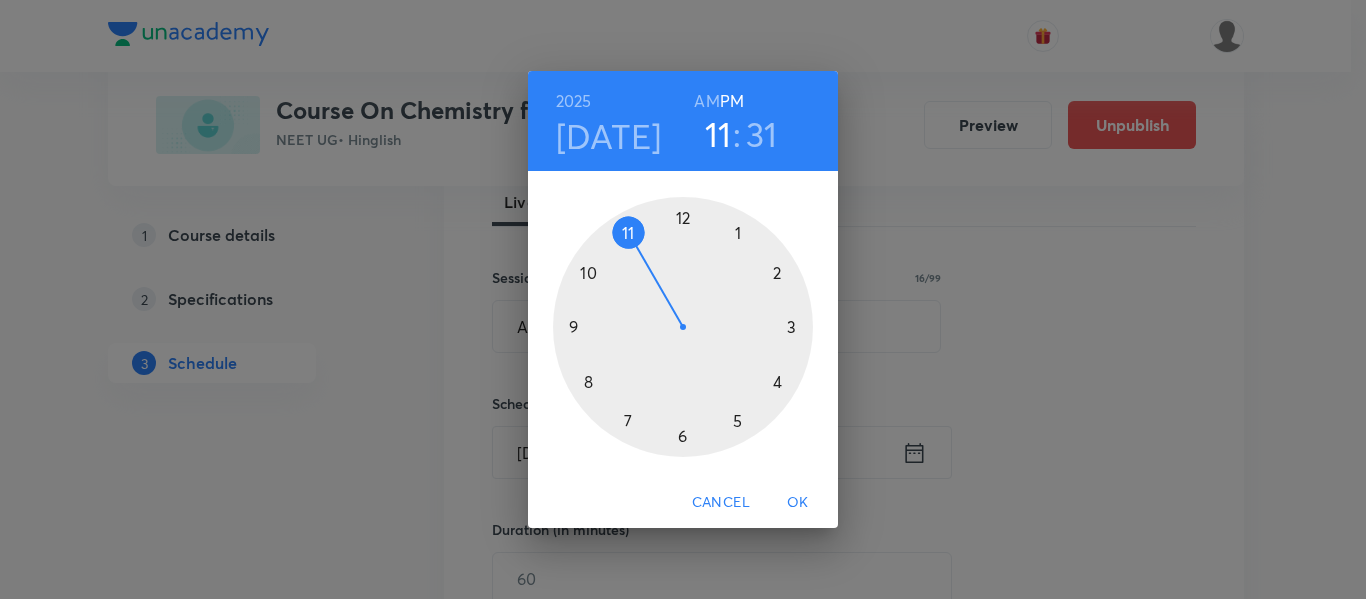 drag, startPoint x: 679, startPoint y: 205, endPoint x: 628, endPoint y: 224, distance: 54.42426 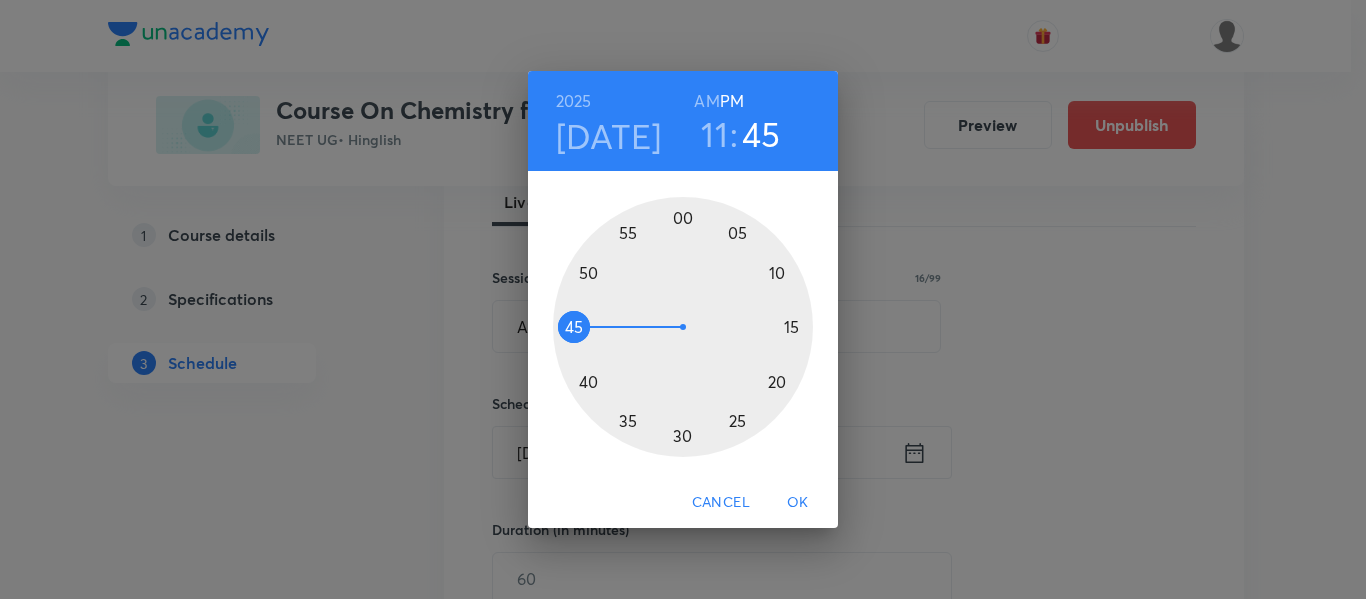 drag, startPoint x: 669, startPoint y: 437, endPoint x: 588, endPoint y: 330, distance: 134.20134 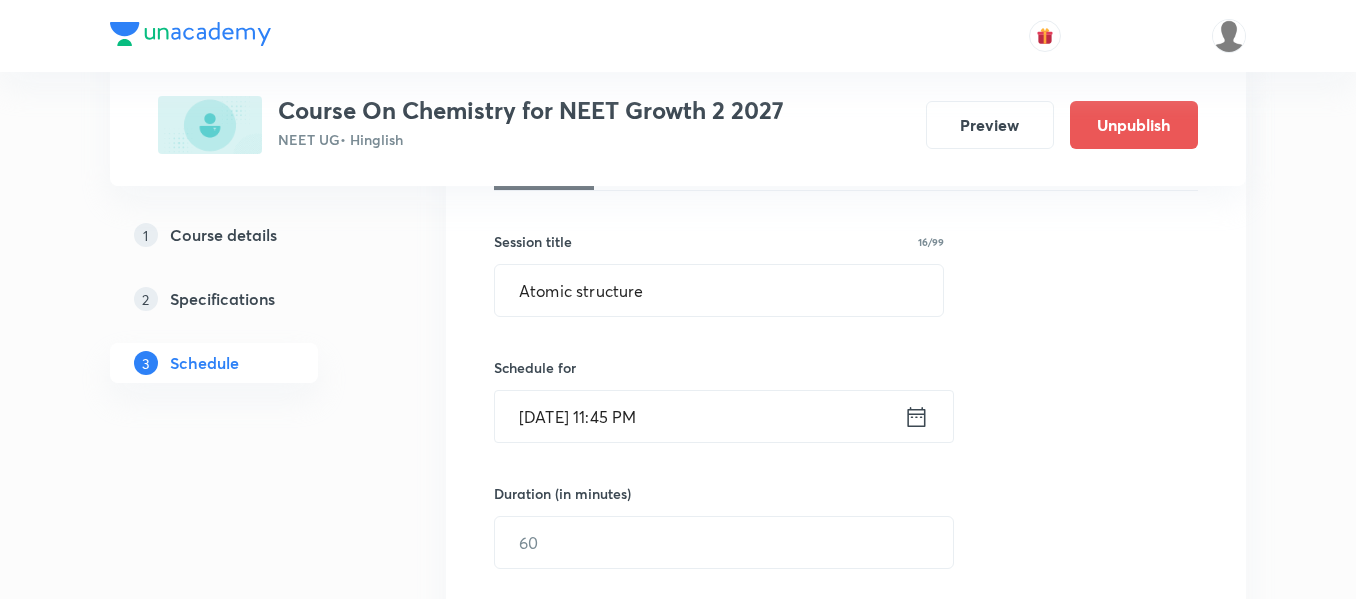 scroll, scrollTop: 400, scrollLeft: 0, axis: vertical 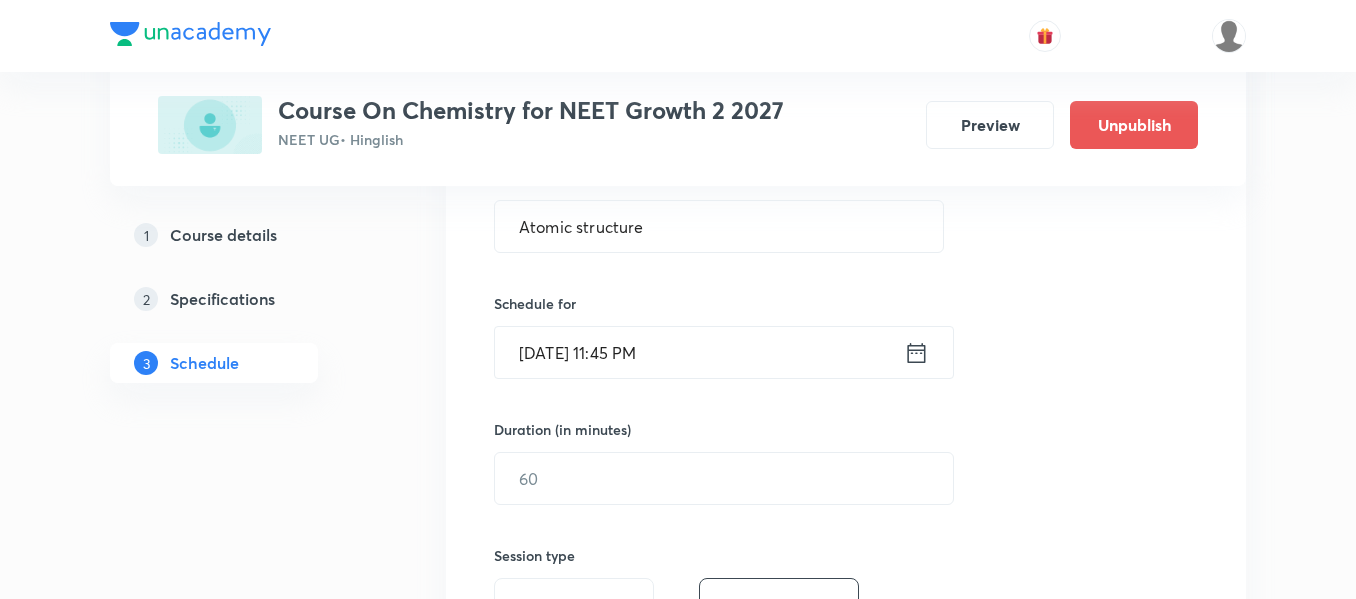 click 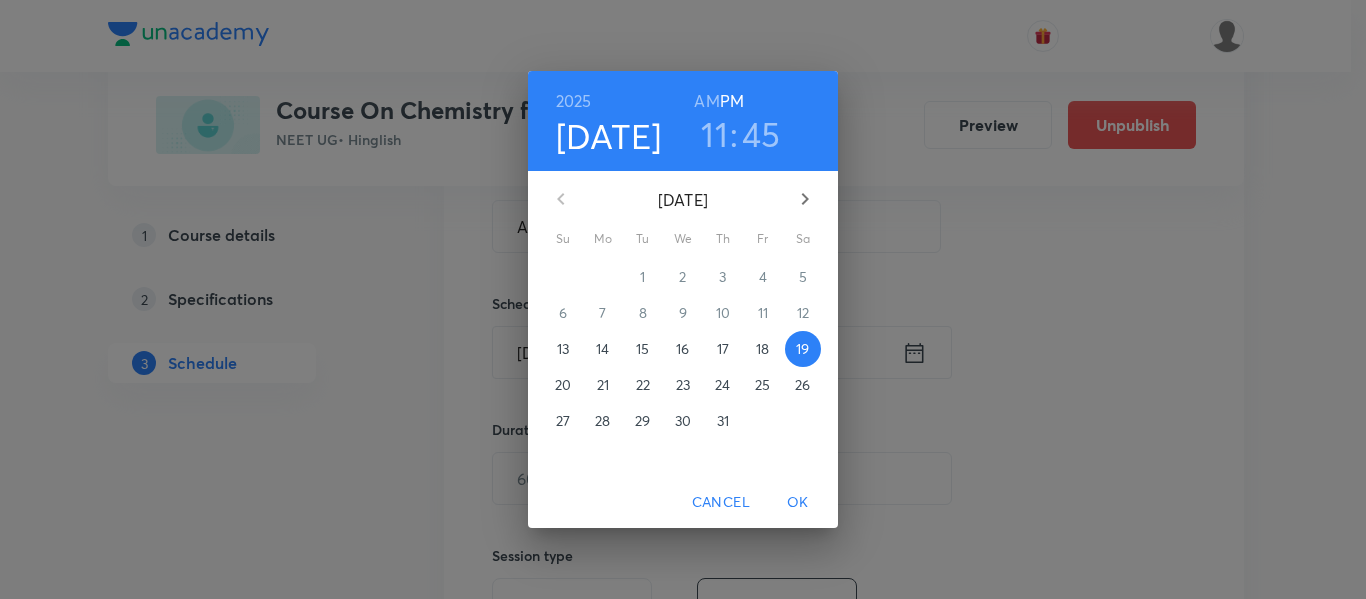 click on "AM" at bounding box center (706, 101) 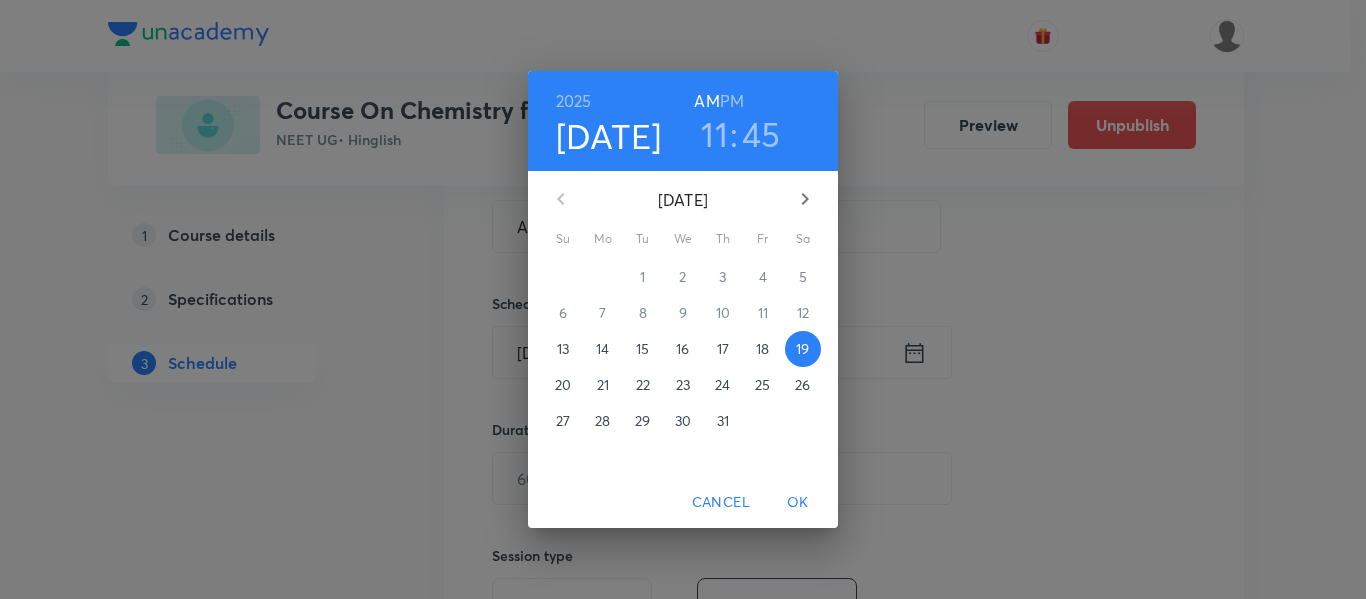 click on "OK" at bounding box center (798, 502) 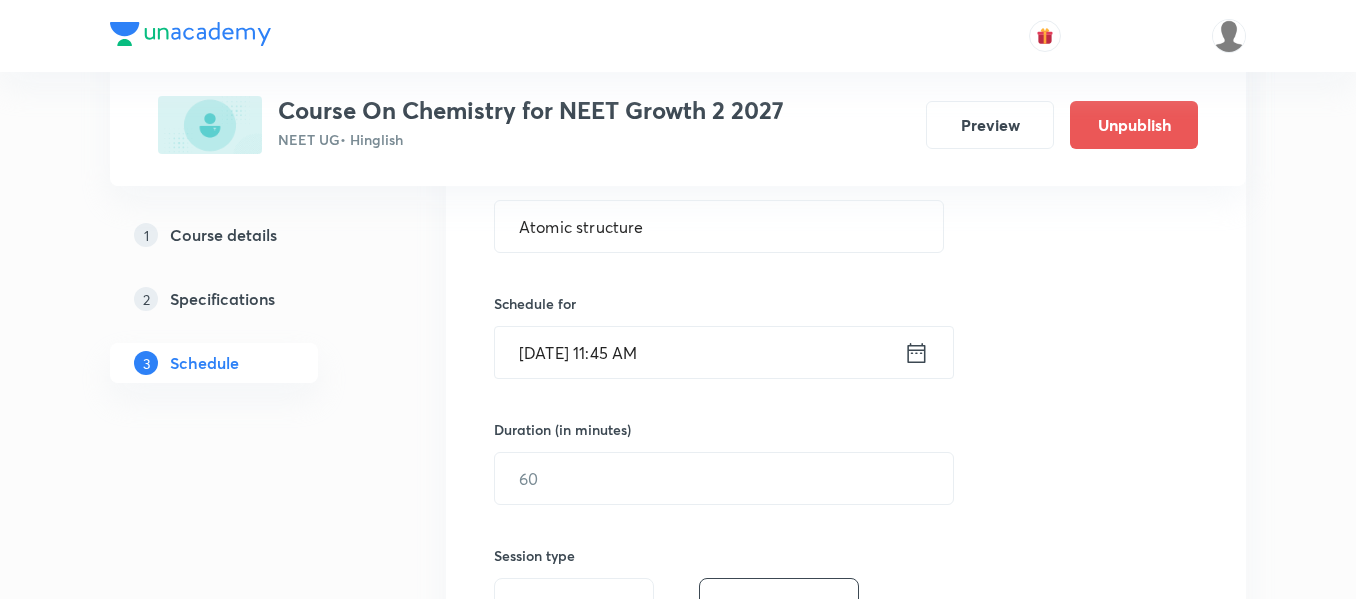 click on "Duration (in minutes)" at bounding box center [676, 429] 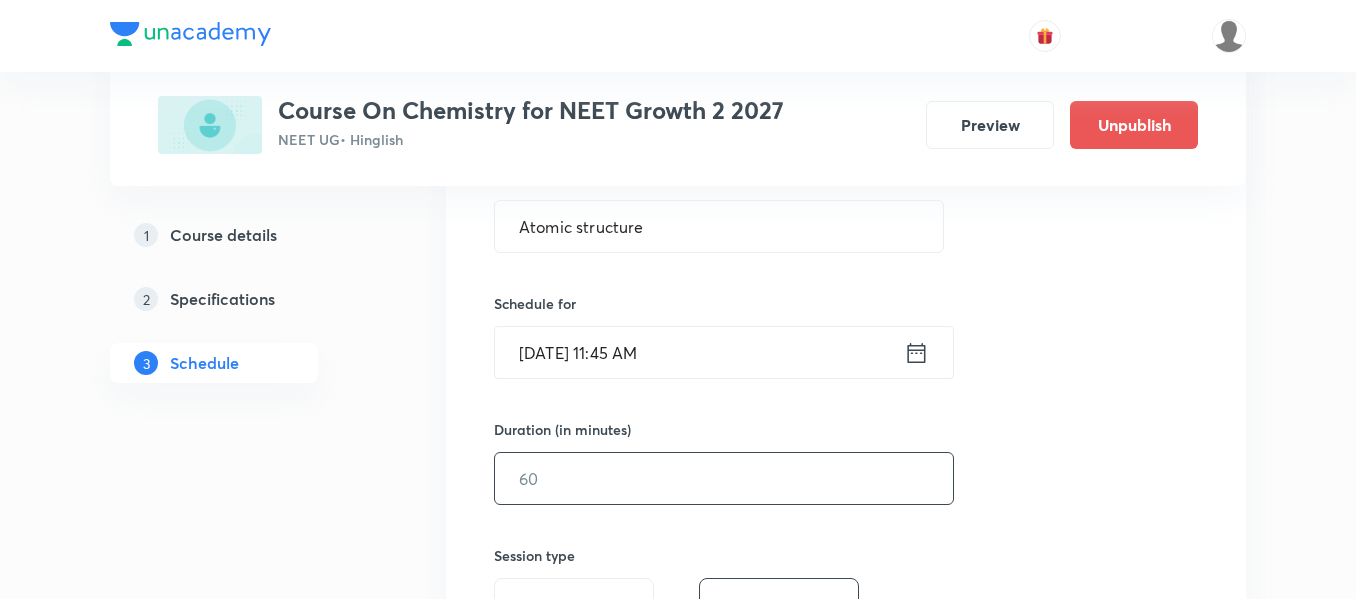 click at bounding box center [724, 478] 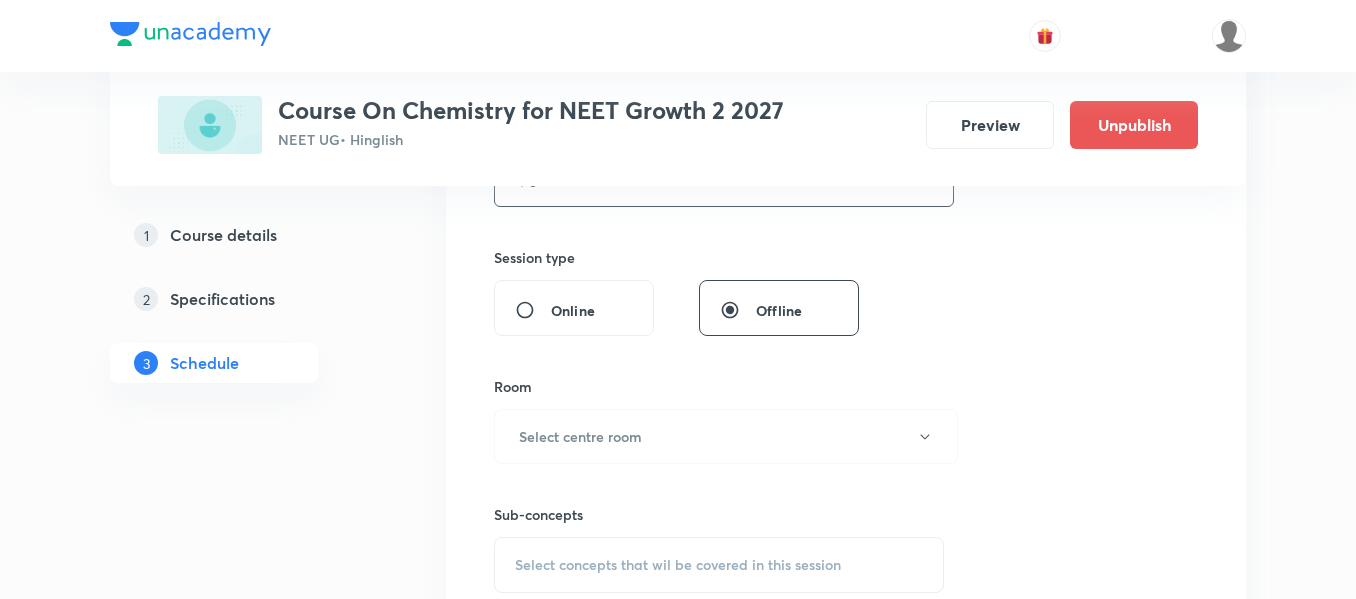 scroll, scrollTop: 700, scrollLeft: 0, axis: vertical 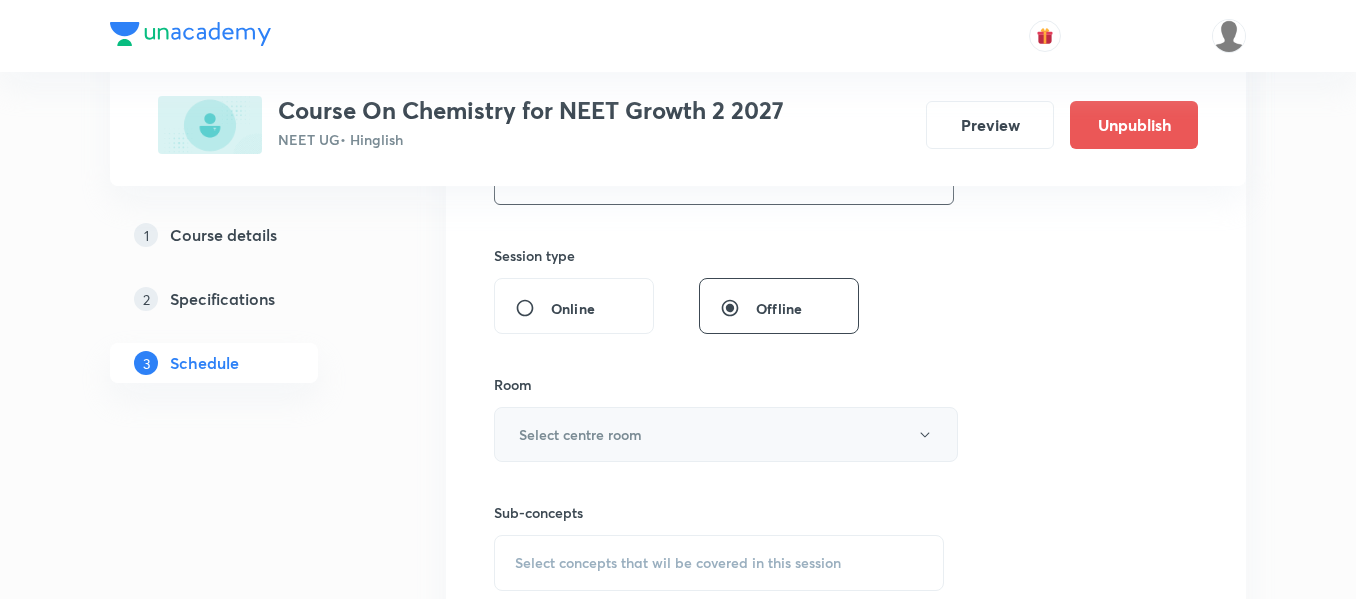 type on "90" 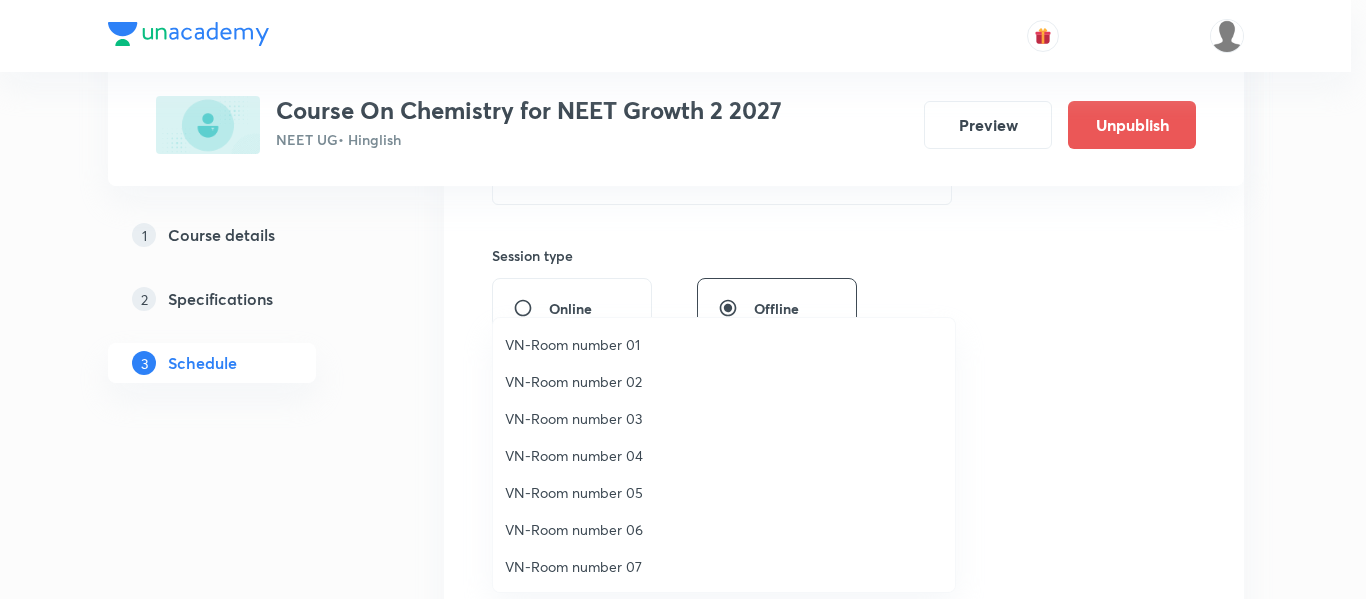 click on "VN-Room number 01" at bounding box center [724, 344] 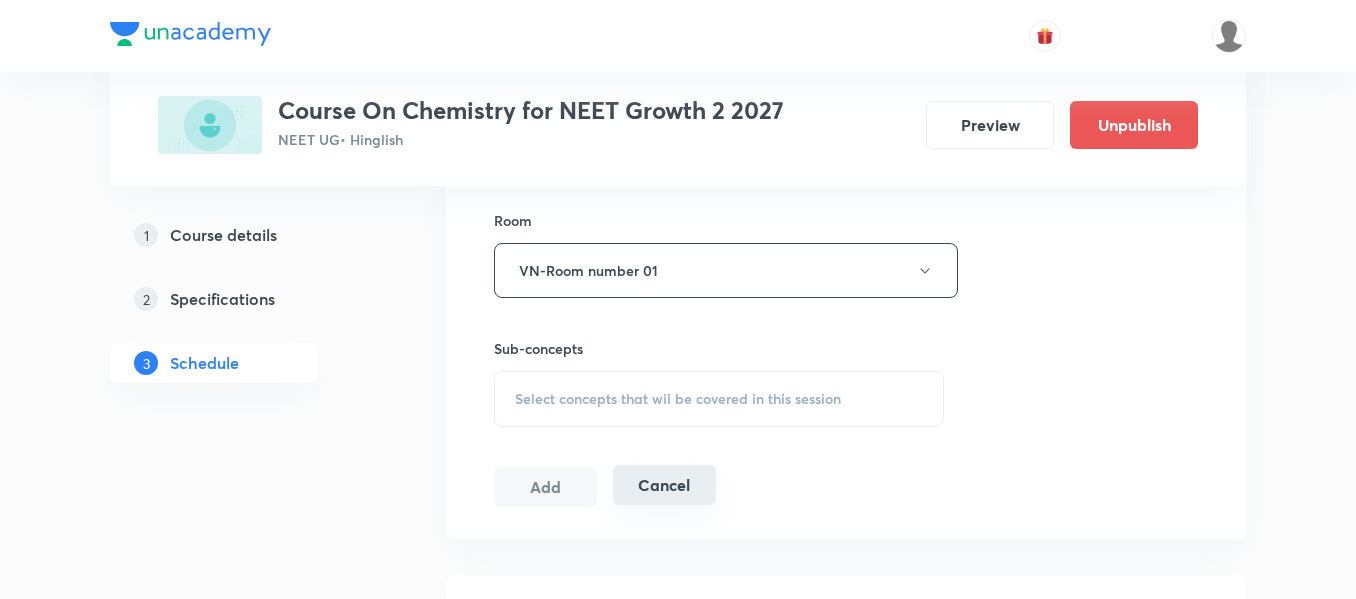 scroll, scrollTop: 900, scrollLeft: 0, axis: vertical 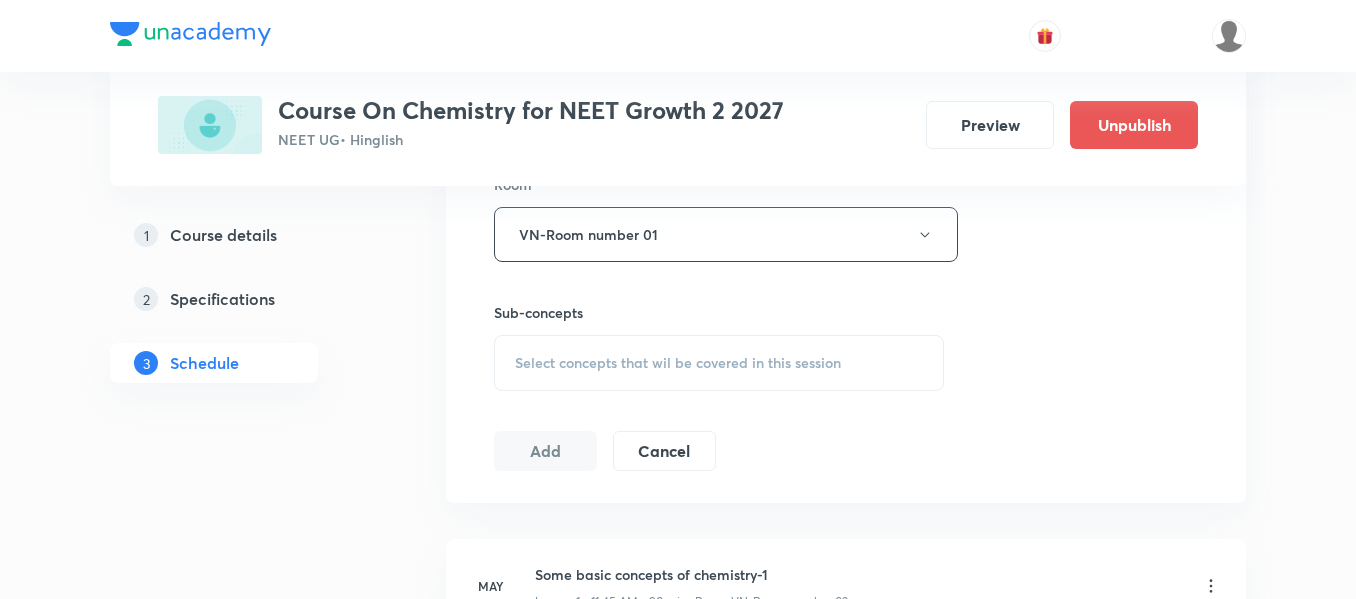 click on "Select concepts that wil be covered in this session" at bounding box center [678, 363] 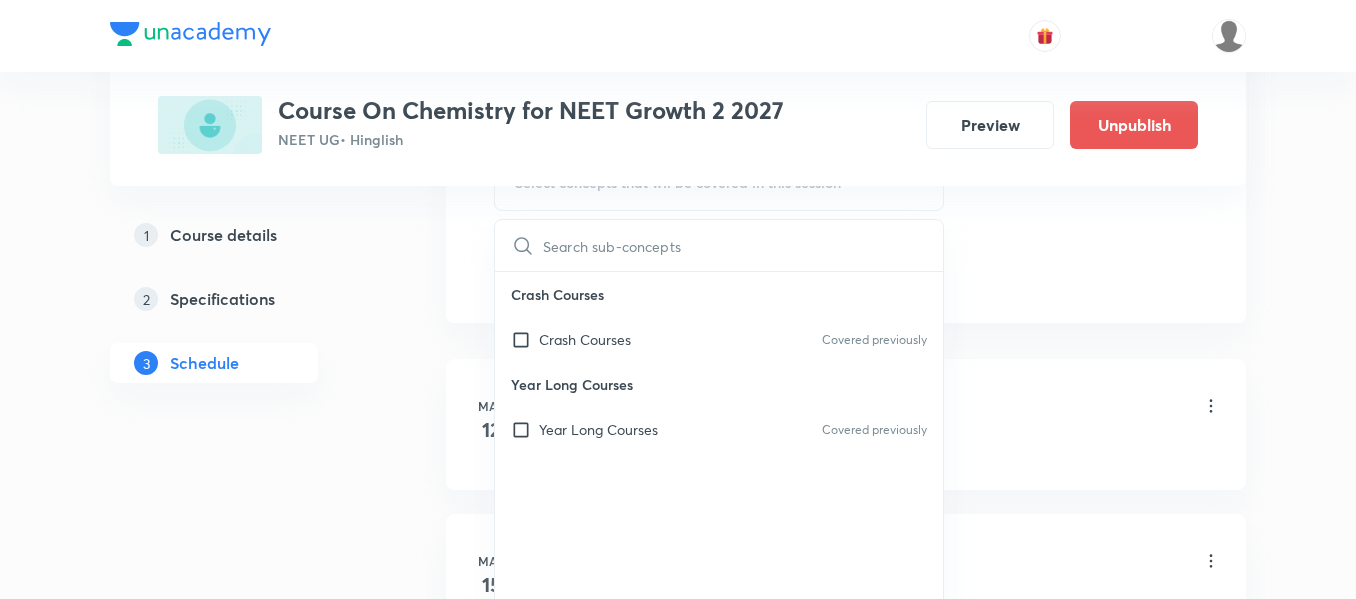 scroll, scrollTop: 1100, scrollLeft: 0, axis: vertical 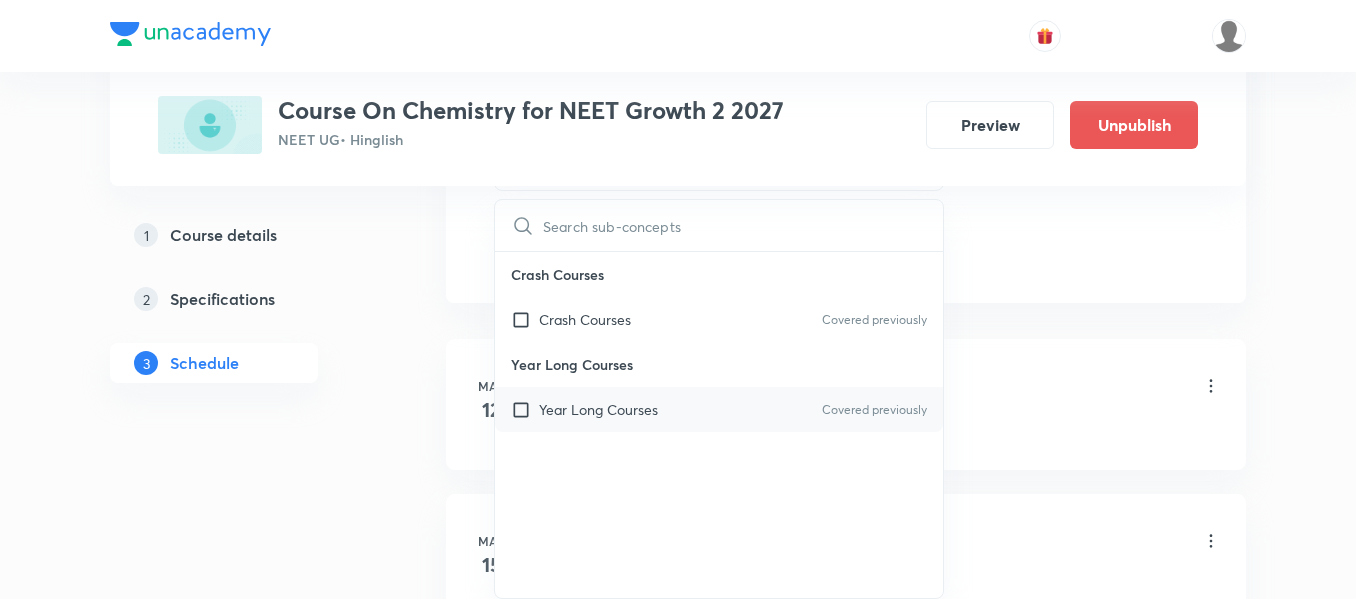 click on "Year Long Courses Covered previously" at bounding box center [719, 409] 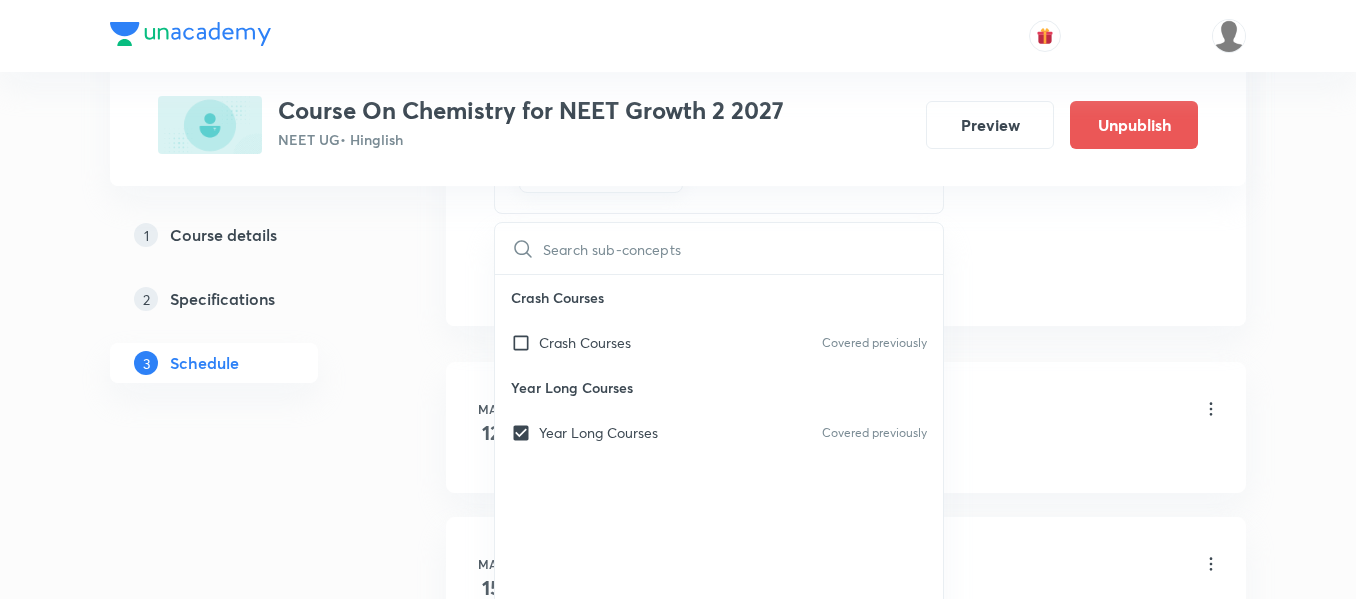 click on "Session  24 Live class Session title 16/99 Atomic structure ​ Schedule for Jul 19, 2025, 11:45 AM ​ Duration (in minutes) 90 ​   Session type Online Offline Room VN-Room number 01 Sub-concepts Year Long Courses CLEAR ​ Crash Courses Crash Courses Covered previously Year Long Courses Year Long Courses Covered previously Add Cancel" at bounding box center (846, -187) 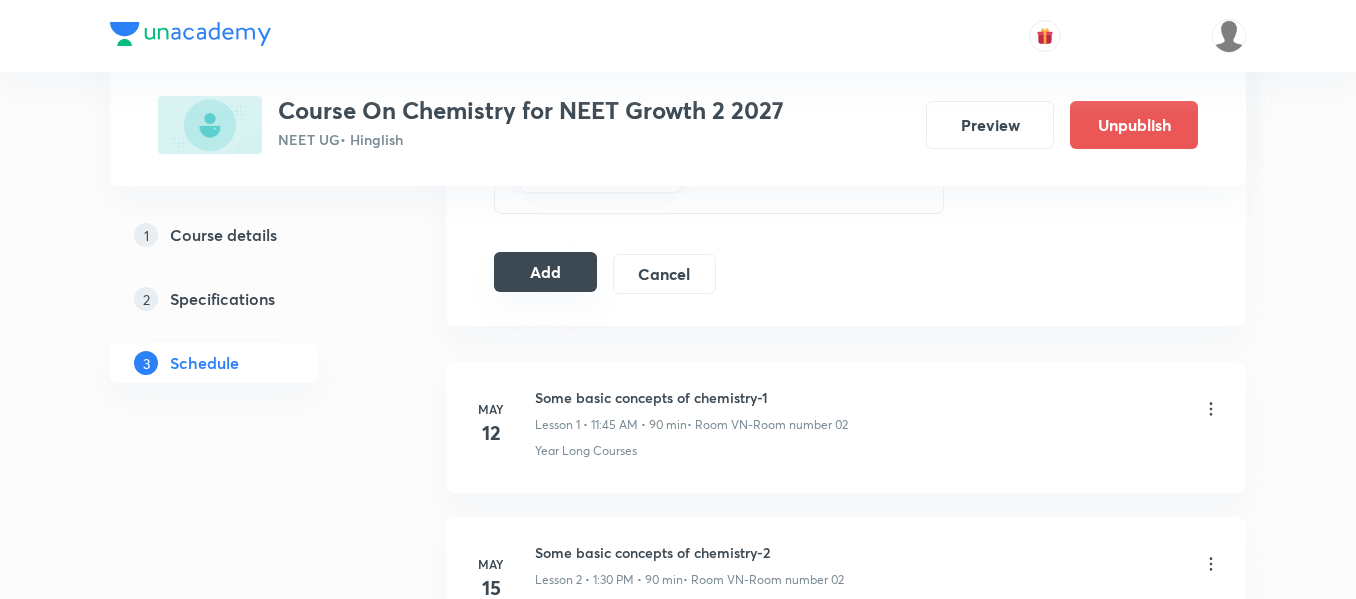 click on "Add" at bounding box center [545, 272] 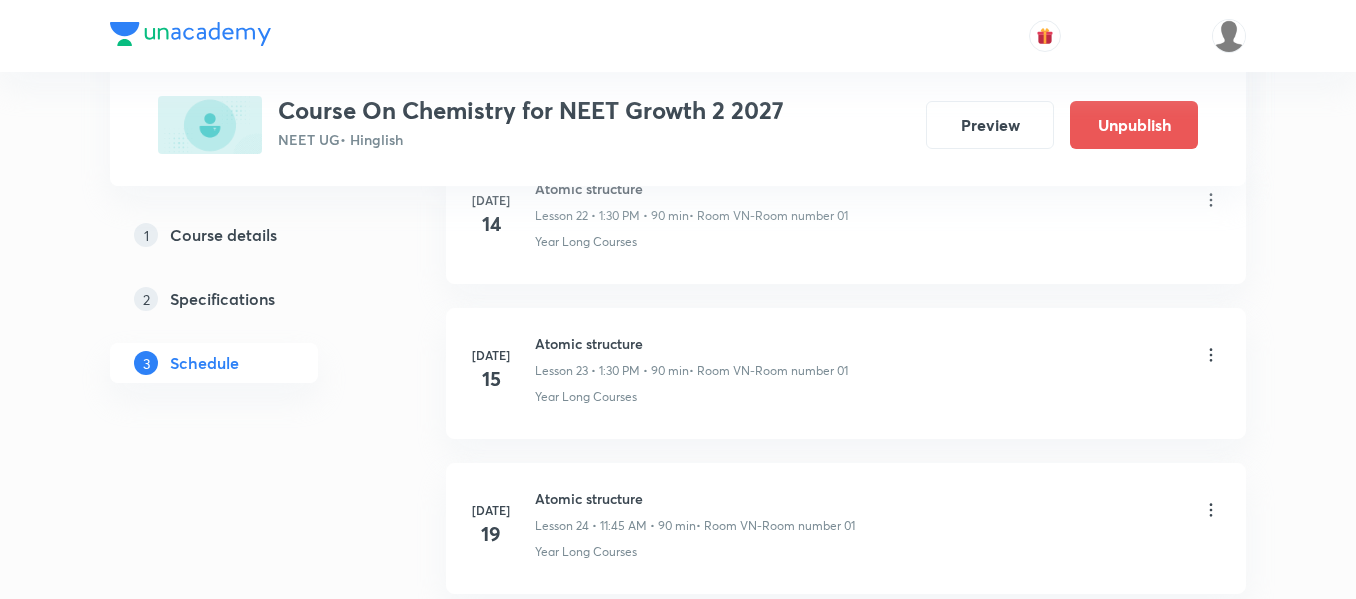 scroll, scrollTop: 3605, scrollLeft: 0, axis: vertical 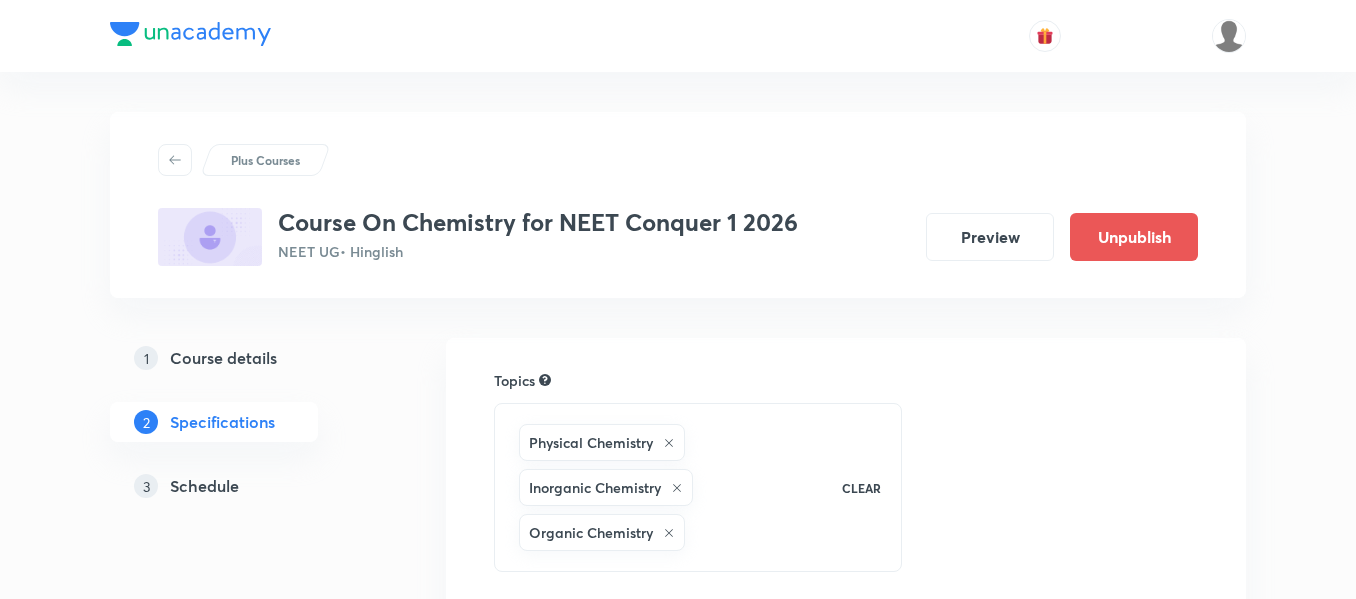 click on "Schedule" at bounding box center [204, 486] 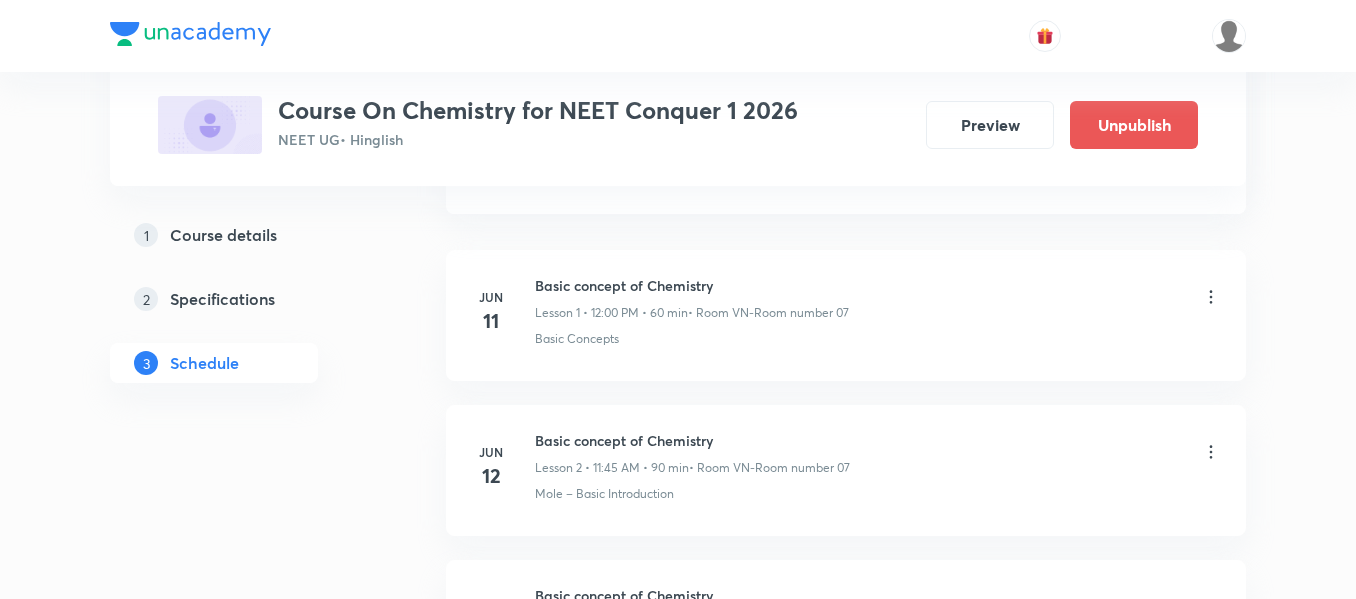 scroll, scrollTop: 1500, scrollLeft: 0, axis: vertical 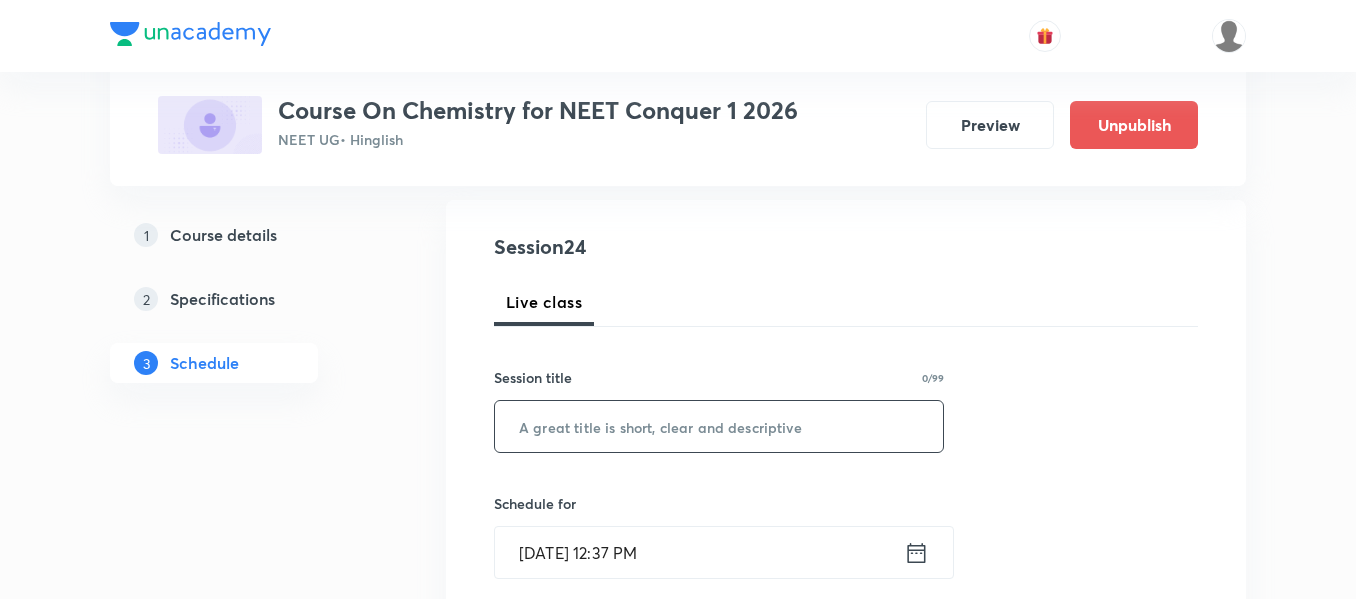 click at bounding box center [719, 426] 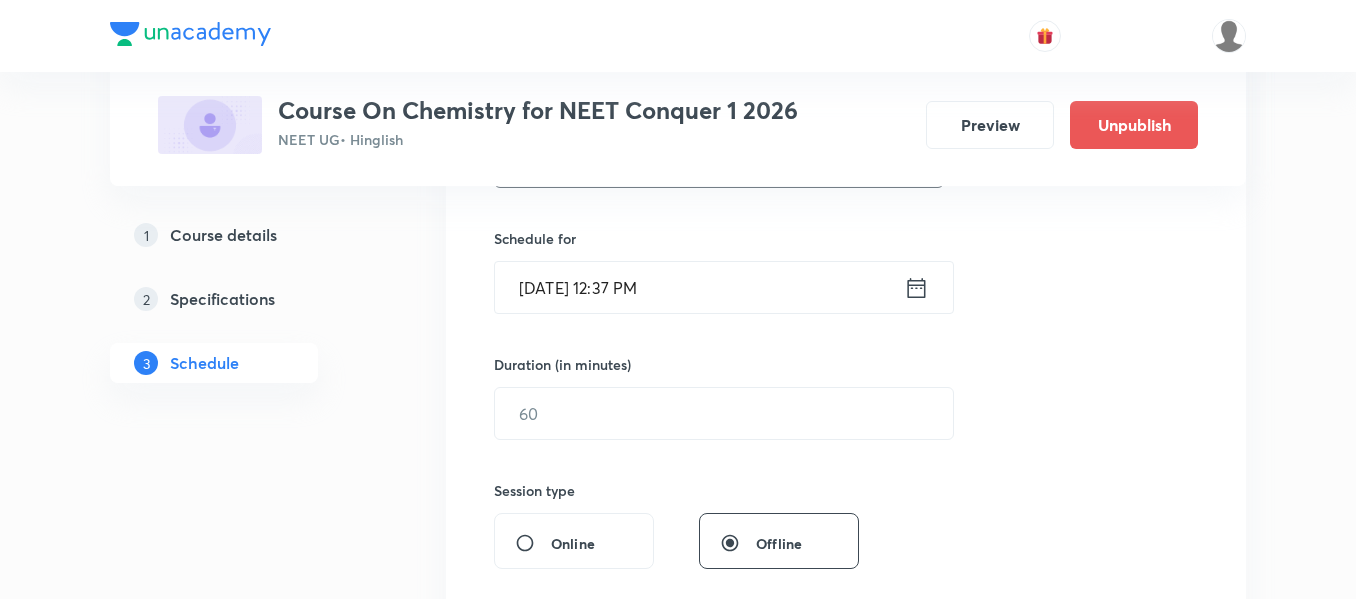 scroll, scrollTop: 500, scrollLeft: 0, axis: vertical 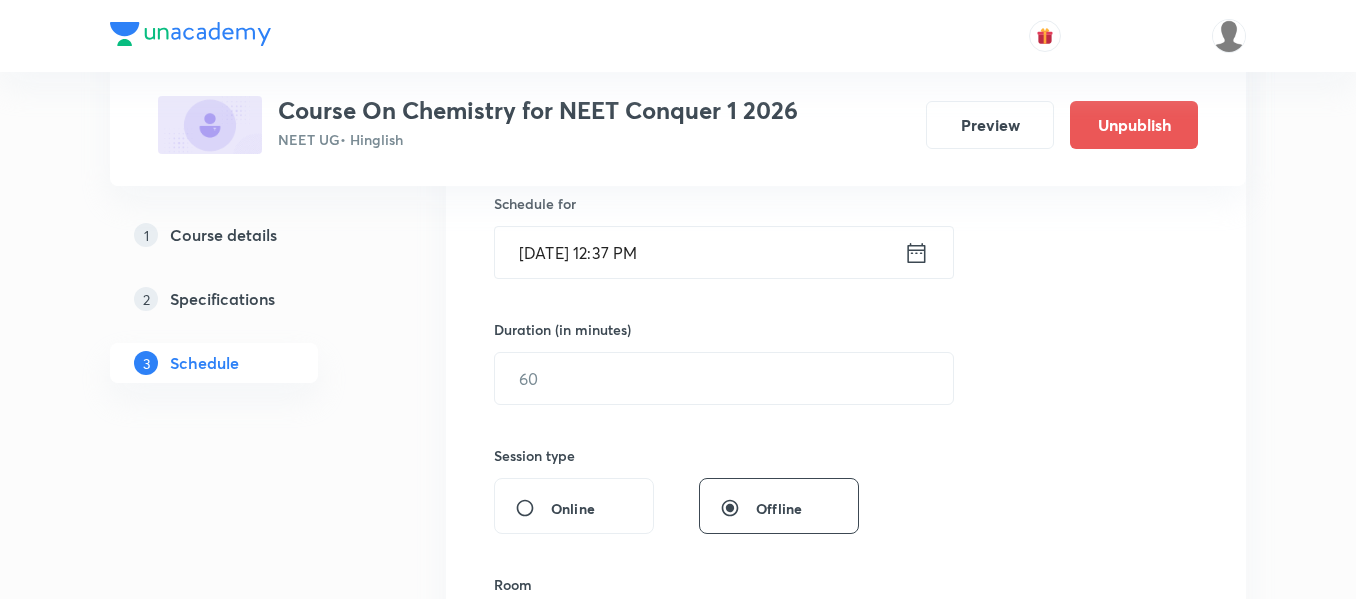 type on "atomic structure" 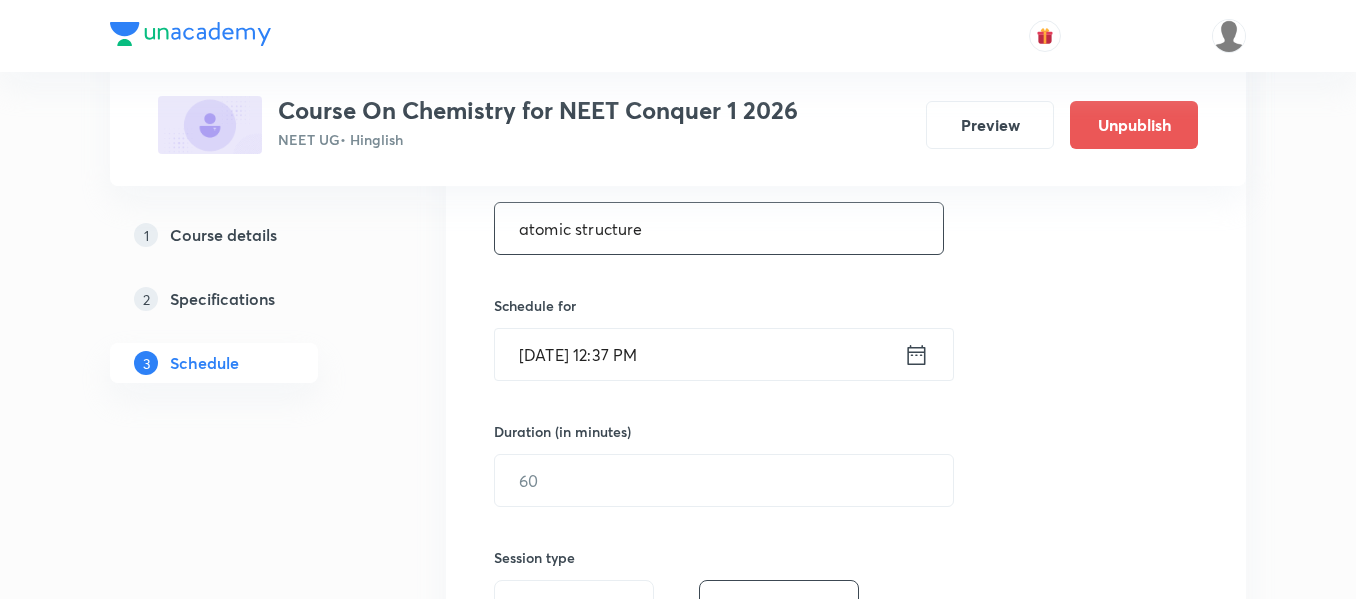 scroll, scrollTop: 400, scrollLeft: 0, axis: vertical 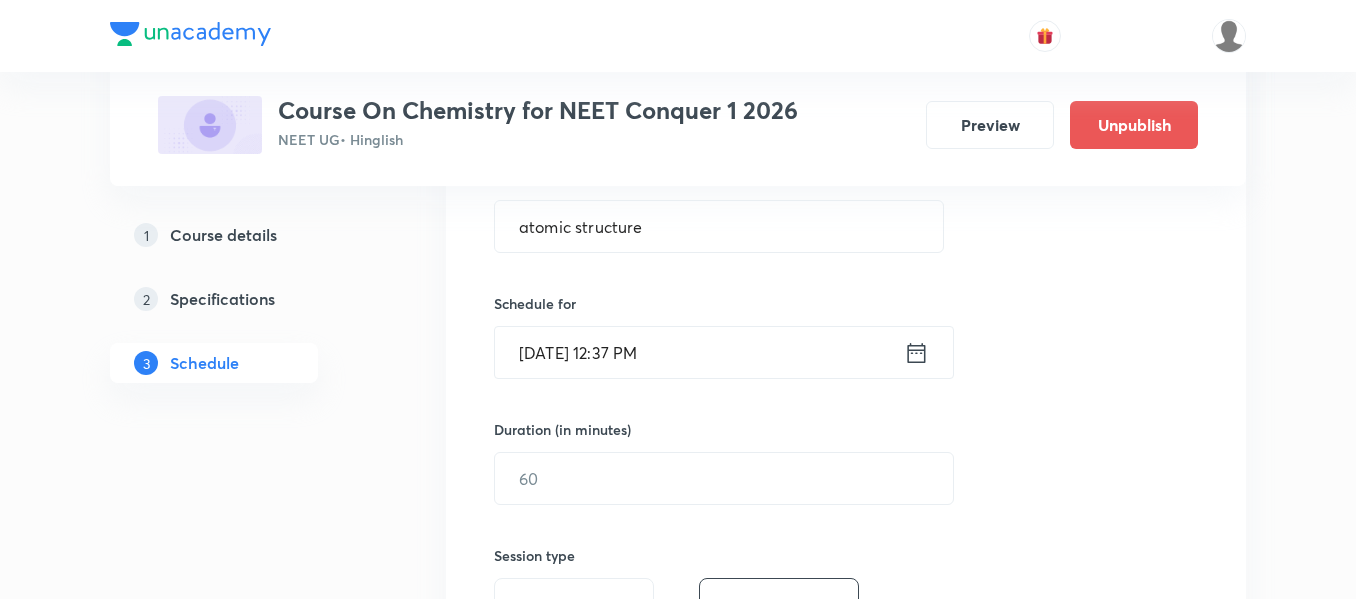 click on "Duration (in minutes) ​" at bounding box center (676, 462) 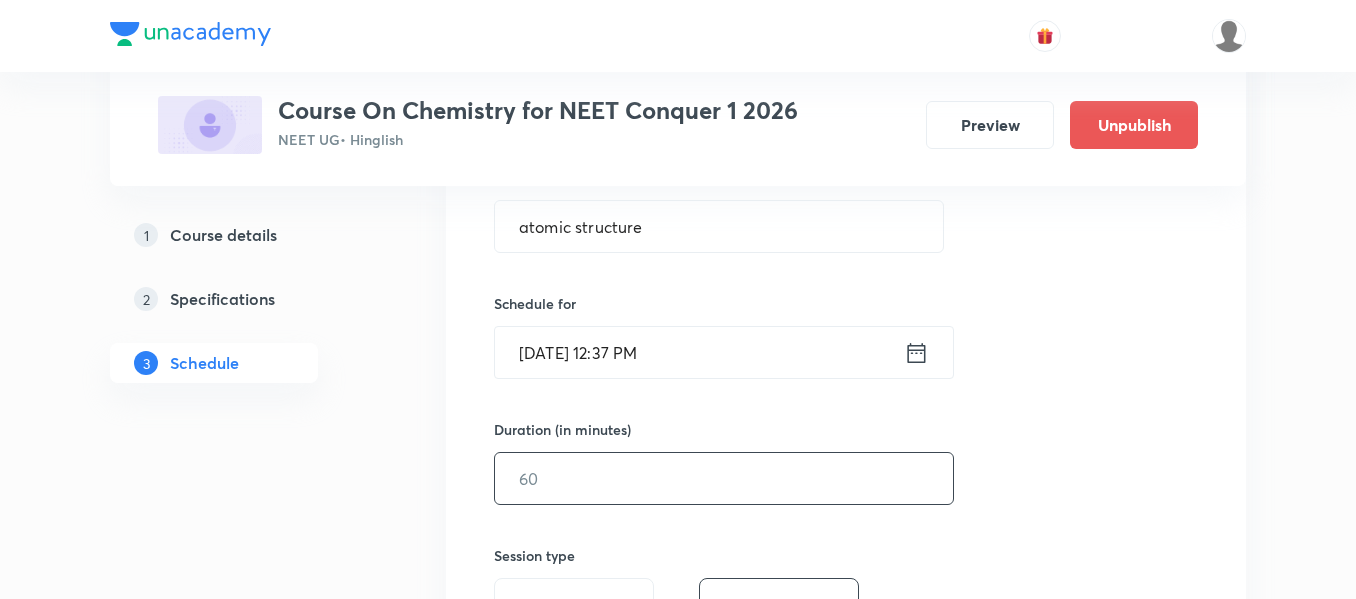 click at bounding box center (724, 478) 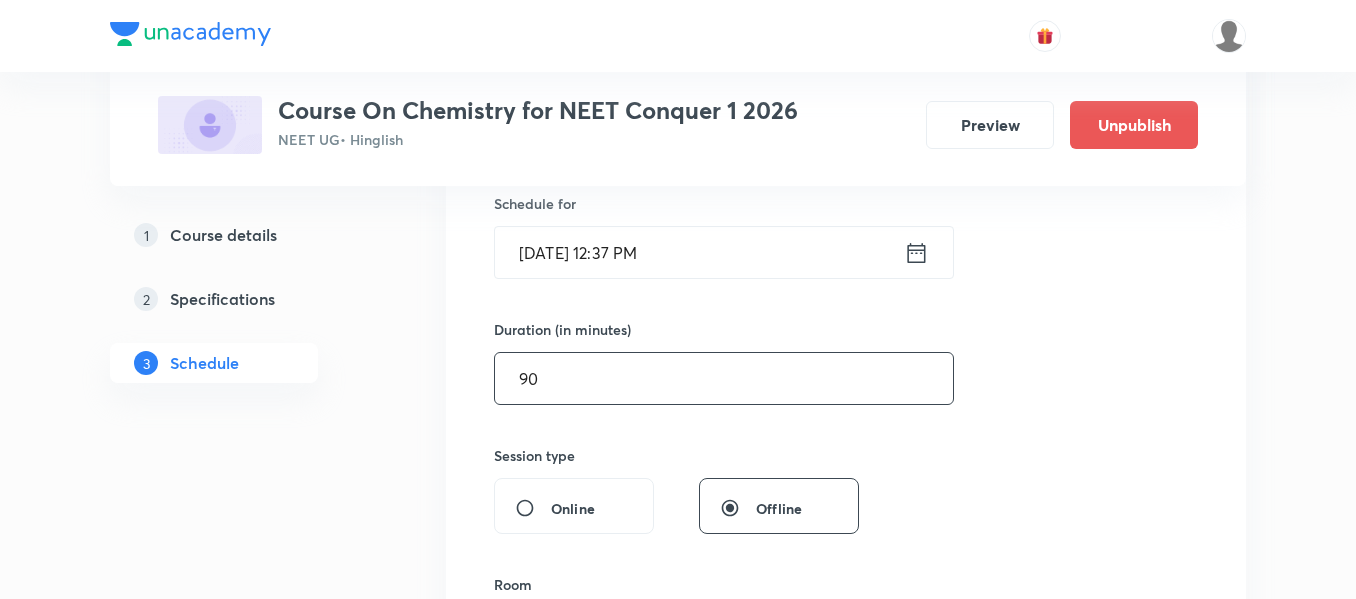 scroll, scrollTop: 700, scrollLeft: 0, axis: vertical 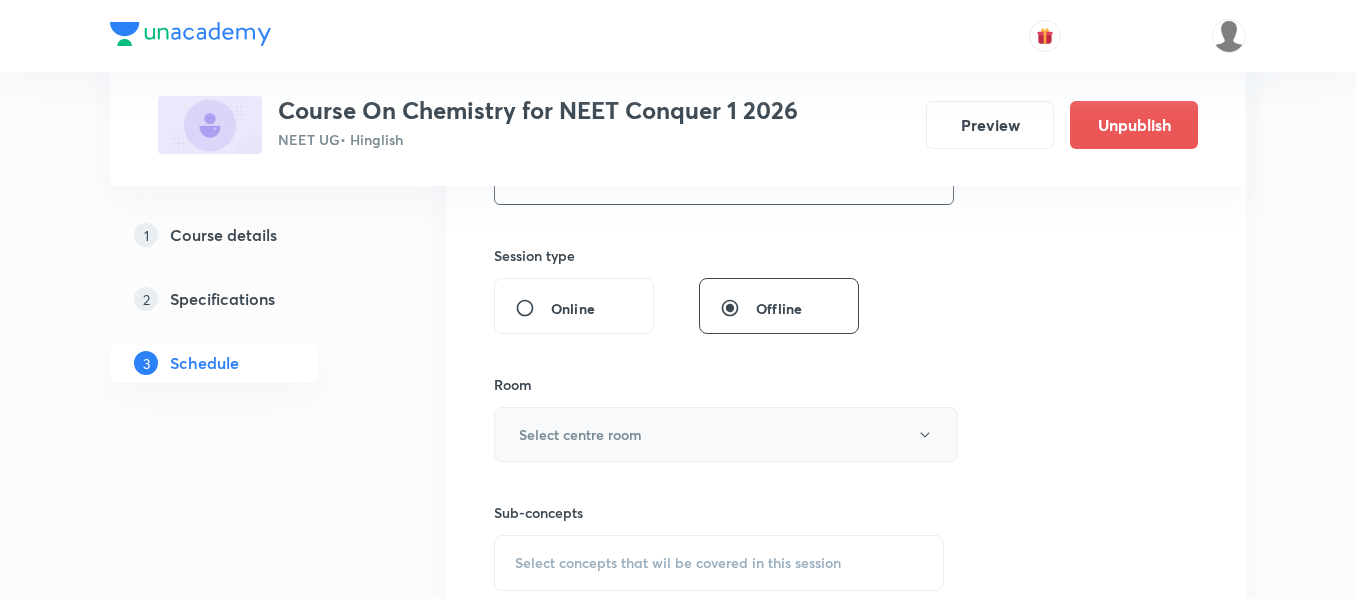 type on "90" 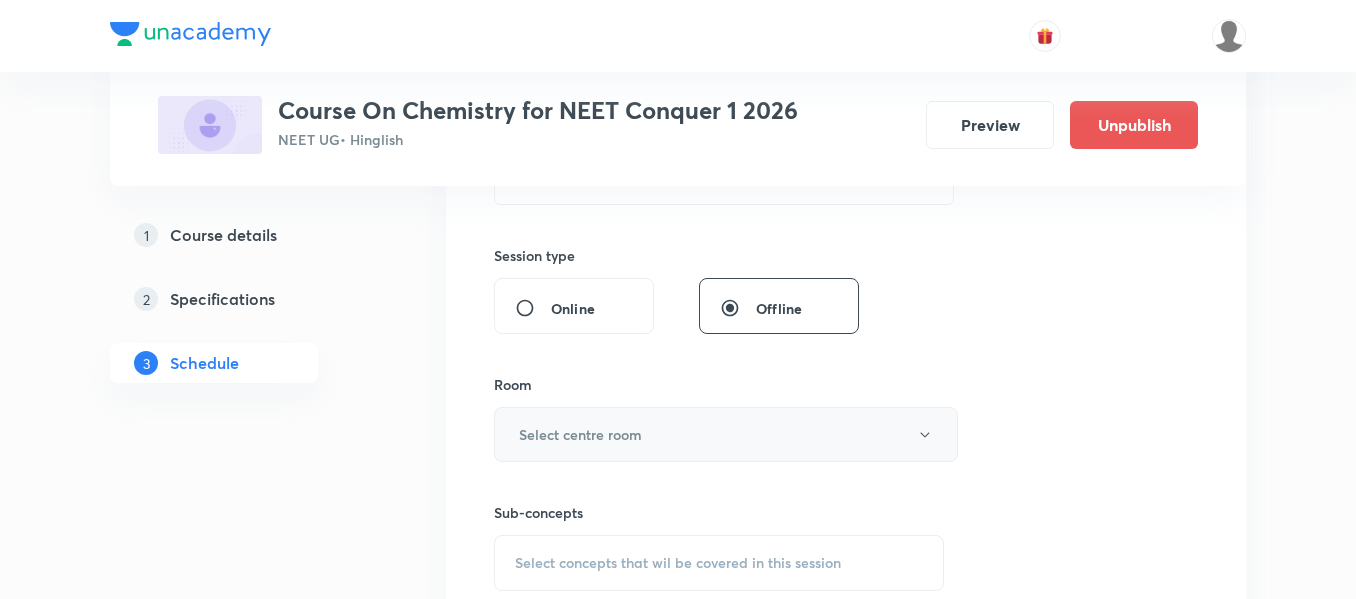 click on "Select centre room" at bounding box center [726, 434] 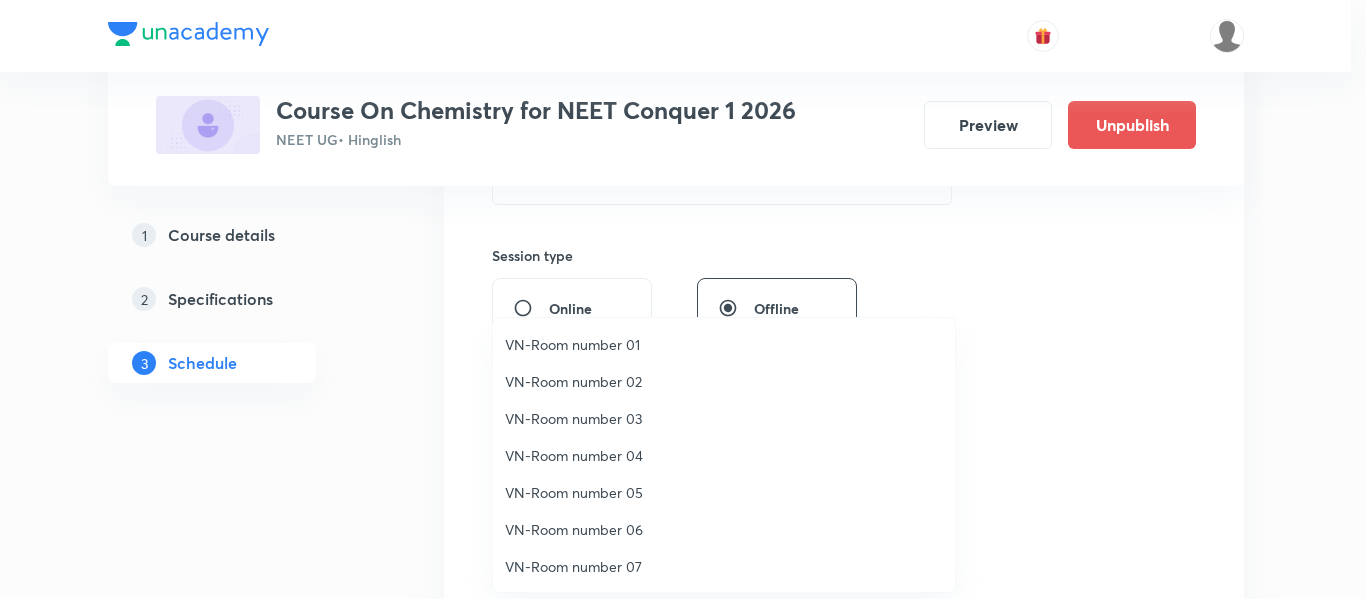 click on "VN-Room number 01" at bounding box center [724, 344] 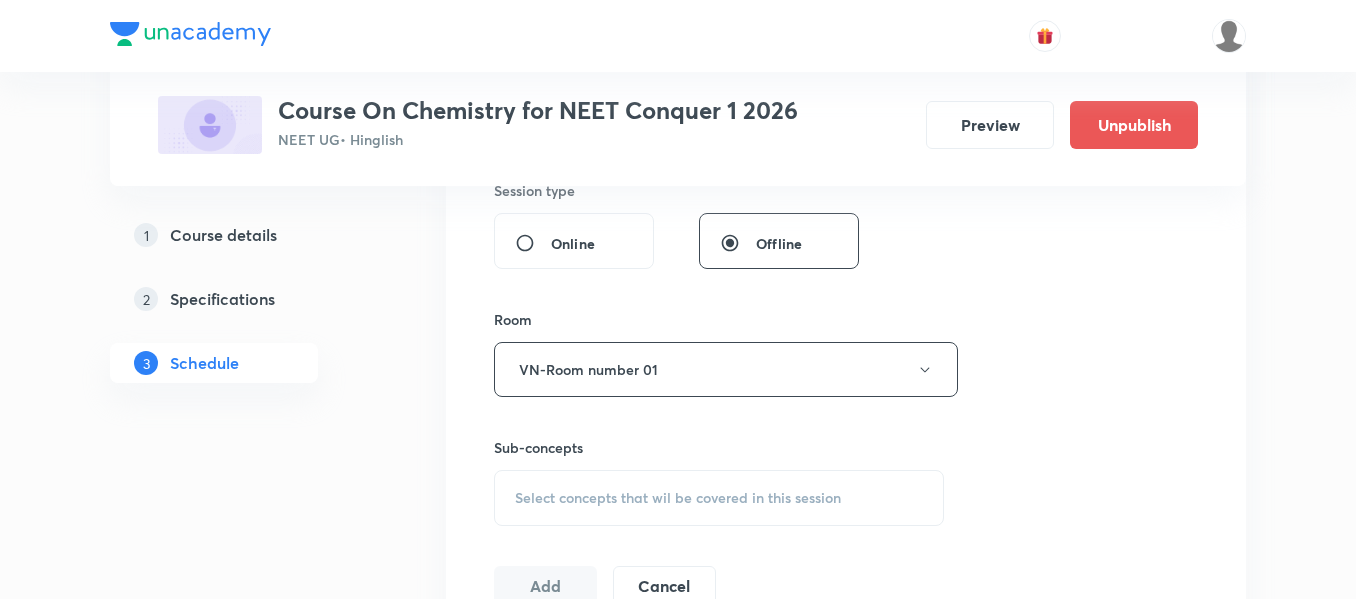 scroll, scrollTop: 800, scrollLeft: 0, axis: vertical 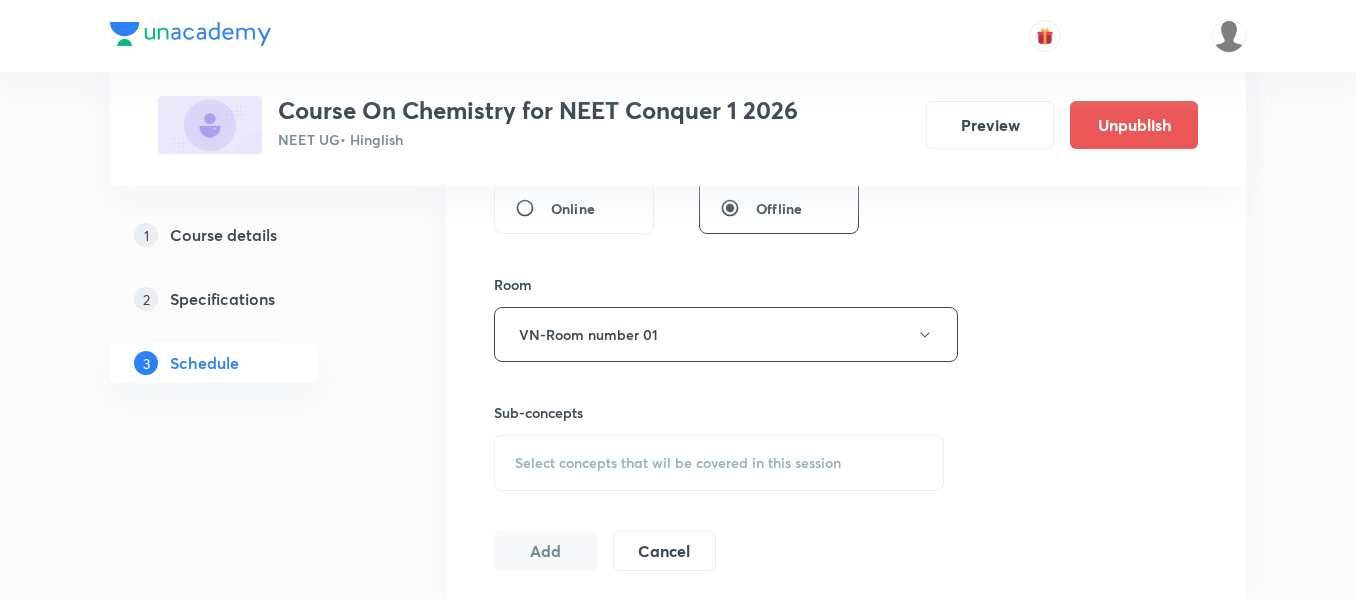 click on "Select concepts that wil be covered in this session" at bounding box center (678, 463) 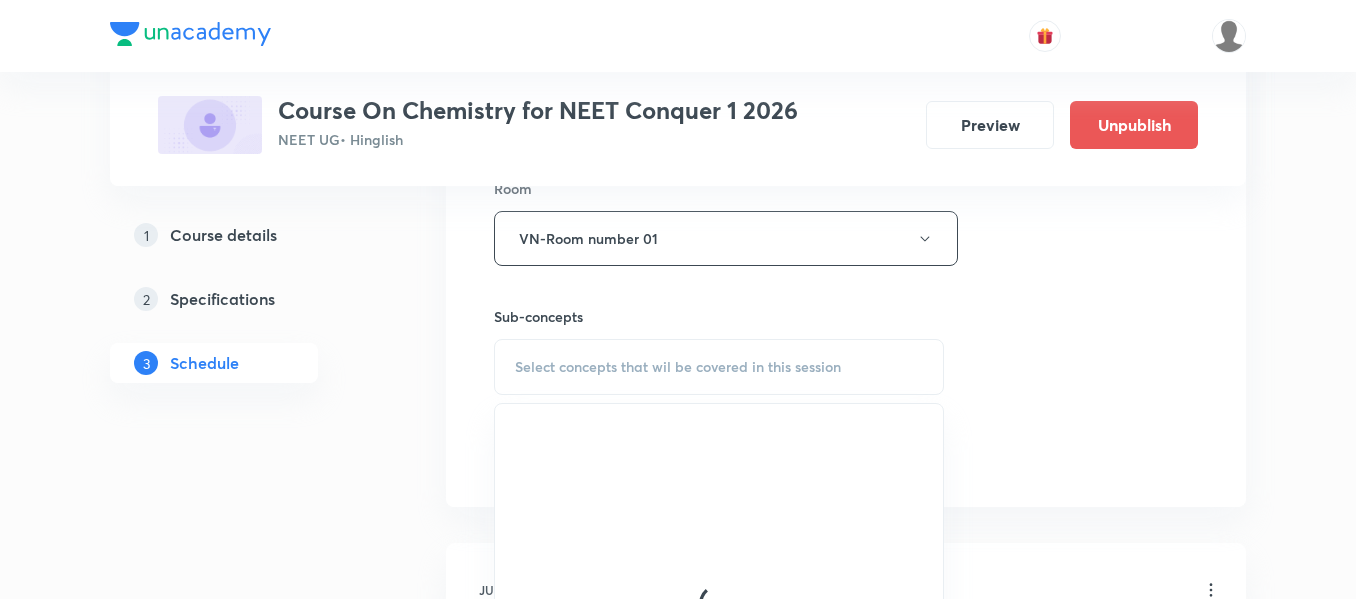 scroll, scrollTop: 1000, scrollLeft: 0, axis: vertical 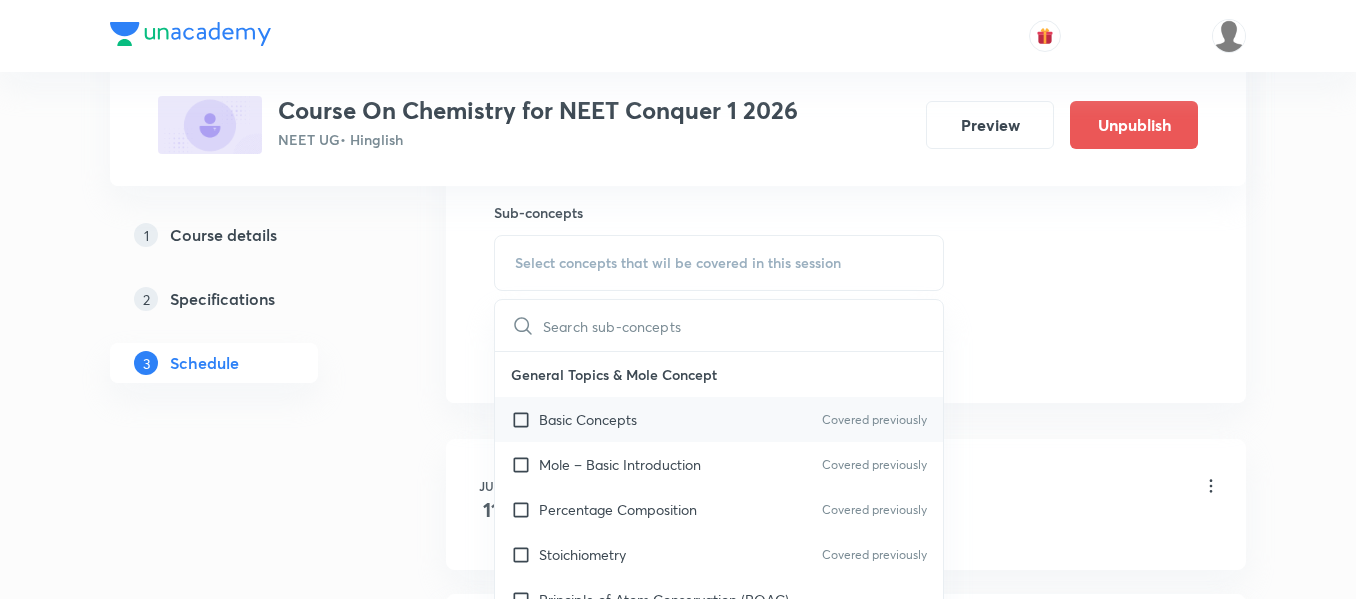 click on "Basic Concepts Covered previously" at bounding box center (719, 419) 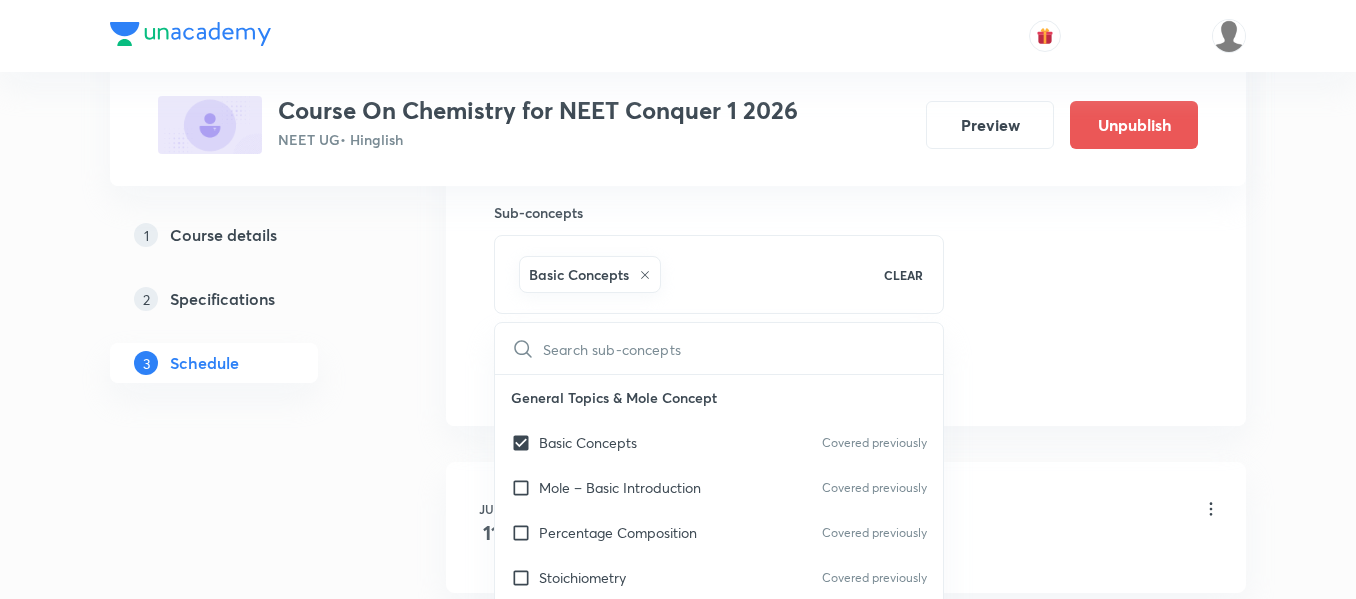 click on "Session  24 Live class Session title 16/99 atomic structure ​ Schedule for [DATE] 12:37 PM ​ Duration (in minutes) 90 ​   Session type Online Offline Room VN-Room number 01 Sub-concepts Basic Concepts CLEAR ​ General Topics & Mole Concept Basic Concepts Covered previously Mole – Basic Introduction Covered previously Percentage Composition Covered previously Stoichiometry Covered previously Principle of Atom Conservation (POAC) Relation between Stoichiometric Quantities Application of Mole Concept: Gravimetric Analysis Covered previously Electronic Configuration Of Atoms (Hund's rule)  Quantum Numbers (Magnetic Quantum no.) Covered previously Quantum Numbers([PERSON_NAME] Exclusion law) Mean [MEDICAL_DATA] Mass or Molecular Mass Variation of Conductivity with Concentration Covered previously Mechanism of Corrosion Atomic Structure Discovery Of Electron Some Prerequisites of Physics Covered previously Discovery Of Protons And Neutrons Atomic Models Representation Of Atom With Electrons And Neutrons Spectrum" at bounding box center (846, -87) 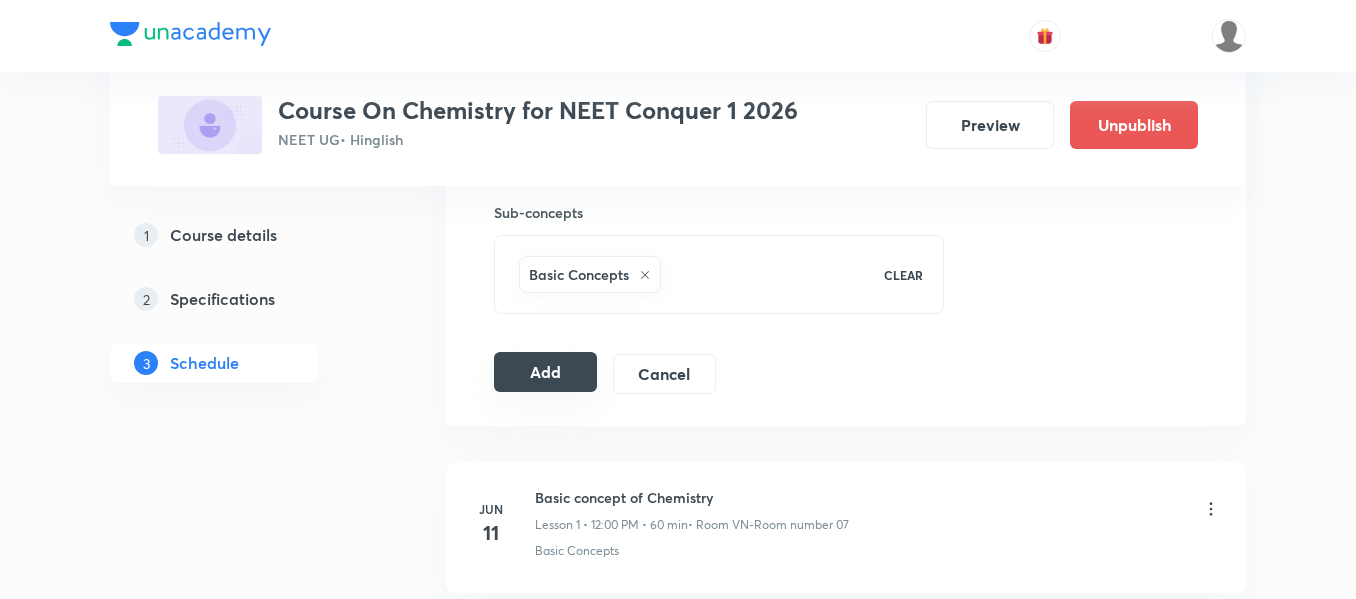 click on "Add" at bounding box center (545, 372) 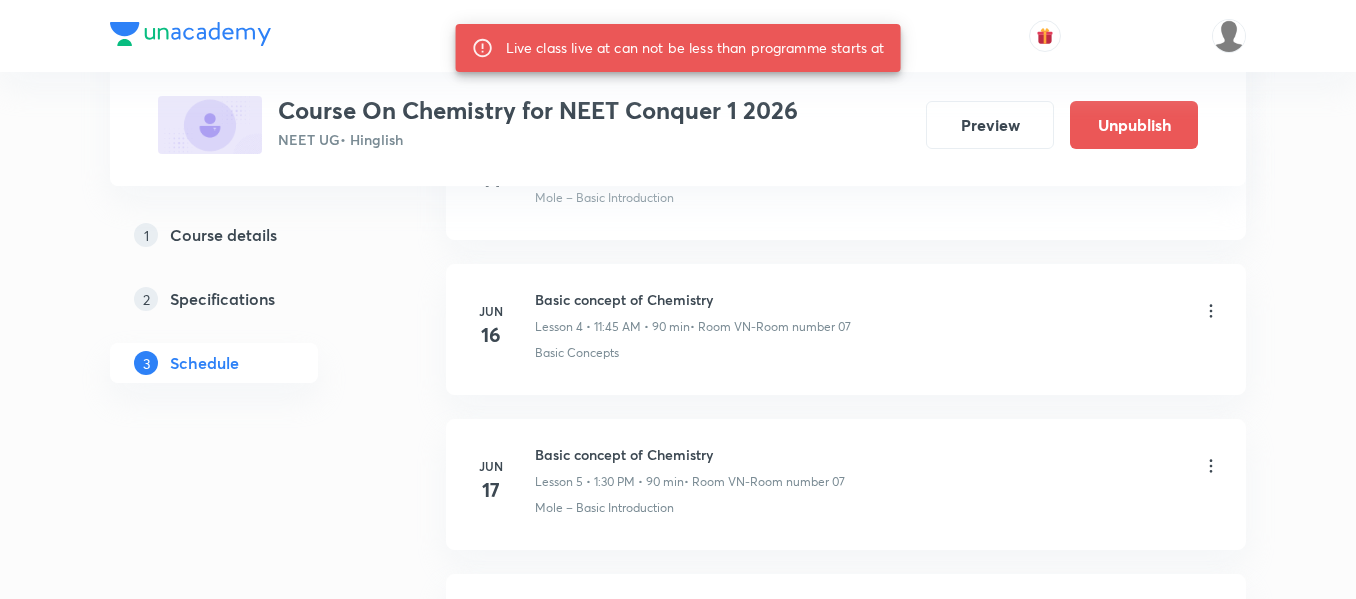 scroll, scrollTop: 1700, scrollLeft: 0, axis: vertical 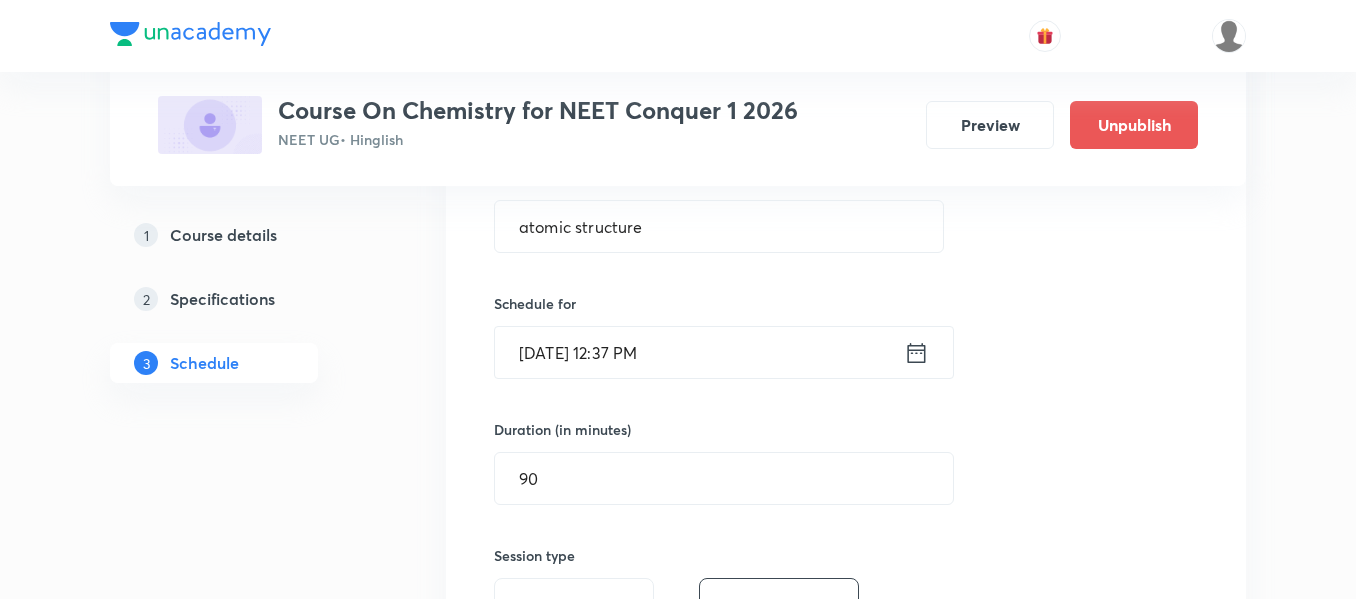 click 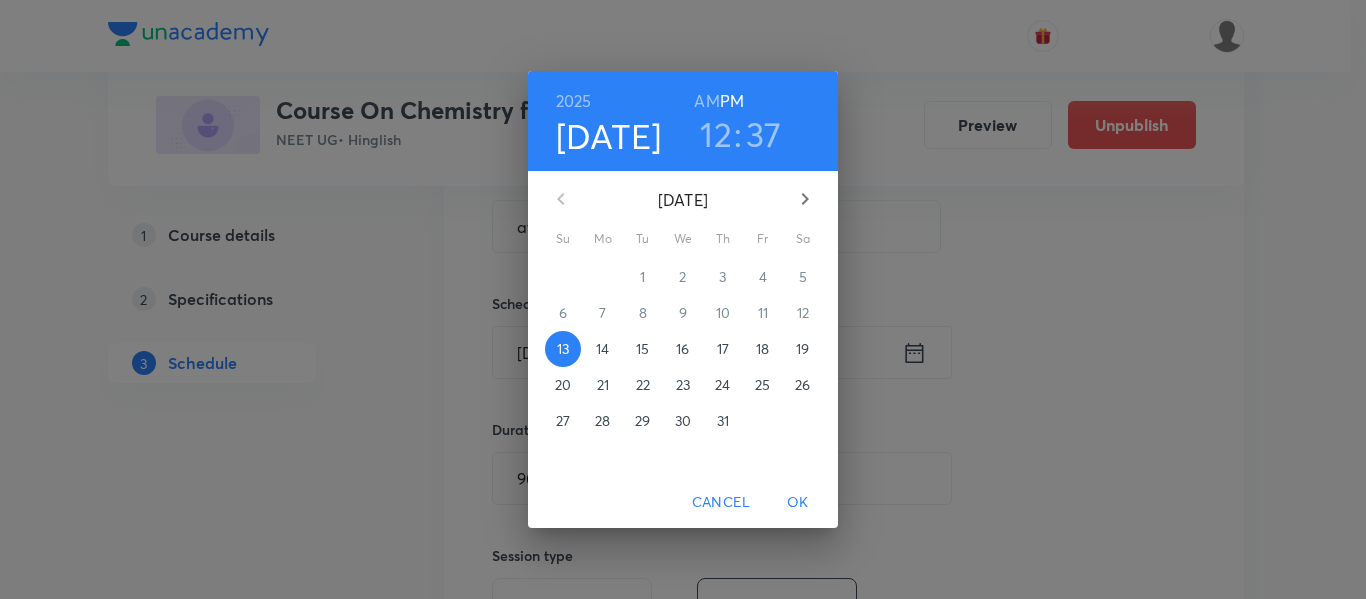 click on "14" at bounding box center [603, 349] 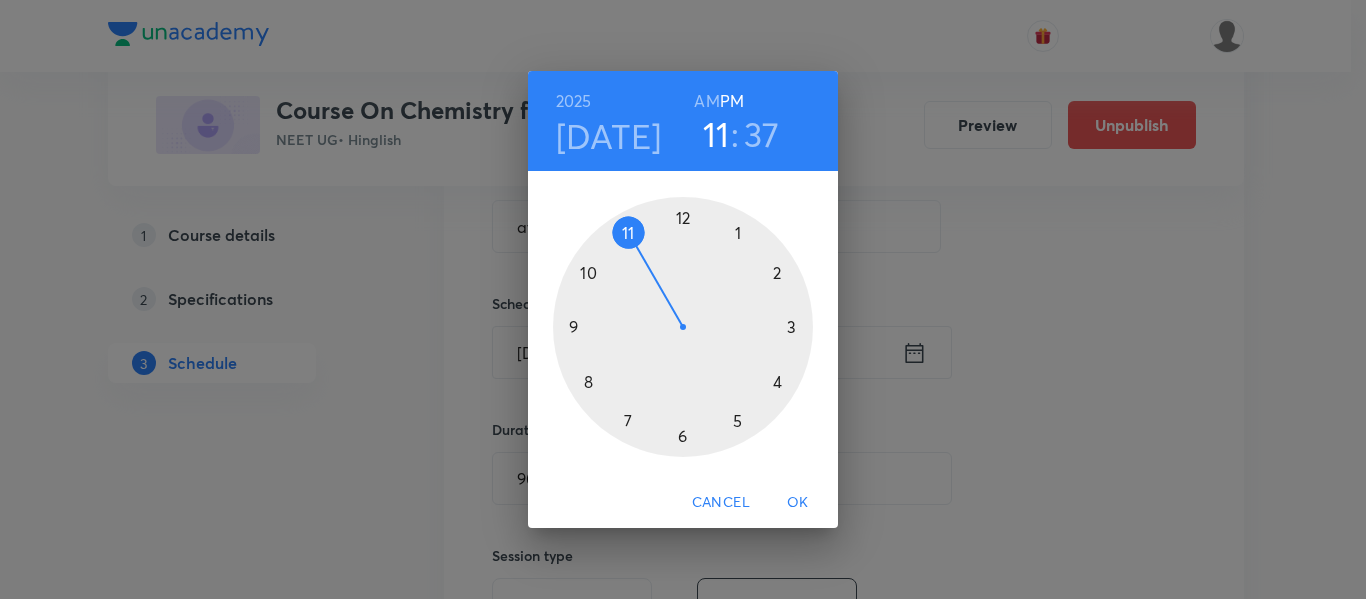 drag, startPoint x: 683, startPoint y: 213, endPoint x: 646, endPoint y: 203, distance: 38.327538 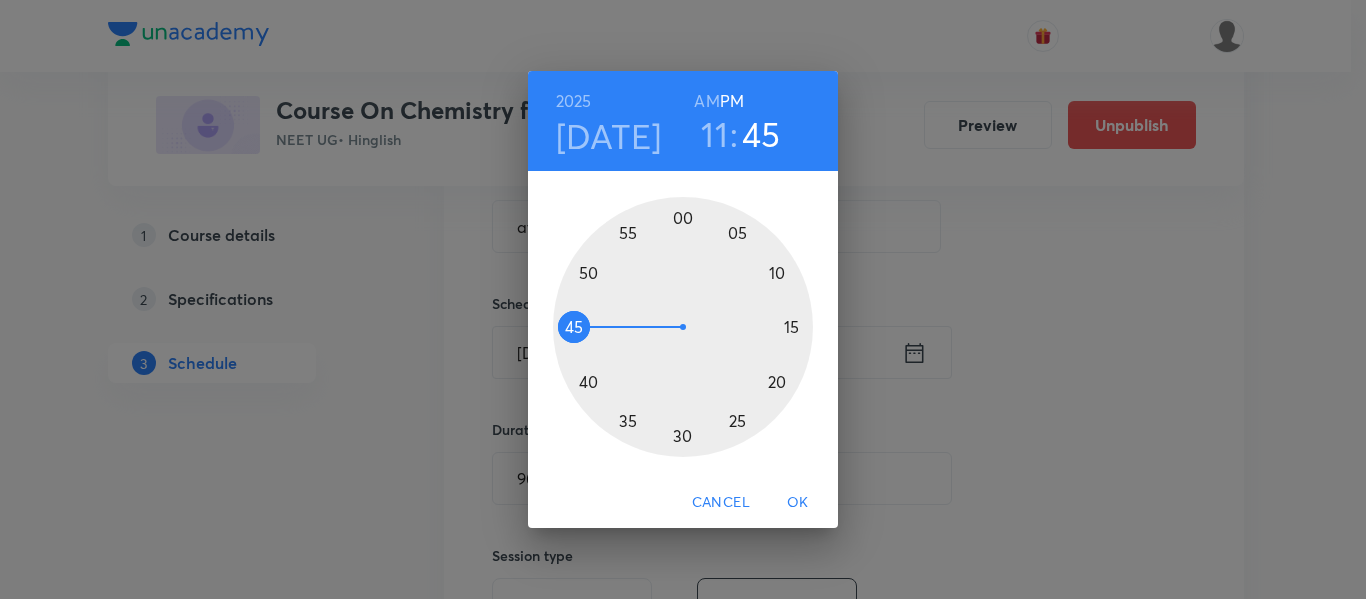 drag, startPoint x: 603, startPoint y: 397, endPoint x: 579, endPoint y: 324, distance: 76.843994 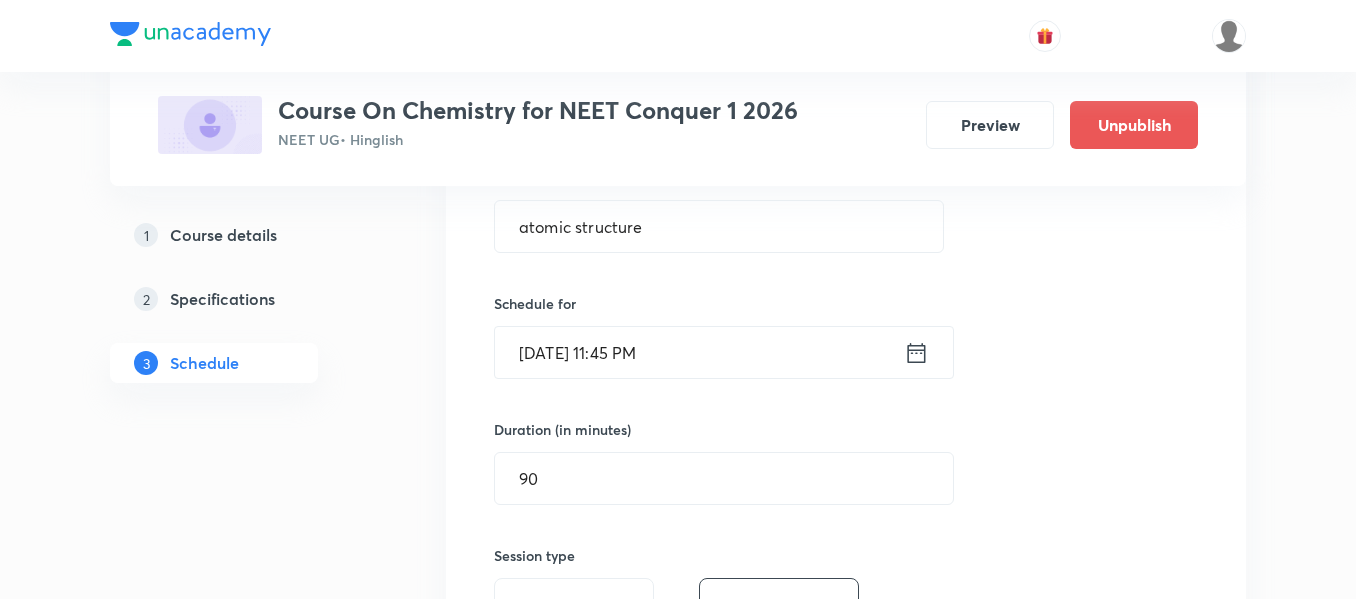 click 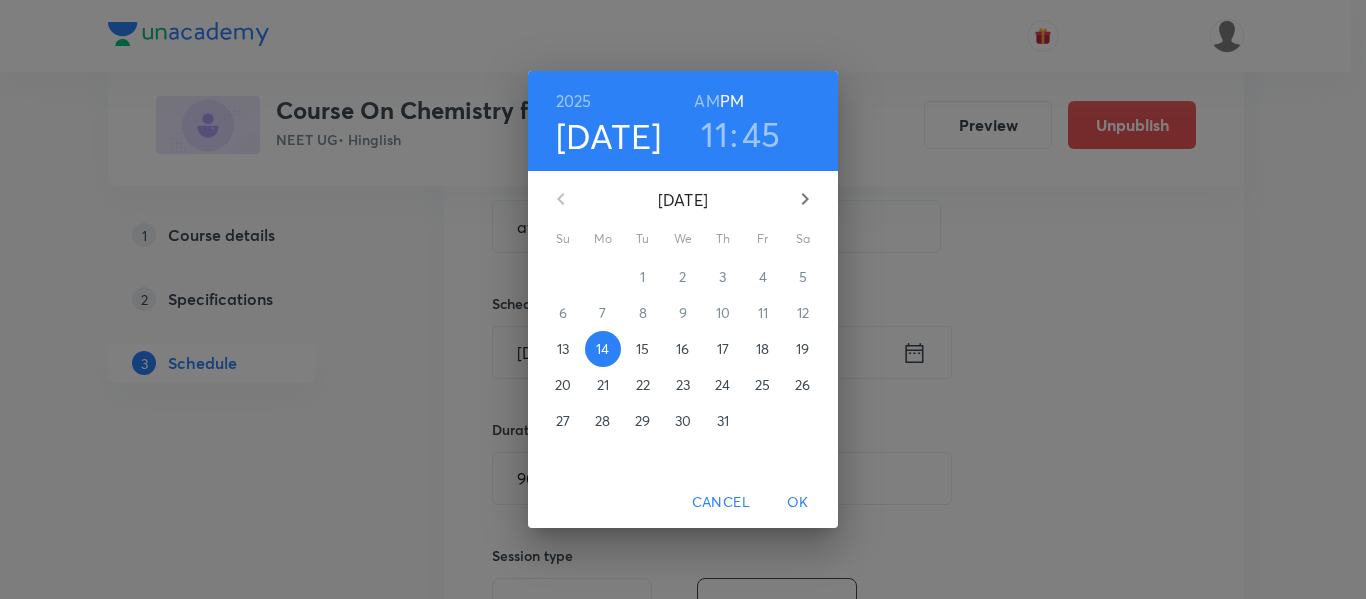 click on "AM" at bounding box center [706, 101] 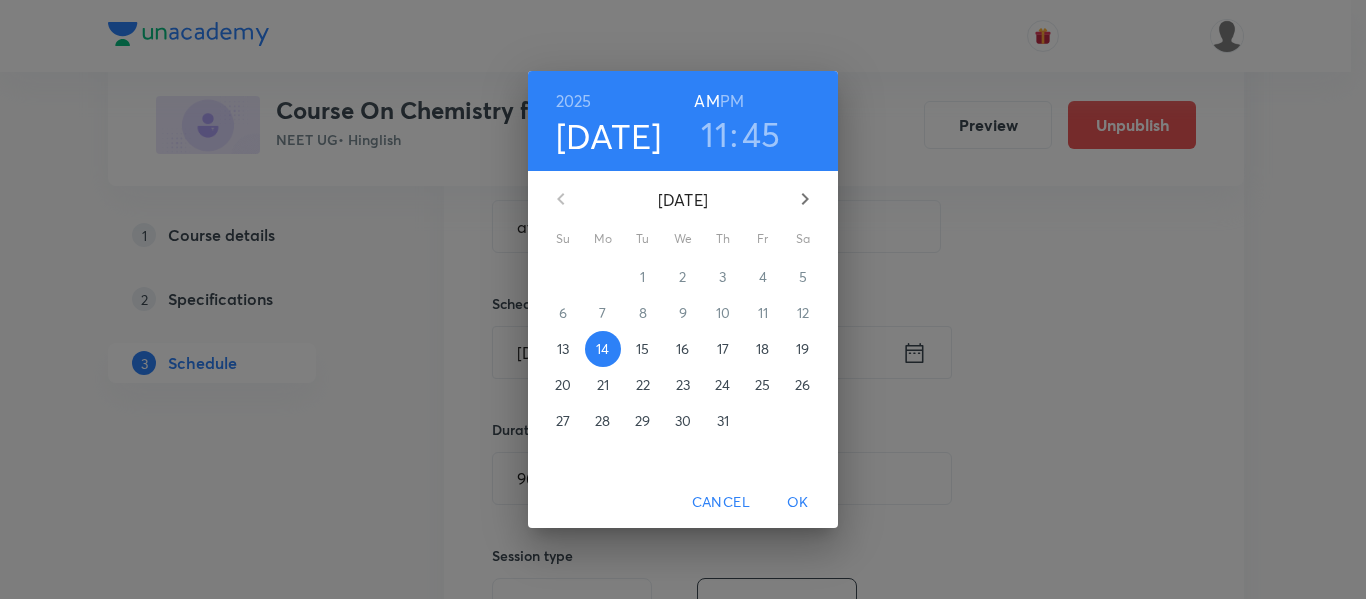 click on "OK" at bounding box center [798, 502] 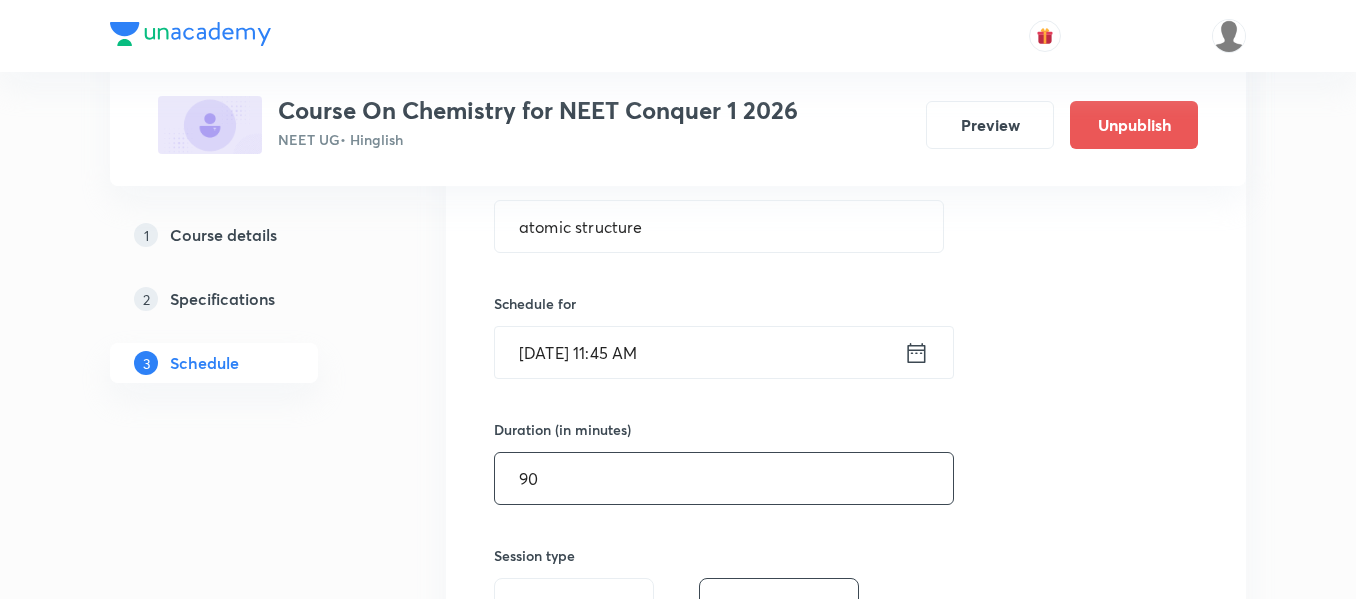 click on "90" at bounding box center (724, 478) 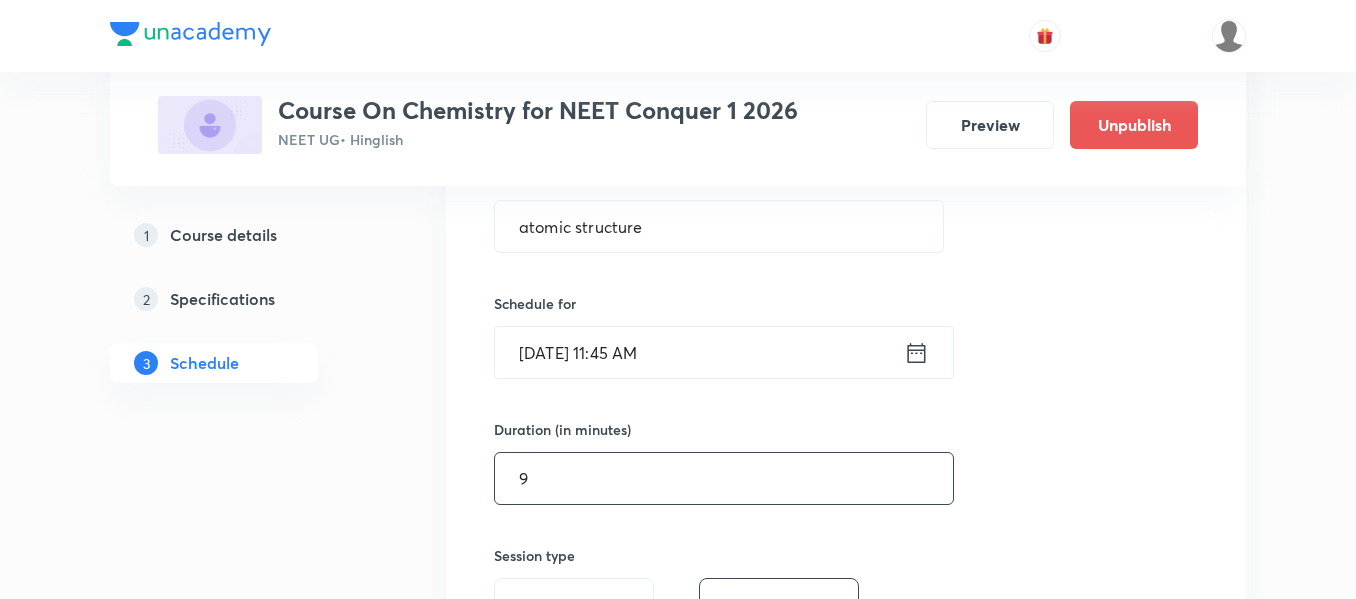 type on "90" 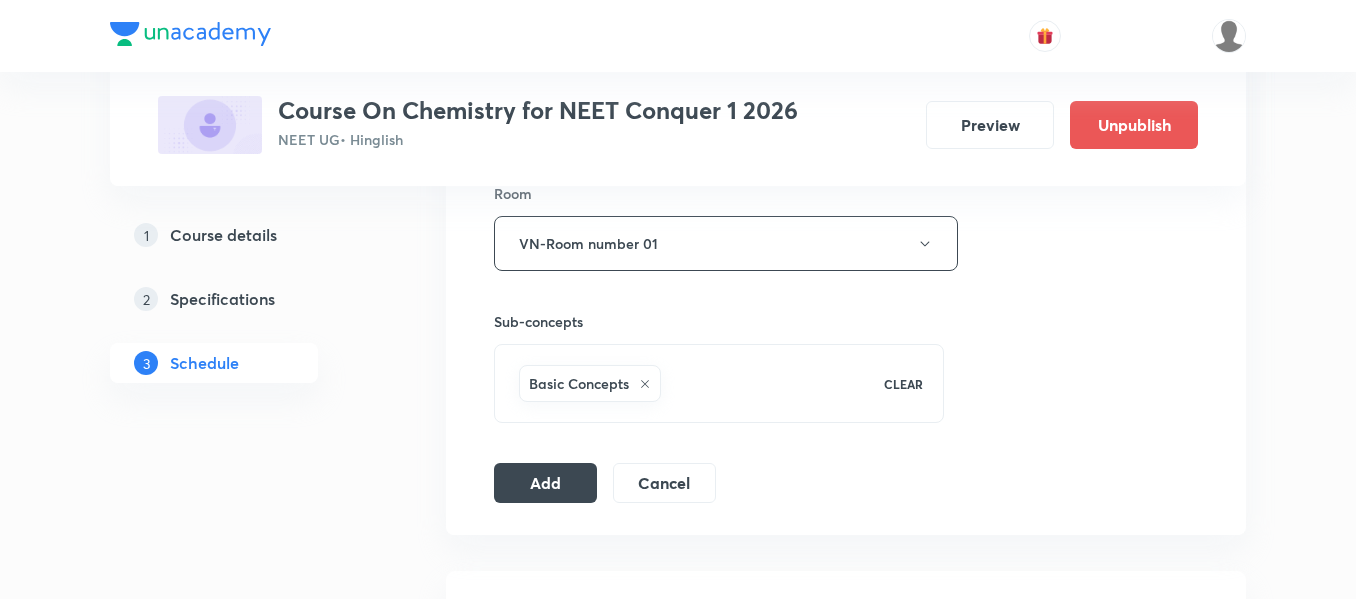 scroll, scrollTop: 1000, scrollLeft: 0, axis: vertical 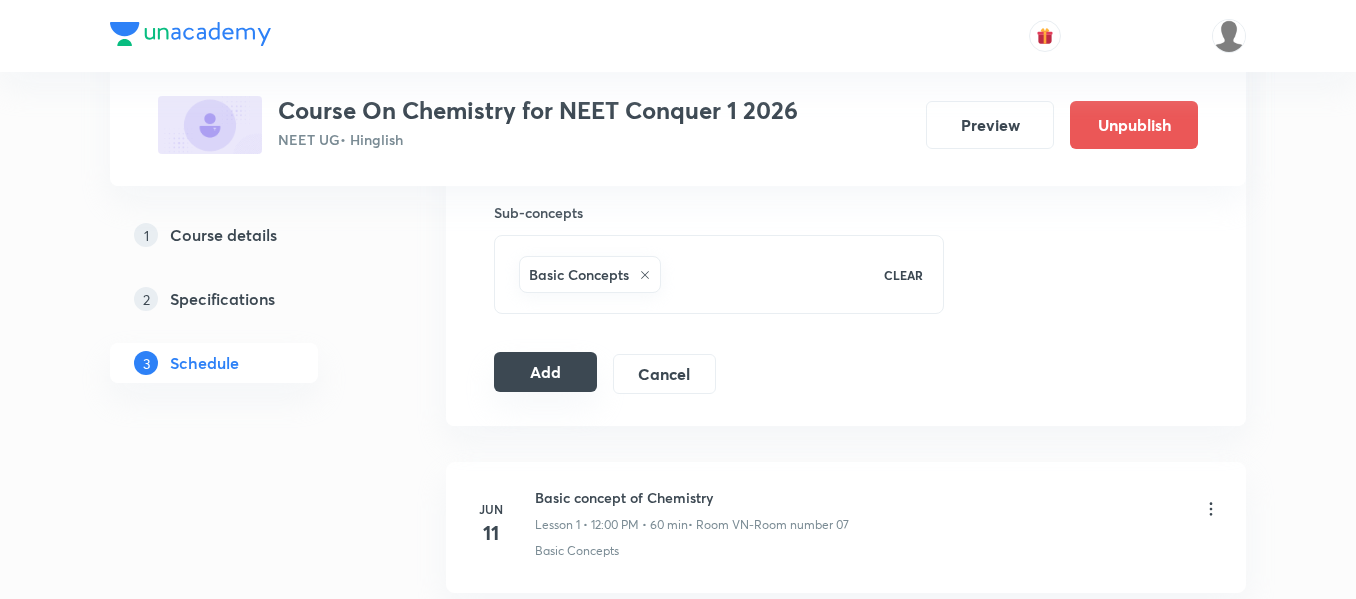 click on "Add" at bounding box center (545, 372) 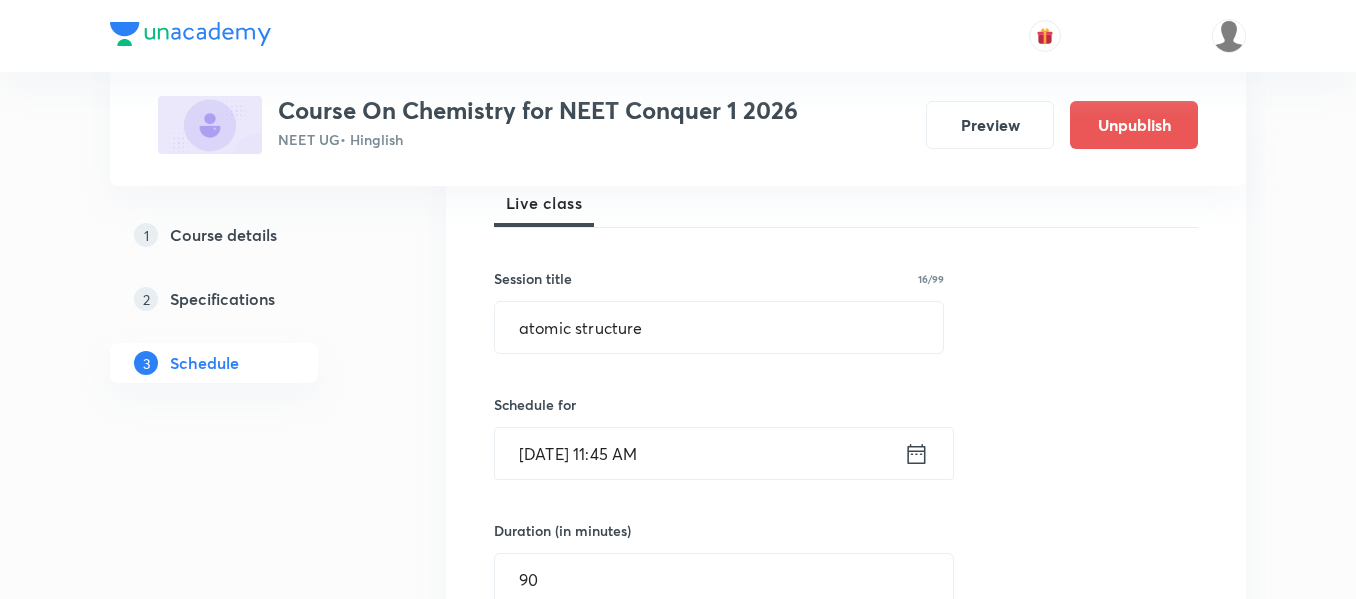 scroll, scrollTop: 300, scrollLeft: 0, axis: vertical 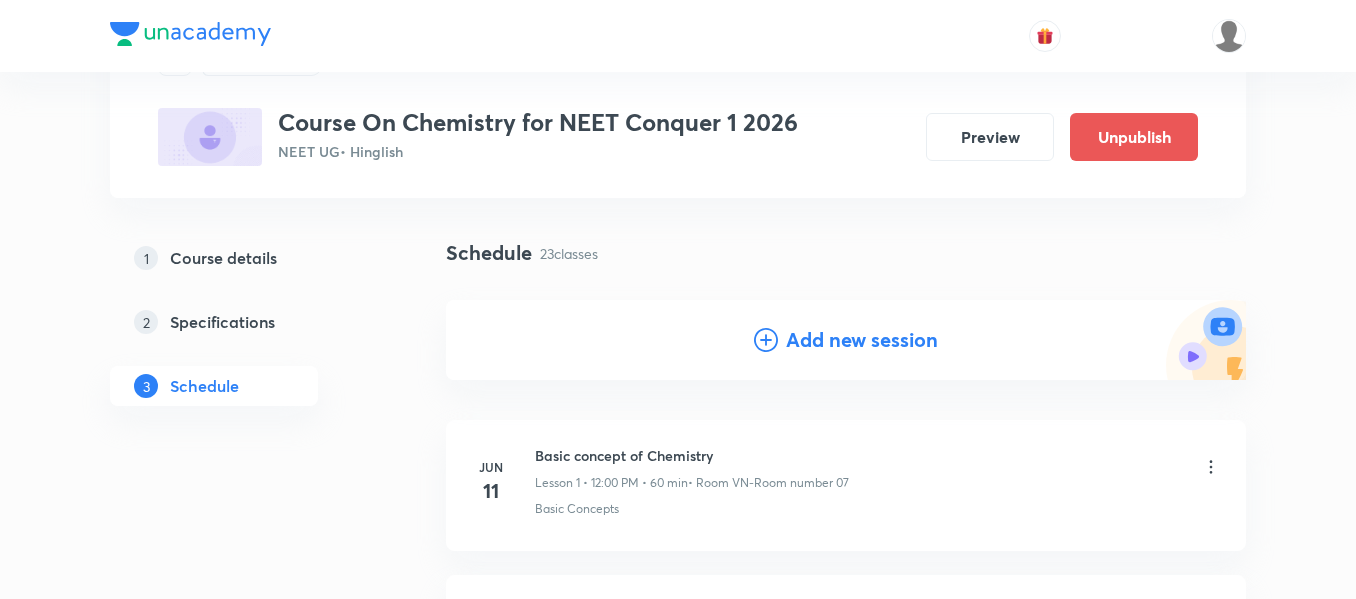 click on "Add new session" at bounding box center (862, 340) 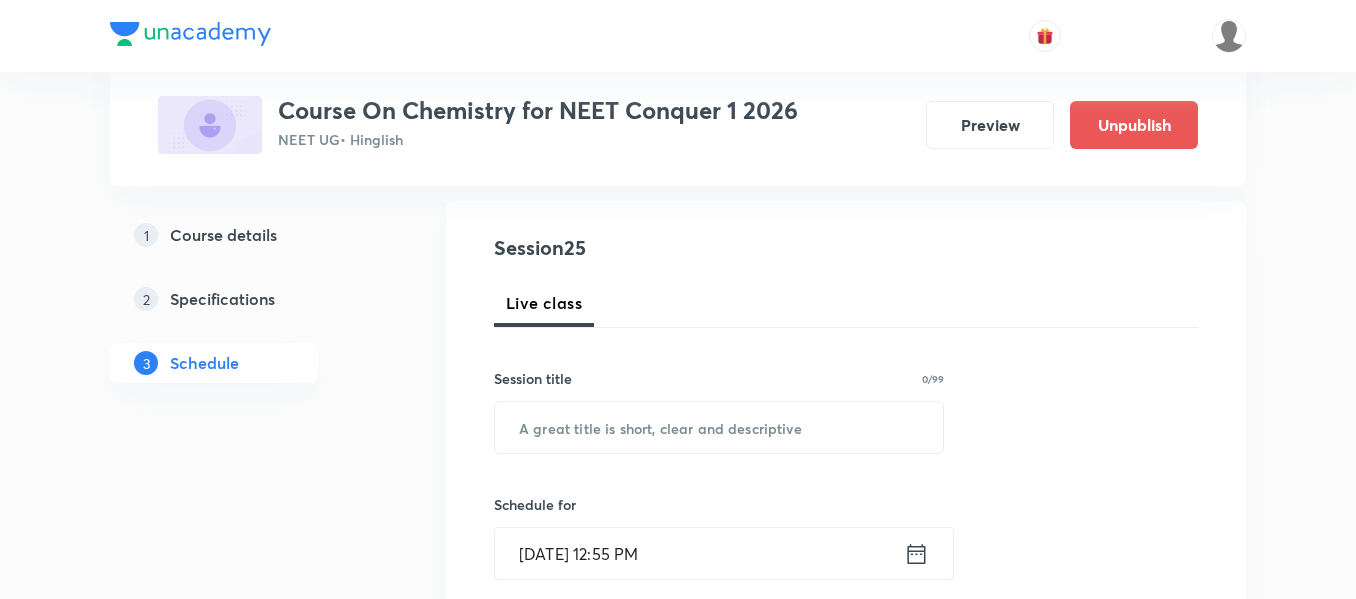scroll, scrollTop: 200, scrollLeft: 0, axis: vertical 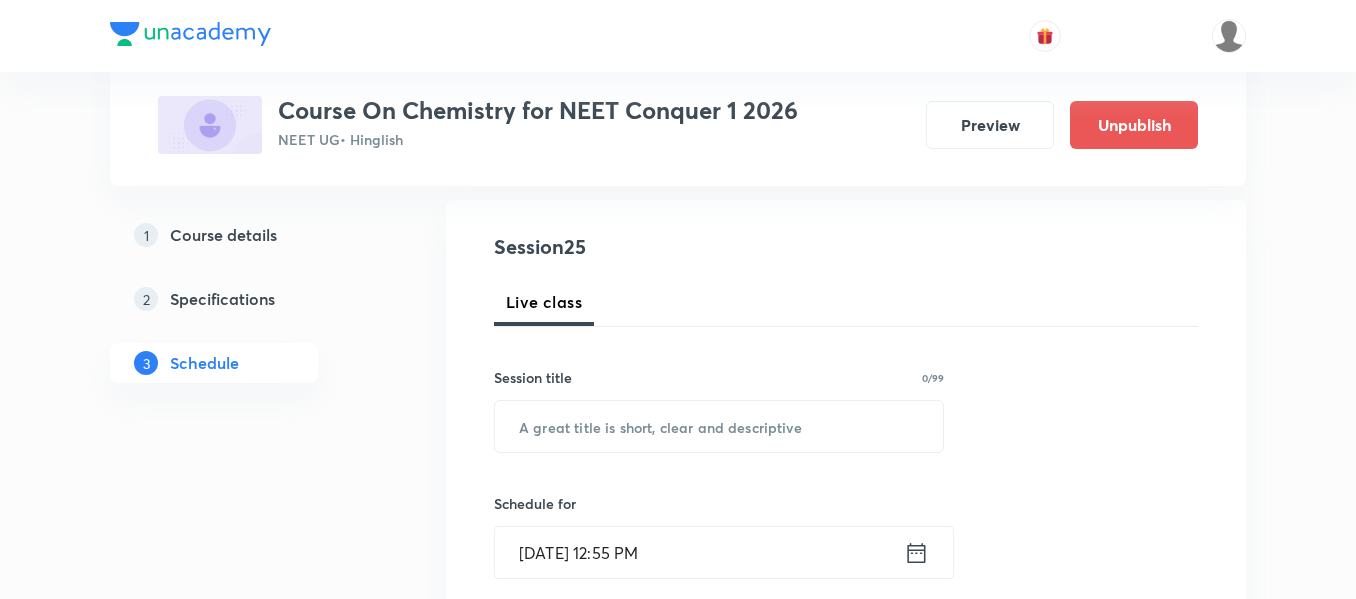 click on "Session title 0/99 ​" at bounding box center [719, 410] 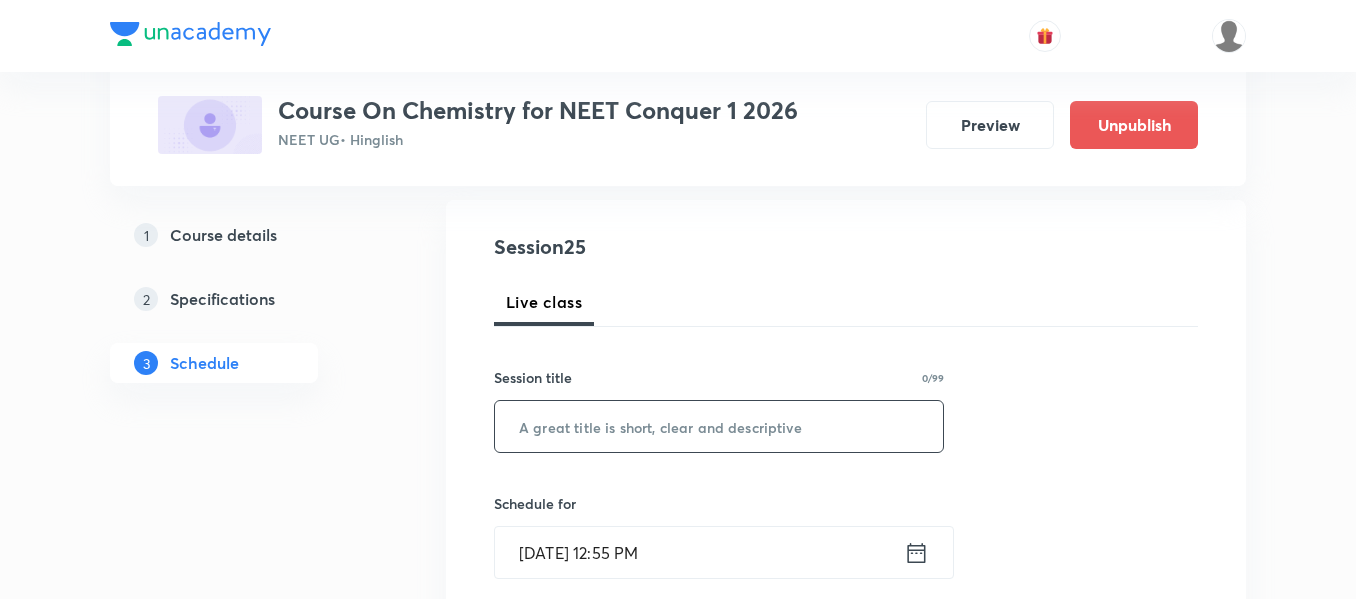 click at bounding box center (719, 426) 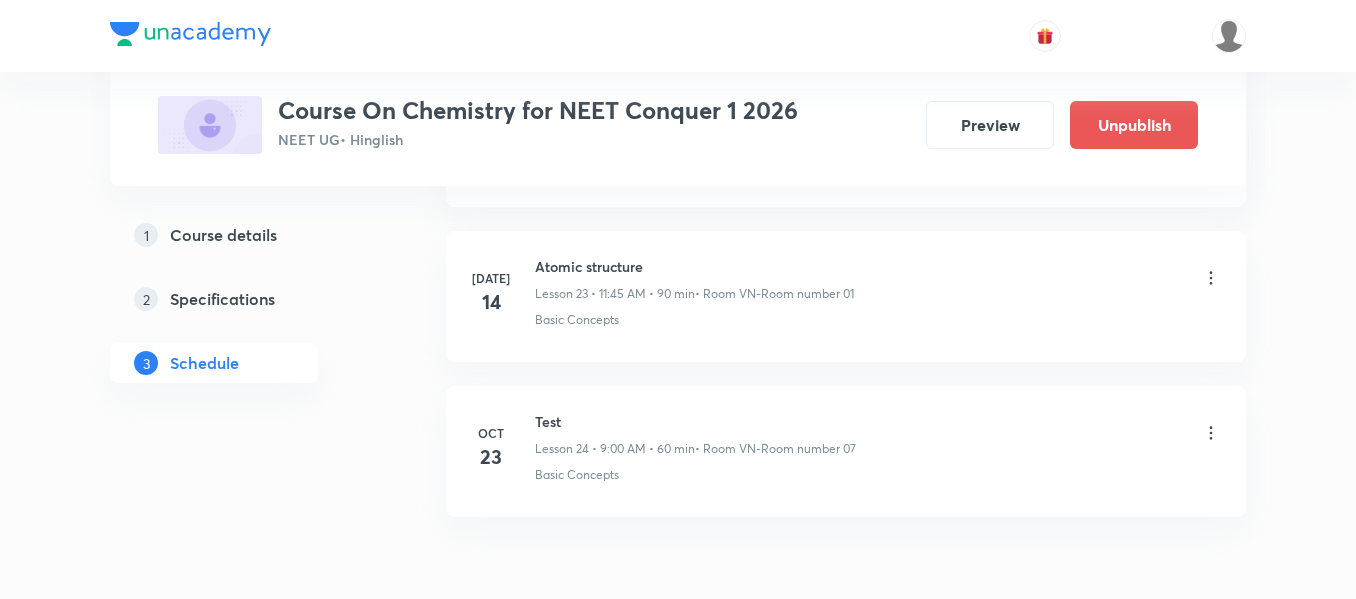 scroll, scrollTop: 4524, scrollLeft: 0, axis: vertical 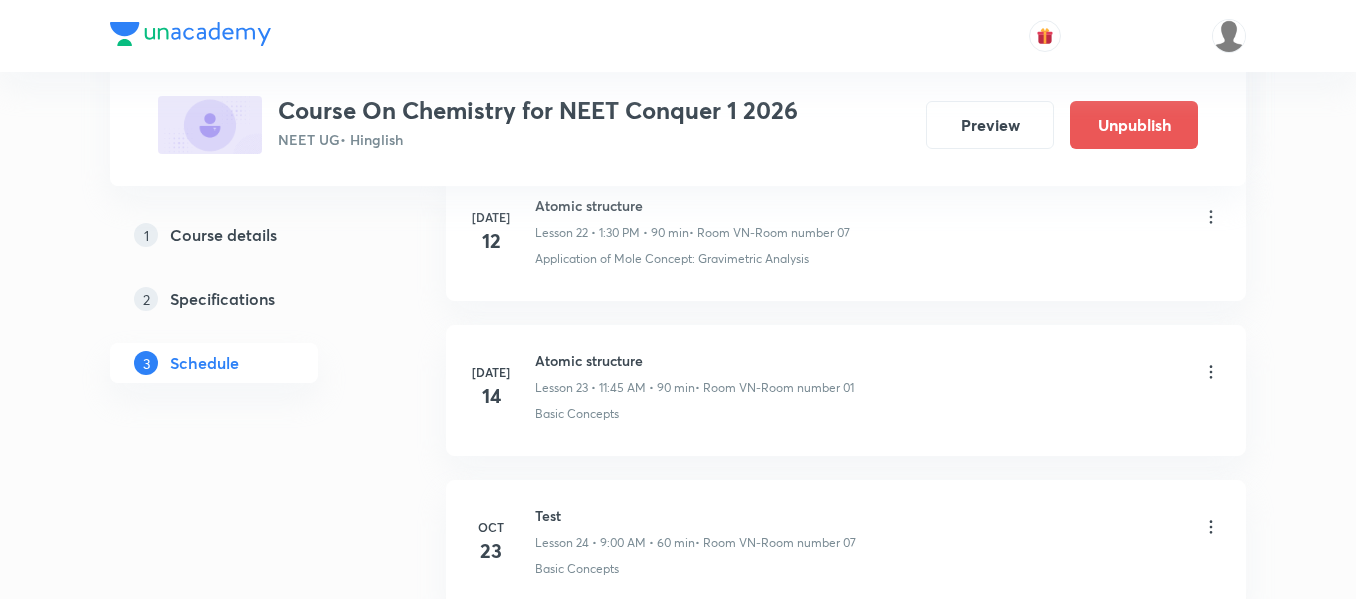 click on "Atomic structure Lesson 23 • 11:45 AM • 90 min  • Room VN-Room number 01" at bounding box center (694, 373) 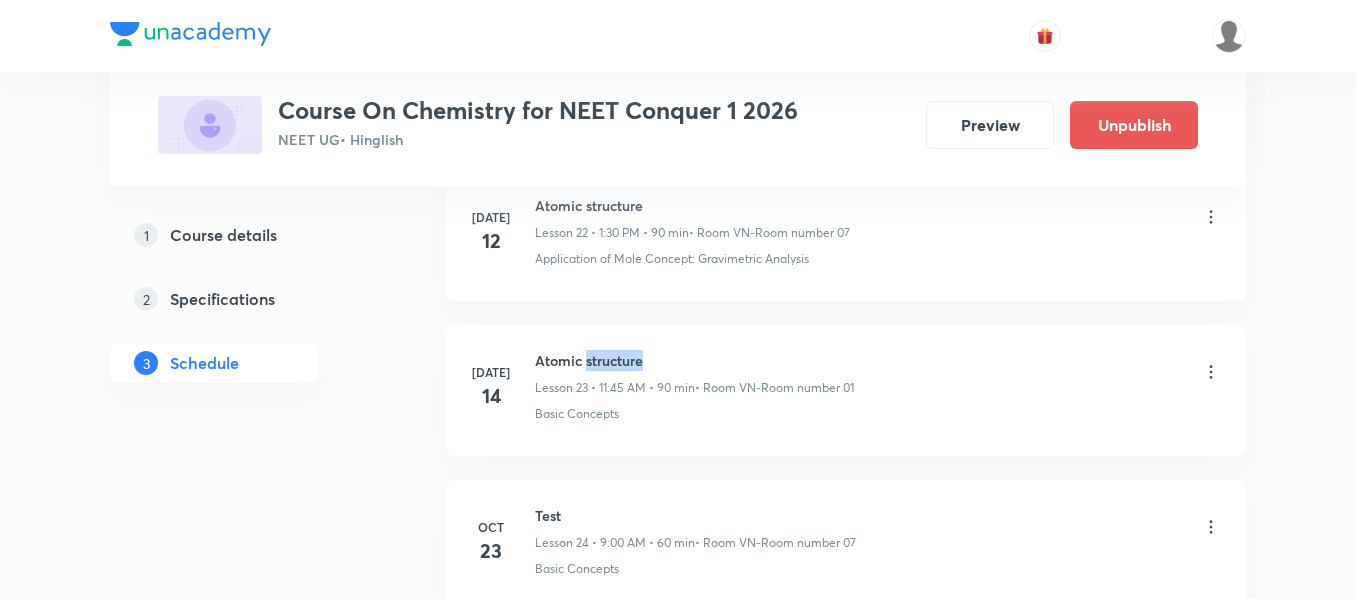 click on "Atomic structure" at bounding box center (694, 360) 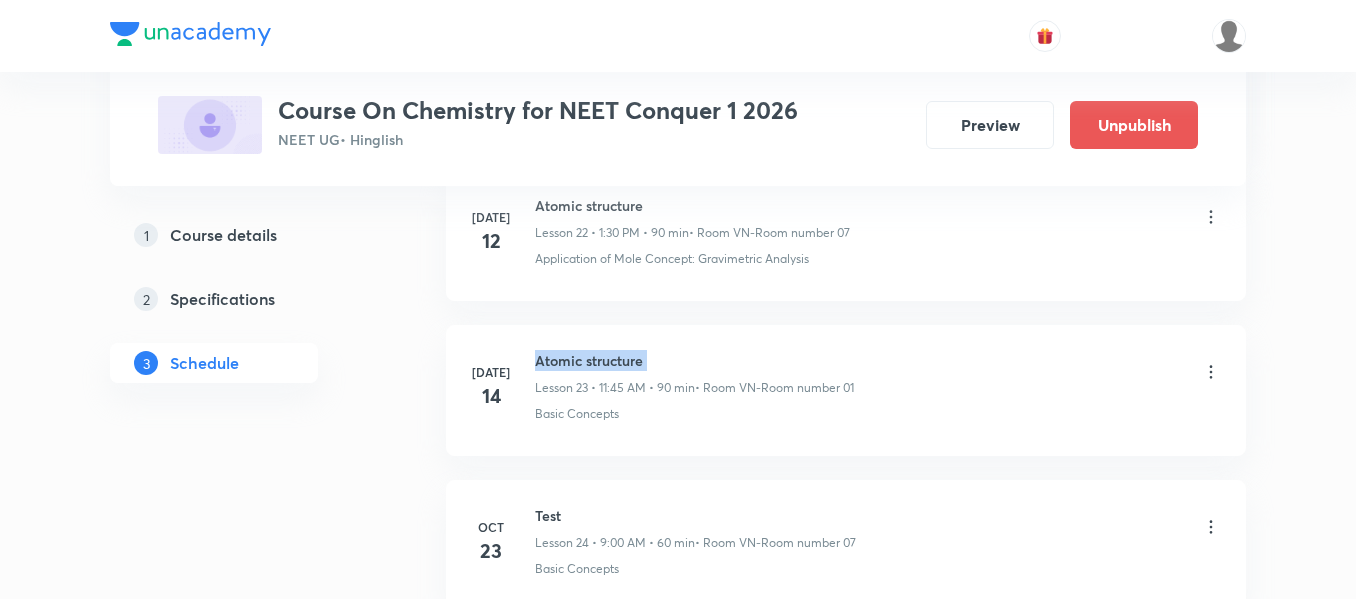click on "Atomic structure" at bounding box center [694, 360] 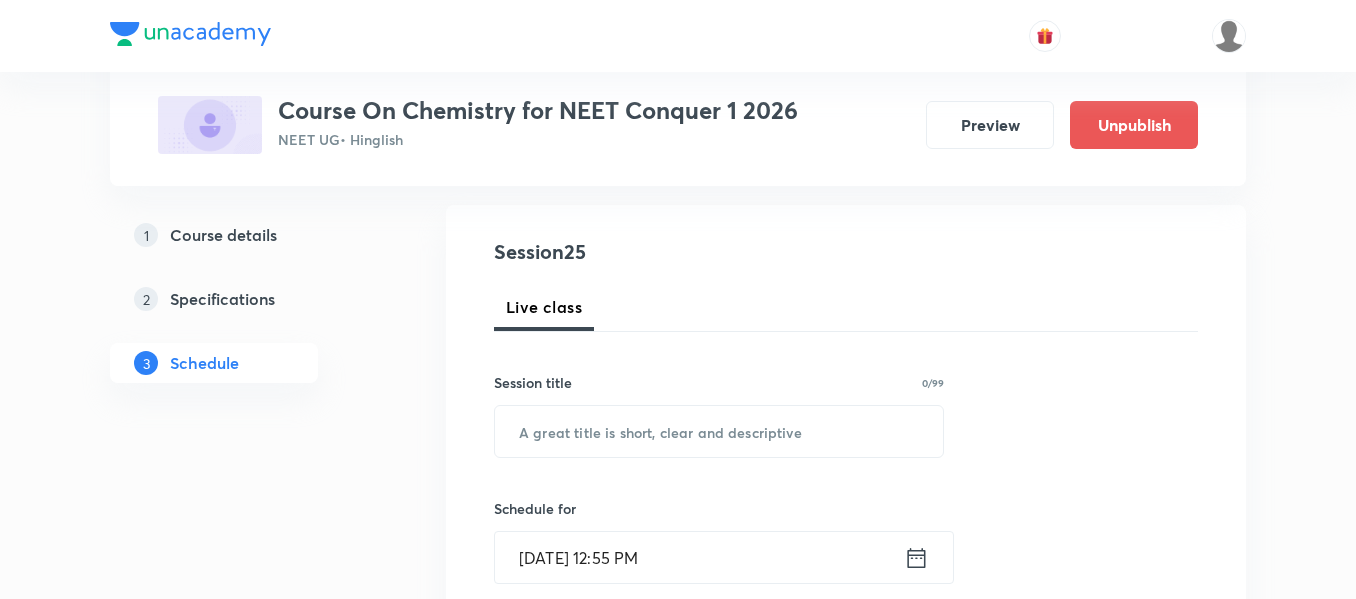 scroll, scrollTop: 200, scrollLeft: 0, axis: vertical 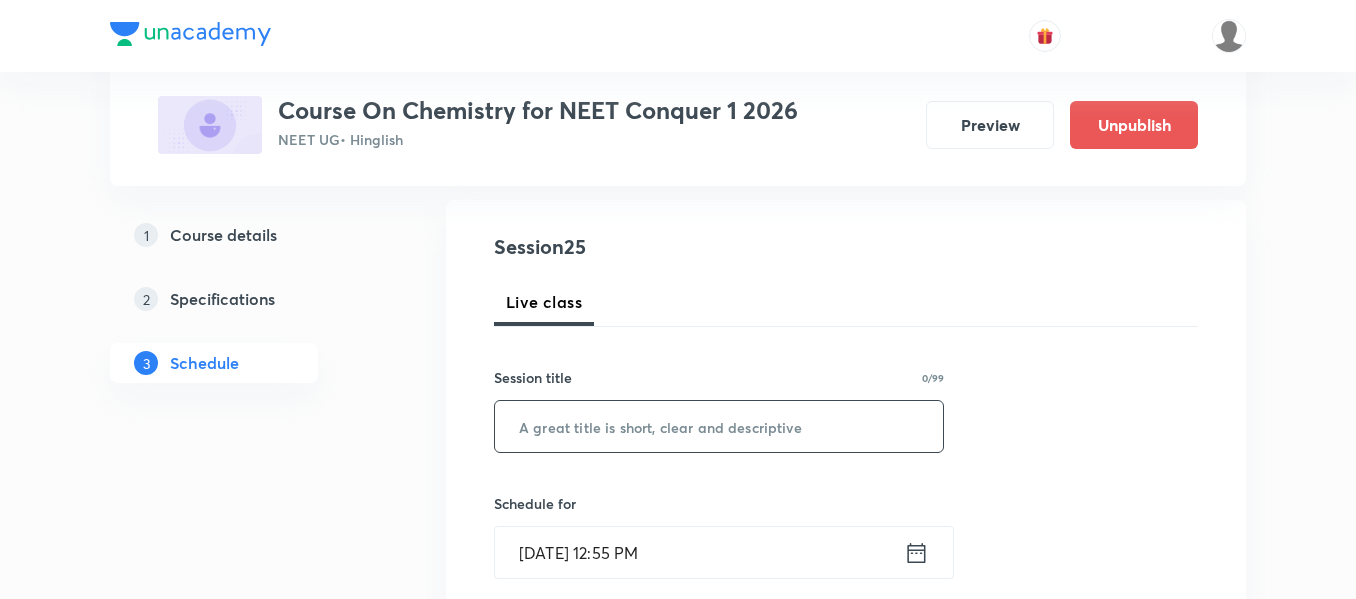 click at bounding box center [719, 426] 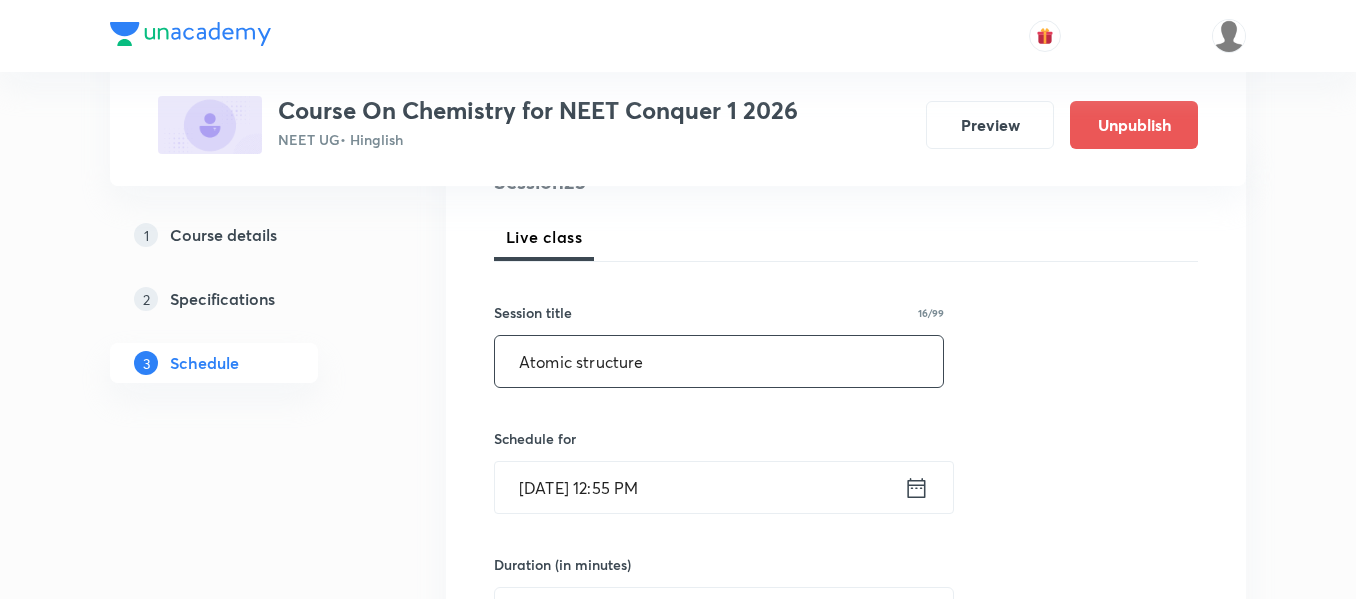 scroll, scrollTop: 300, scrollLeft: 0, axis: vertical 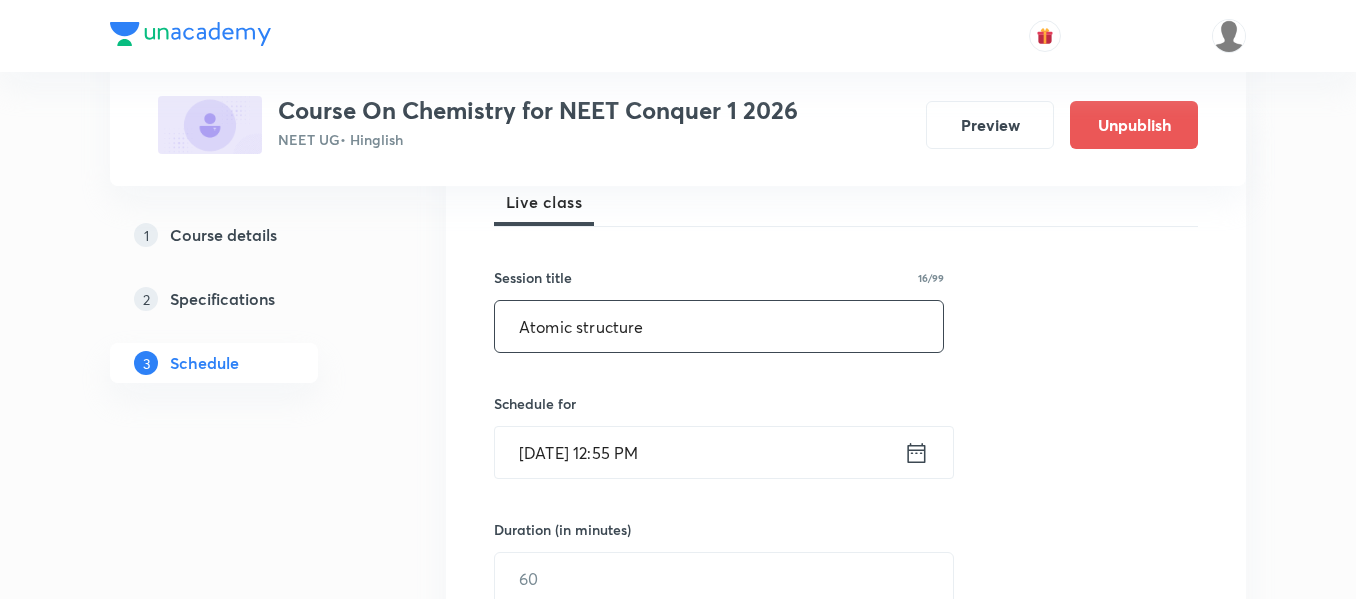type on "Atomic structure" 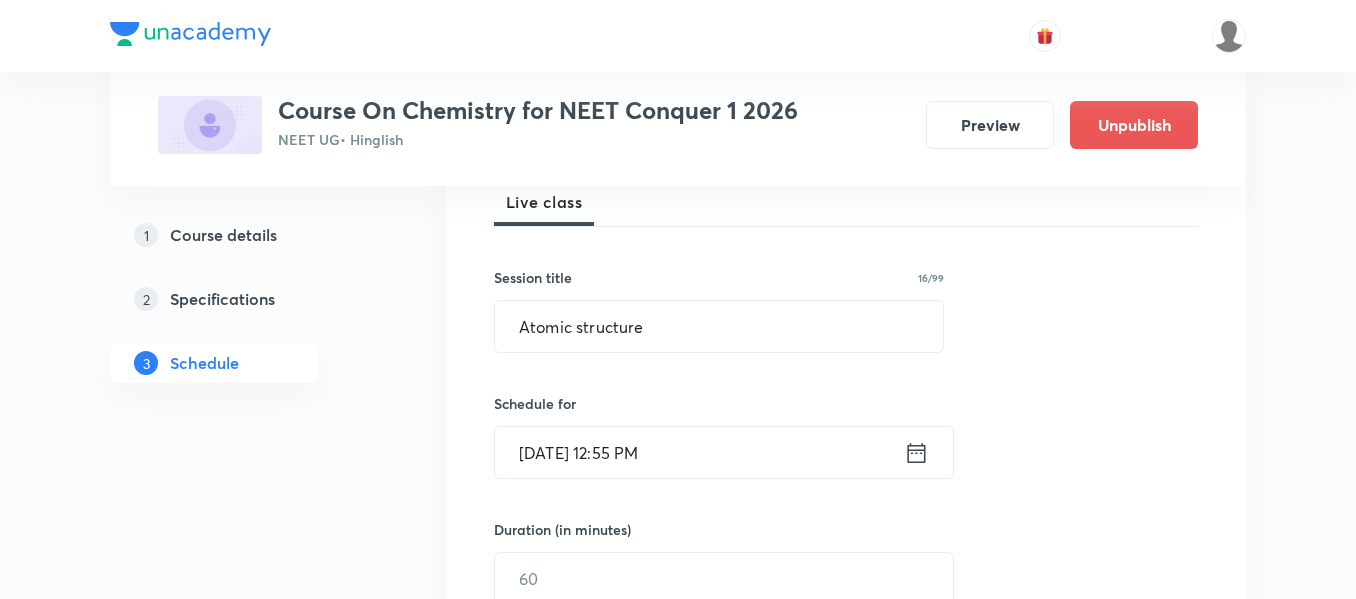 click 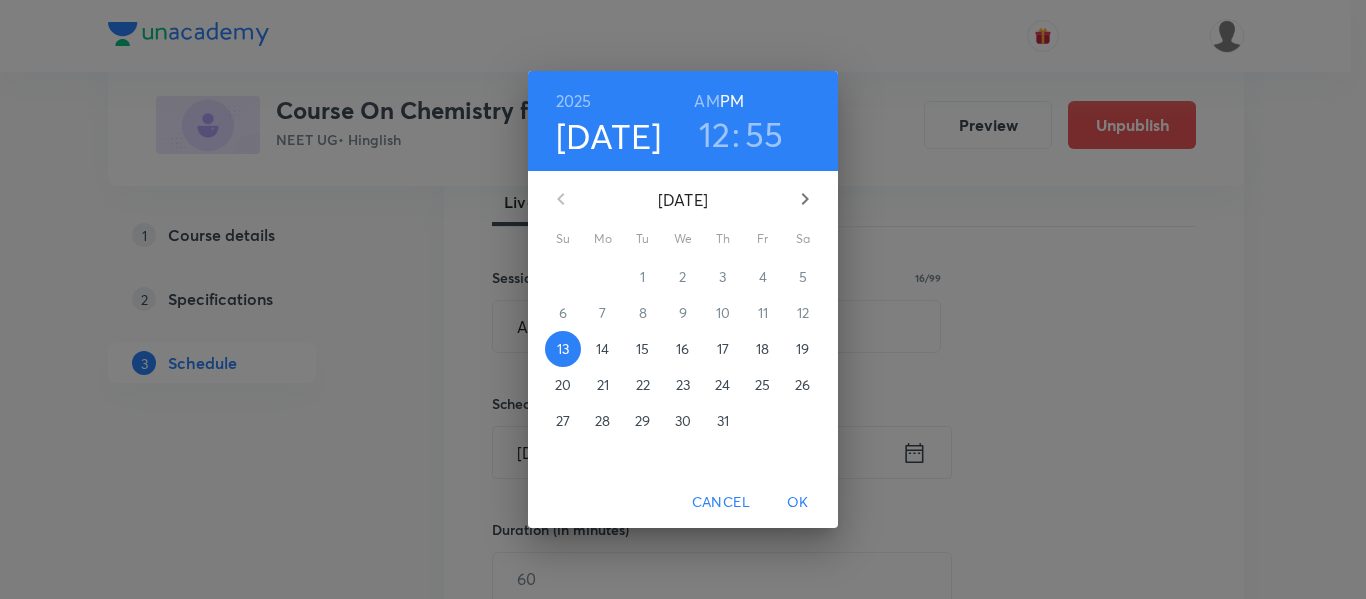 click on "14" at bounding box center [602, 349] 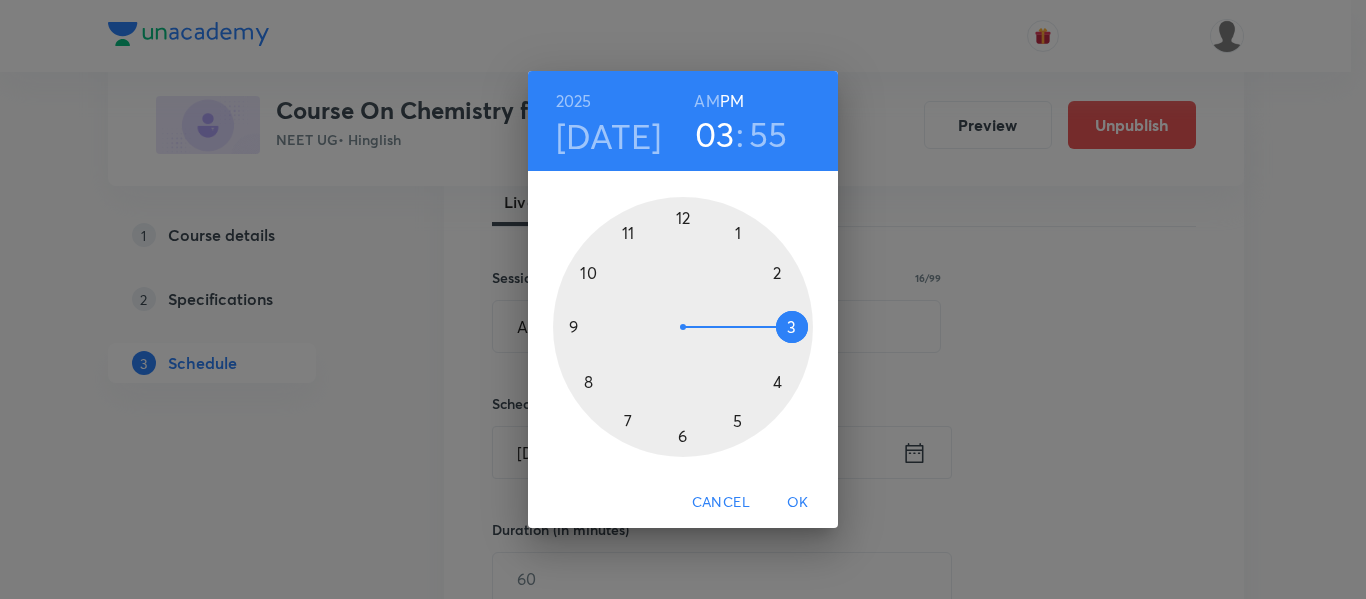 drag, startPoint x: 681, startPoint y: 222, endPoint x: 785, endPoint y: 328, distance: 148.49916 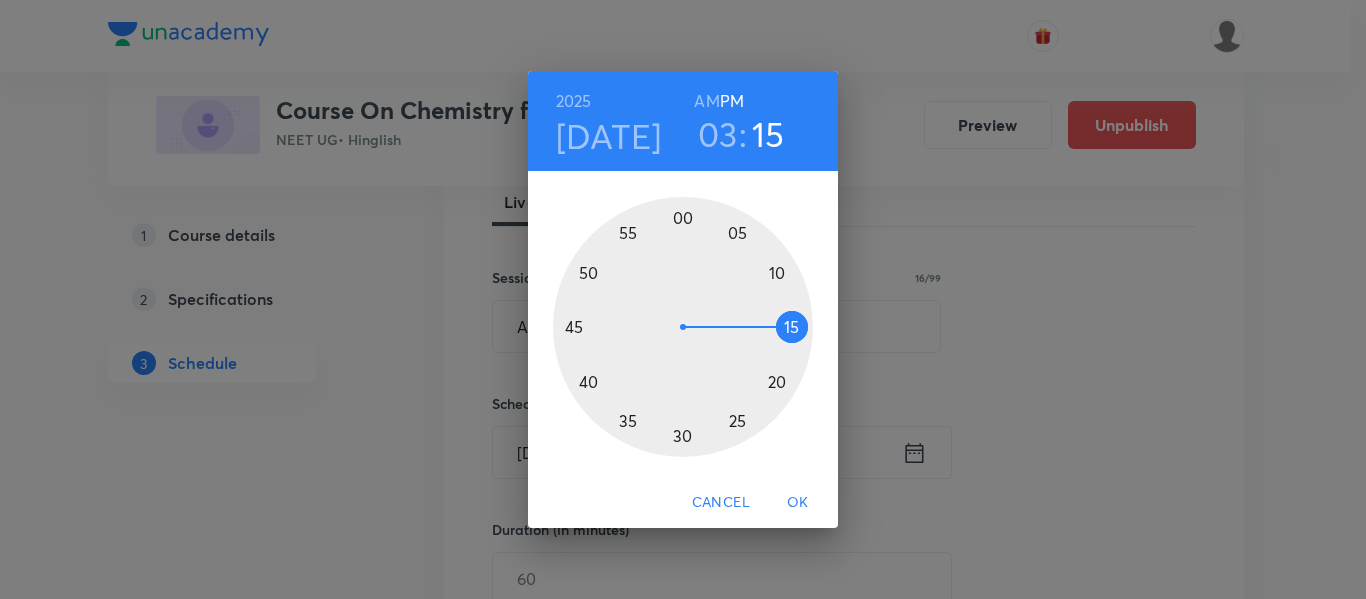 drag, startPoint x: 636, startPoint y: 224, endPoint x: 780, endPoint y: 326, distance: 176.4653 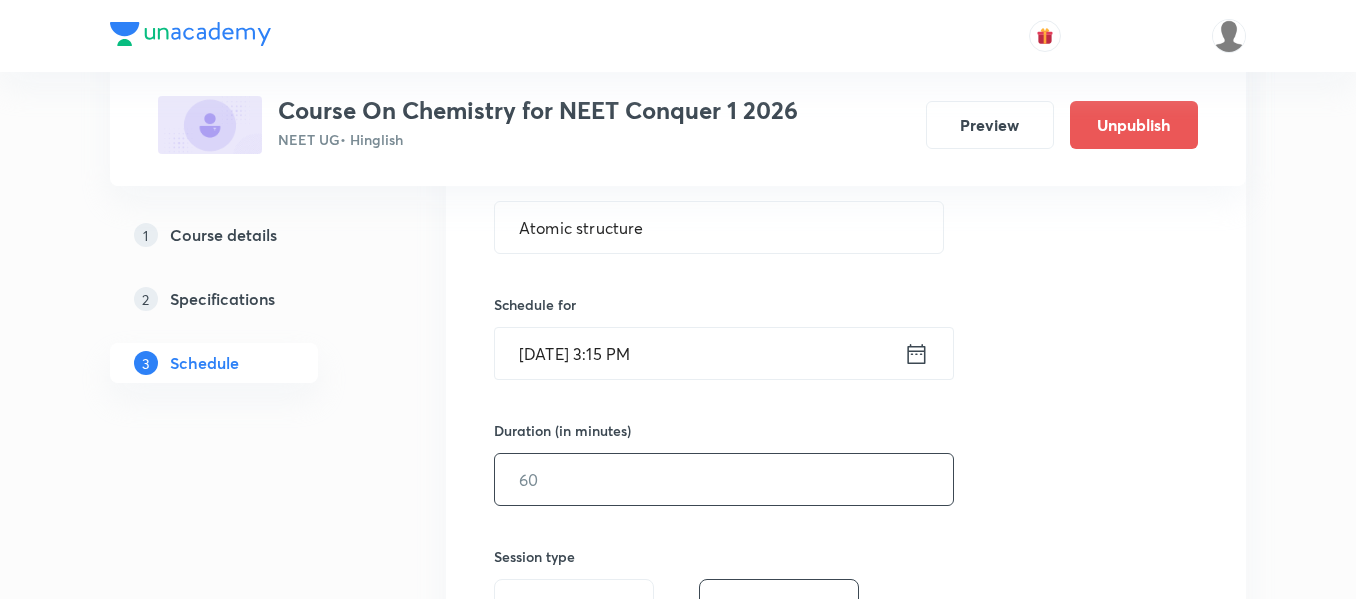 scroll, scrollTop: 400, scrollLeft: 0, axis: vertical 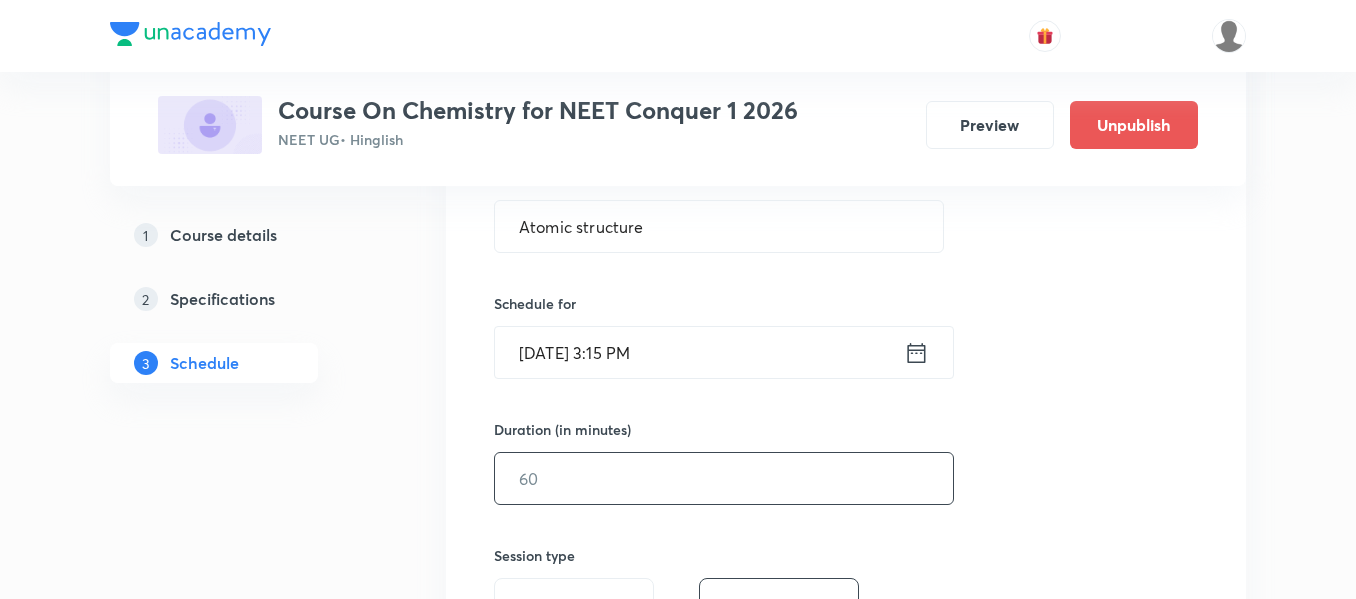 click at bounding box center (724, 478) 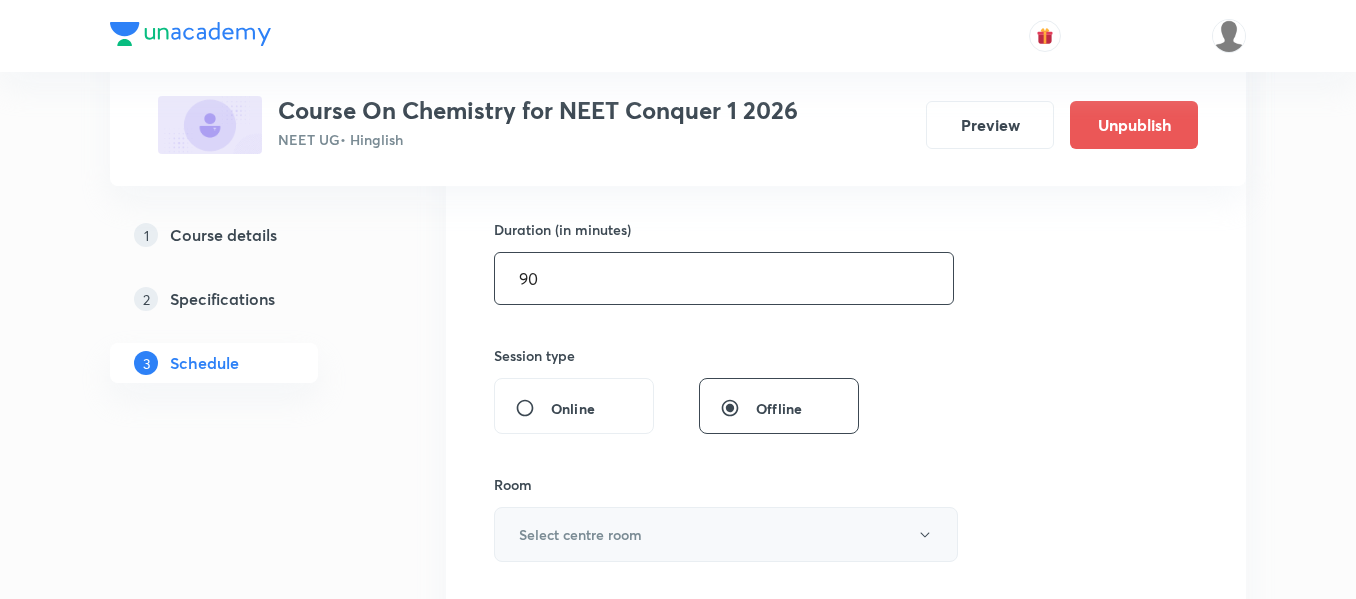 scroll, scrollTop: 800, scrollLeft: 0, axis: vertical 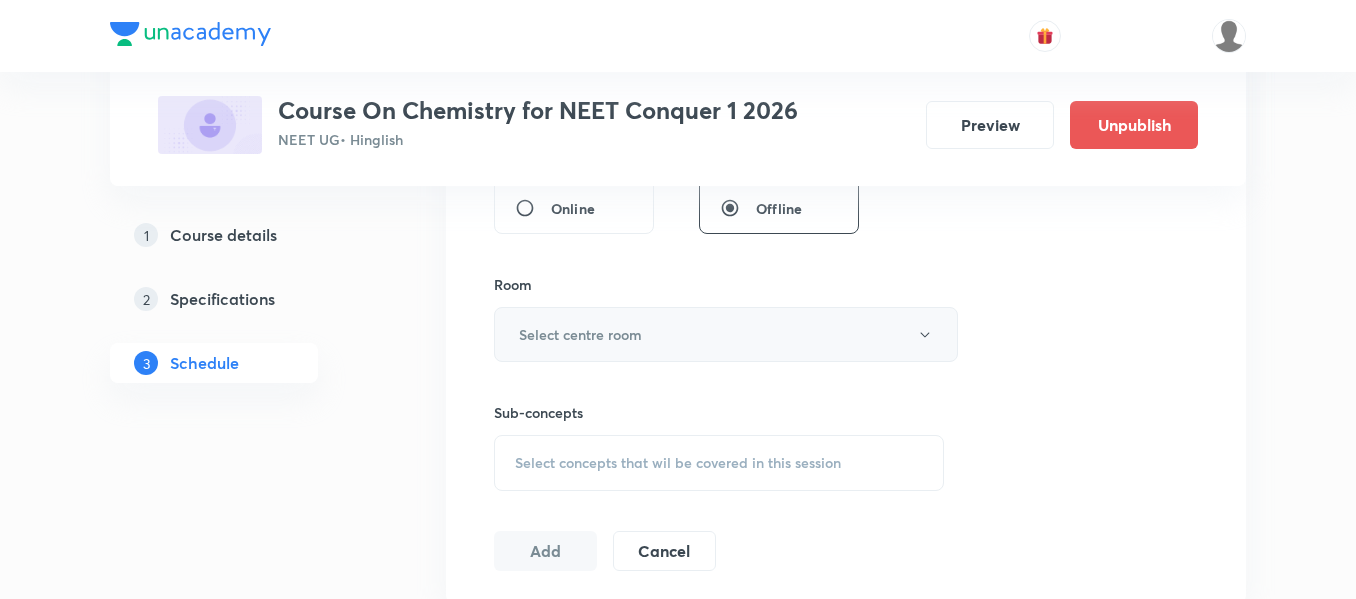 type on "90" 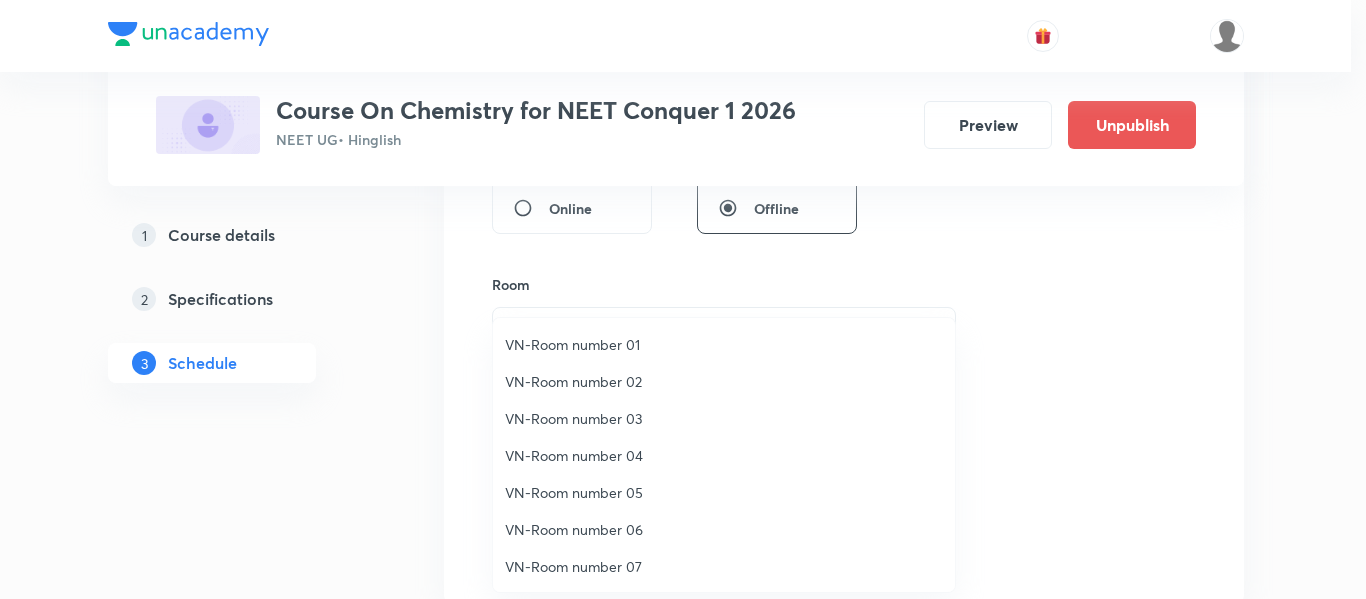 click on "VN-Room number 01" at bounding box center [724, 344] 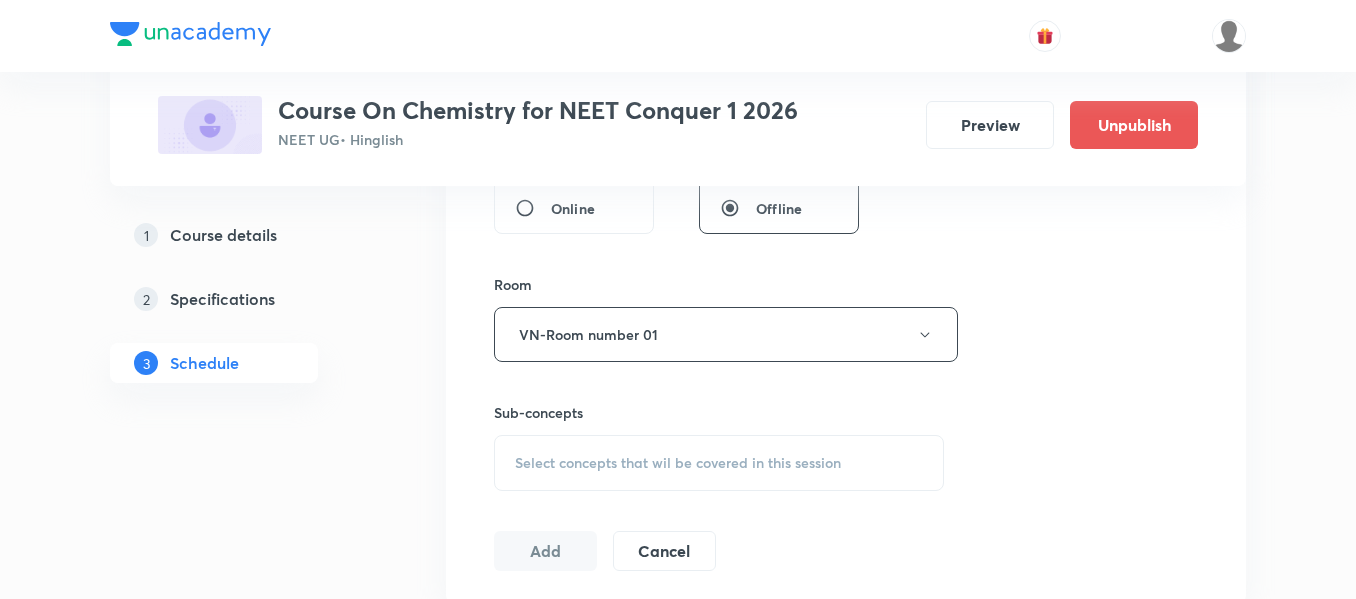 scroll, scrollTop: 900, scrollLeft: 0, axis: vertical 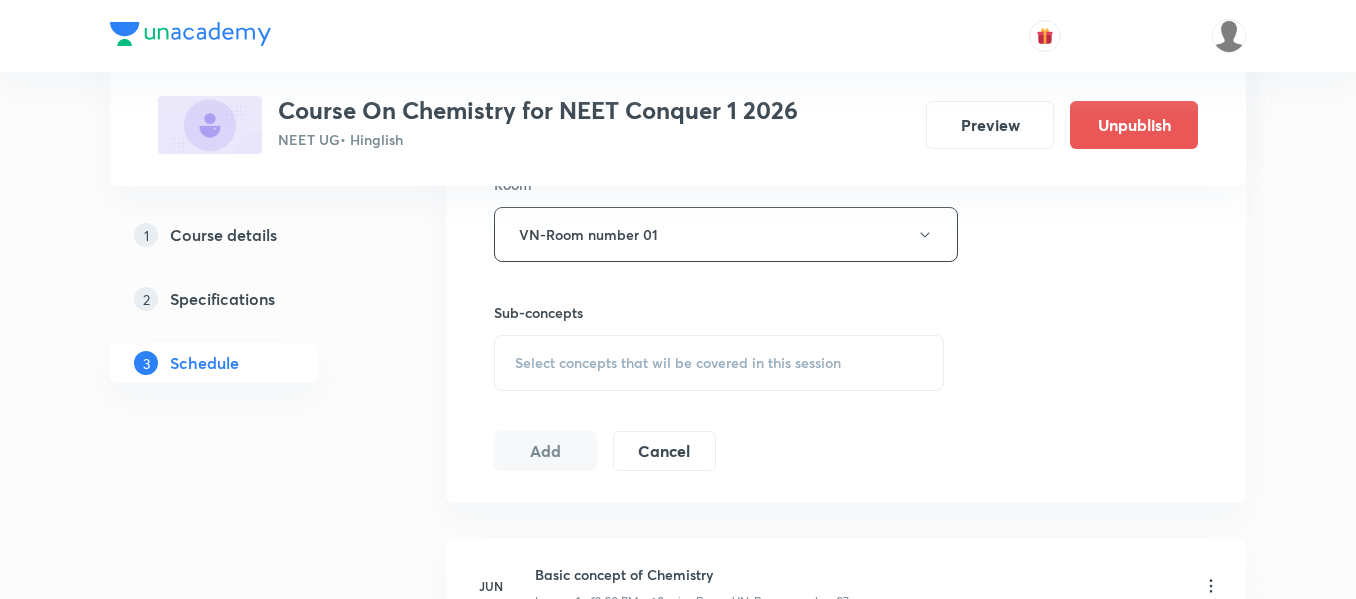 click on "Select concepts that wil be covered in this session" at bounding box center [678, 363] 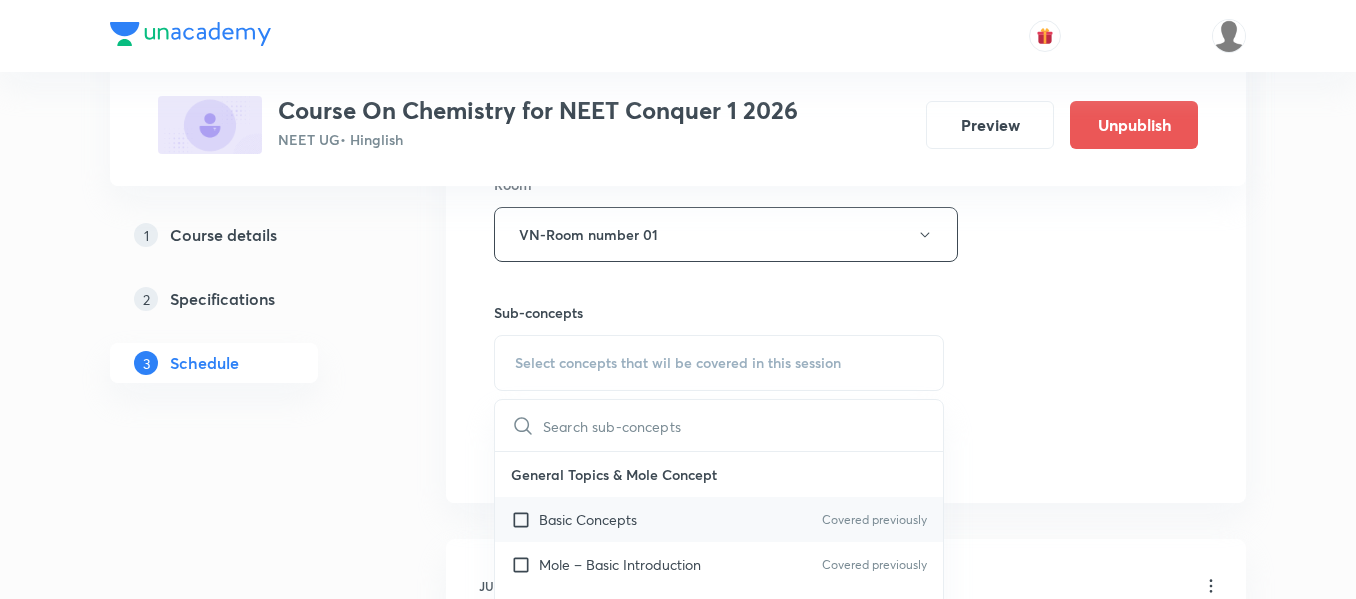 click on "Basic Concepts Covered previously" at bounding box center (719, 519) 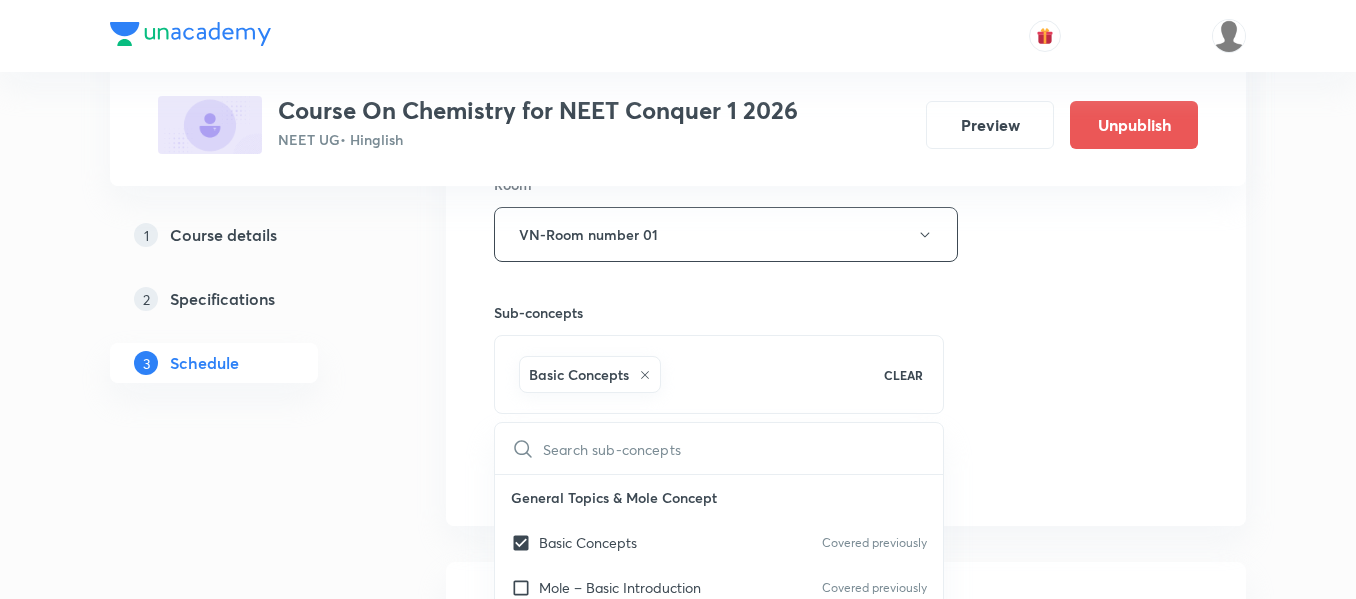 checkbox on "true" 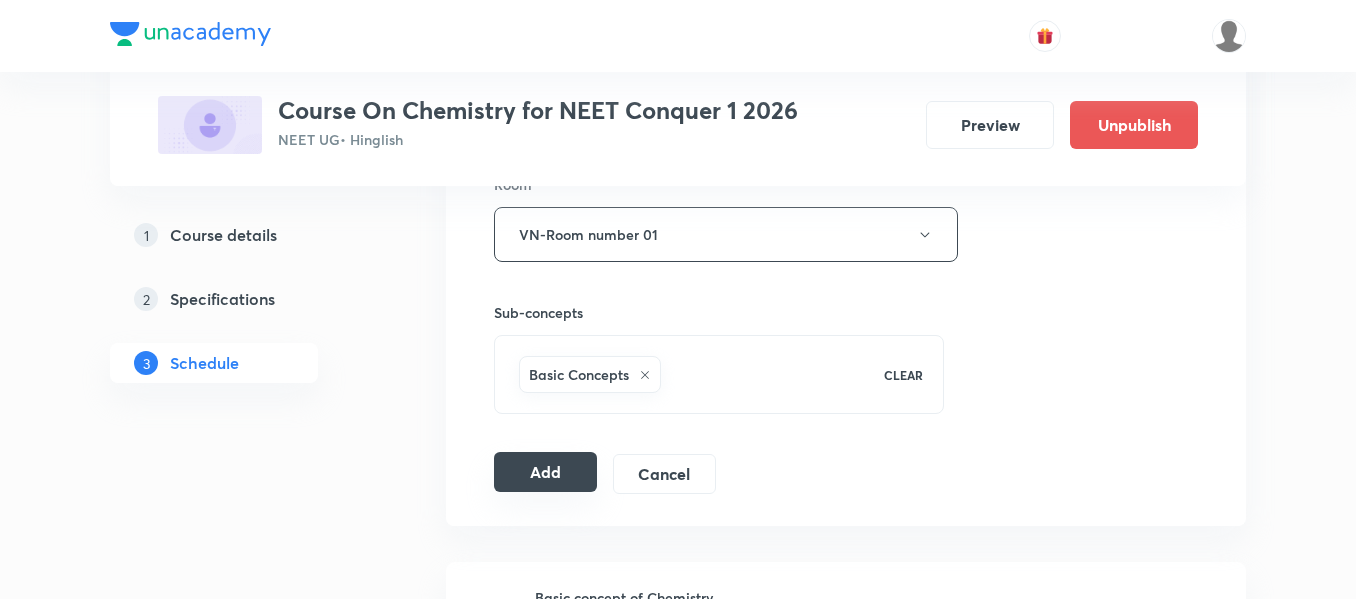 click on "Add" at bounding box center [545, 472] 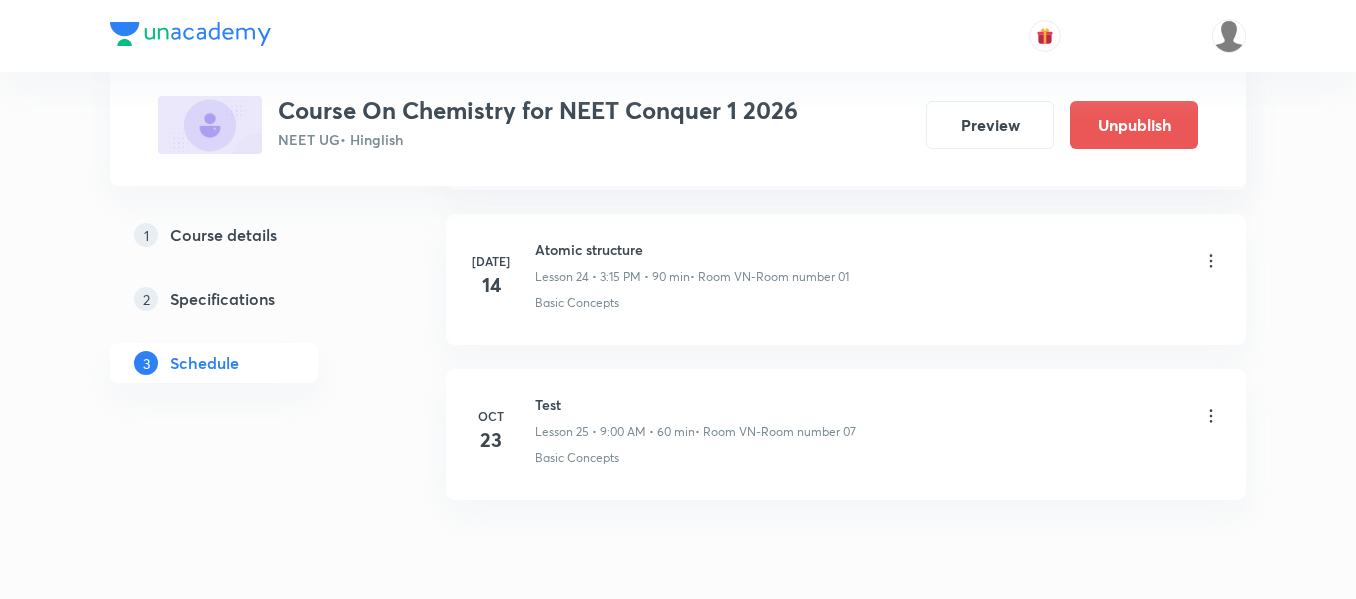 scroll, scrollTop: 3960, scrollLeft: 0, axis: vertical 